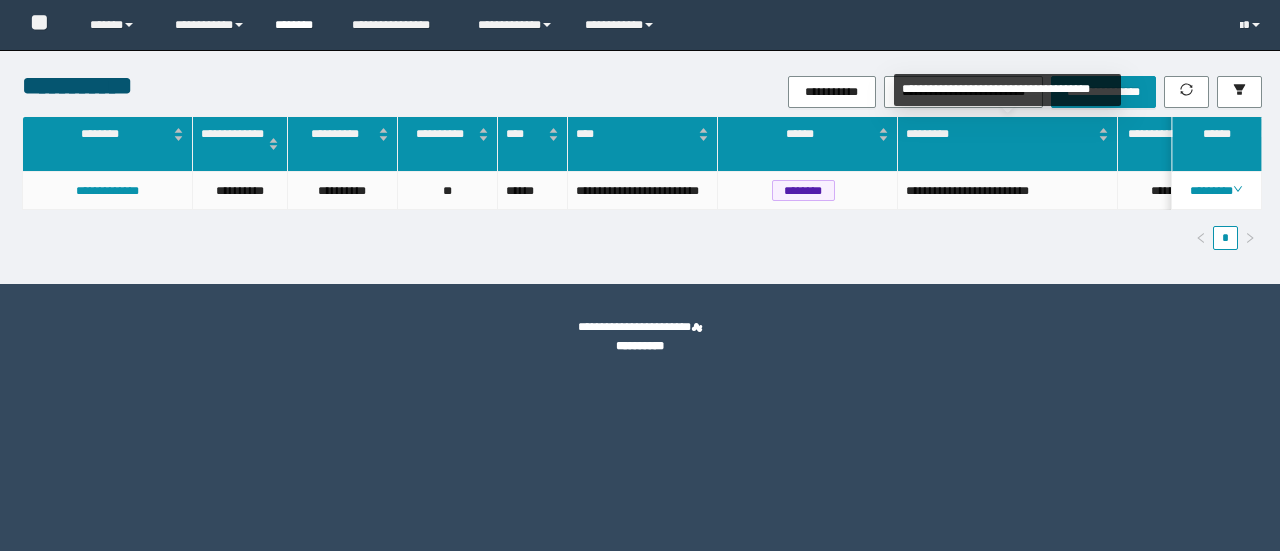scroll, scrollTop: 0, scrollLeft: 0, axis: both 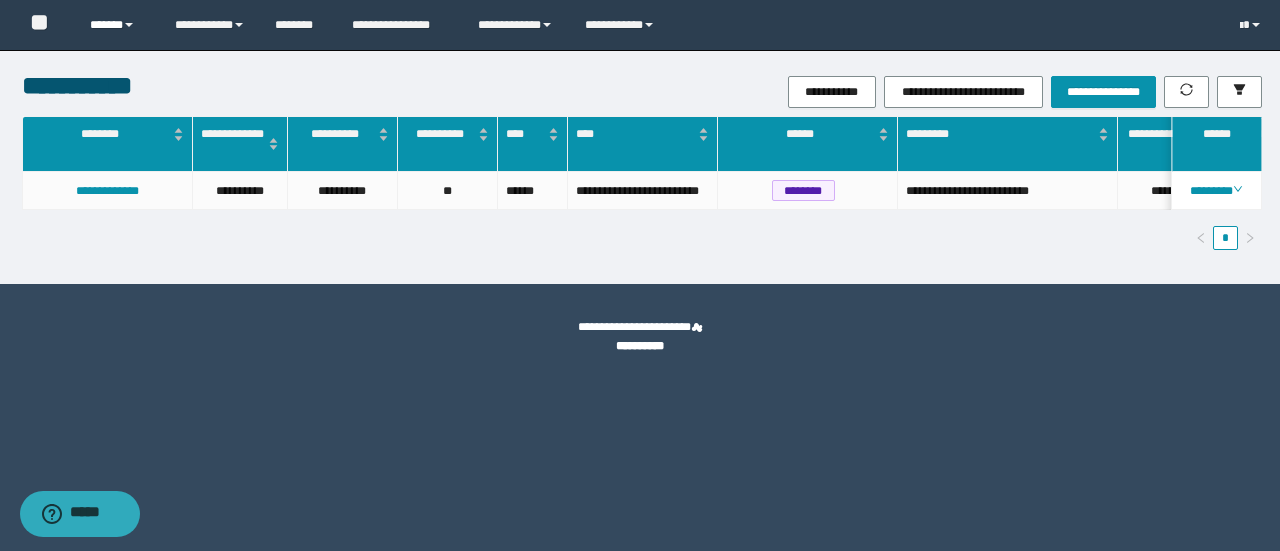 click on "******" at bounding box center [117, 25] 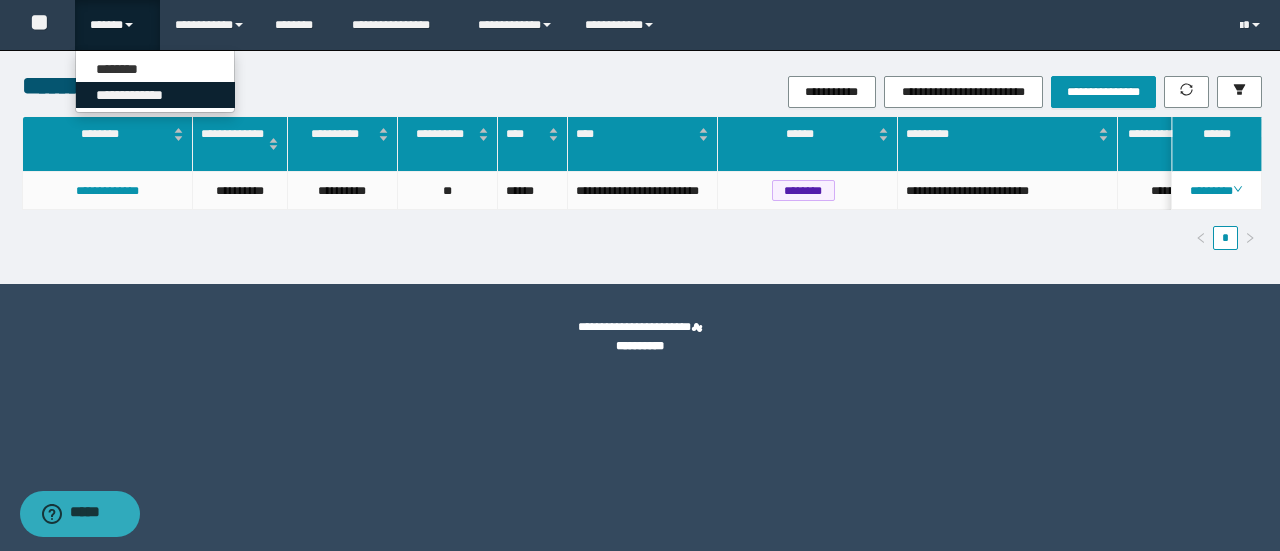 click on "**********" at bounding box center (155, 95) 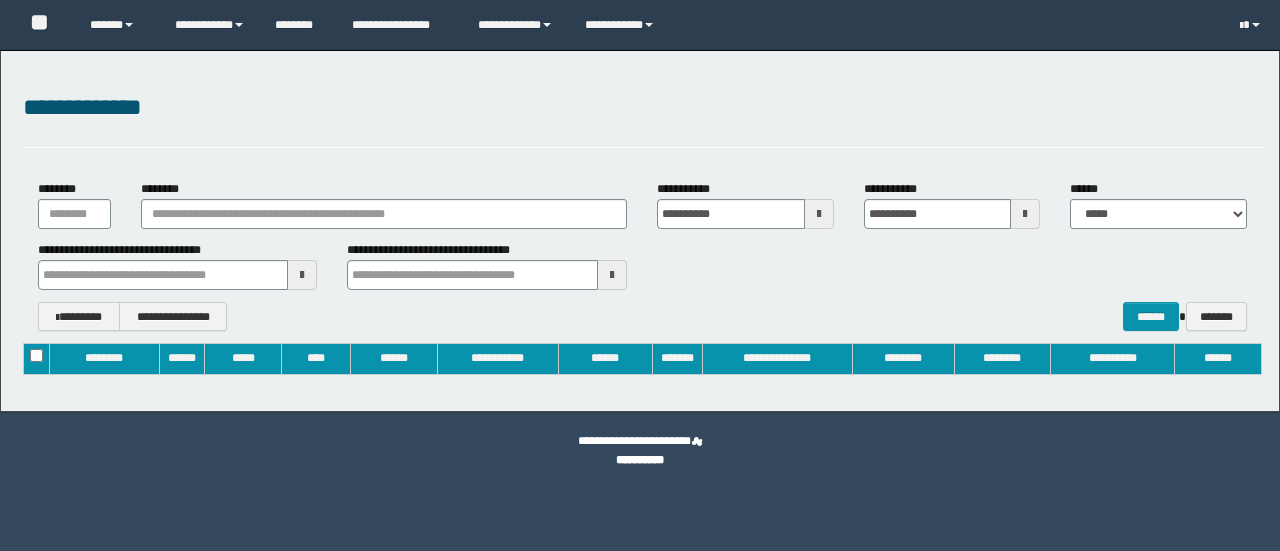 type on "**********" 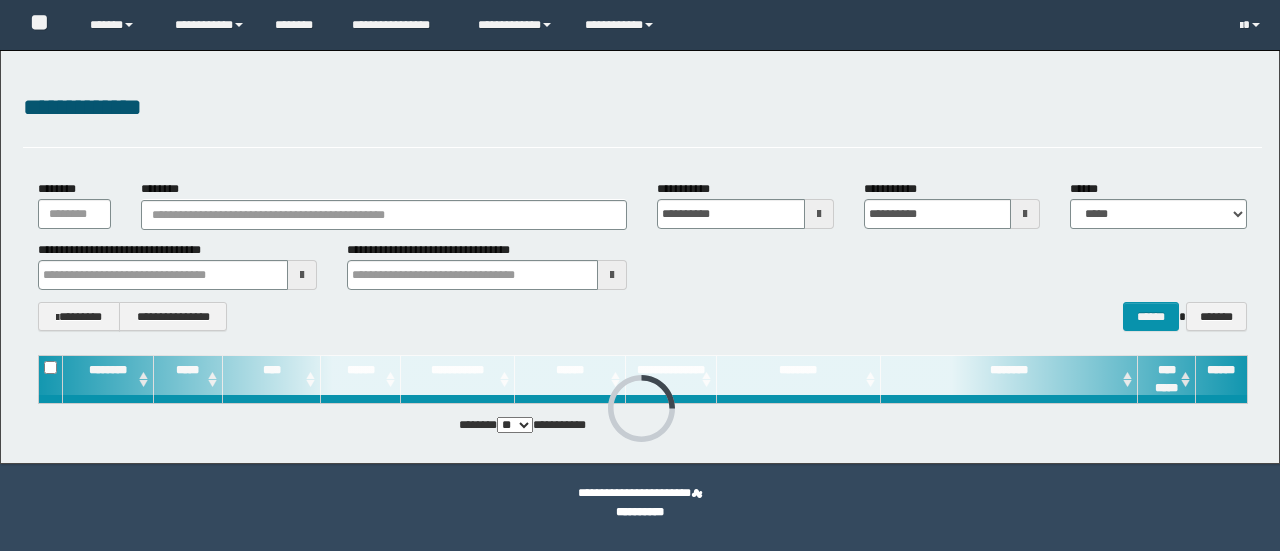 click on "********" at bounding box center (384, 204) 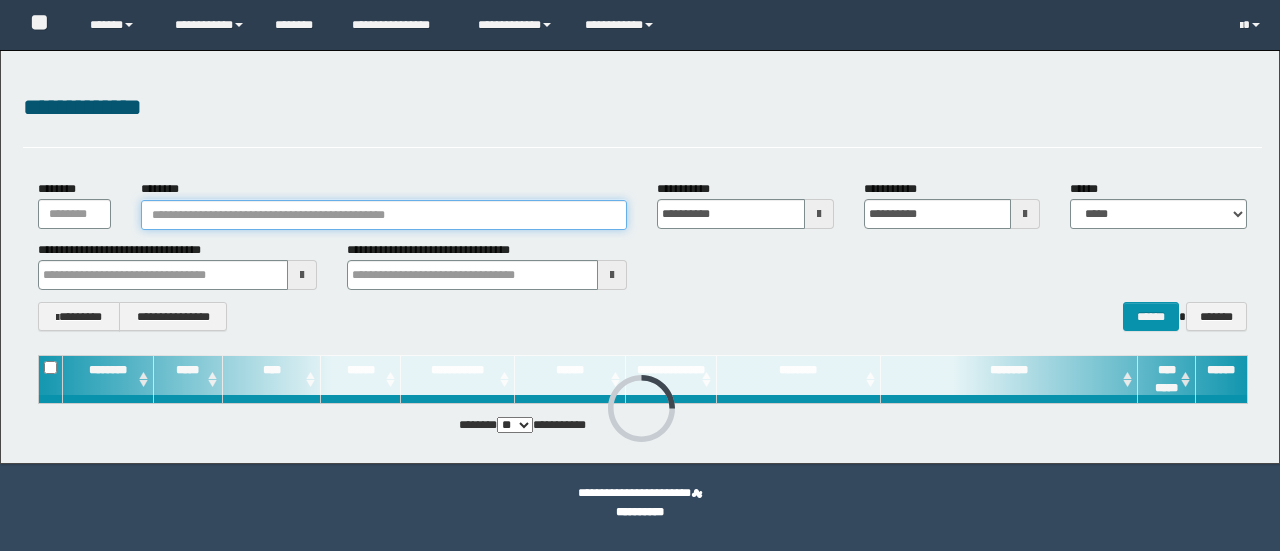 click on "********" at bounding box center (384, 215) 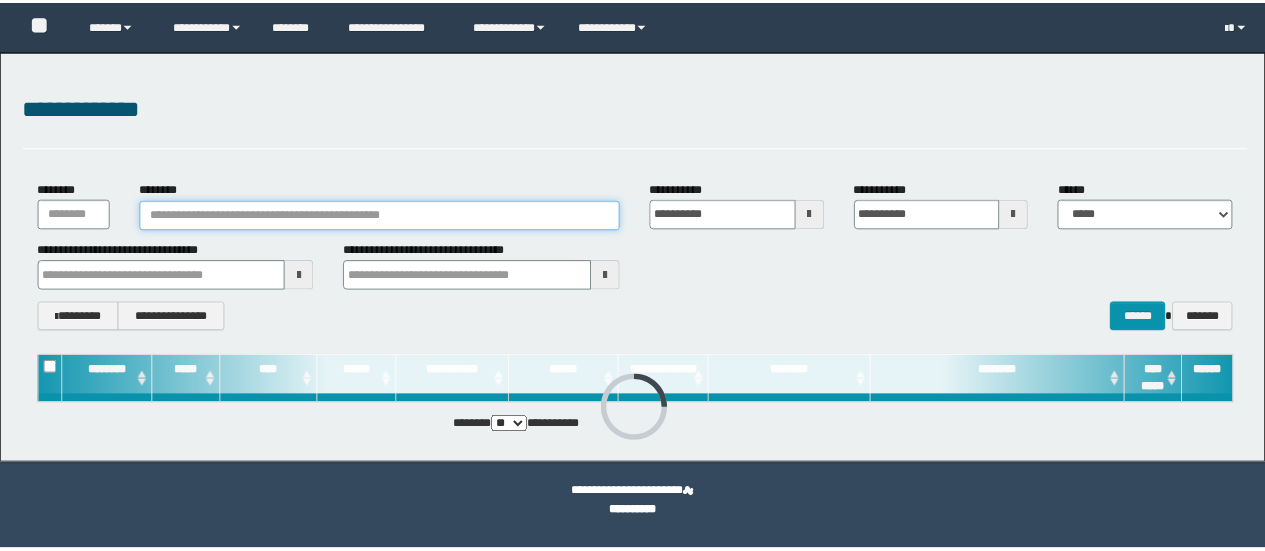 scroll, scrollTop: 0, scrollLeft: 0, axis: both 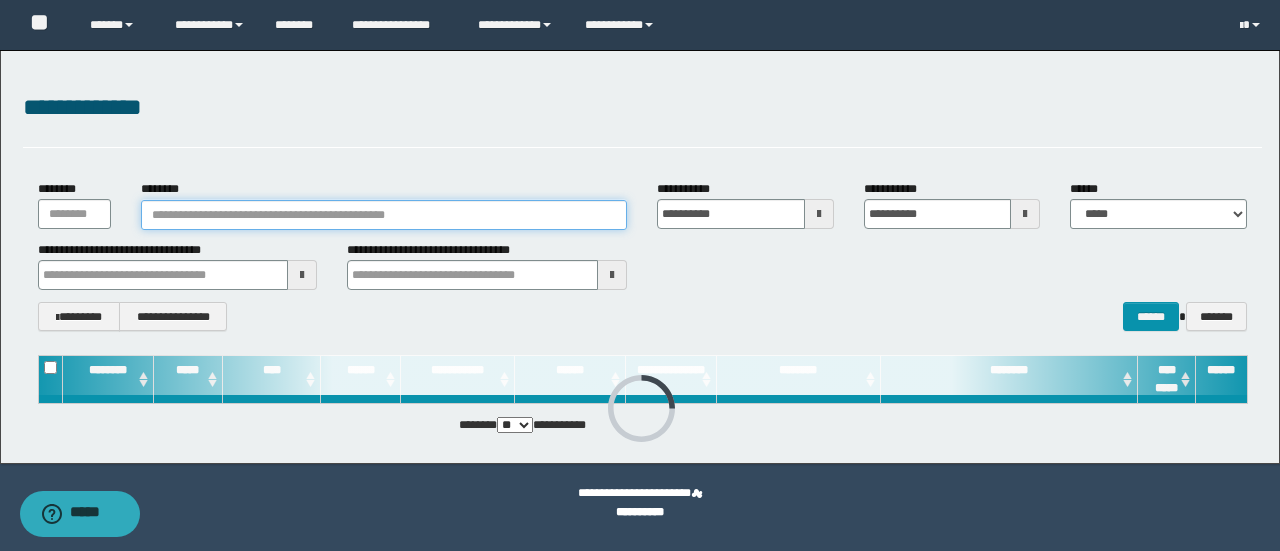 paste on "********" 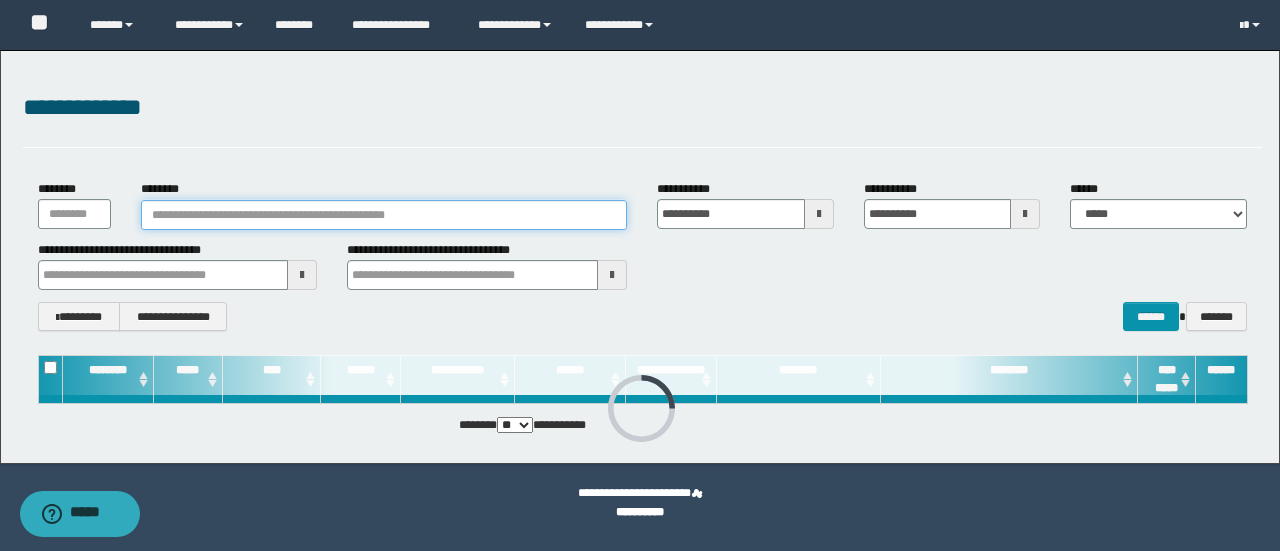 type on "********" 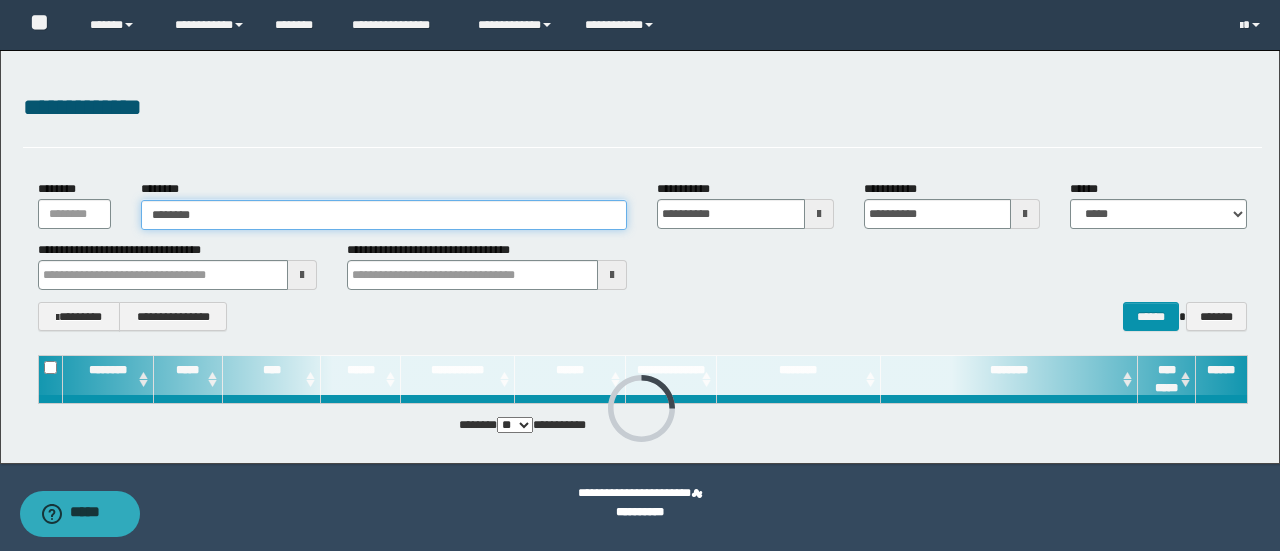 type on "********" 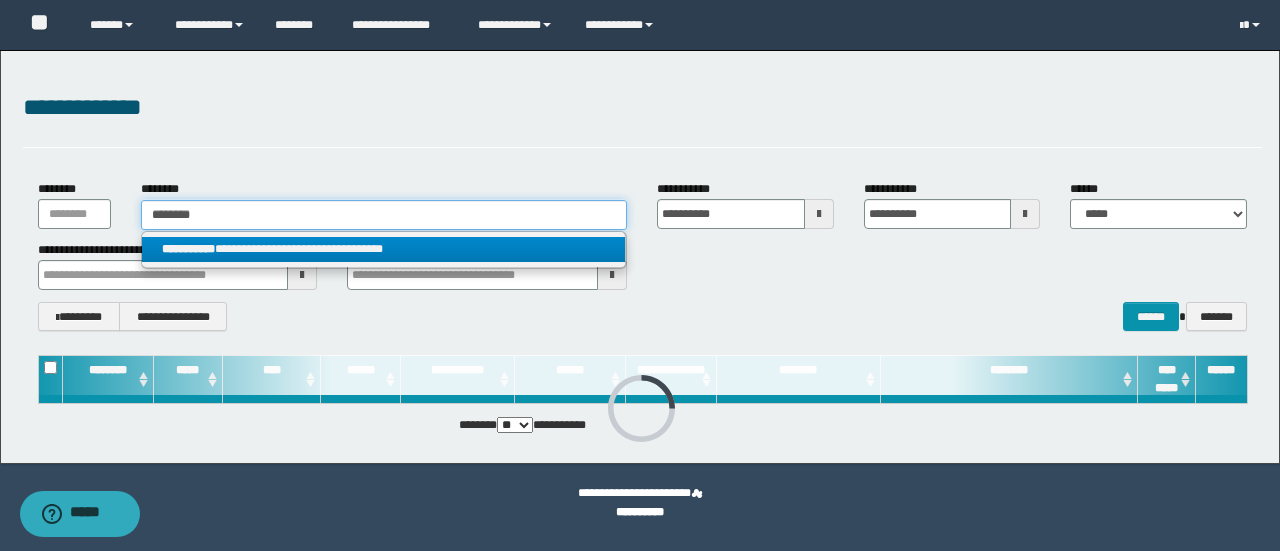 type on "********" 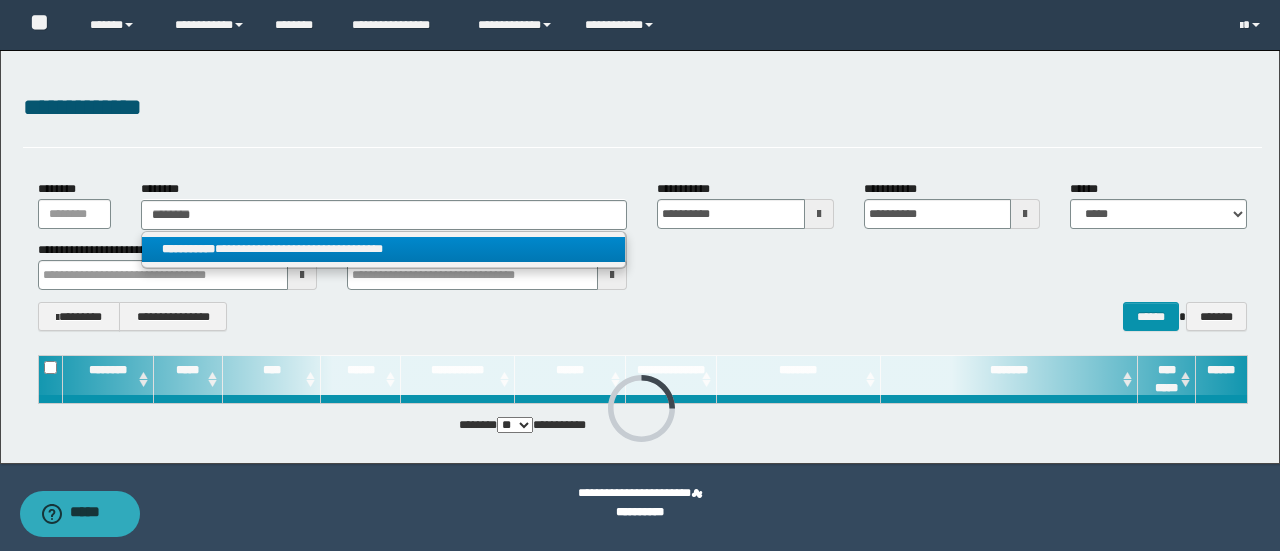 click on "**********" at bounding box center (384, 249) 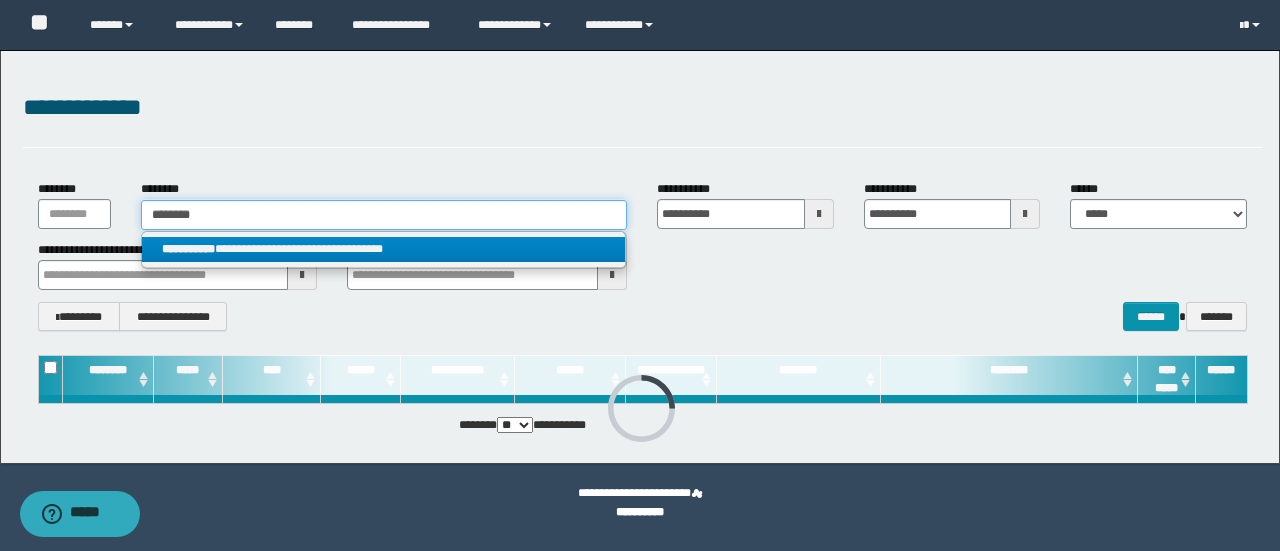 type 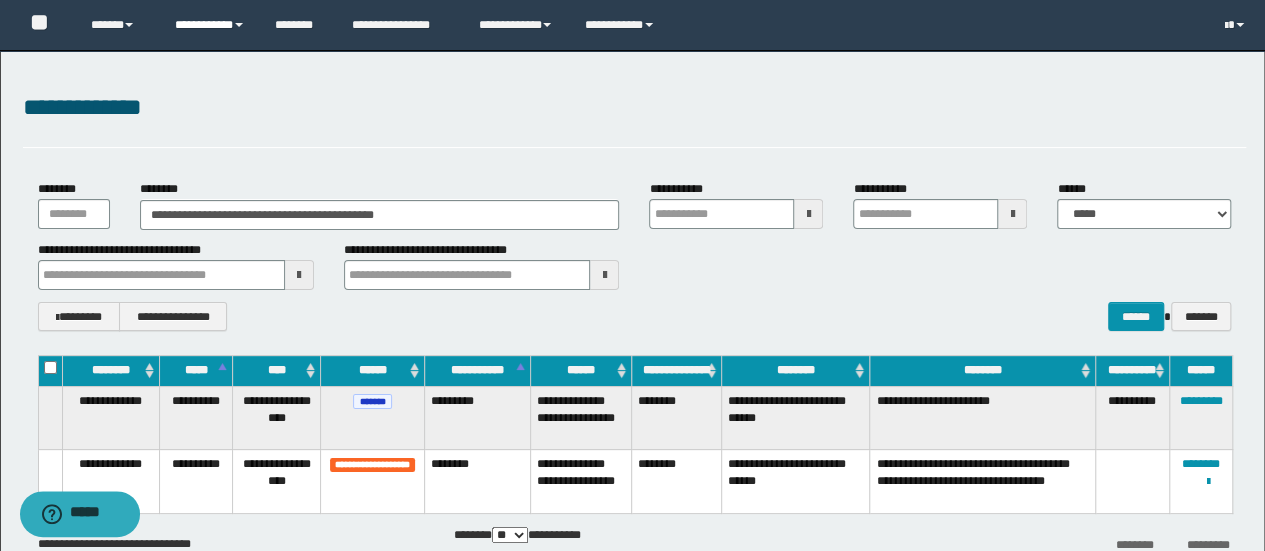 click on "**********" at bounding box center (210, 25) 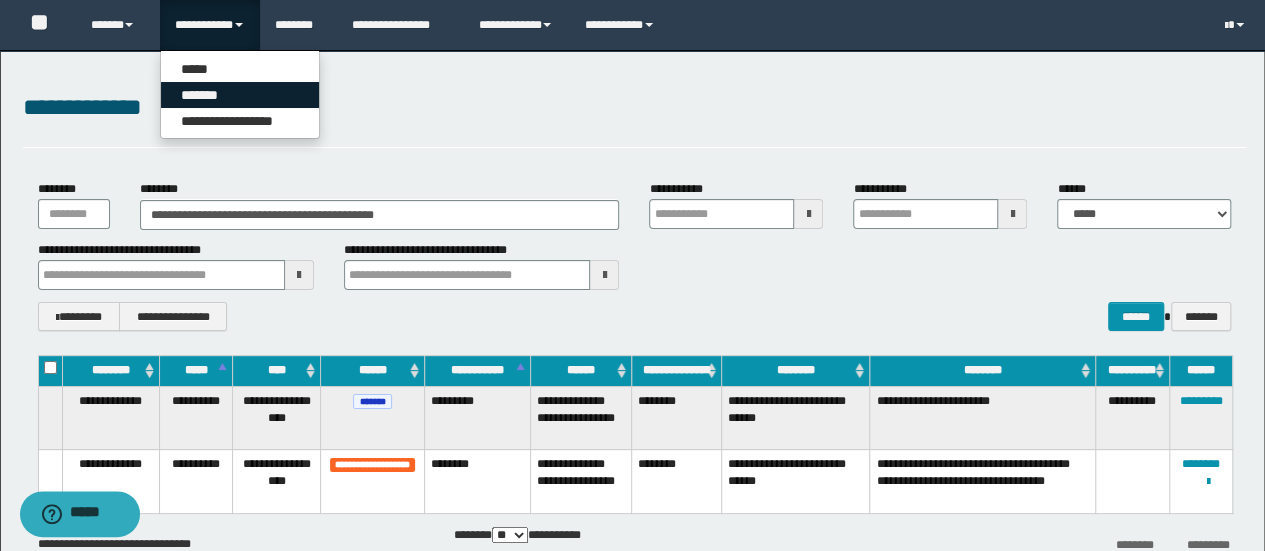 click on "*******" at bounding box center (240, 95) 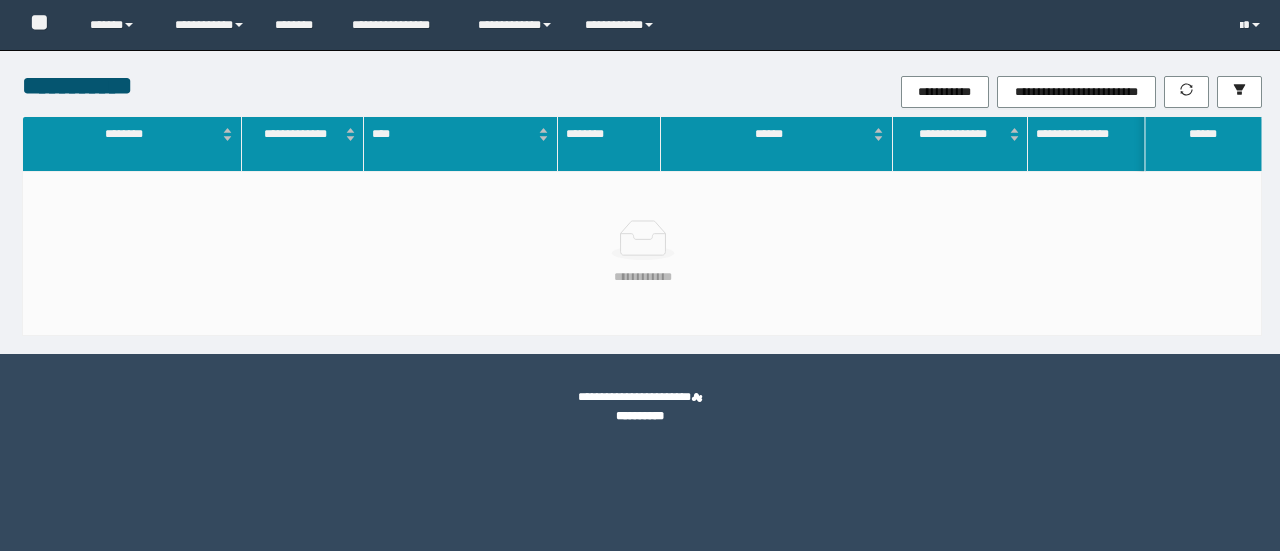 scroll, scrollTop: 0, scrollLeft: 0, axis: both 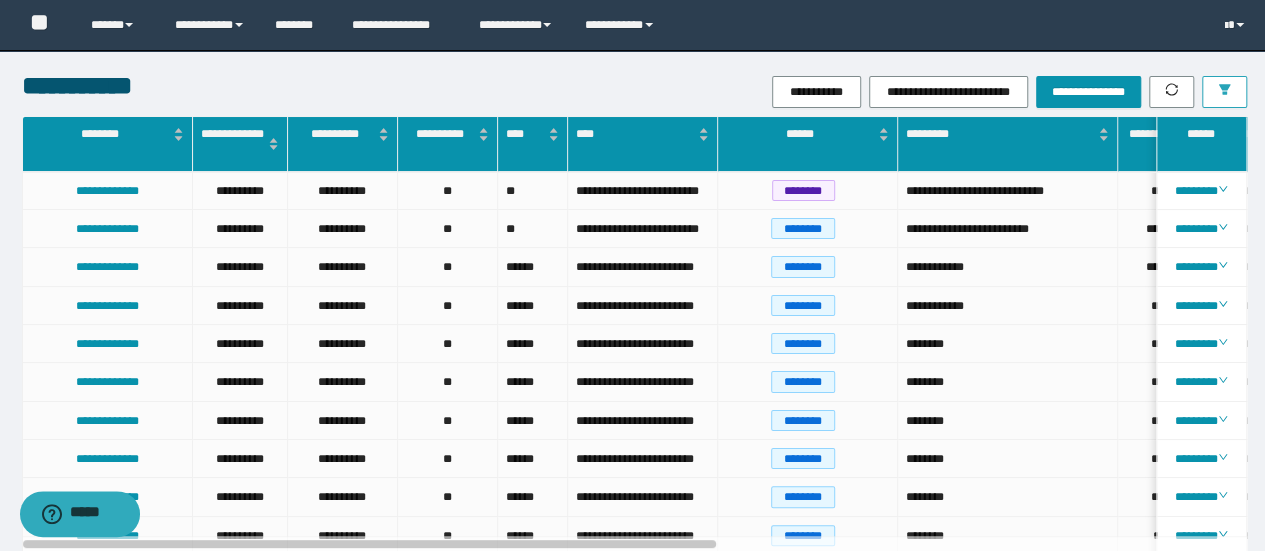 click at bounding box center (1224, 92) 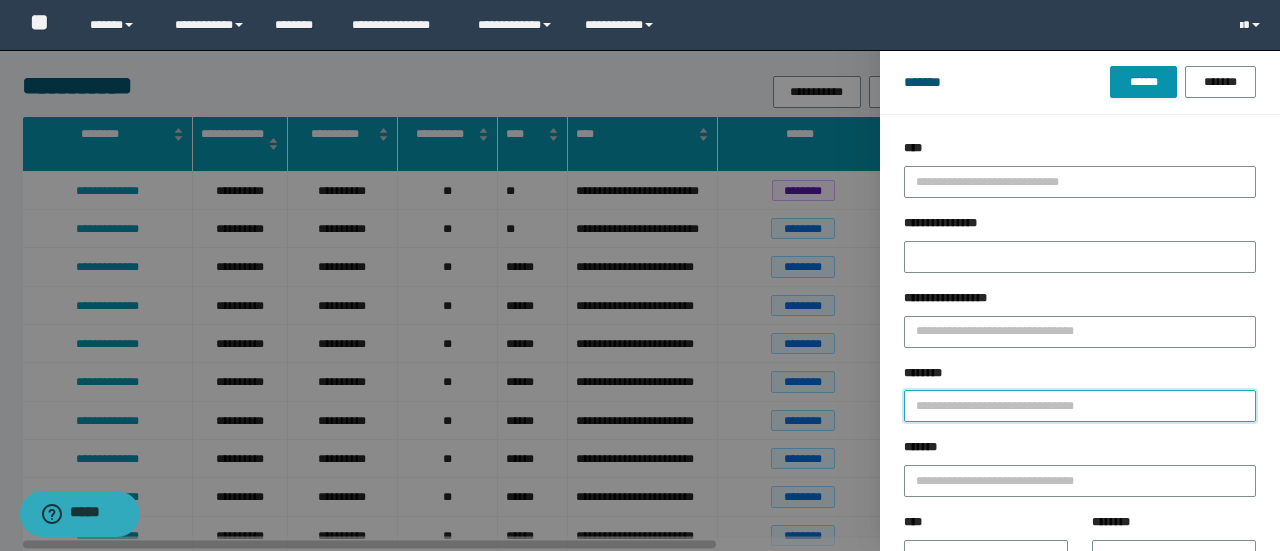 click on "********" at bounding box center (1080, 406) 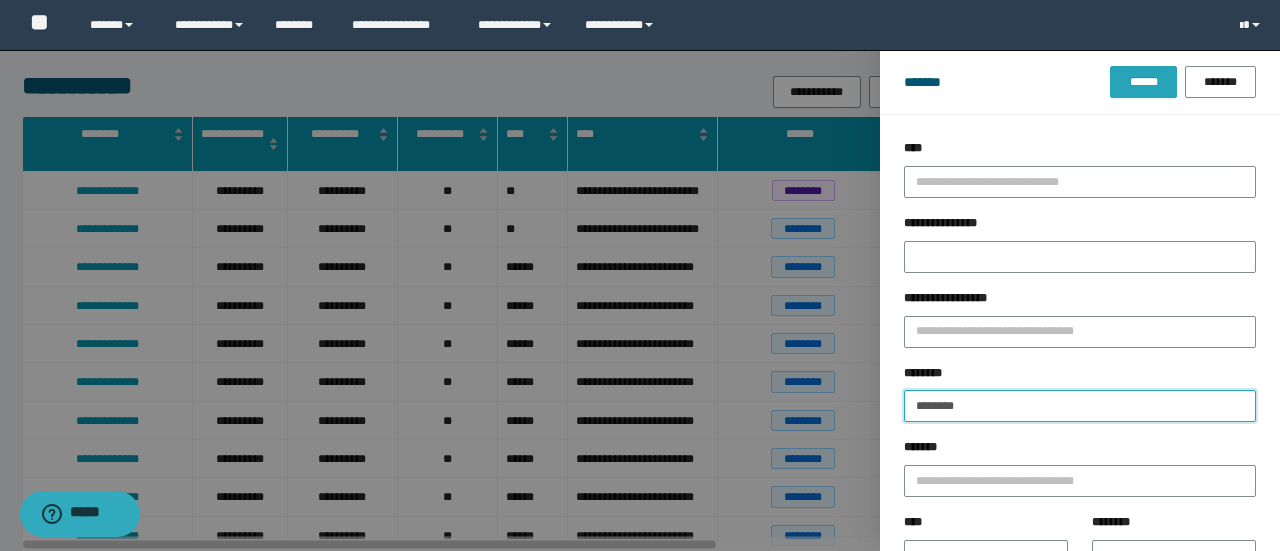 type on "********" 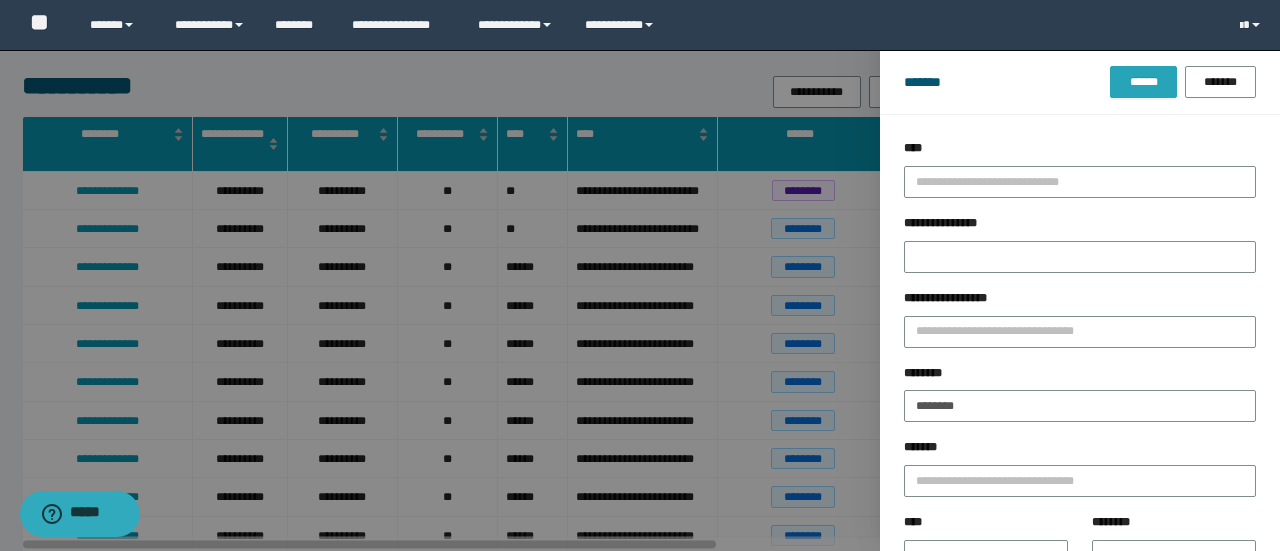 drag, startPoint x: 1142, startPoint y: 75, endPoint x: 1179, endPoint y: 127, distance: 63.82006 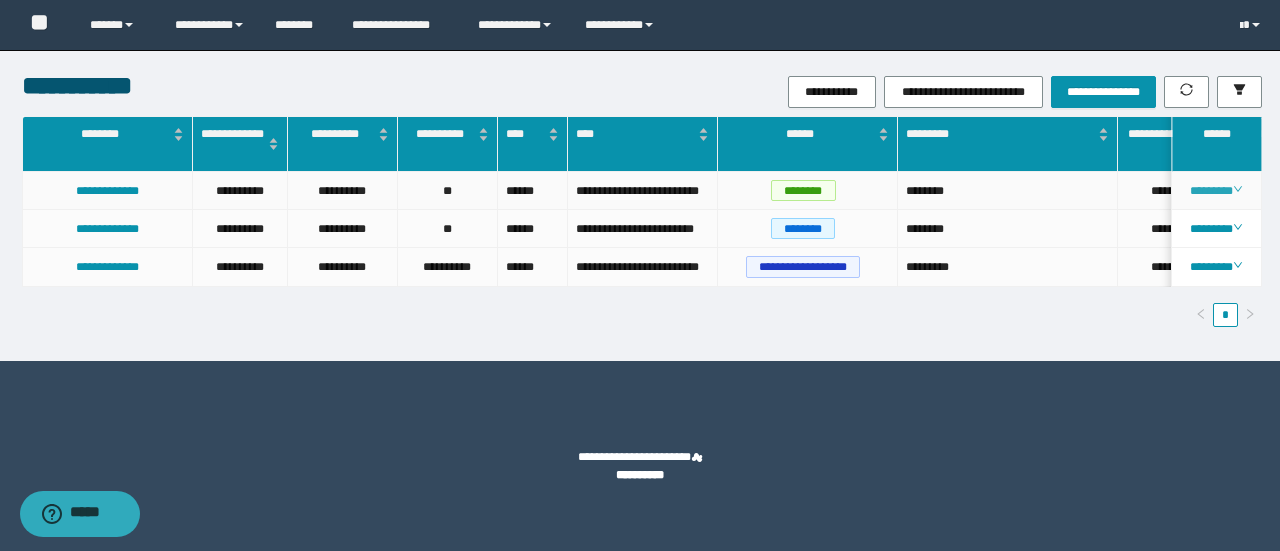 click on "********" at bounding box center (1216, 191) 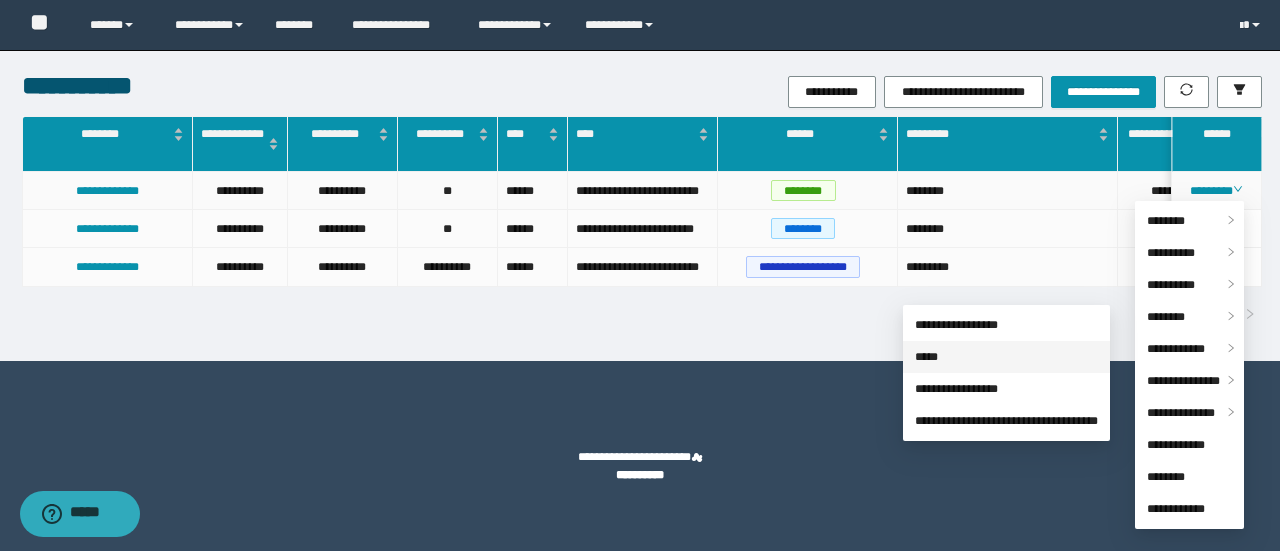 click on "*****" at bounding box center [926, 357] 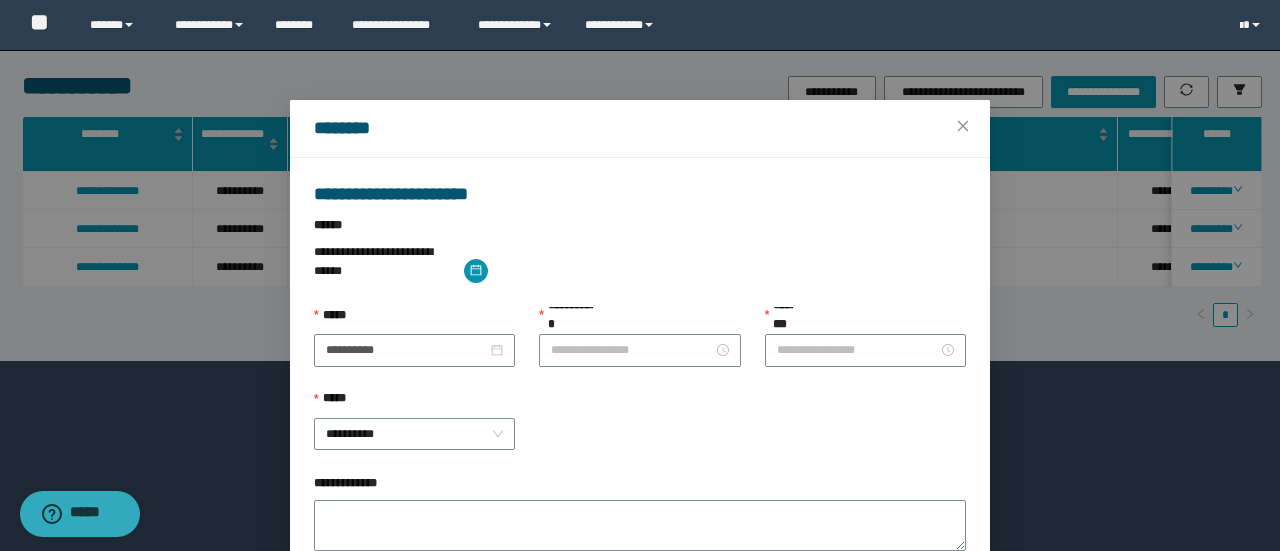 type on "**********" 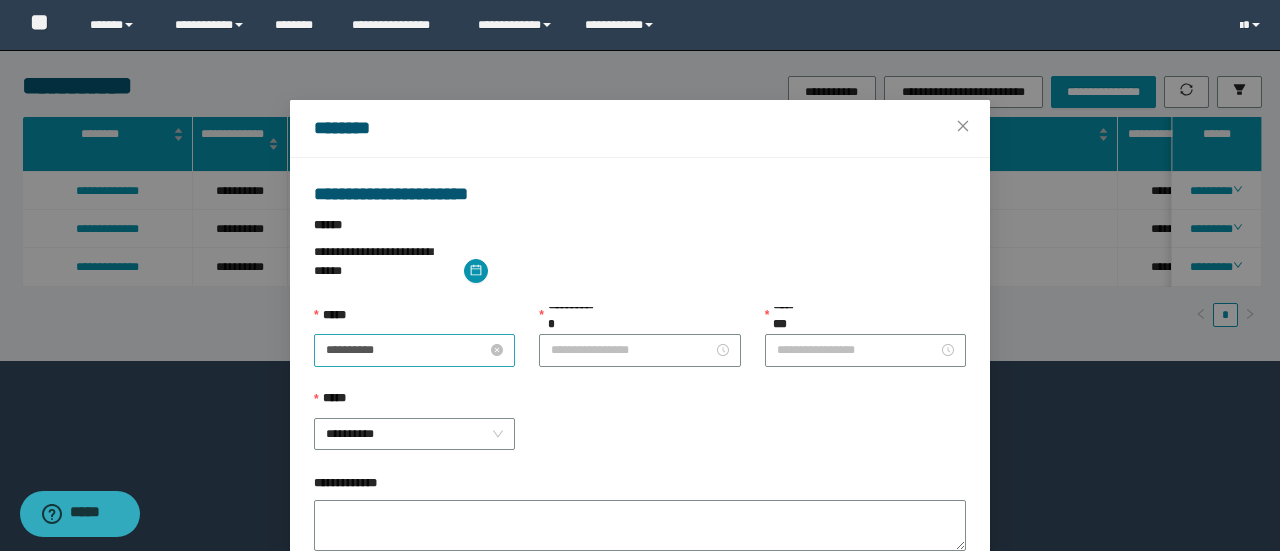 click on "**********" at bounding box center [406, 350] 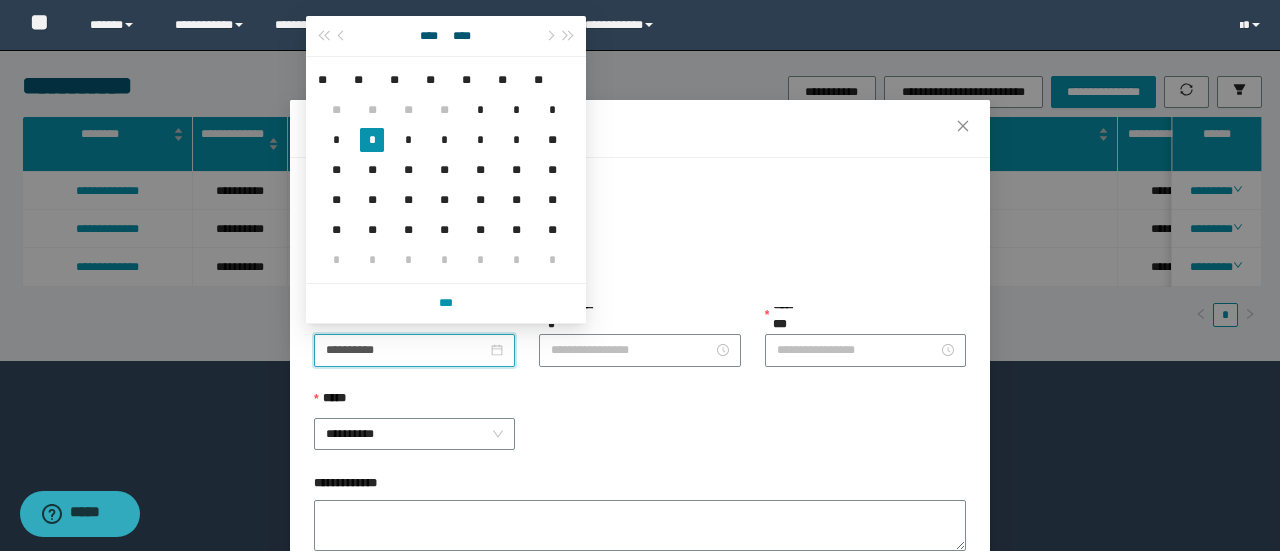 click on "**********" at bounding box center [640, 432] 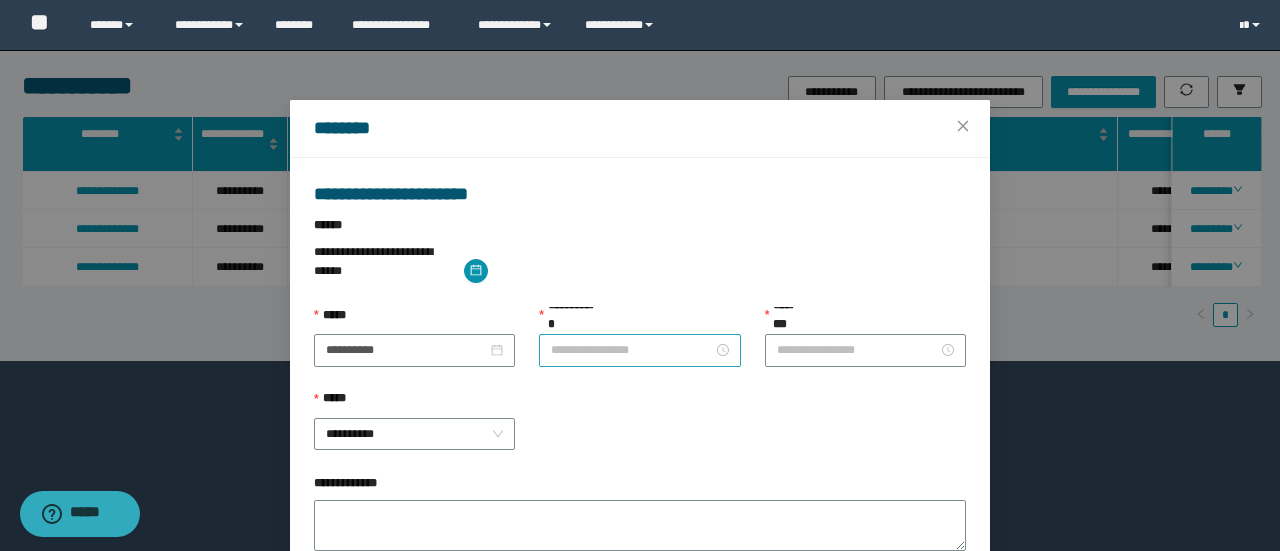click at bounding box center [639, 350] 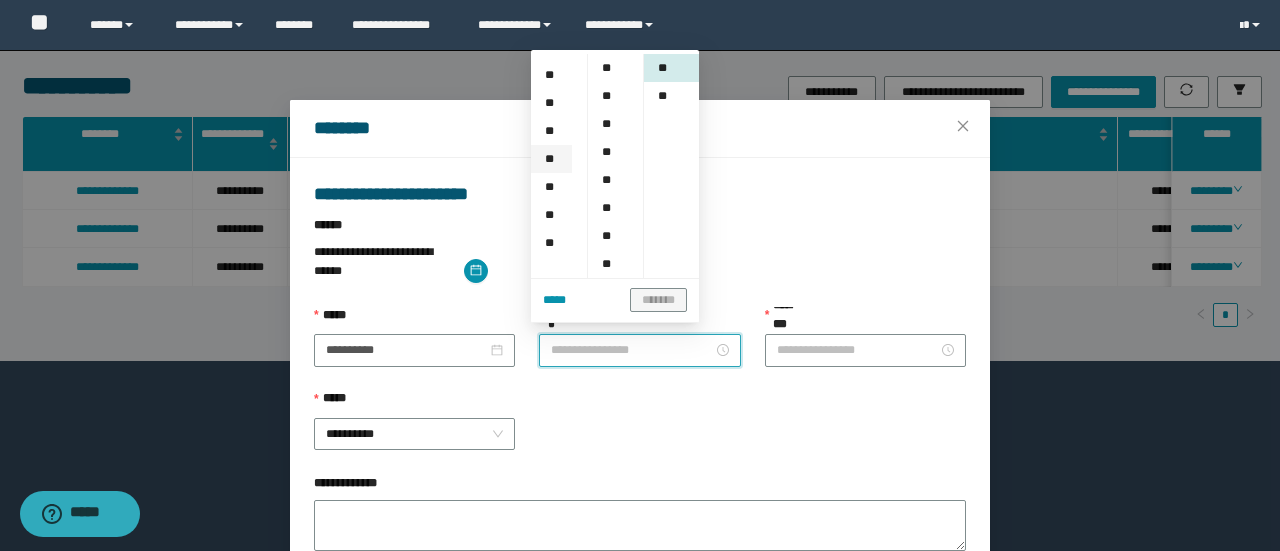 click on "**" at bounding box center (551, 159) 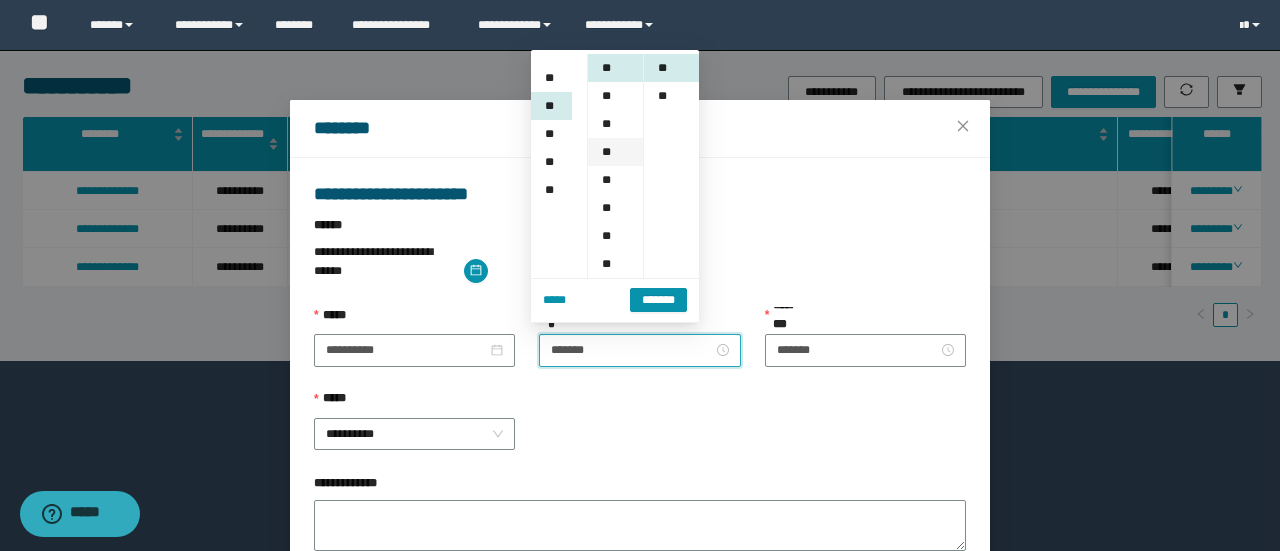 scroll, scrollTop: 224, scrollLeft: 0, axis: vertical 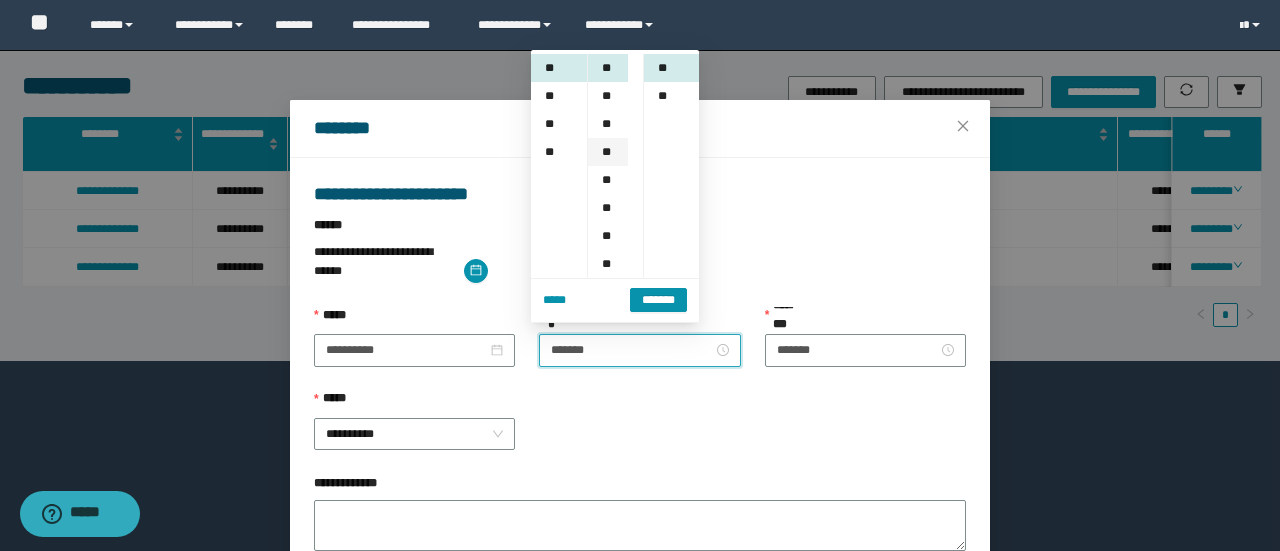click on "**" at bounding box center (608, 152) 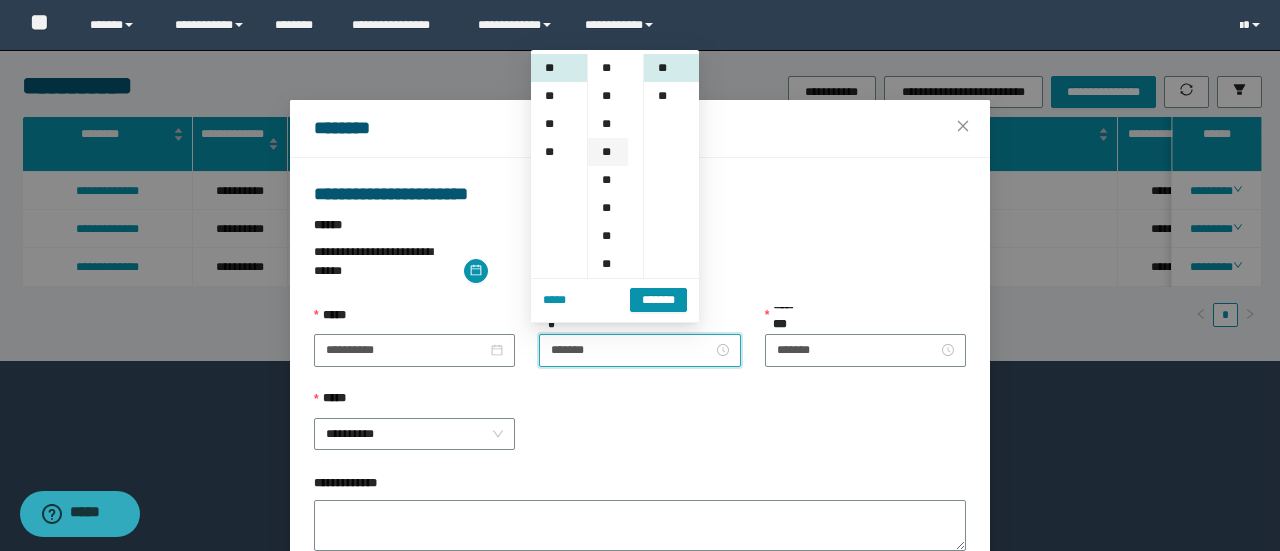 scroll, scrollTop: 84, scrollLeft: 0, axis: vertical 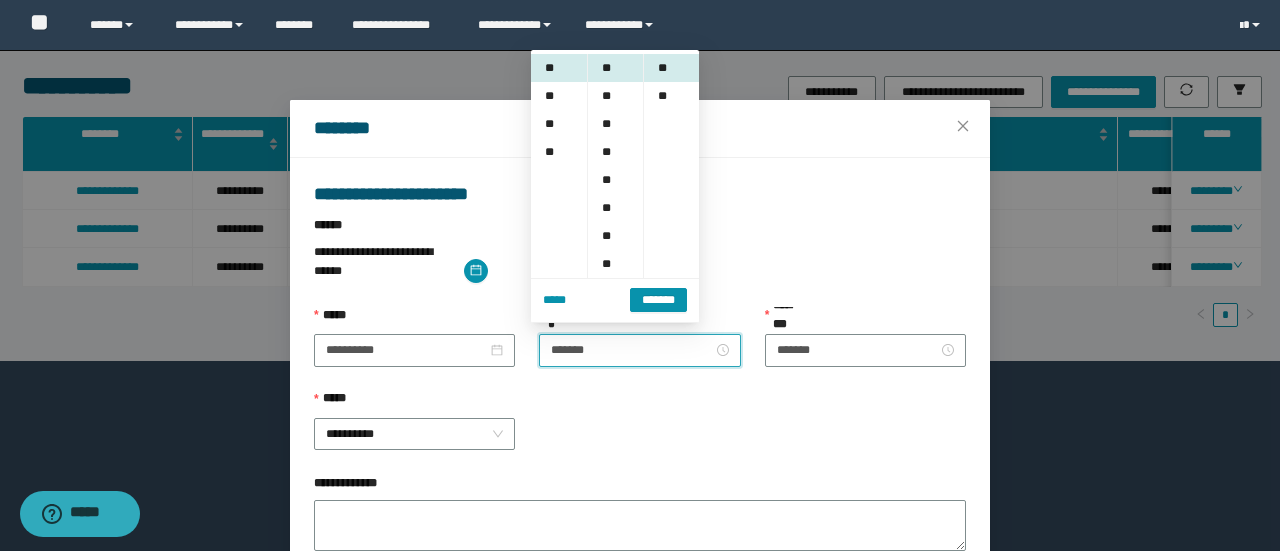 drag, startPoint x: 643, startPoint y: 405, endPoint x: 702, endPoint y: 417, distance: 60.207973 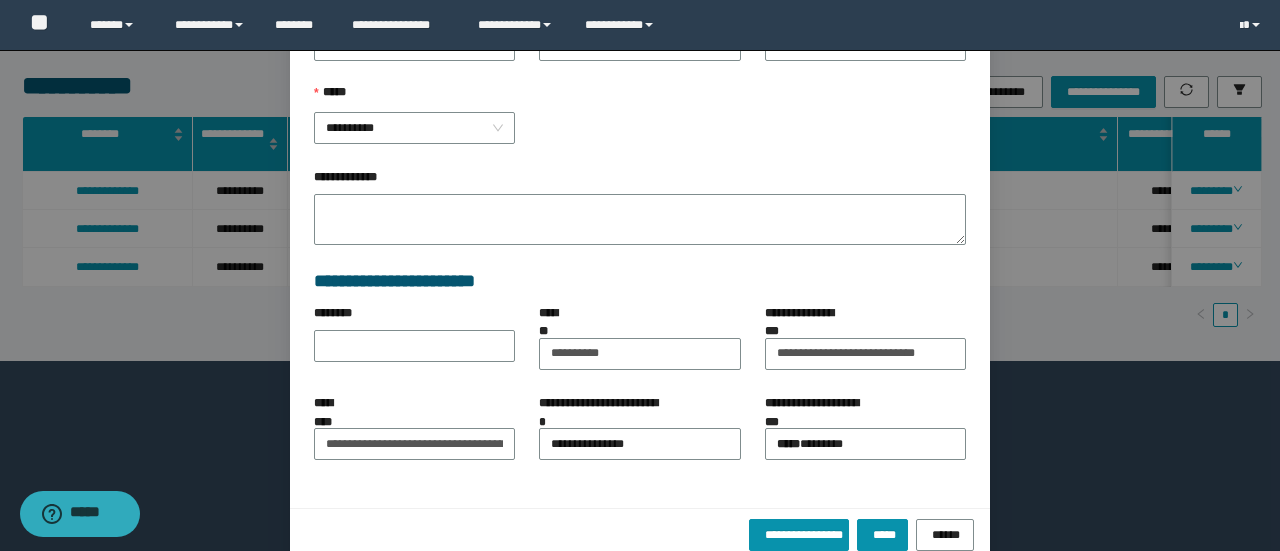 scroll, scrollTop: 316, scrollLeft: 0, axis: vertical 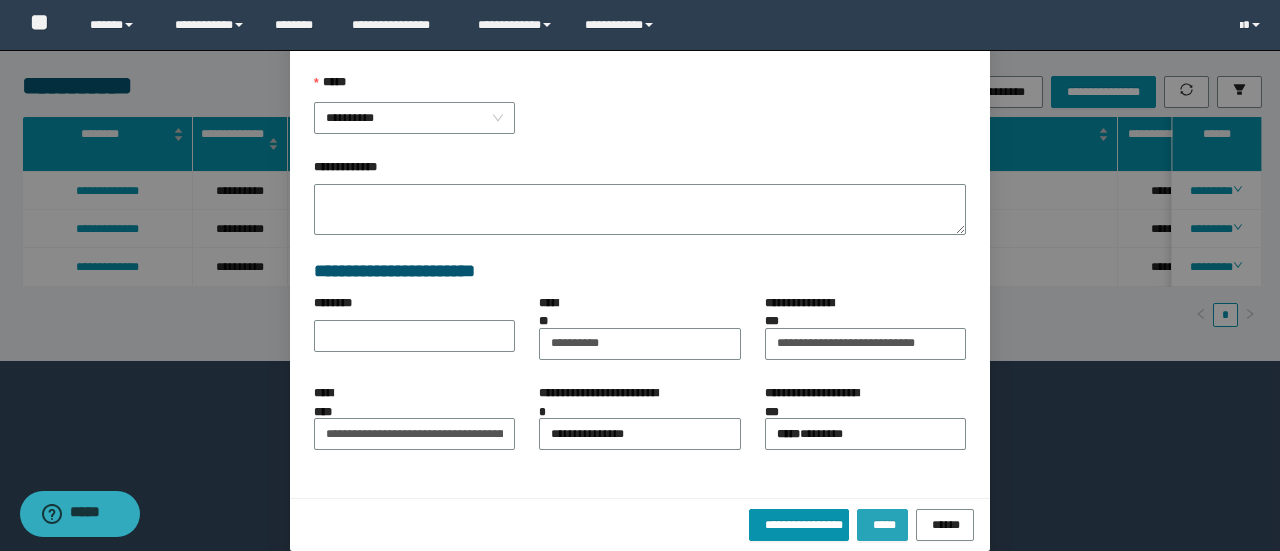 click on "*****" at bounding box center [883, 525] 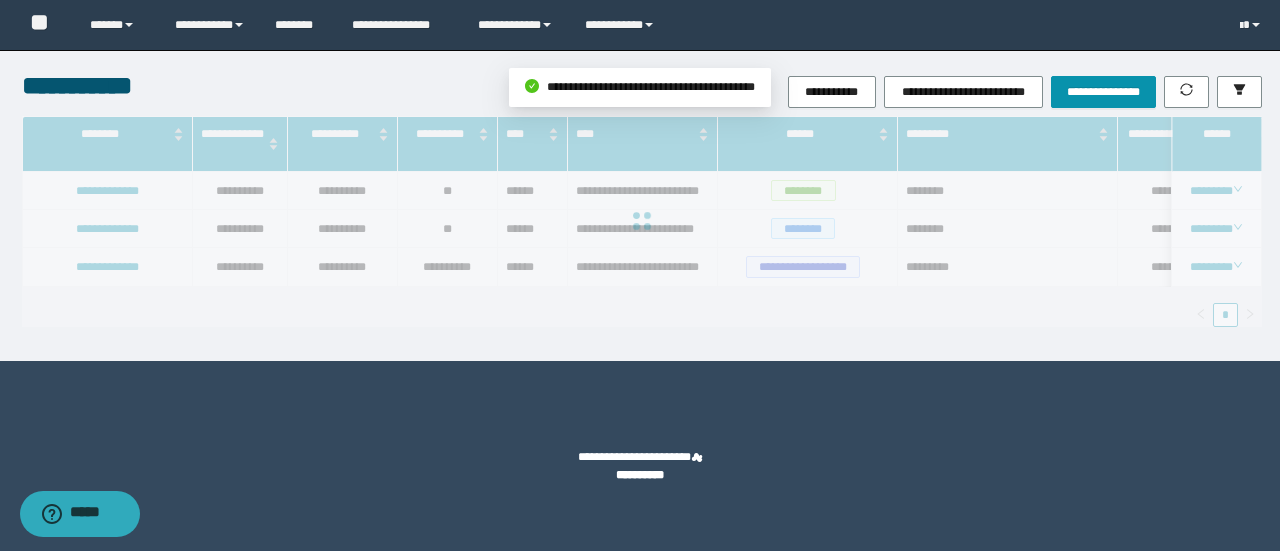 scroll, scrollTop: 216, scrollLeft: 0, axis: vertical 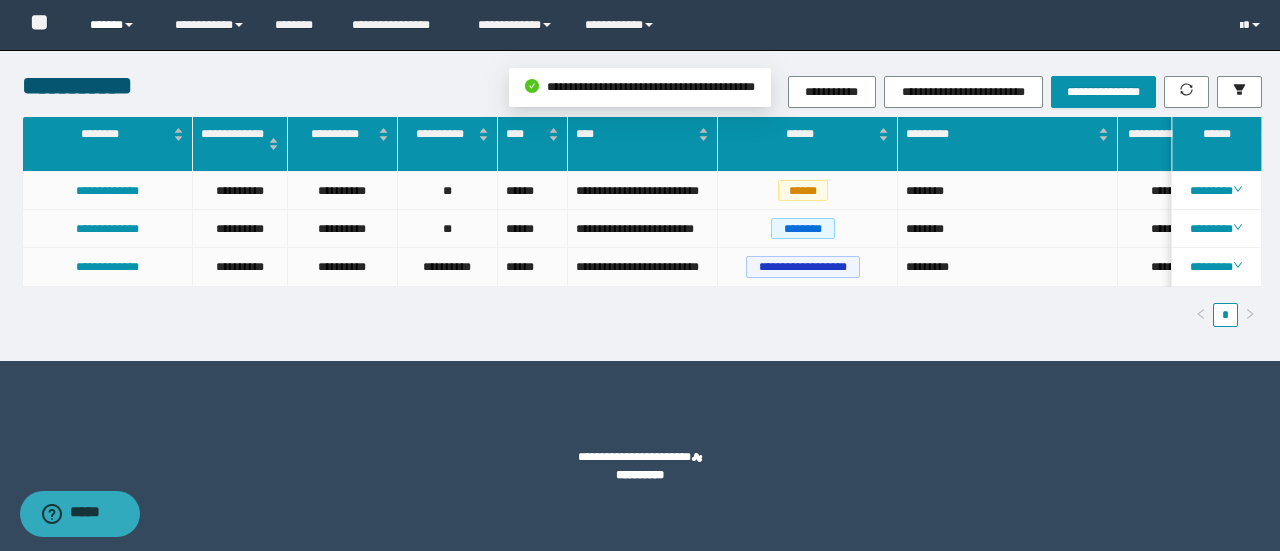 click on "******" at bounding box center (117, 25) 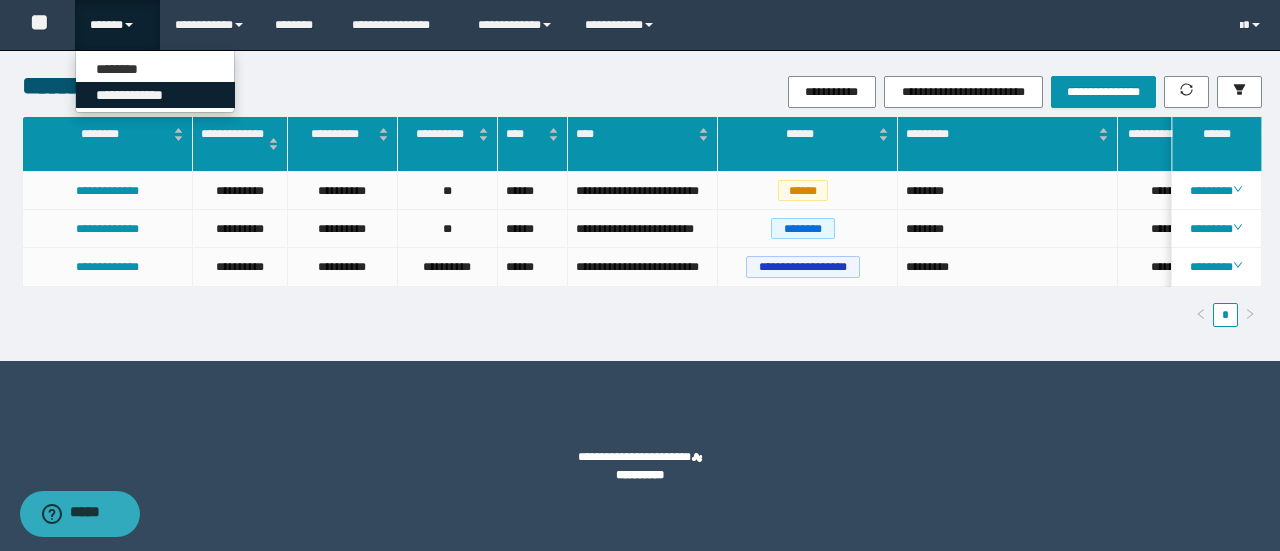 click on "**********" at bounding box center (155, 95) 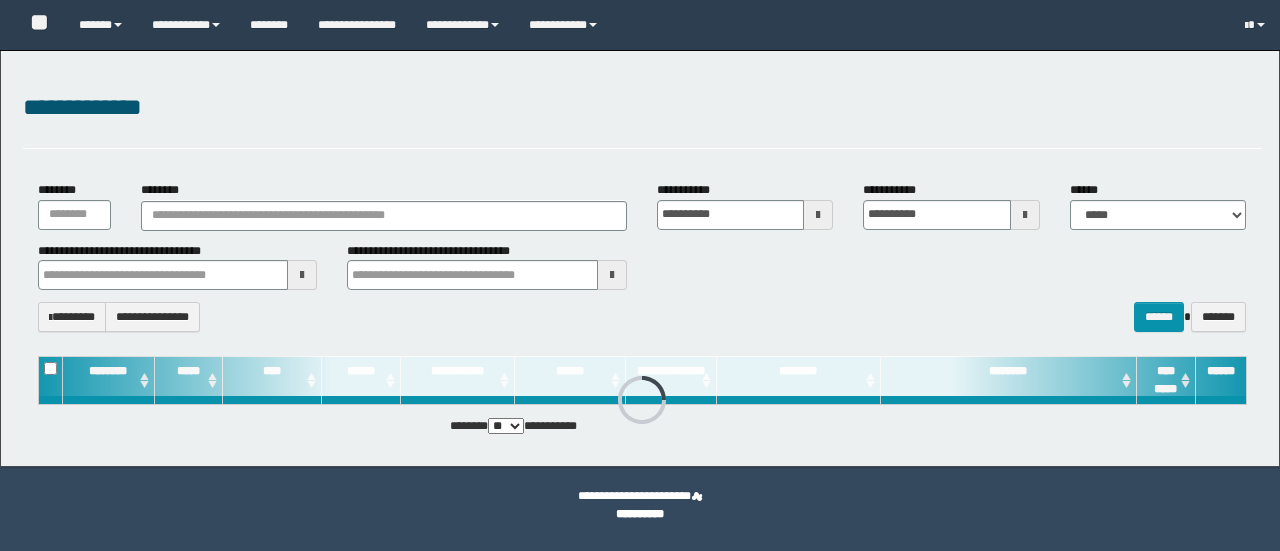 scroll, scrollTop: 0, scrollLeft: 0, axis: both 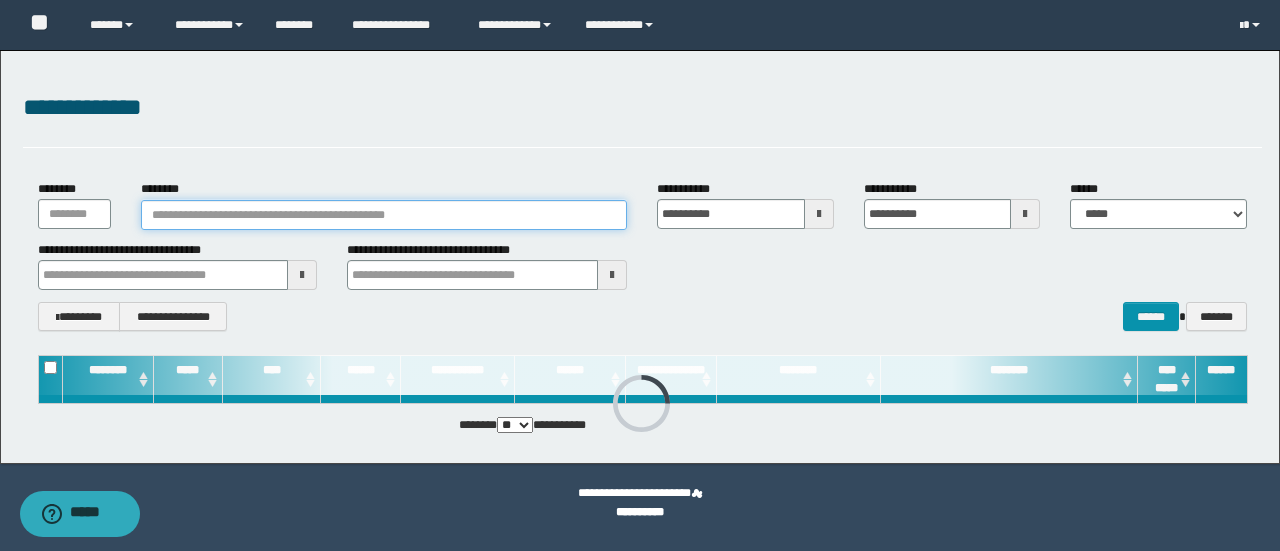click on "********" at bounding box center [384, 215] 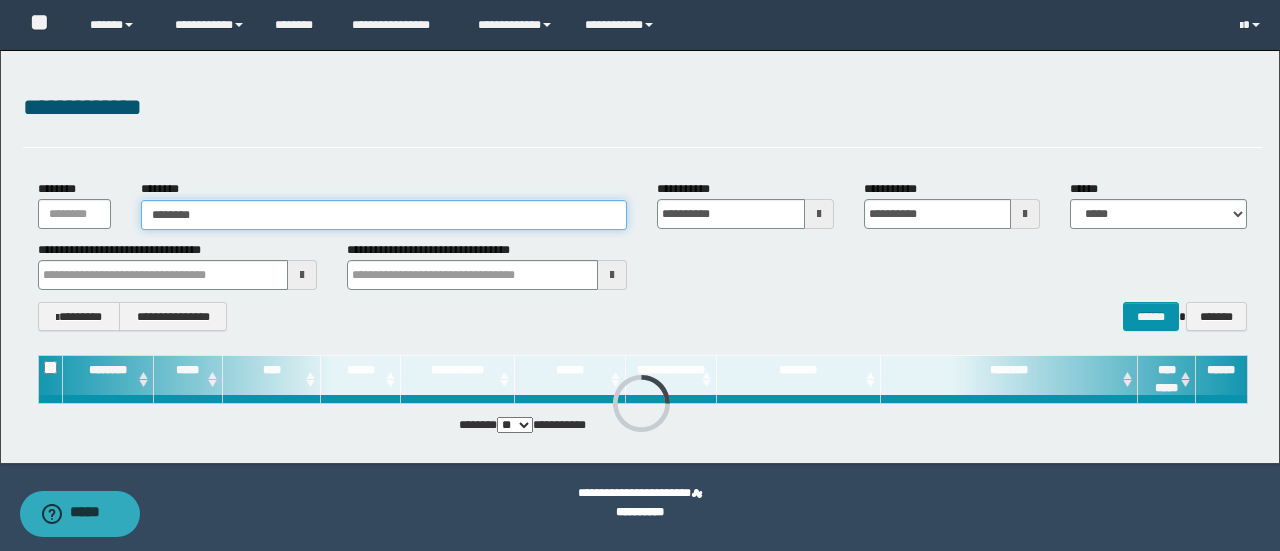 type on "********" 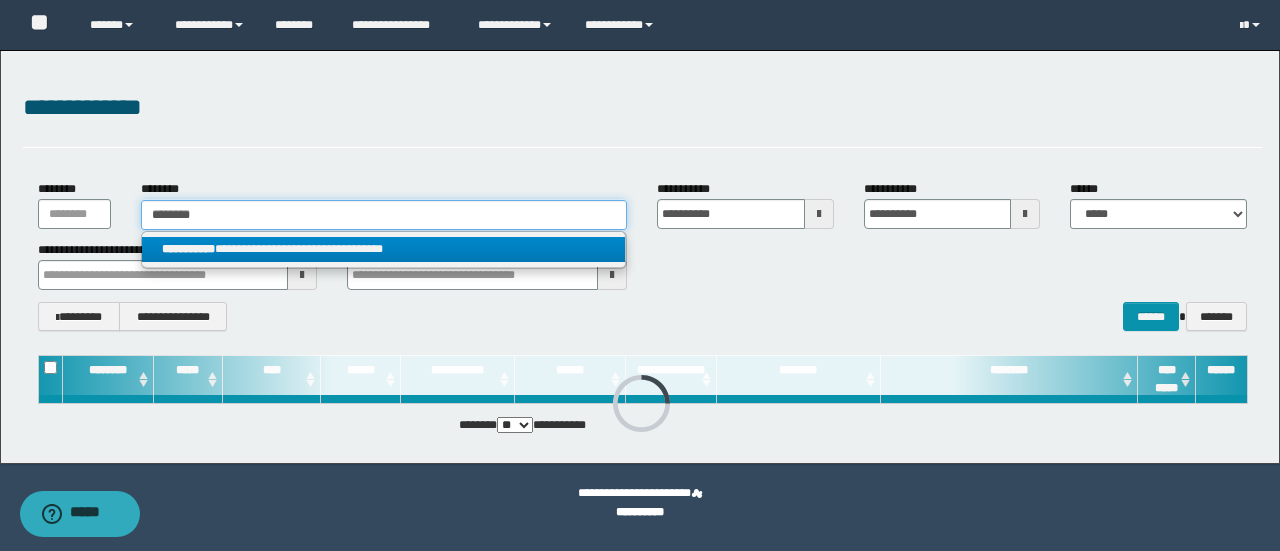 type on "********" 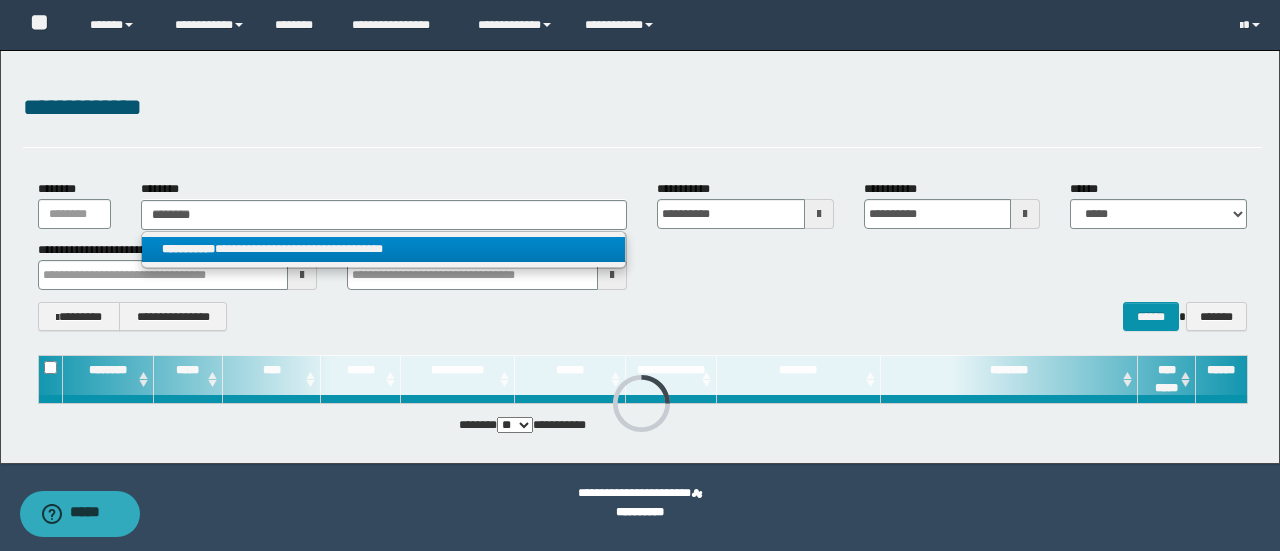drag, startPoint x: 336, startPoint y: 246, endPoint x: 498, endPoint y: 265, distance: 163.1104 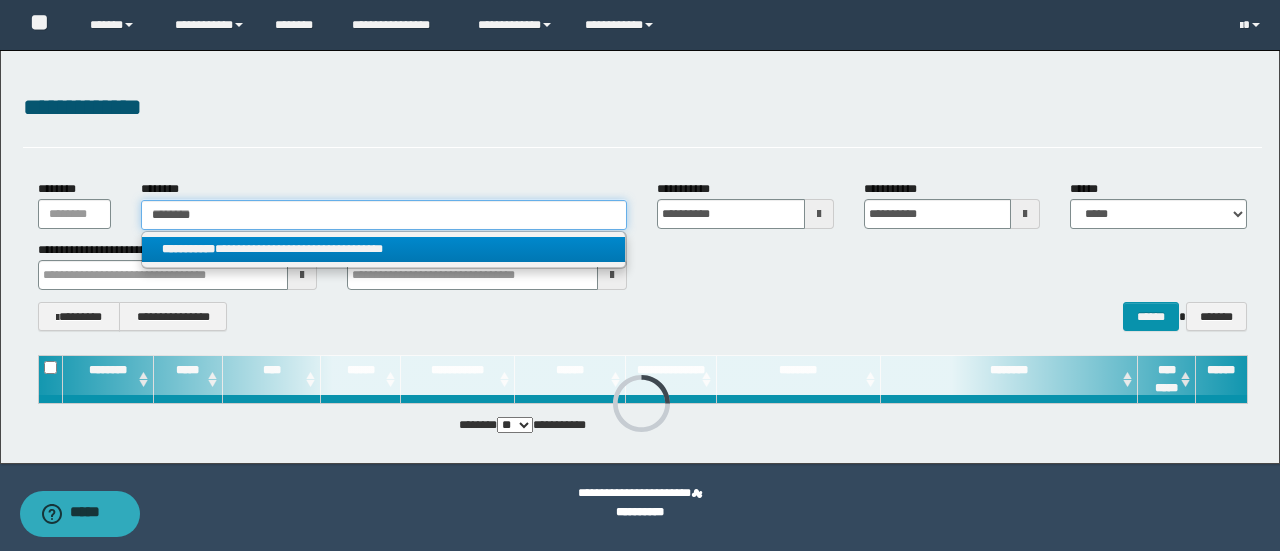 type 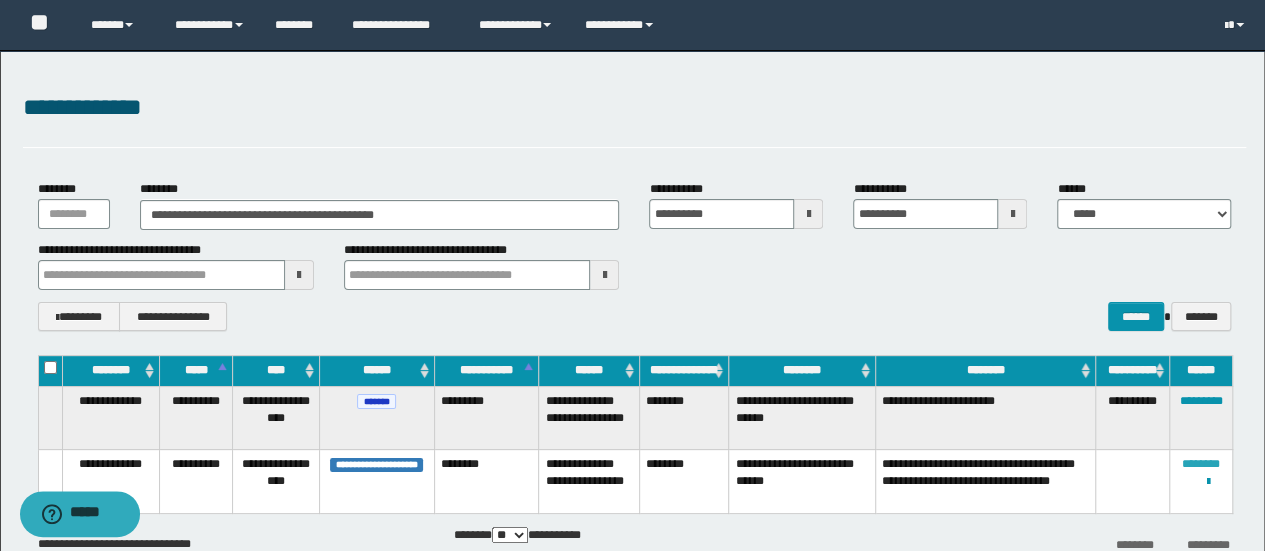 click on "********" at bounding box center [1201, 464] 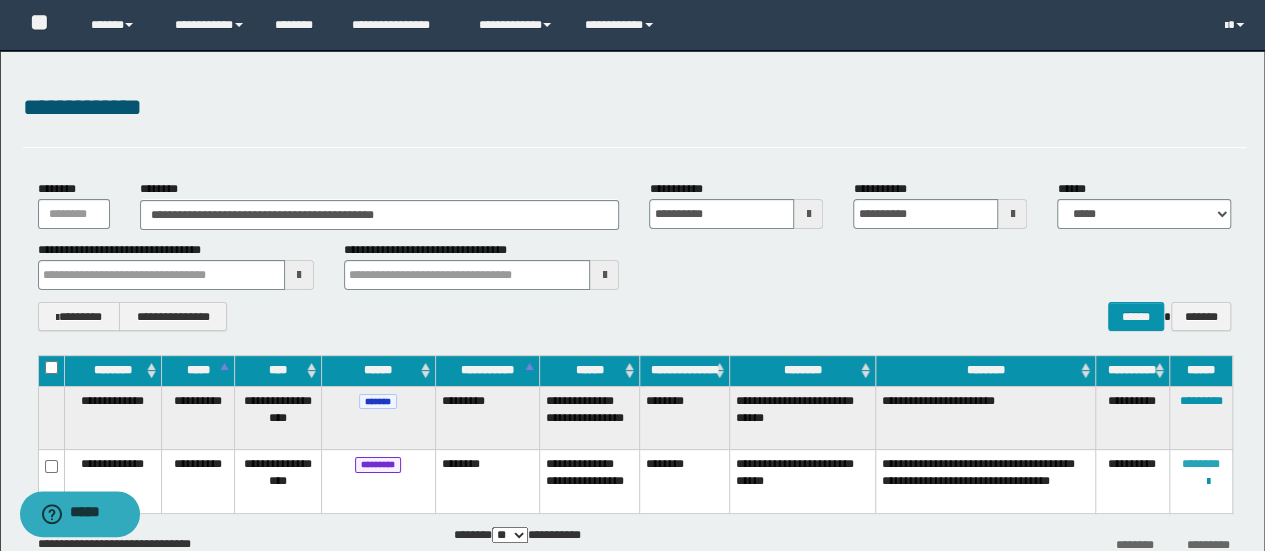 click on "********" at bounding box center [1201, 464] 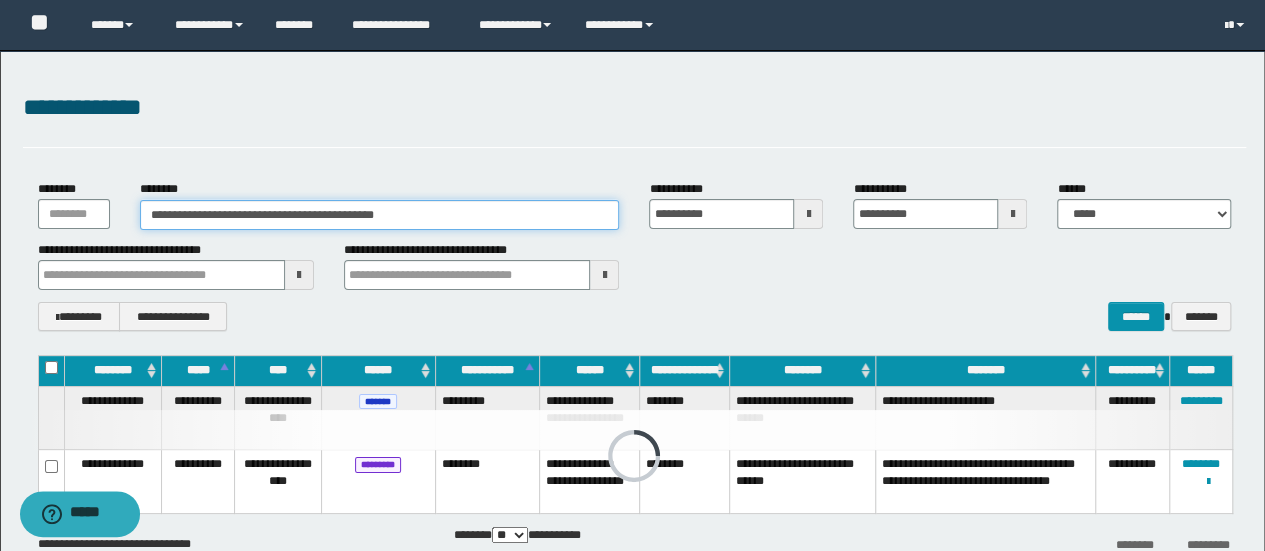 click on "**********" at bounding box center [380, 215] 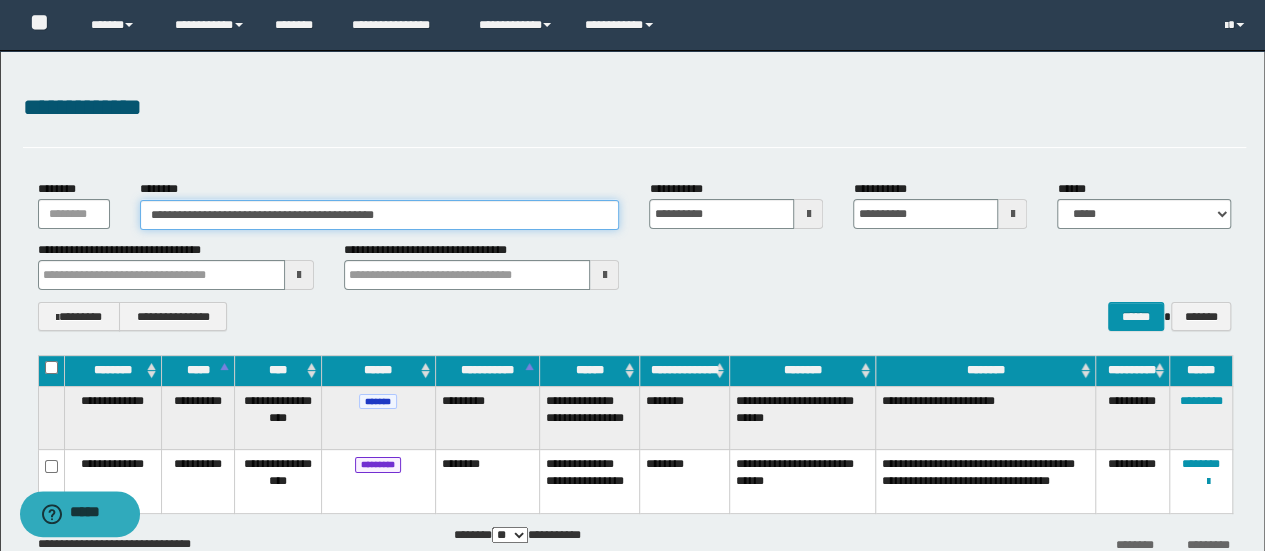 paste 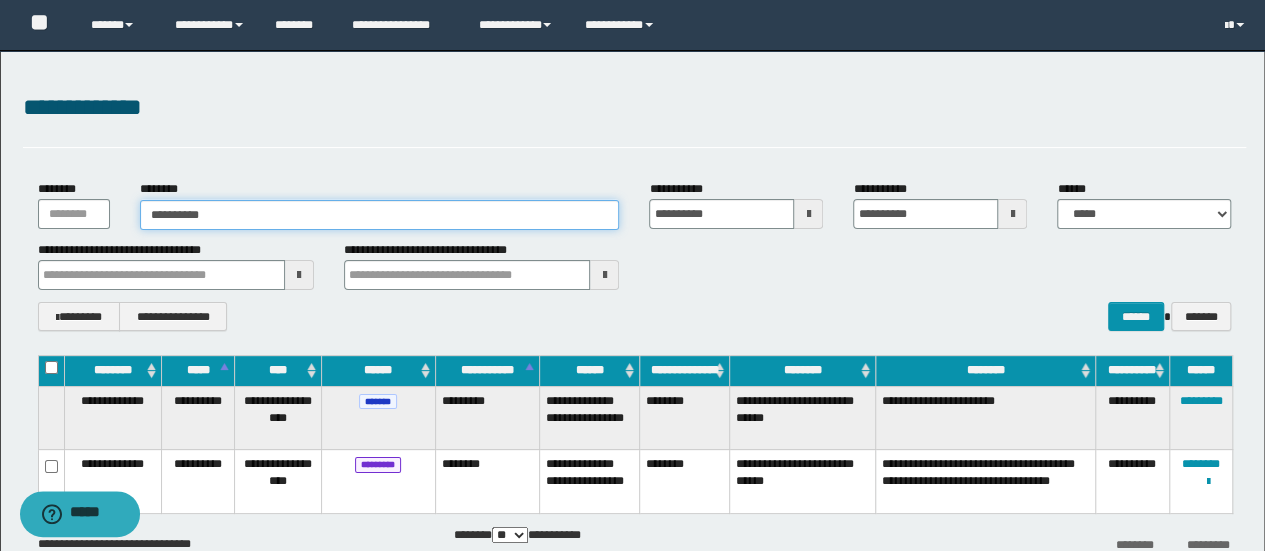 type on "**********" 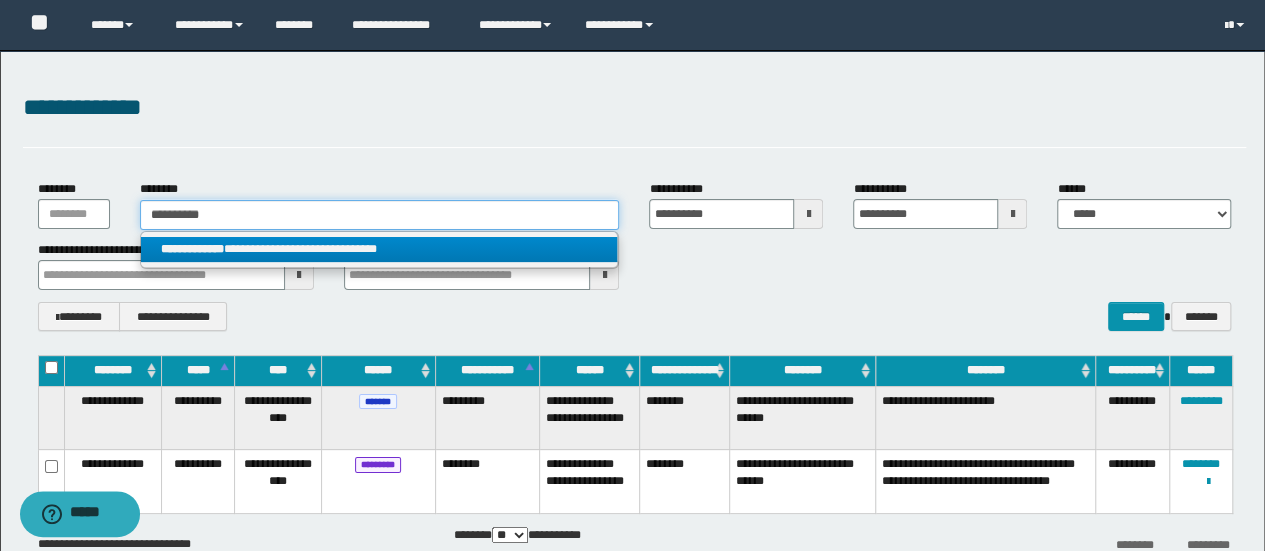 type on "**********" 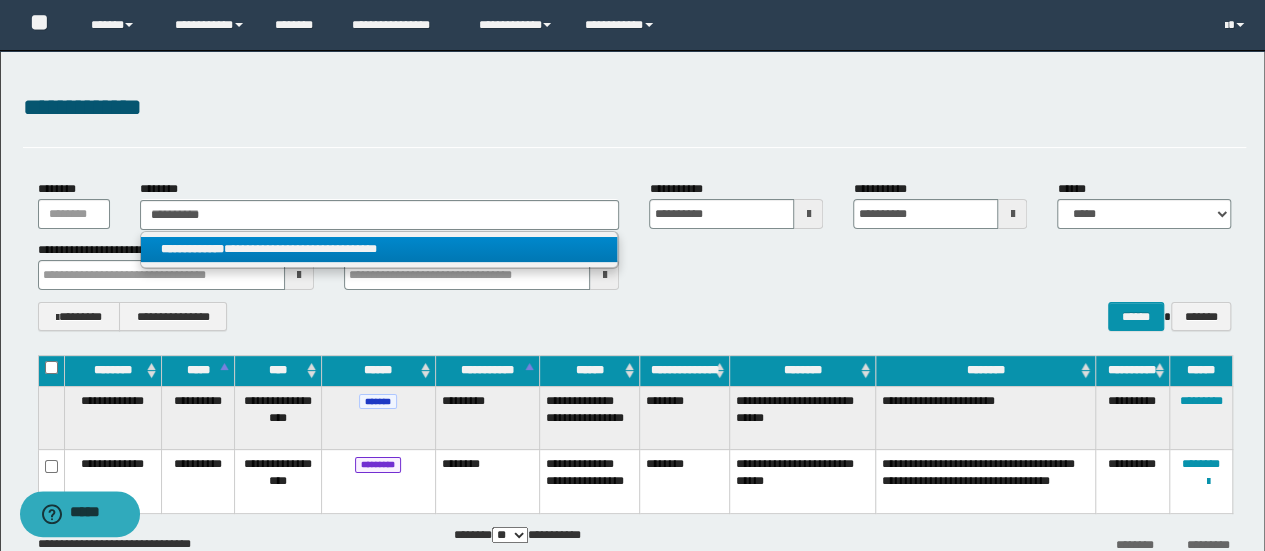 click on "**********" at bounding box center [379, 249] 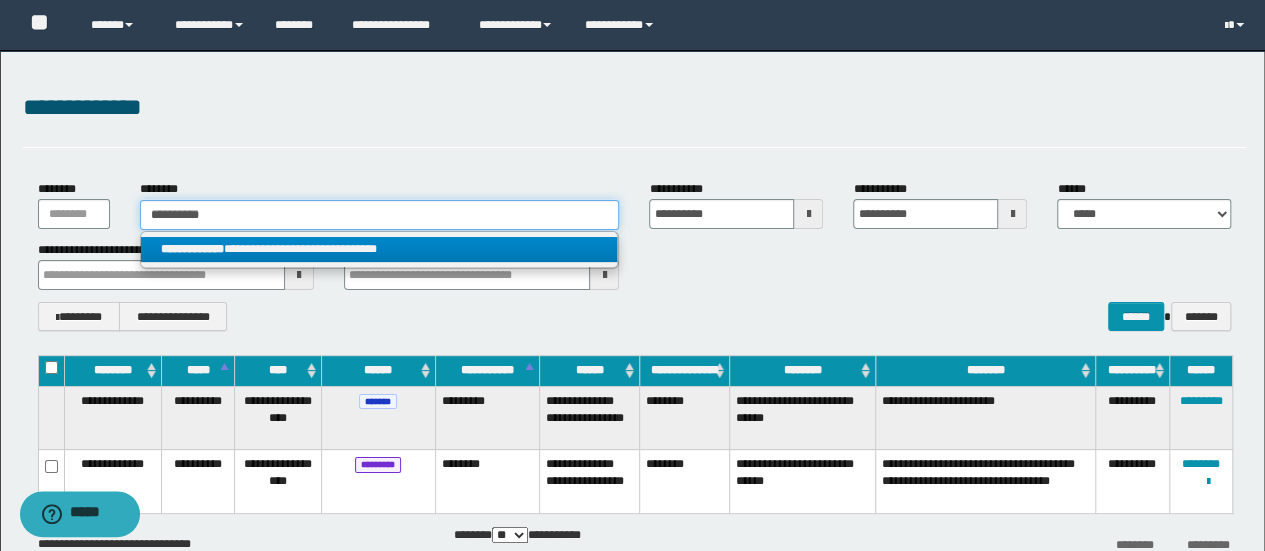 type 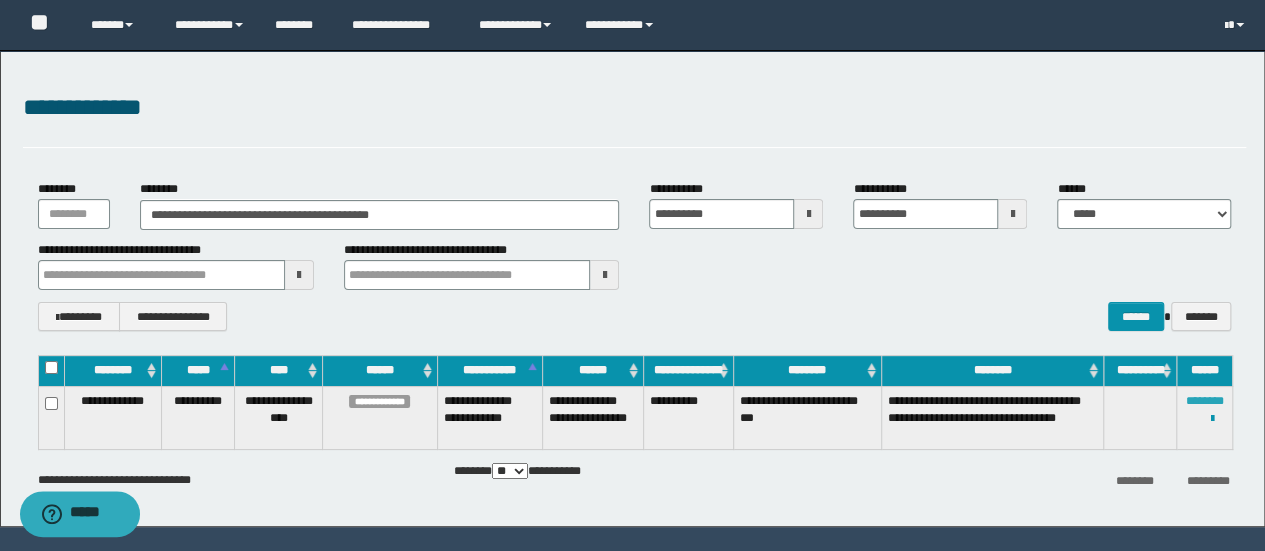 click on "********" at bounding box center [1205, 401] 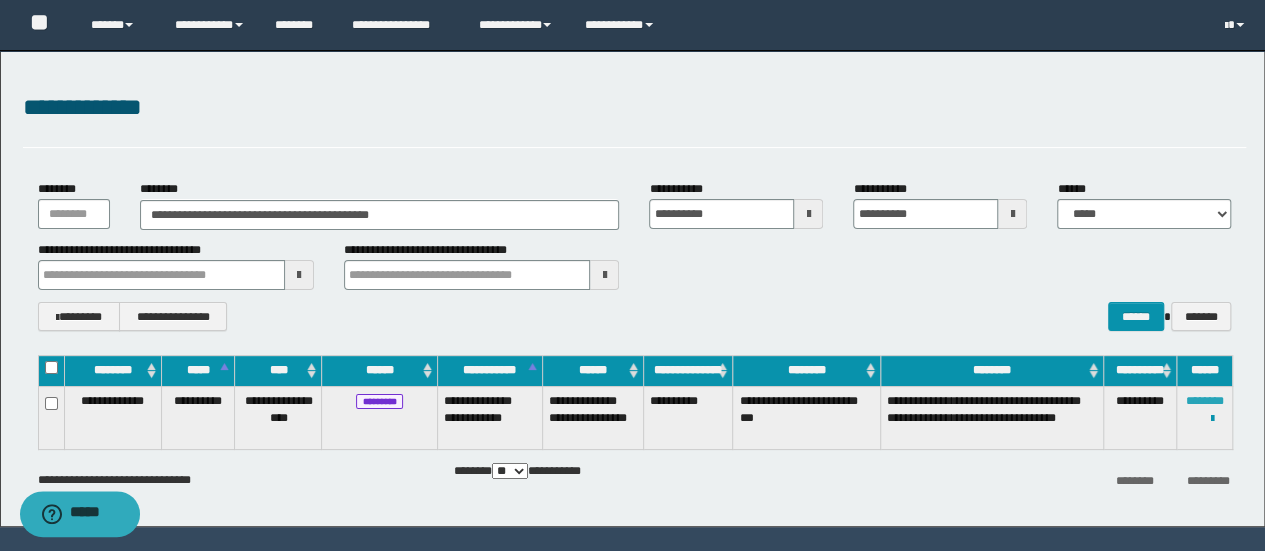 click on "********" at bounding box center (1205, 401) 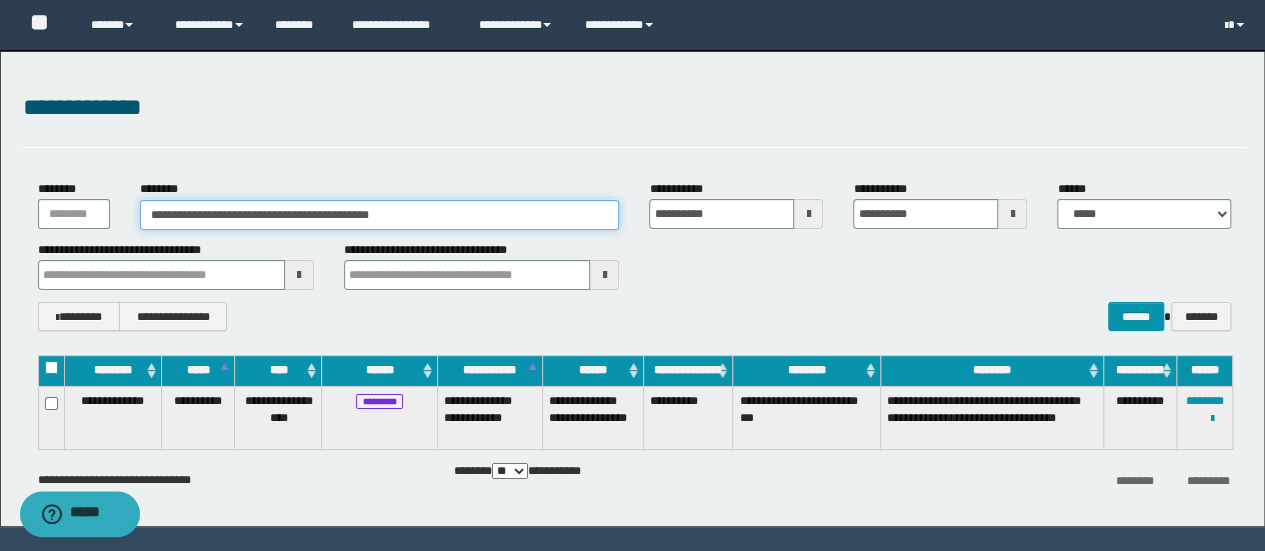 click on "**********" at bounding box center (380, 215) 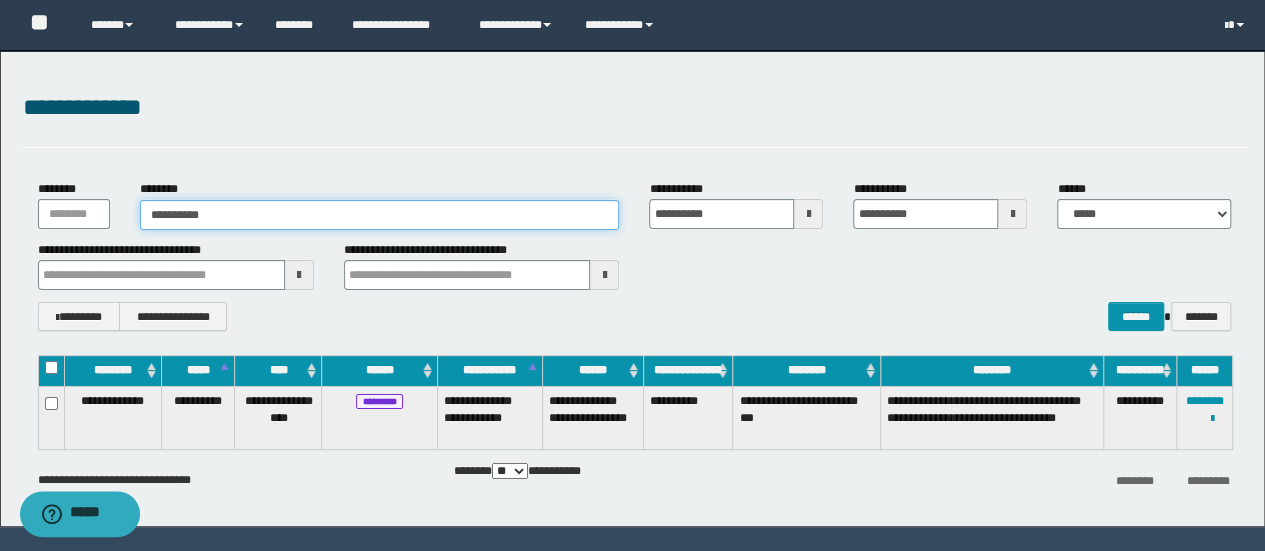 type on "**********" 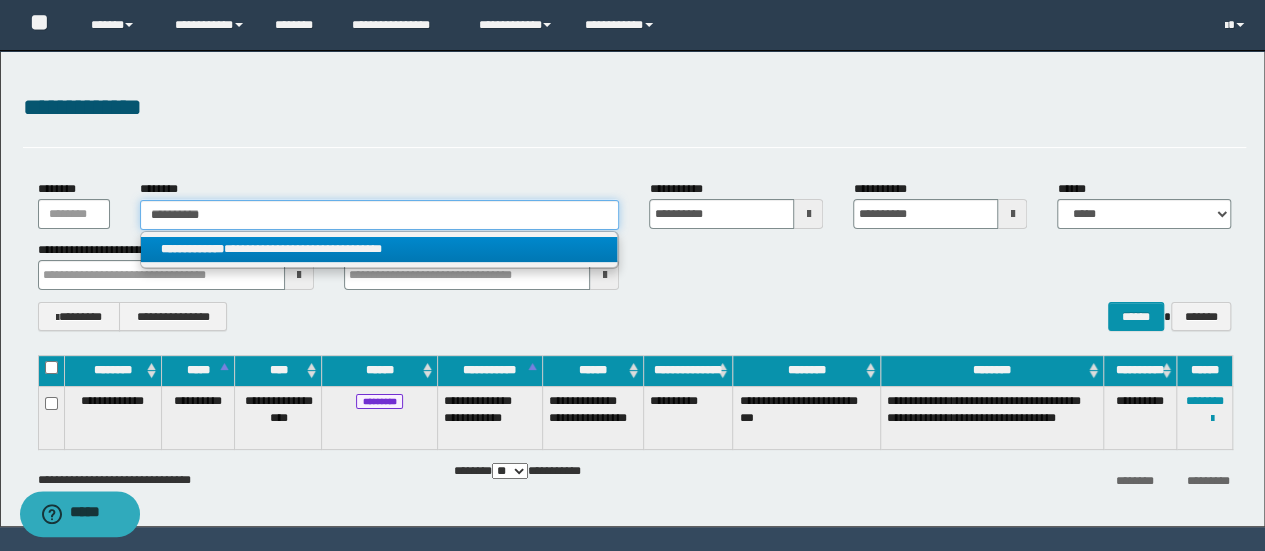 type on "**********" 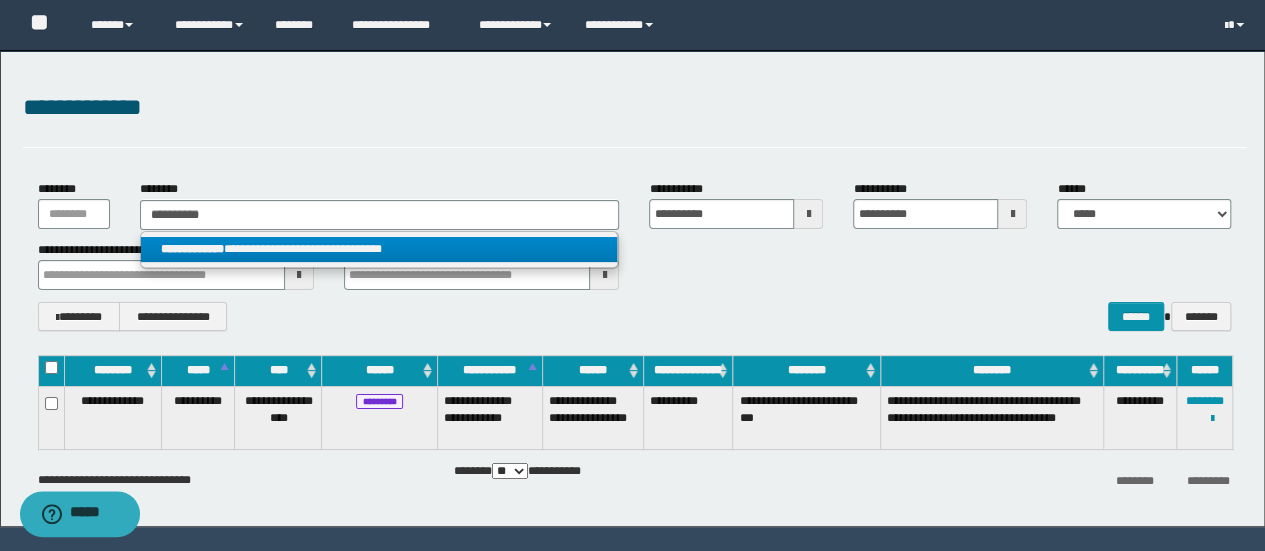 click on "**********" at bounding box center [379, 249] 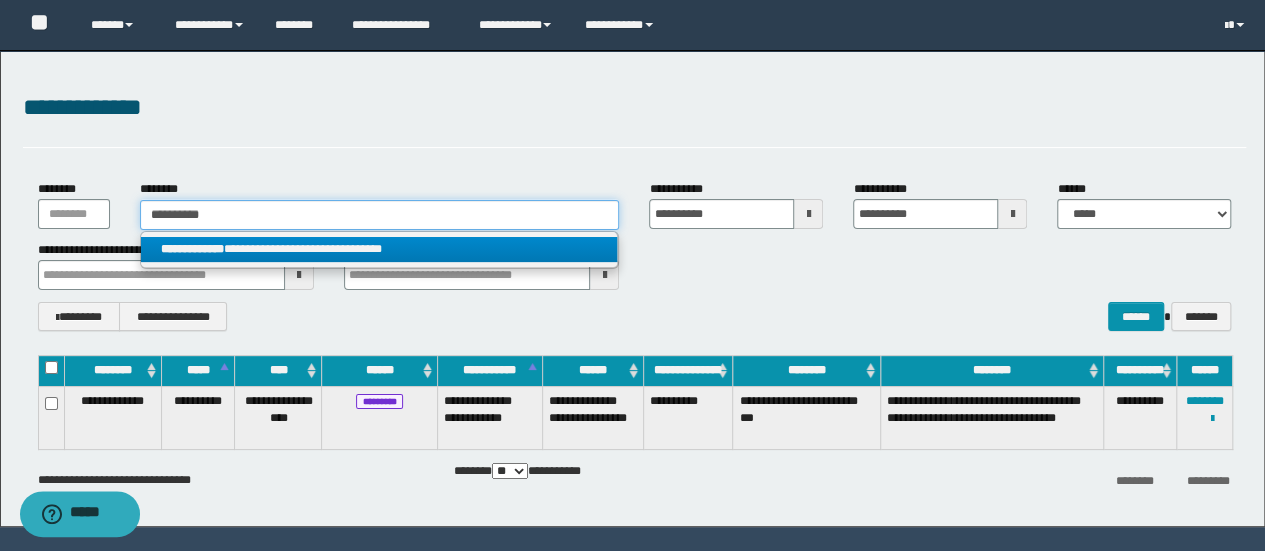 type 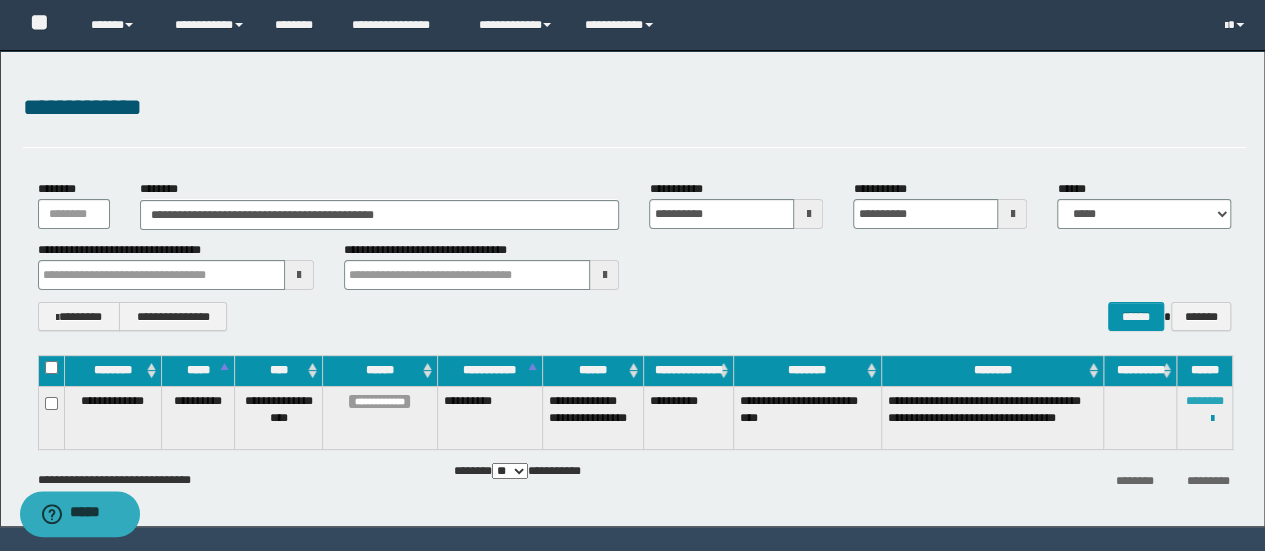 click on "**********" at bounding box center [1205, 417] 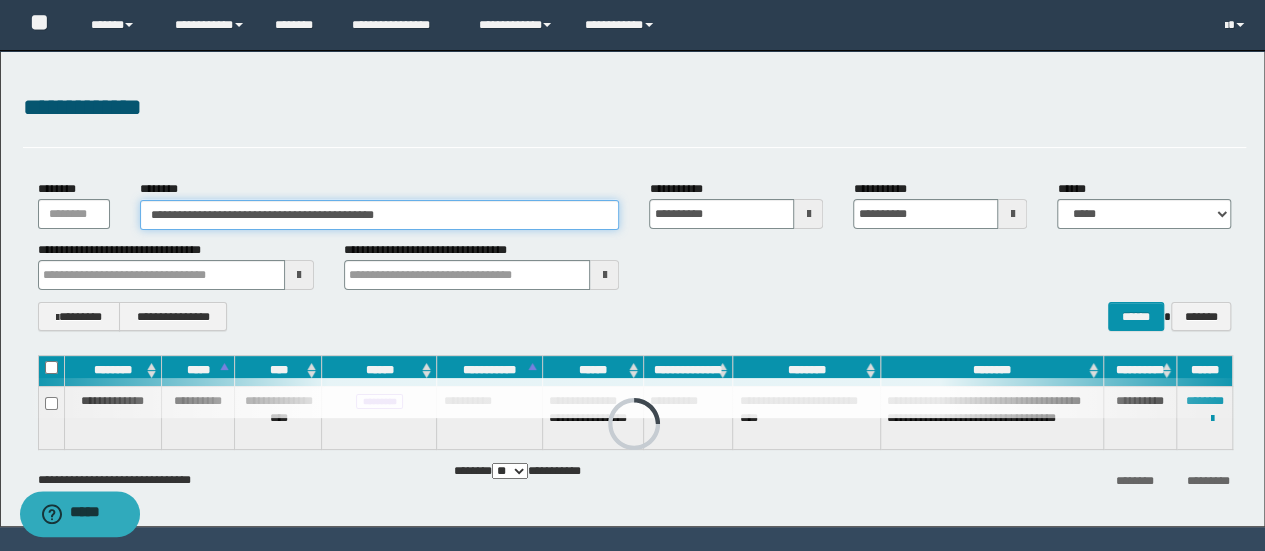 click on "**********" at bounding box center (380, 215) 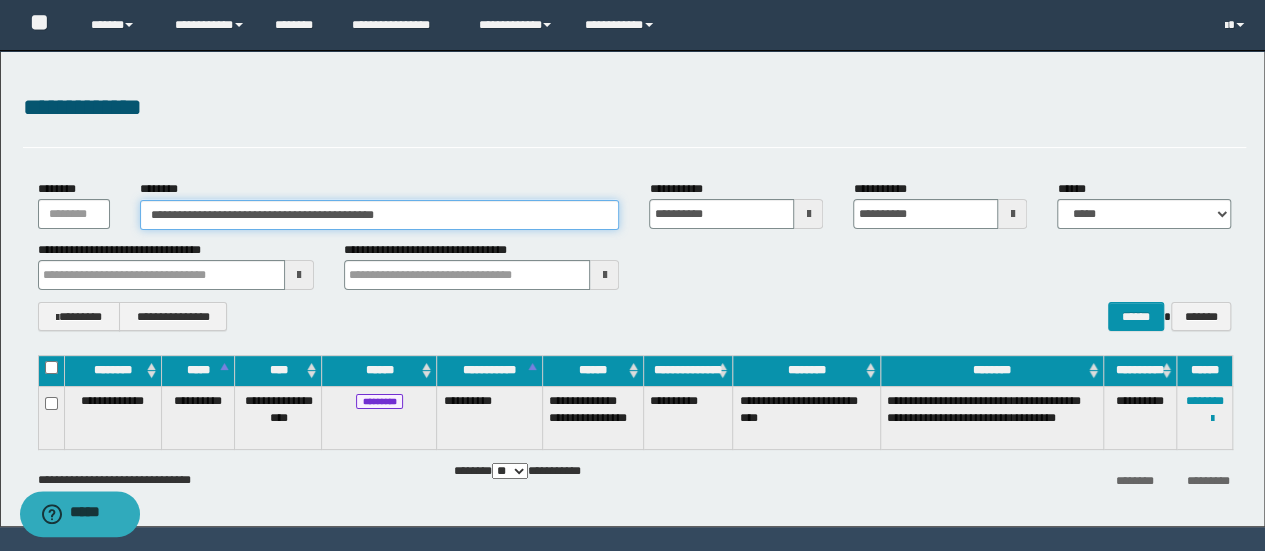 drag, startPoint x: 465, startPoint y: 215, endPoint x: 0, endPoint y: 189, distance: 465.72632 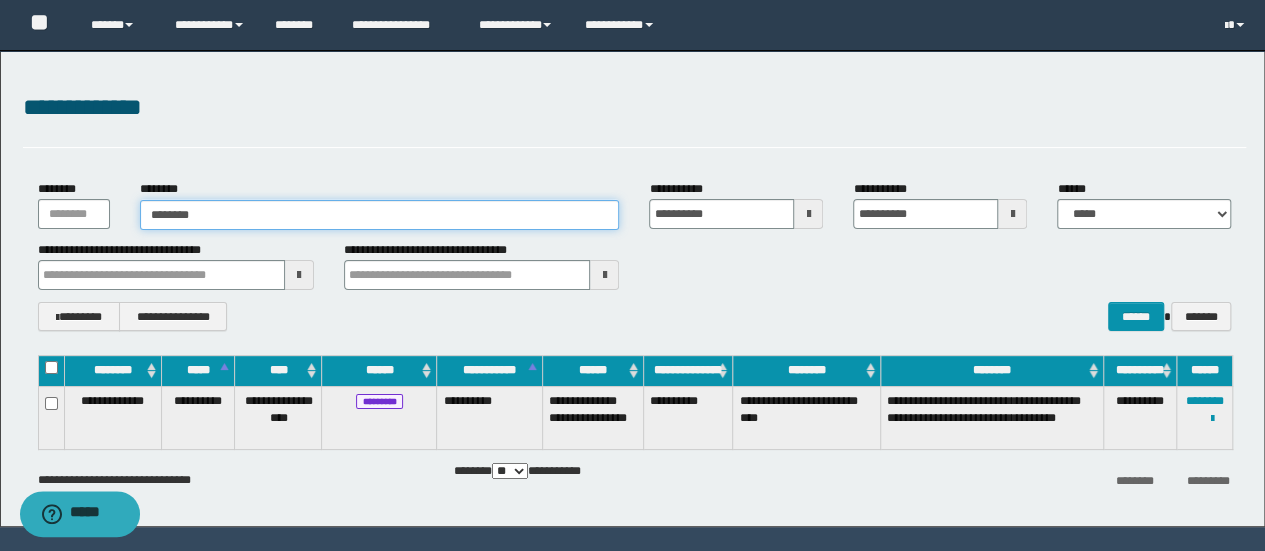 type on "********" 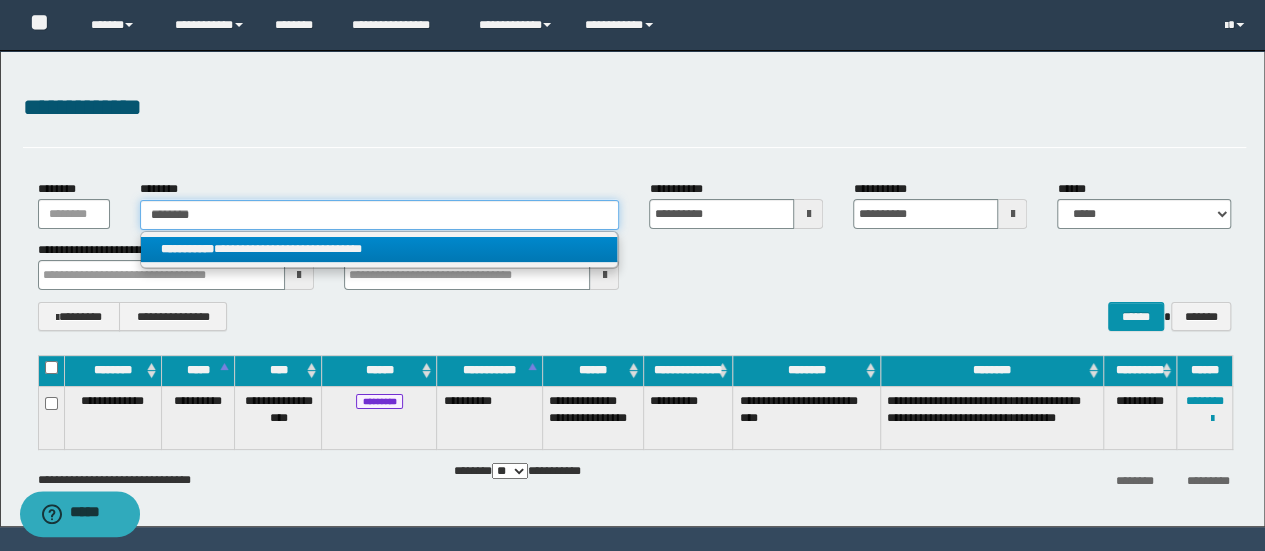 type on "********" 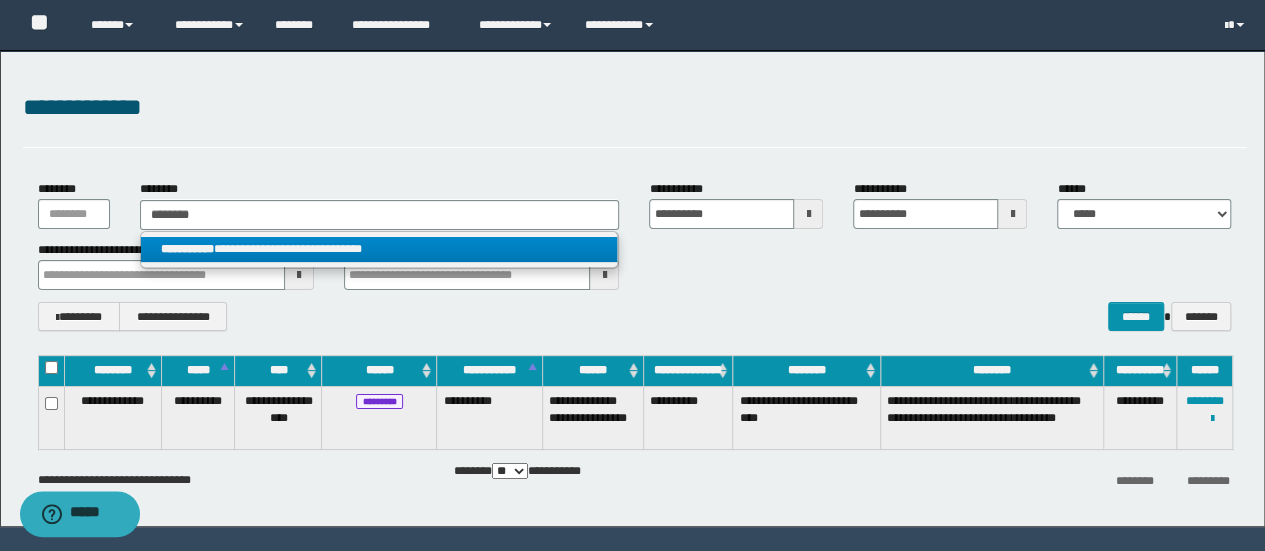 click on "**********" at bounding box center [379, 249] 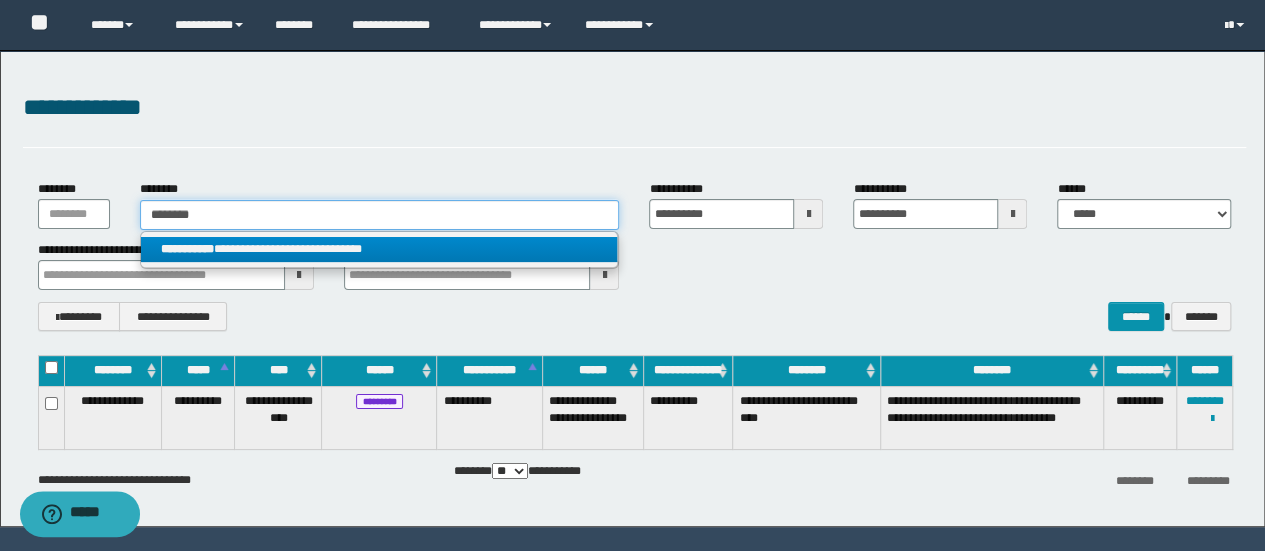 type 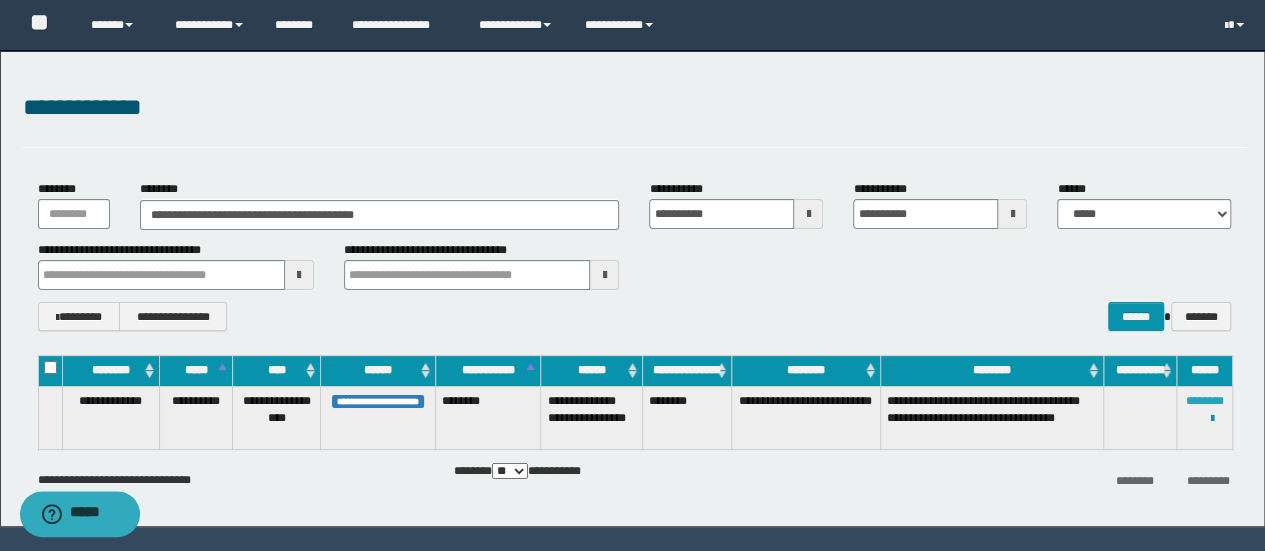 click on "********" at bounding box center [1205, 401] 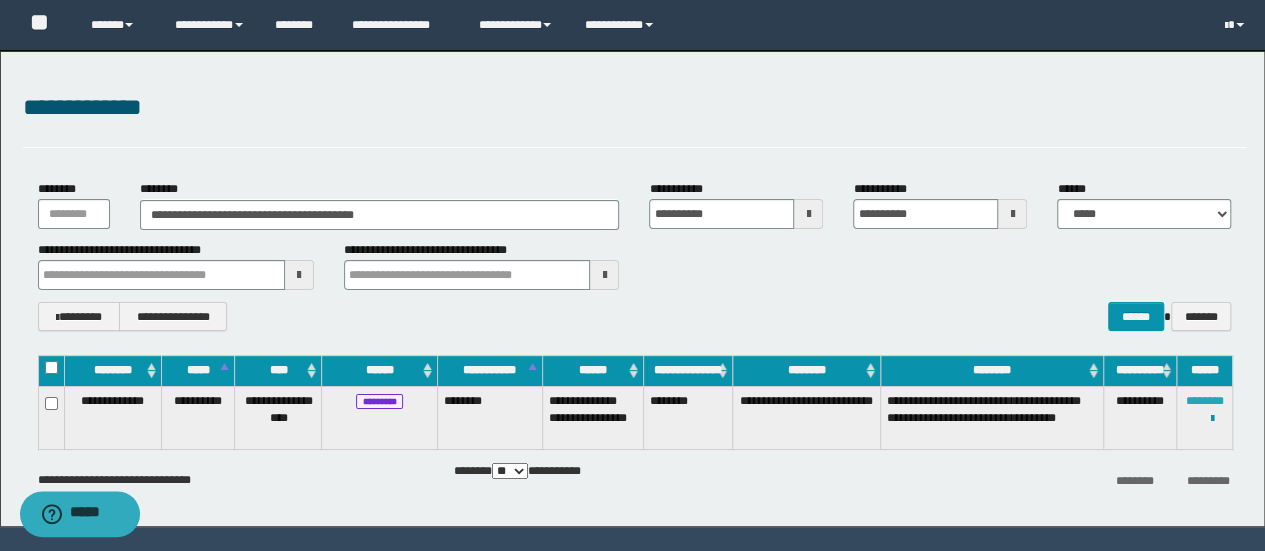 click on "********" at bounding box center [1205, 401] 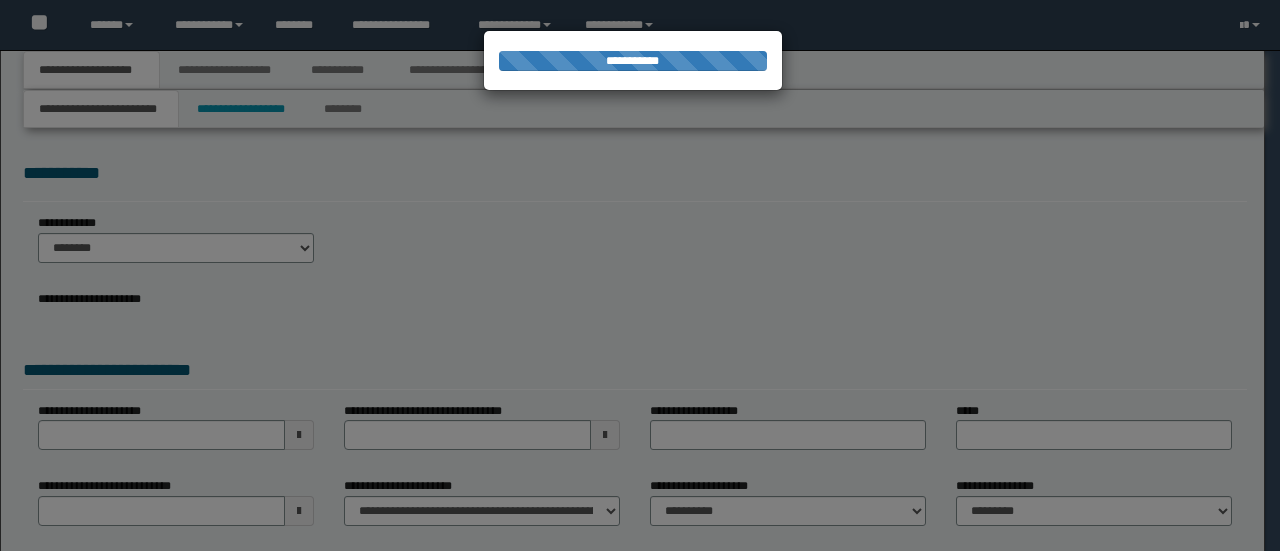scroll, scrollTop: 0, scrollLeft: 0, axis: both 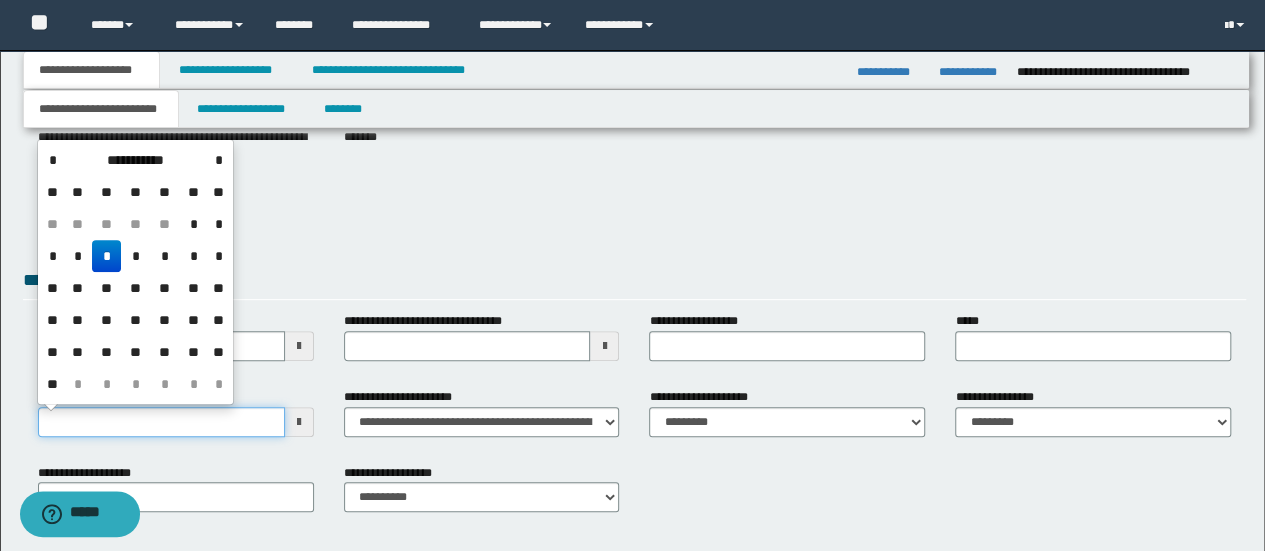 click on "**********" at bounding box center [161, 422] 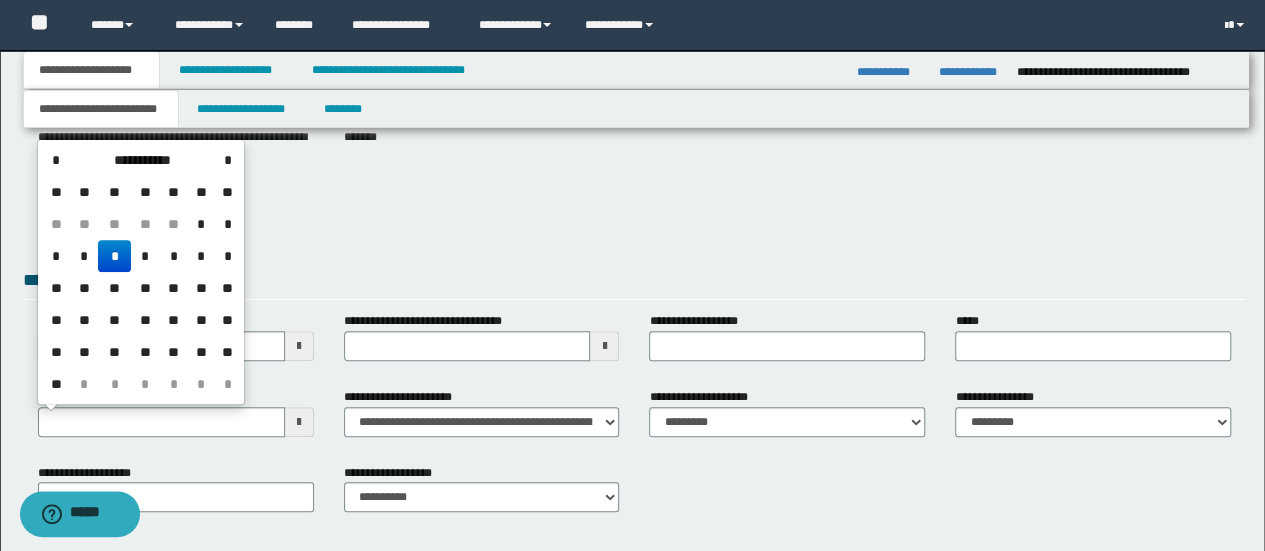click on "*" at bounding box center [114, 256] 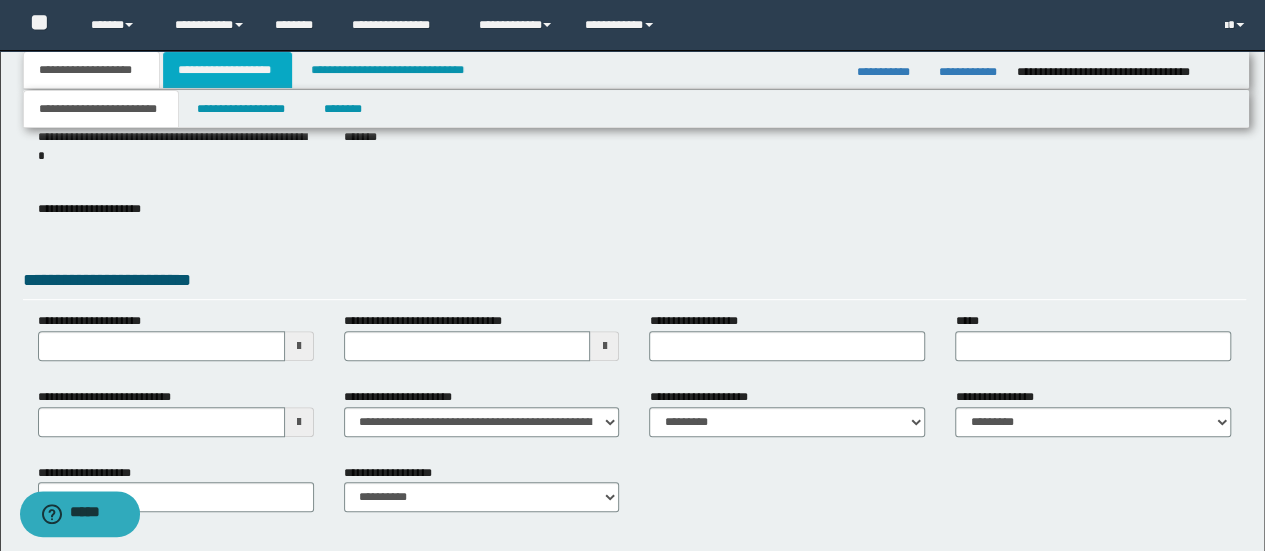 click on "**********" at bounding box center (227, 70) 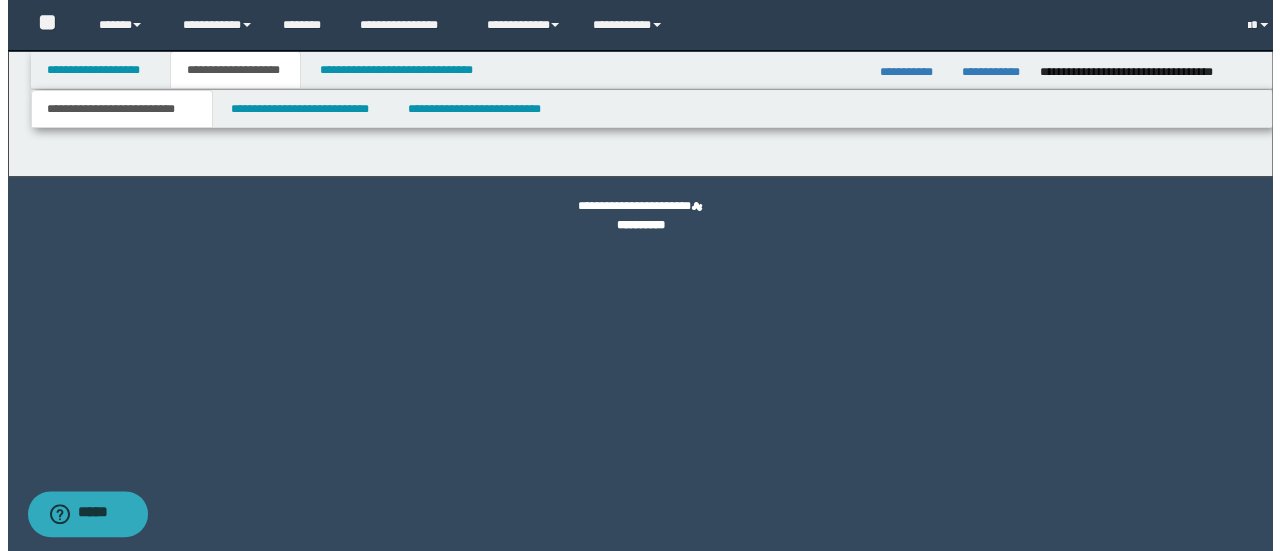 scroll, scrollTop: 0, scrollLeft: 0, axis: both 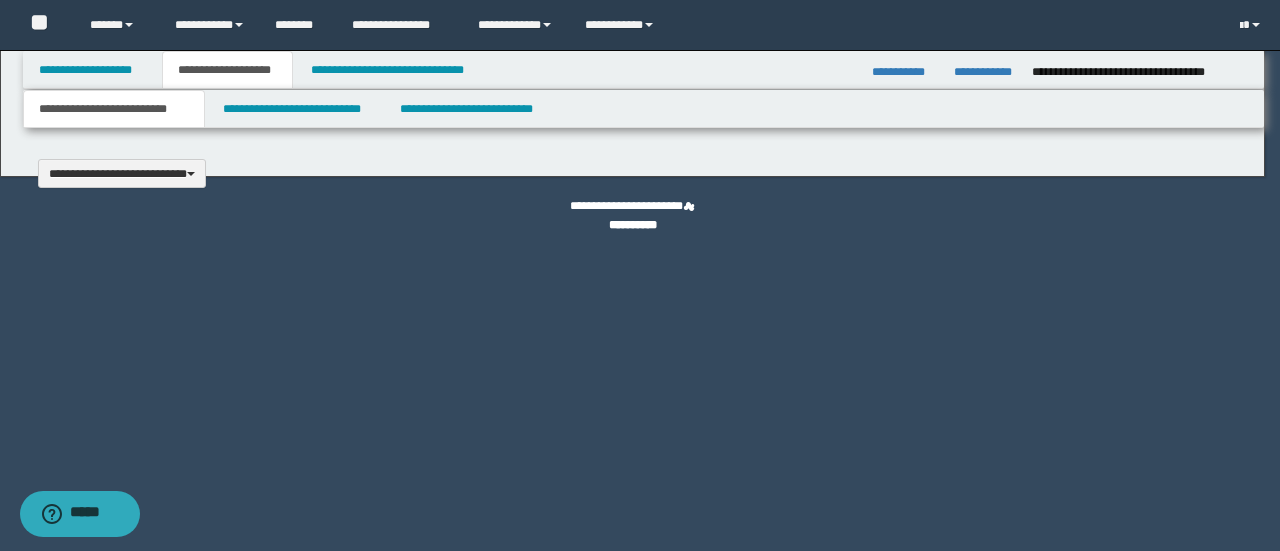 type 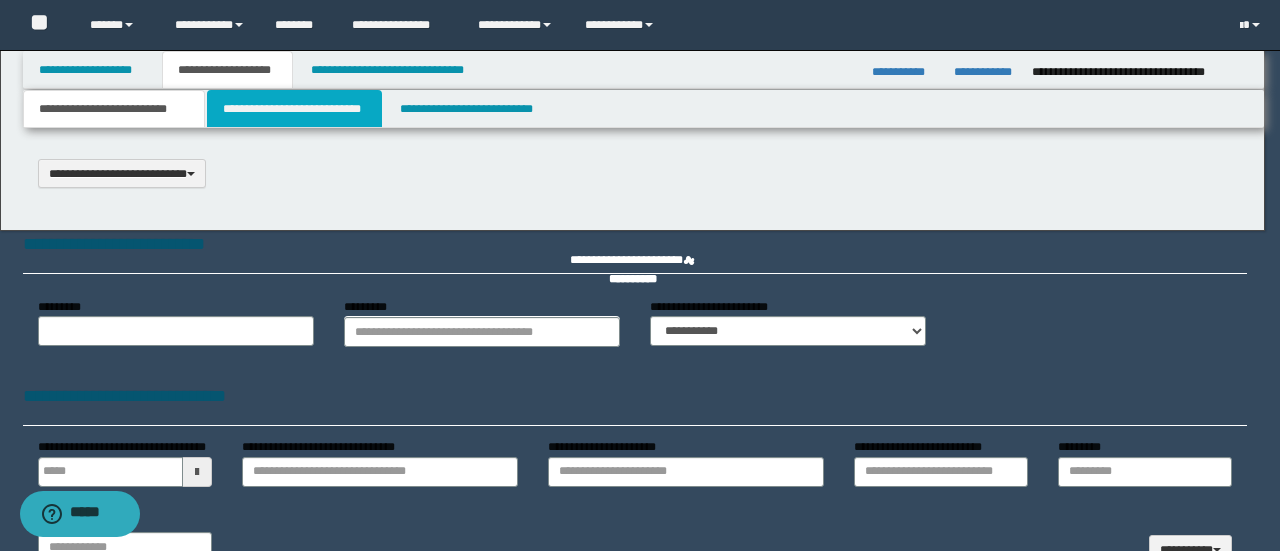 scroll, scrollTop: 0, scrollLeft: 0, axis: both 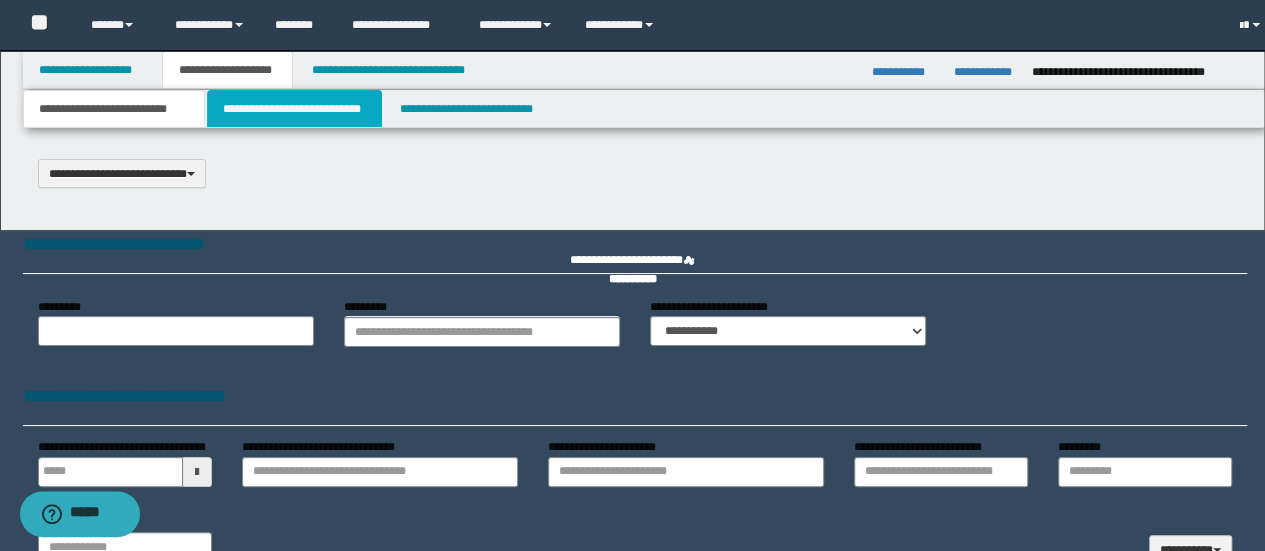 click on "**********" at bounding box center [294, 109] 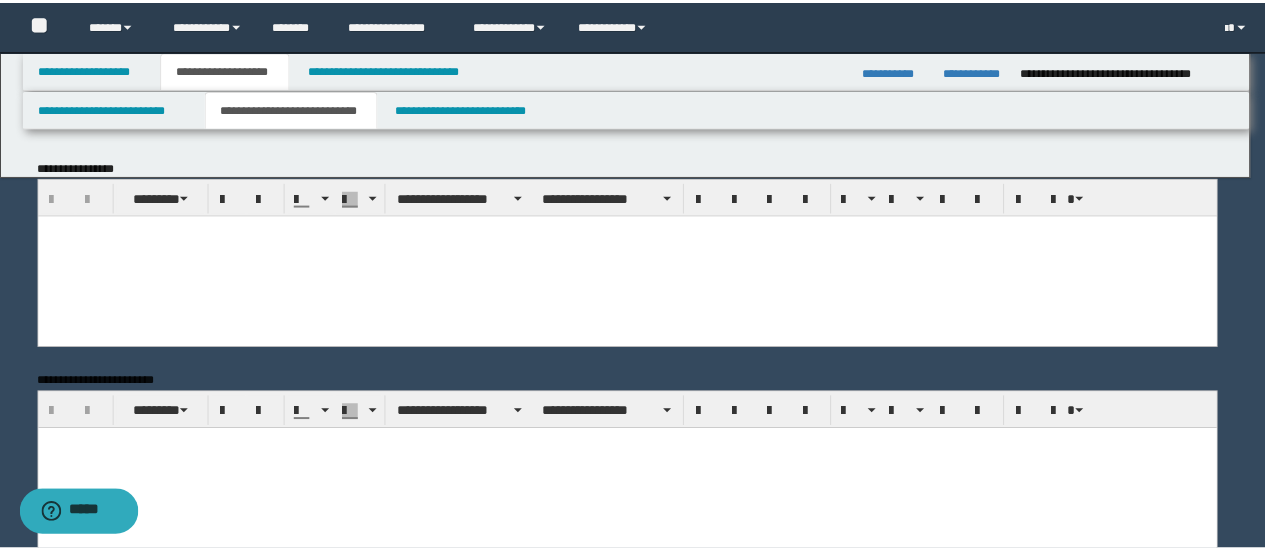 scroll, scrollTop: 0, scrollLeft: 0, axis: both 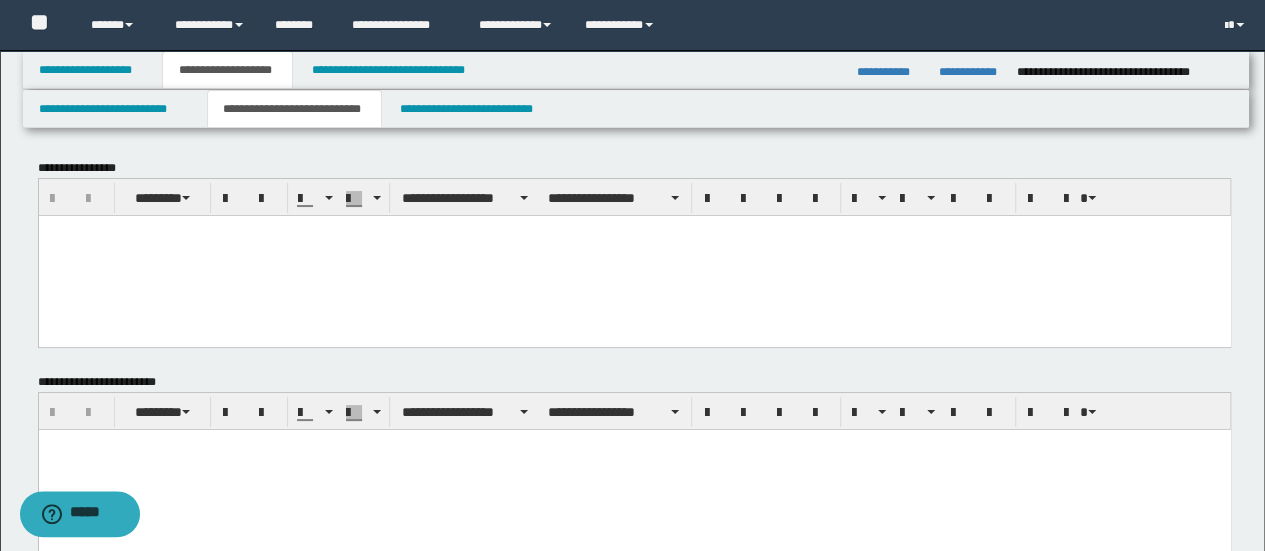 click at bounding box center (634, 255) 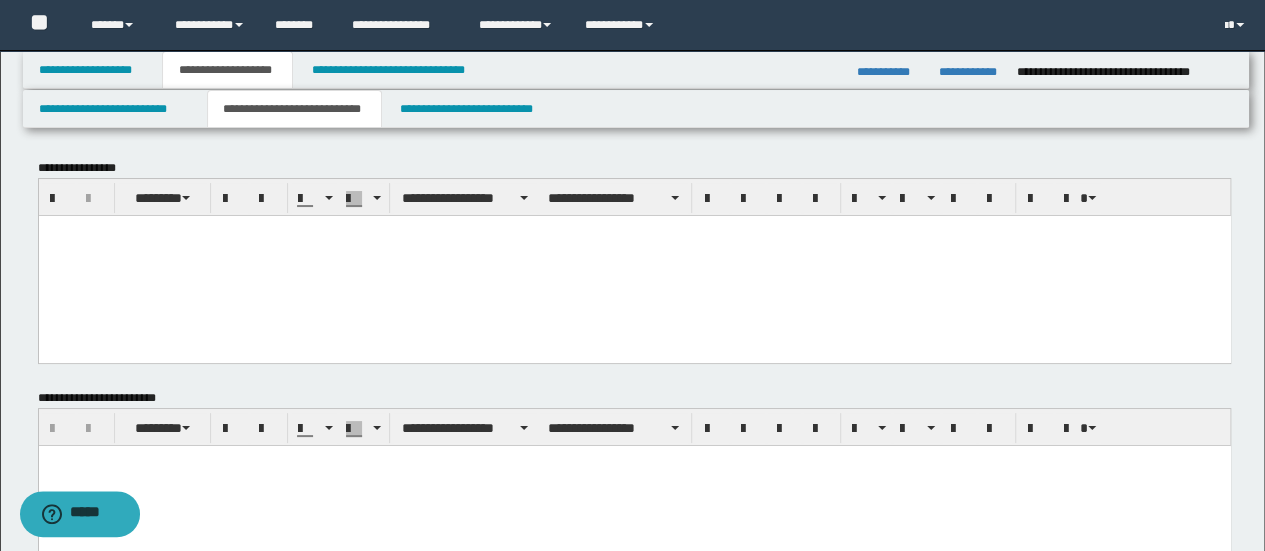 paste 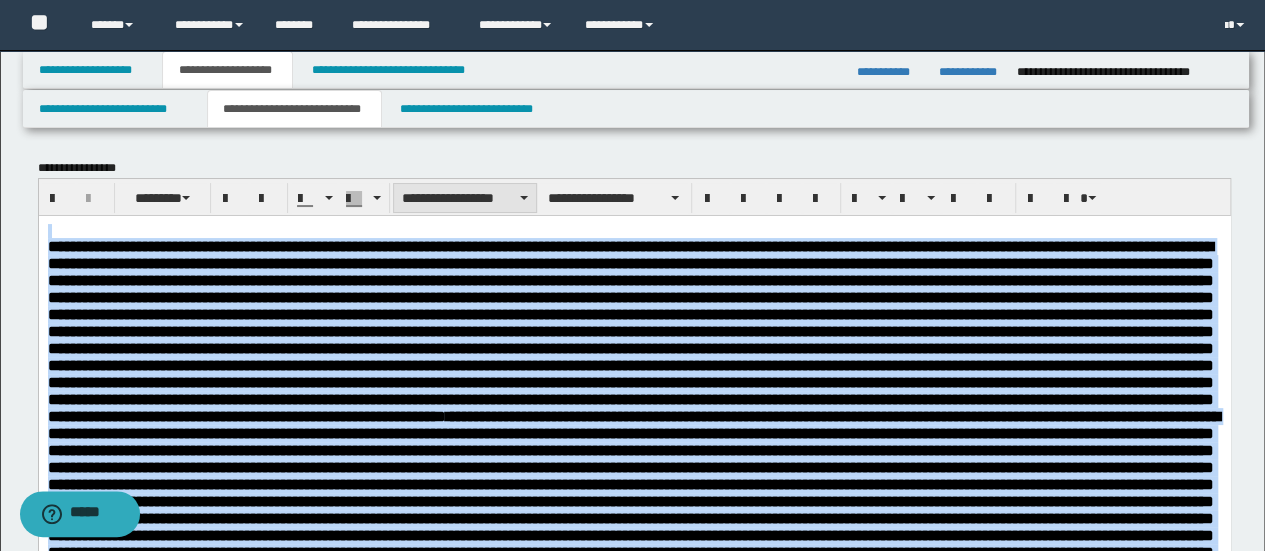 click on "**********" at bounding box center [465, 198] 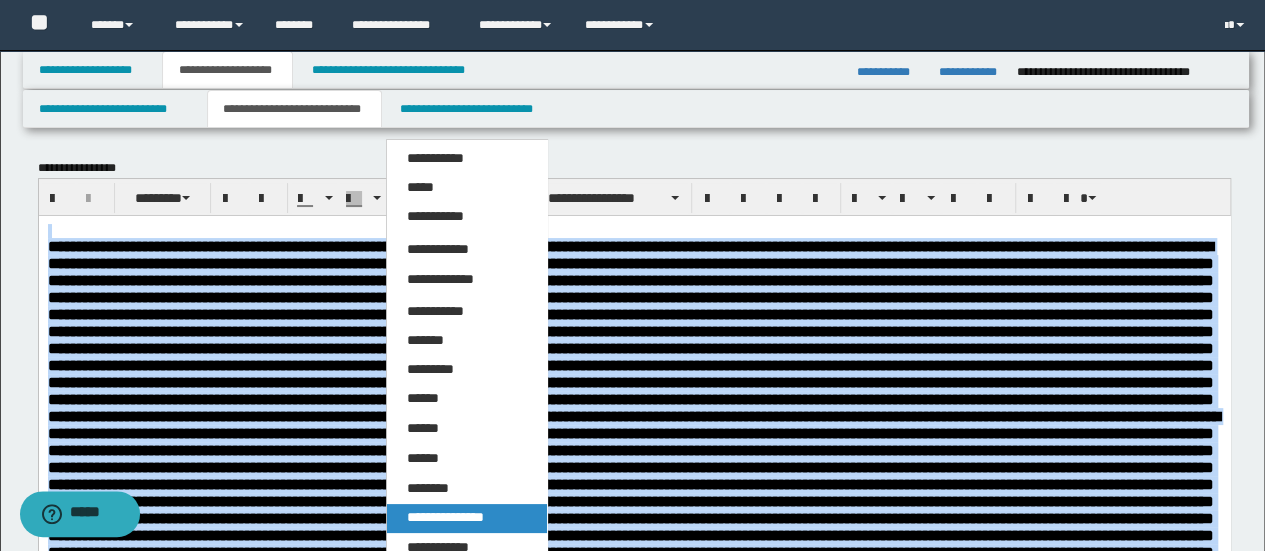drag, startPoint x: 462, startPoint y: 280, endPoint x: 487, endPoint y: 514, distance: 235.33168 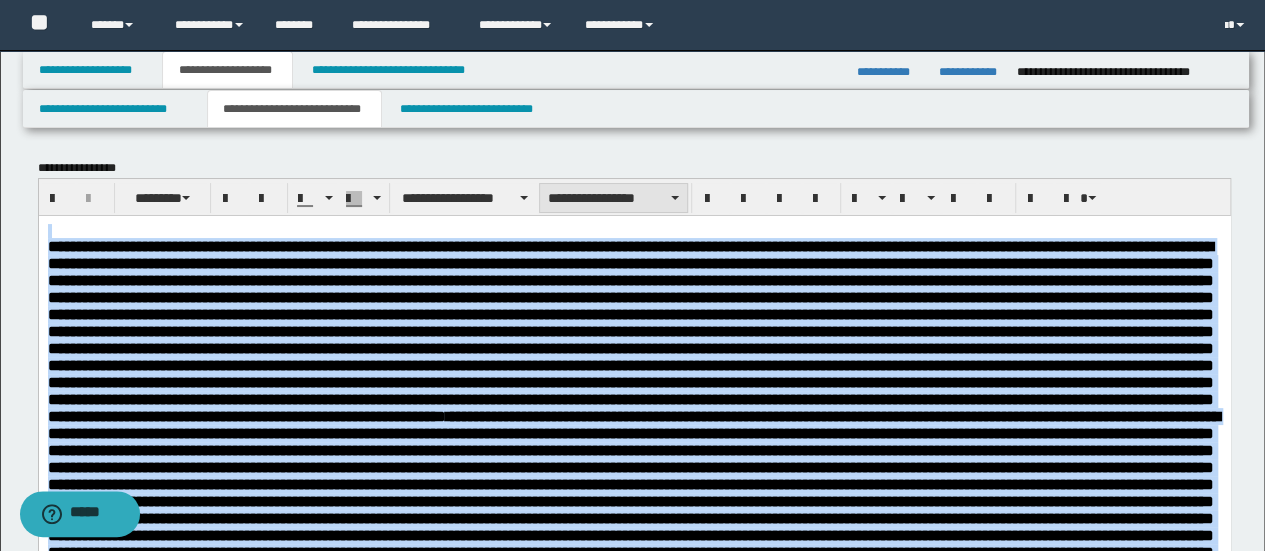 click on "**********" at bounding box center [613, 198] 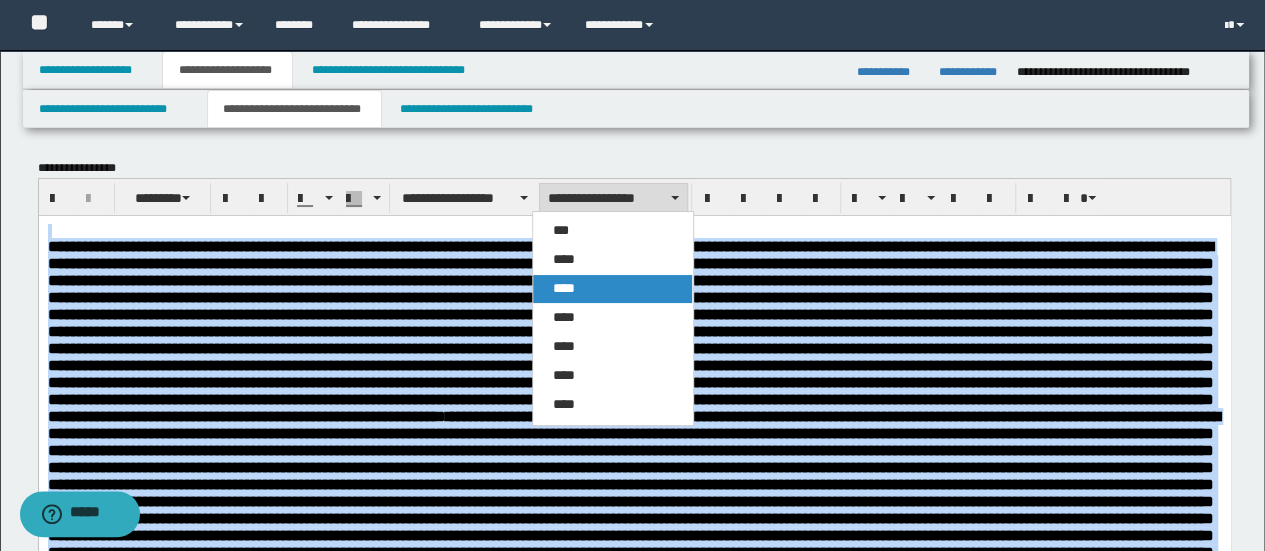 click on "****" at bounding box center [612, 289] 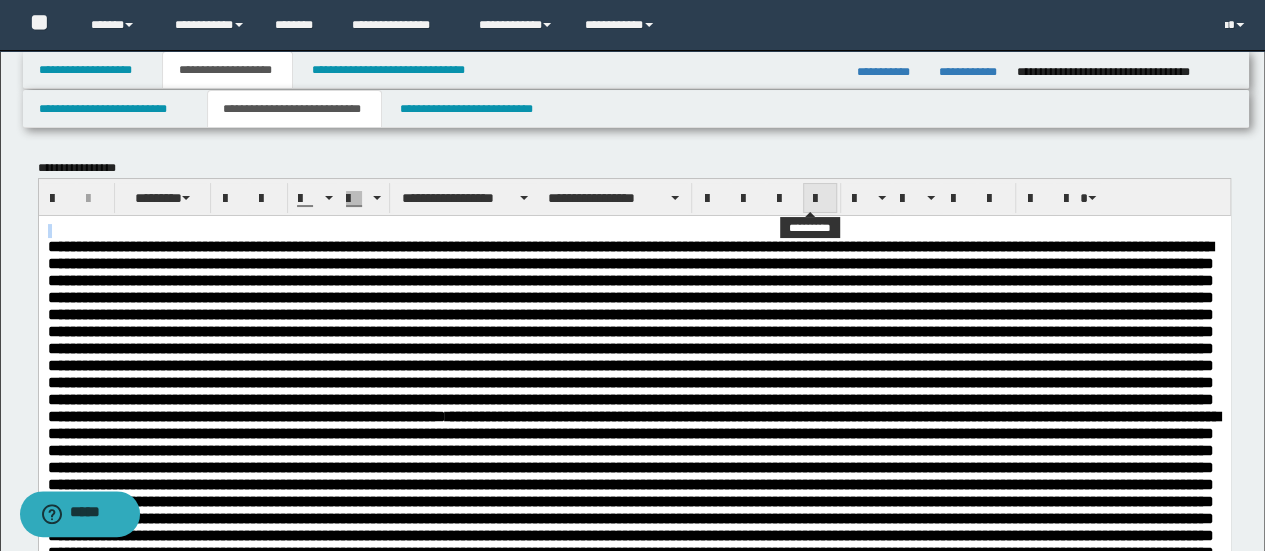click at bounding box center [820, 199] 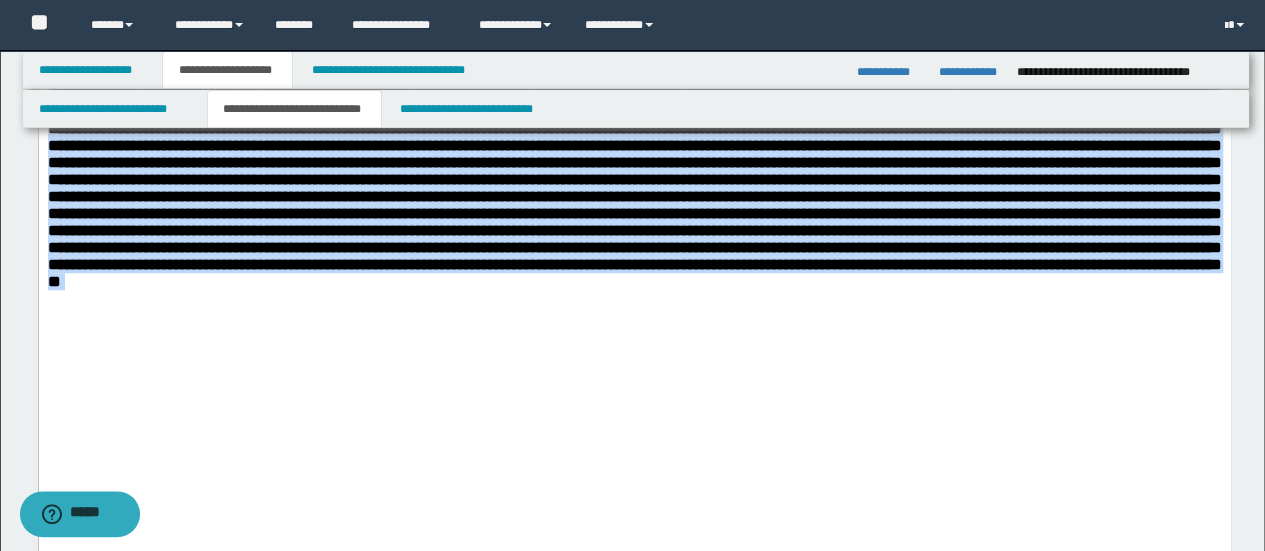 scroll, scrollTop: 800, scrollLeft: 0, axis: vertical 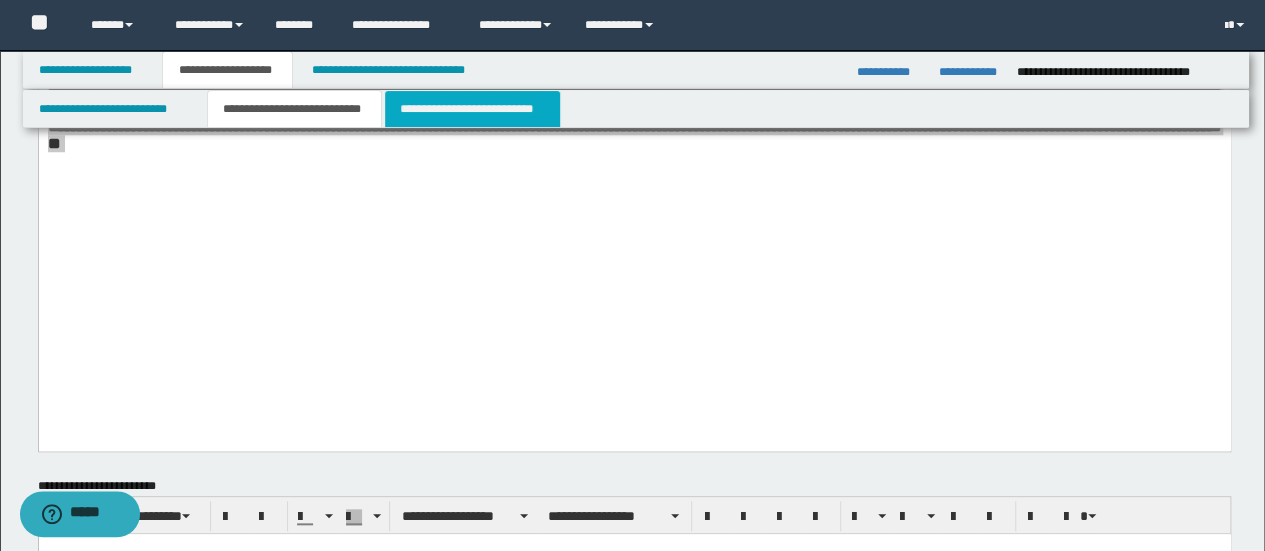 click on "**********" at bounding box center [472, 109] 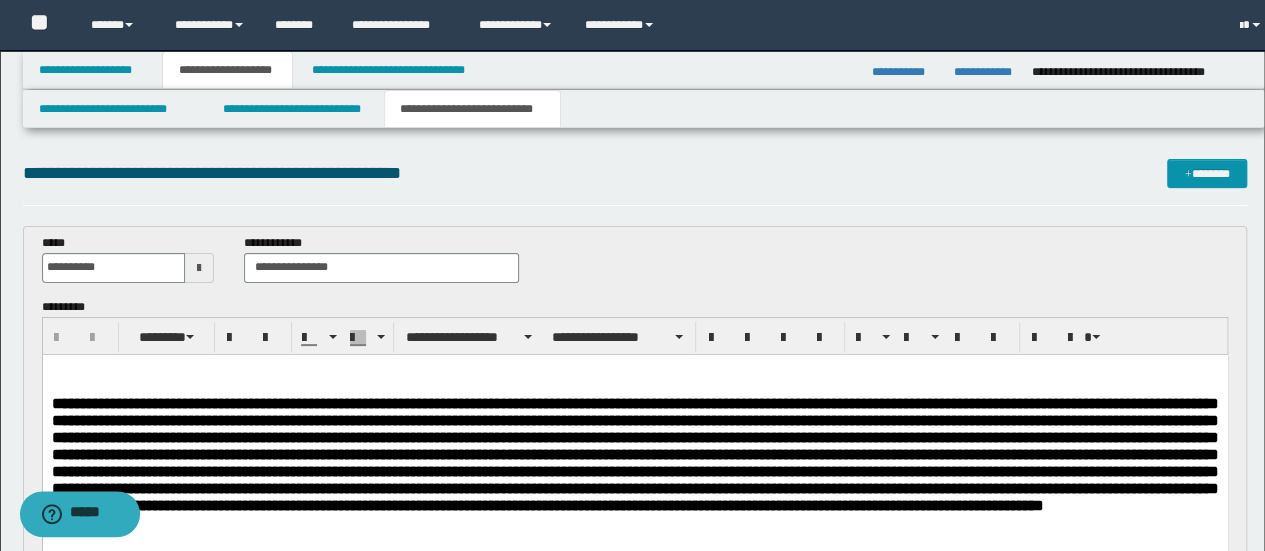 scroll, scrollTop: 0, scrollLeft: 0, axis: both 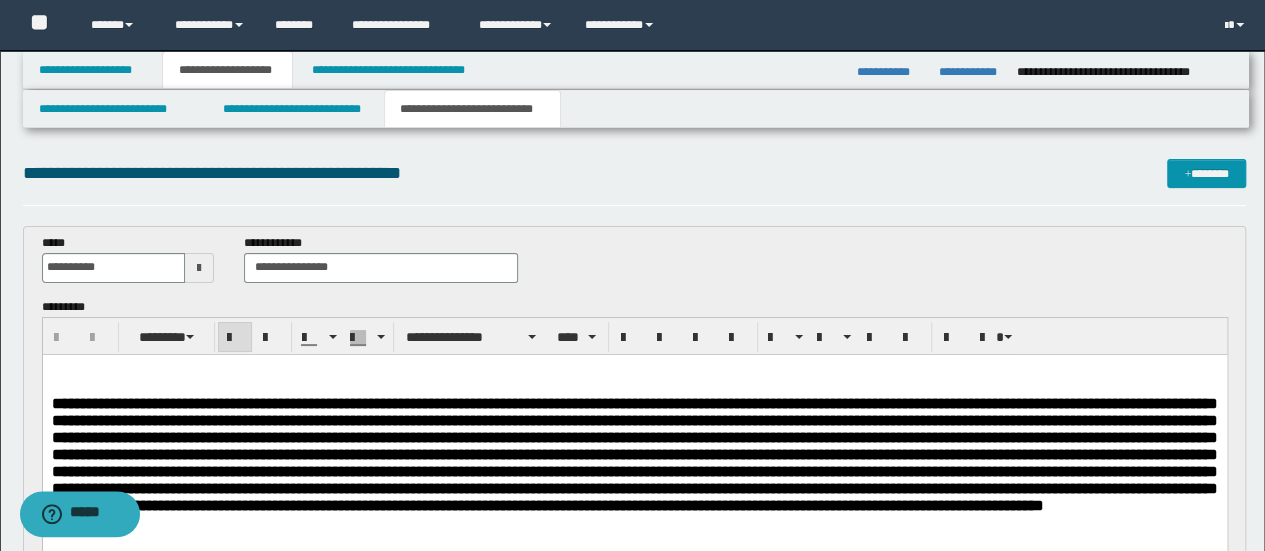 click at bounding box center [634, 385] 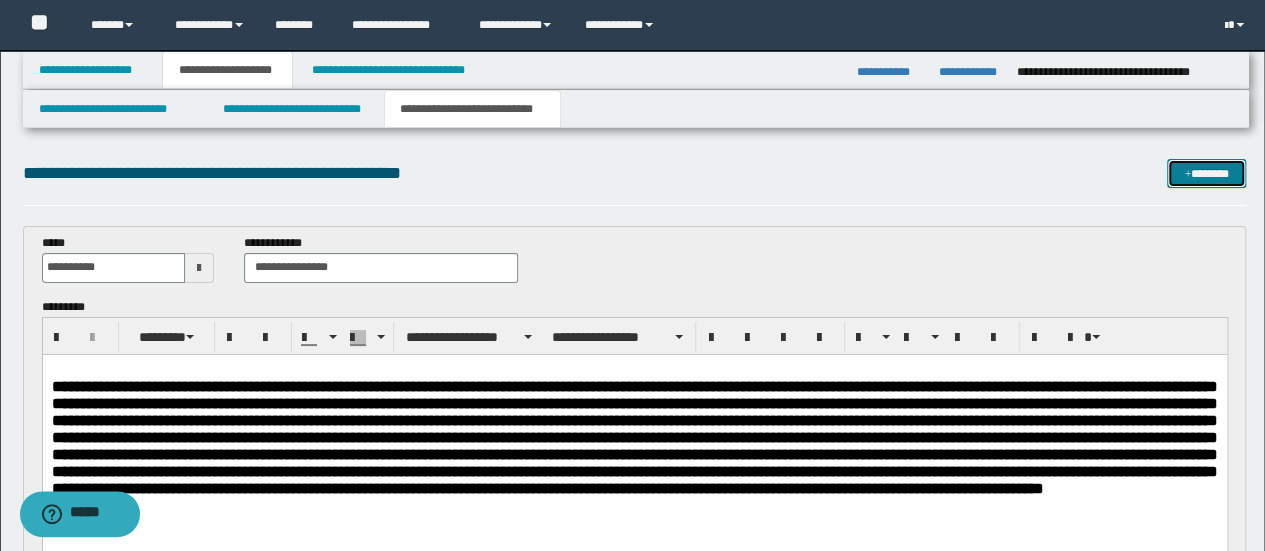 click on "*******" at bounding box center [1206, 173] 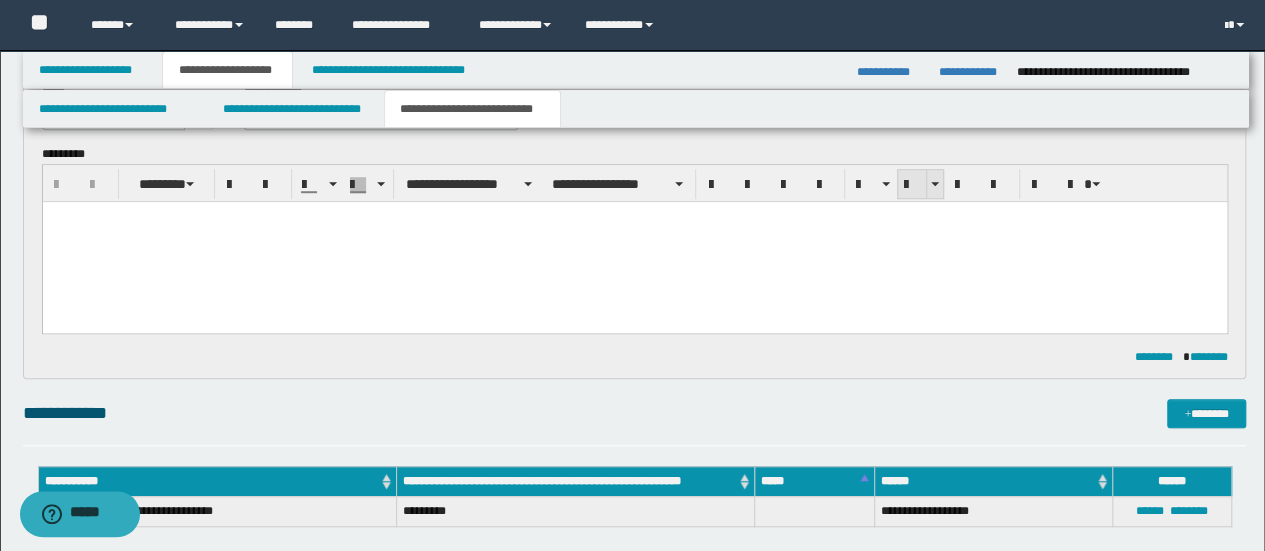 scroll, scrollTop: 0, scrollLeft: 0, axis: both 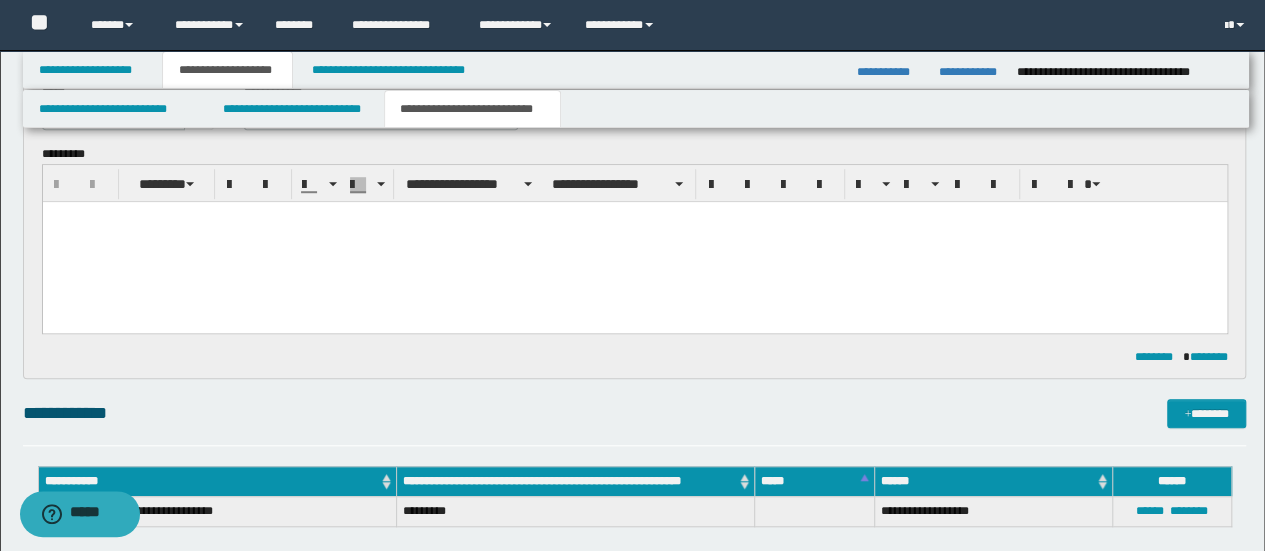 drag, startPoint x: 543, startPoint y: 296, endPoint x: 500, endPoint y: 247, distance: 65.192024 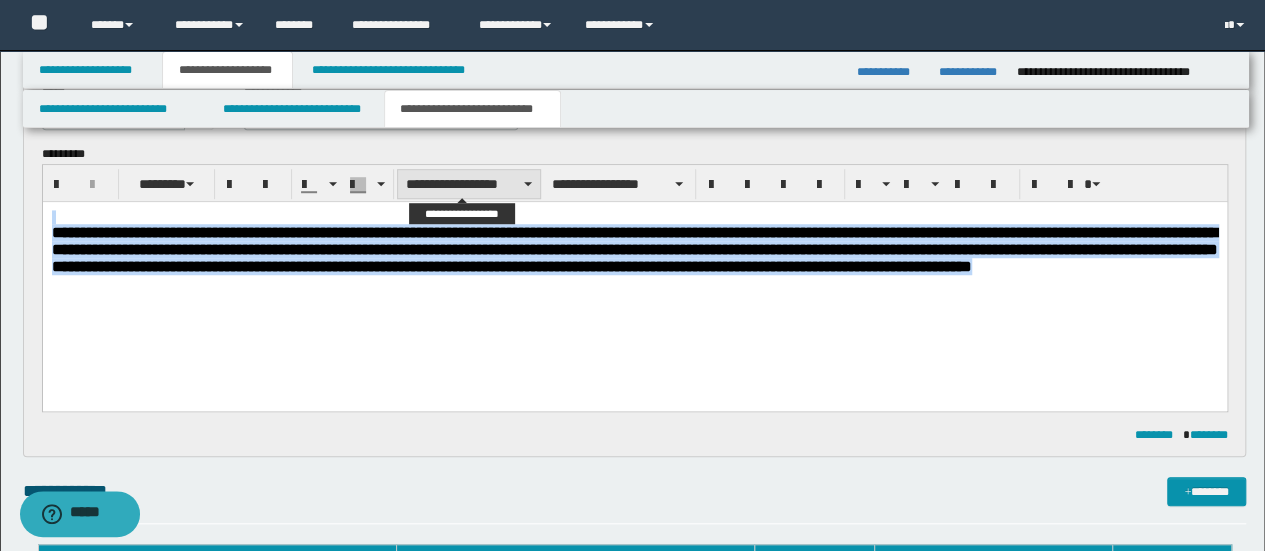 click on "**********" at bounding box center [469, 184] 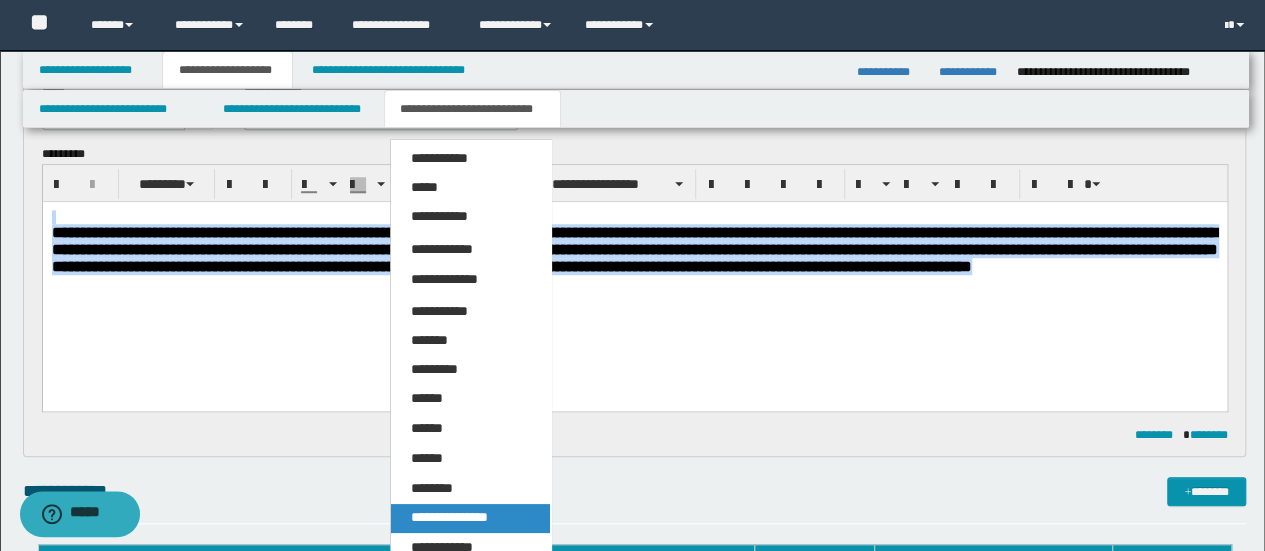 click on "**********" at bounding box center (449, 517) 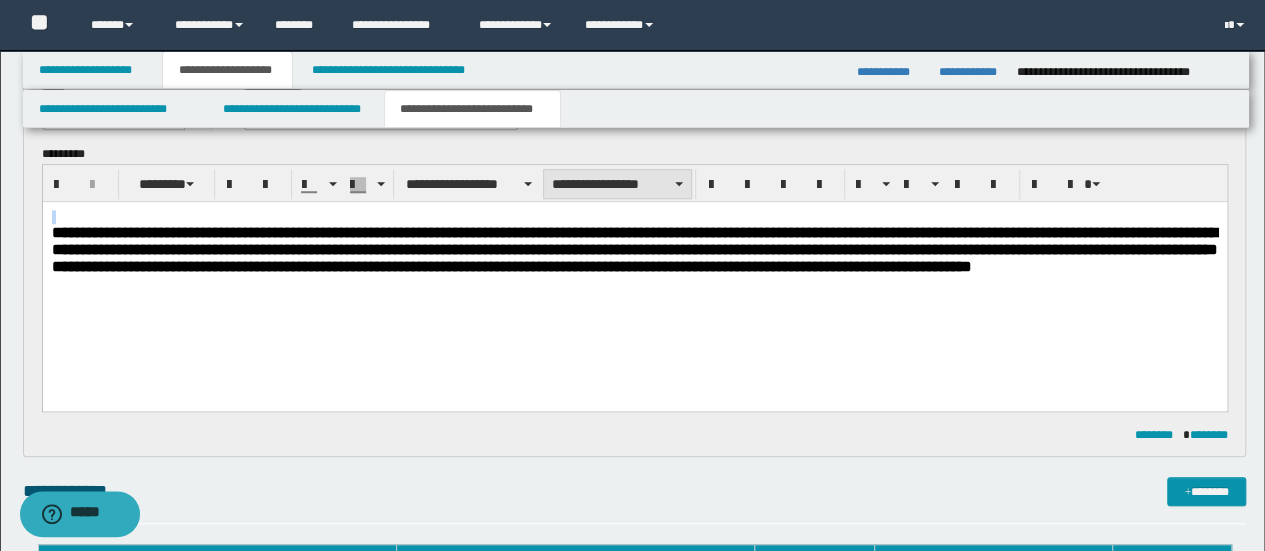 click on "**********" at bounding box center [617, 184] 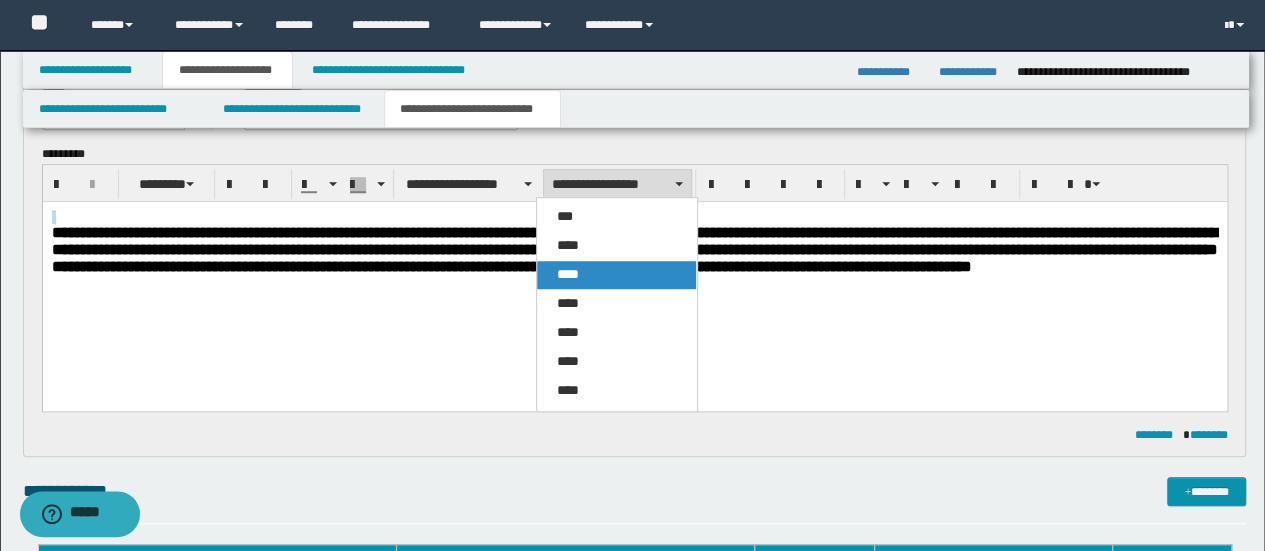 click on "****" at bounding box center (616, 275) 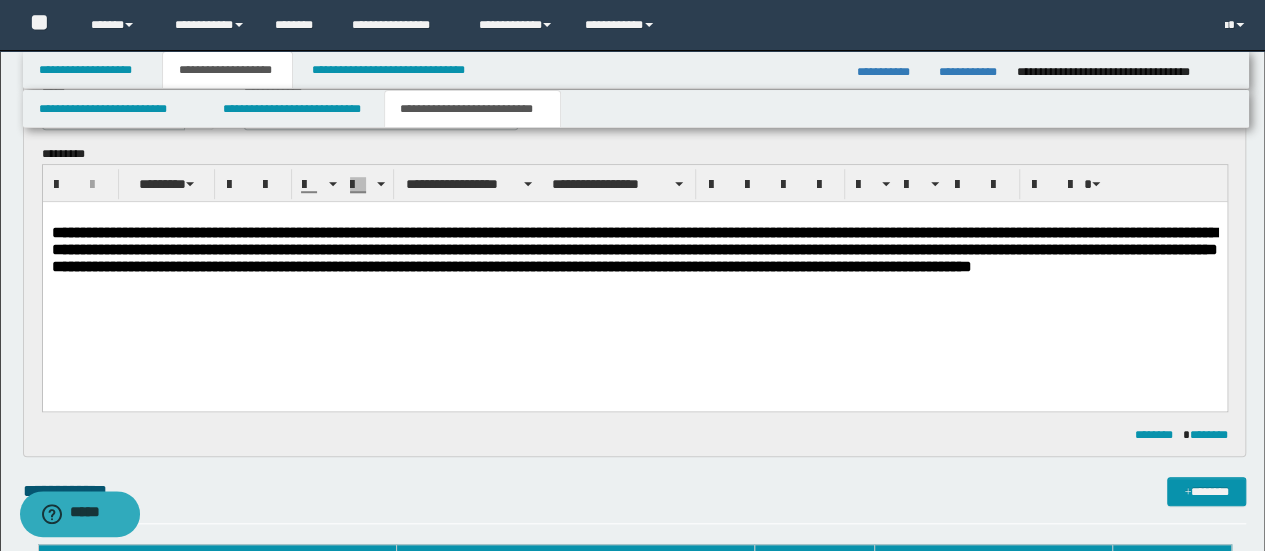 click on "**********" at bounding box center [634, 267] 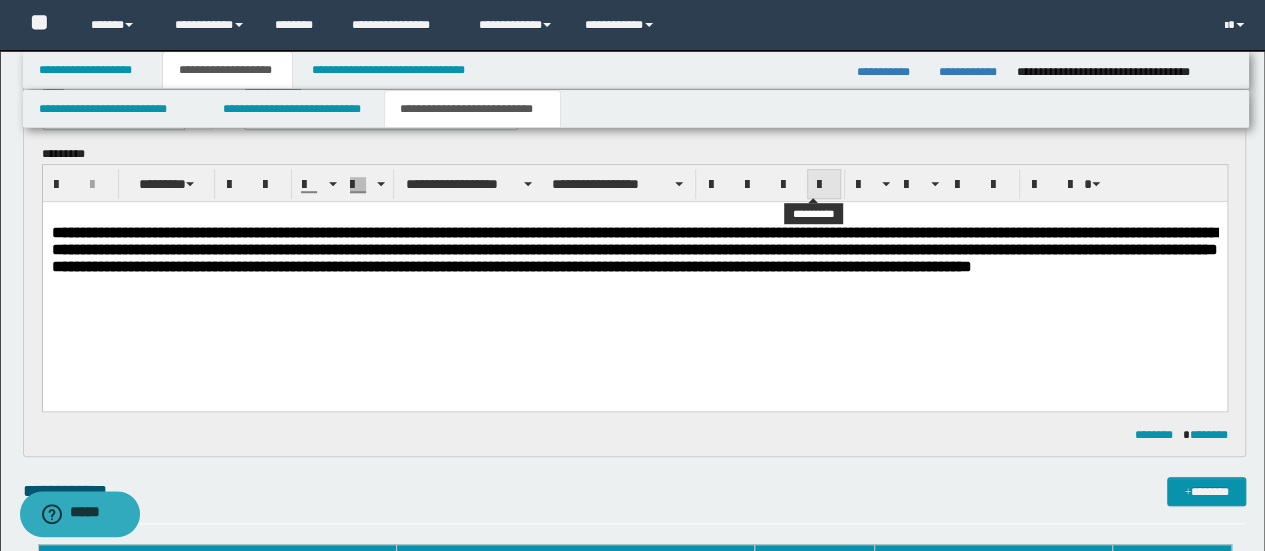 click at bounding box center [824, 184] 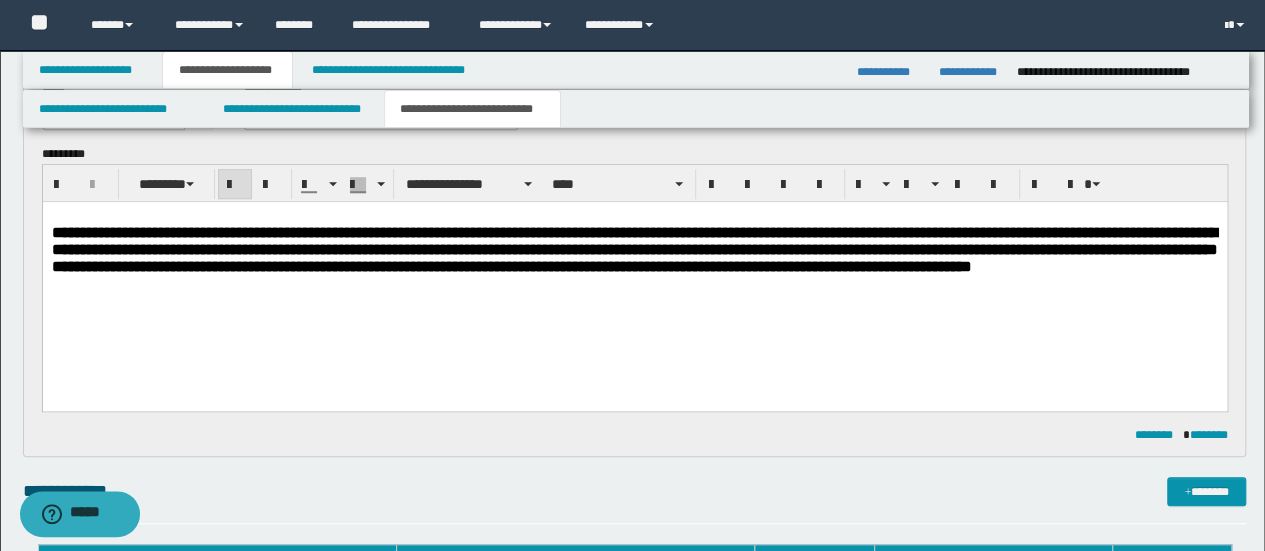 click on "**********" at bounding box center (634, 249) 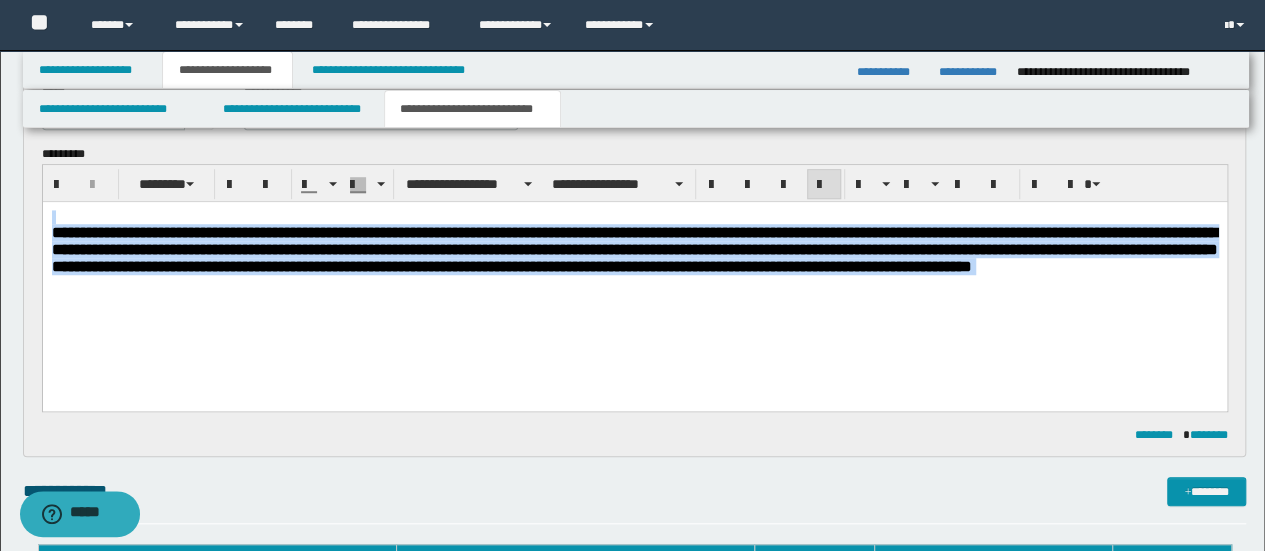 click at bounding box center (824, 185) 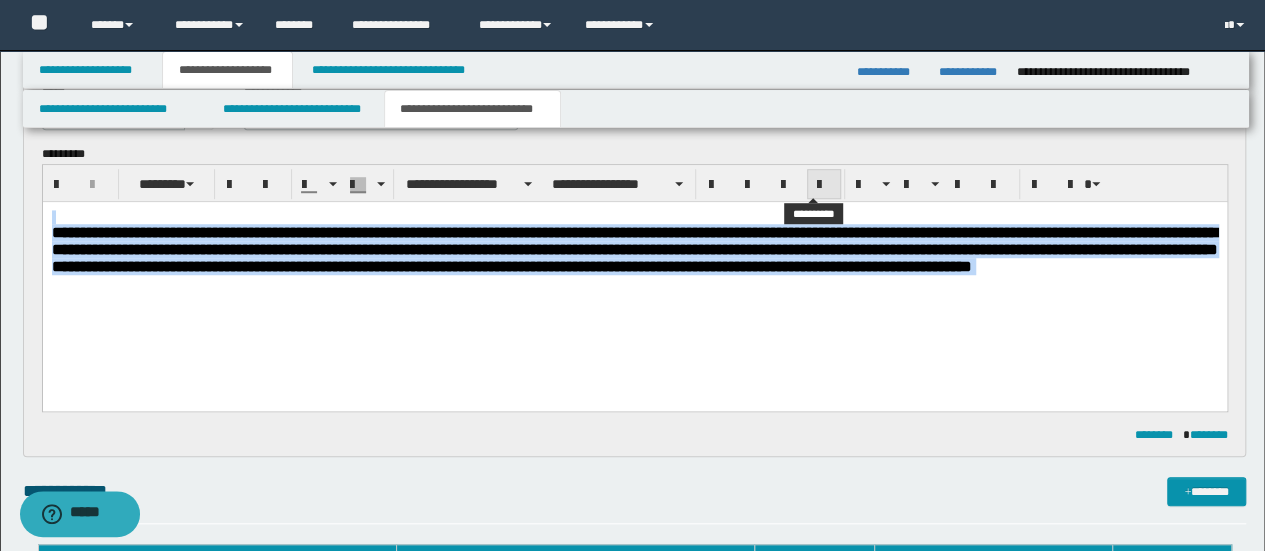 click at bounding box center [824, 185] 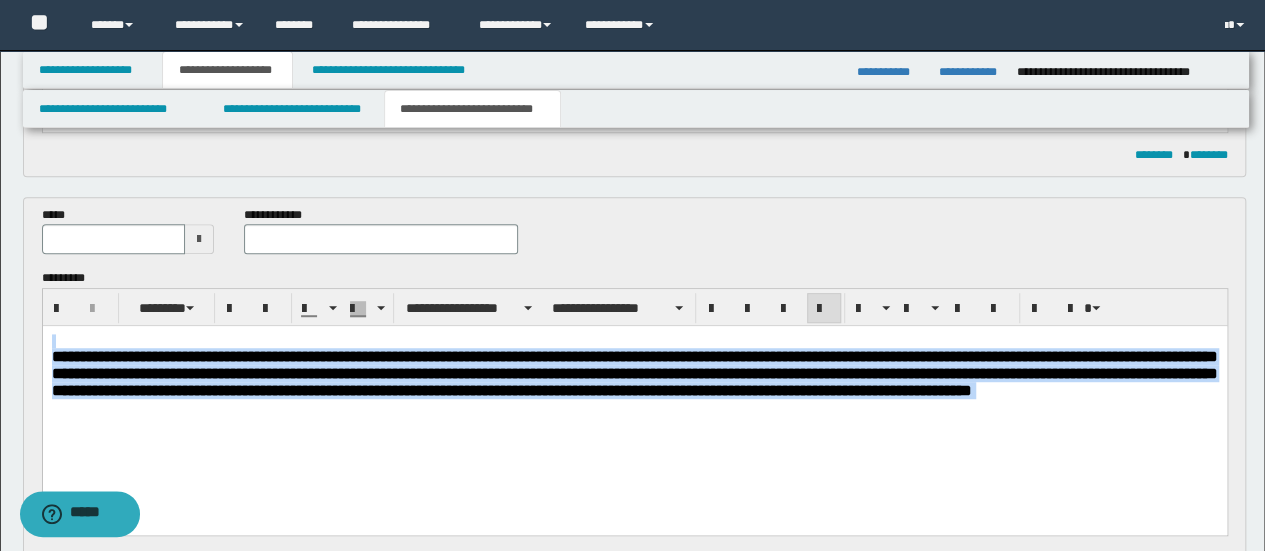 scroll, scrollTop: 355, scrollLeft: 0, axis: vertical 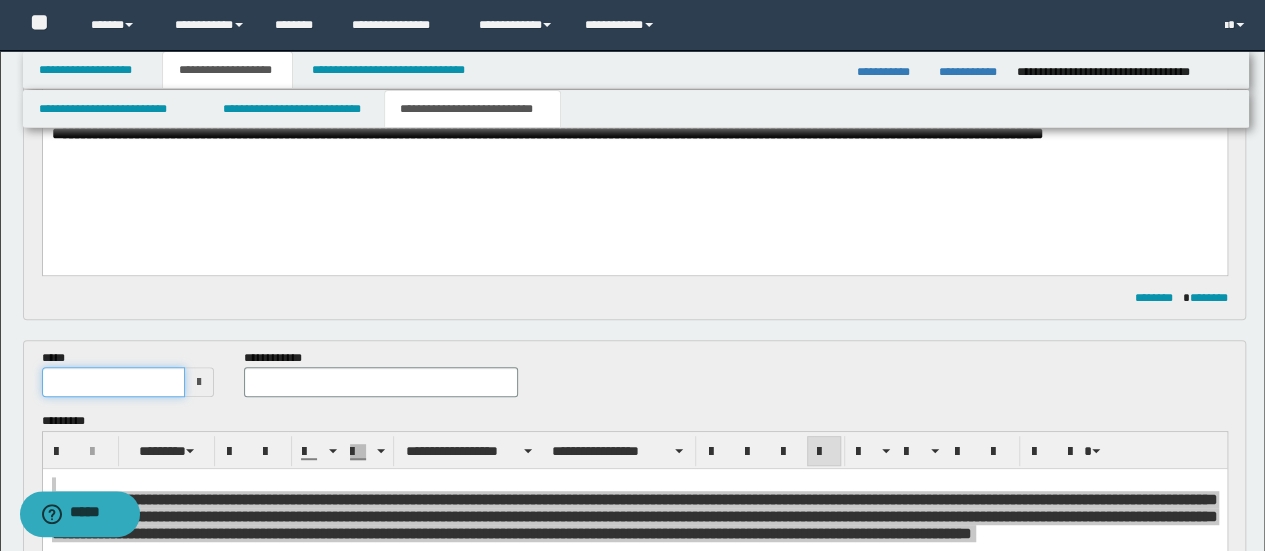 click at bounding box center [114, 382] 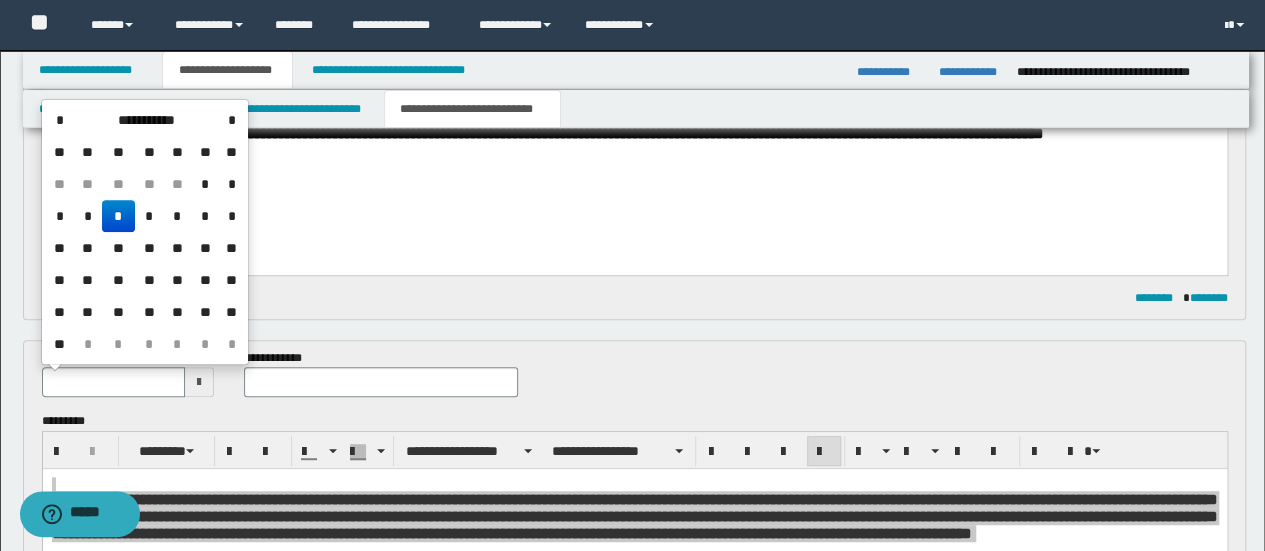 click on "*" at bounding box center [118, 216] 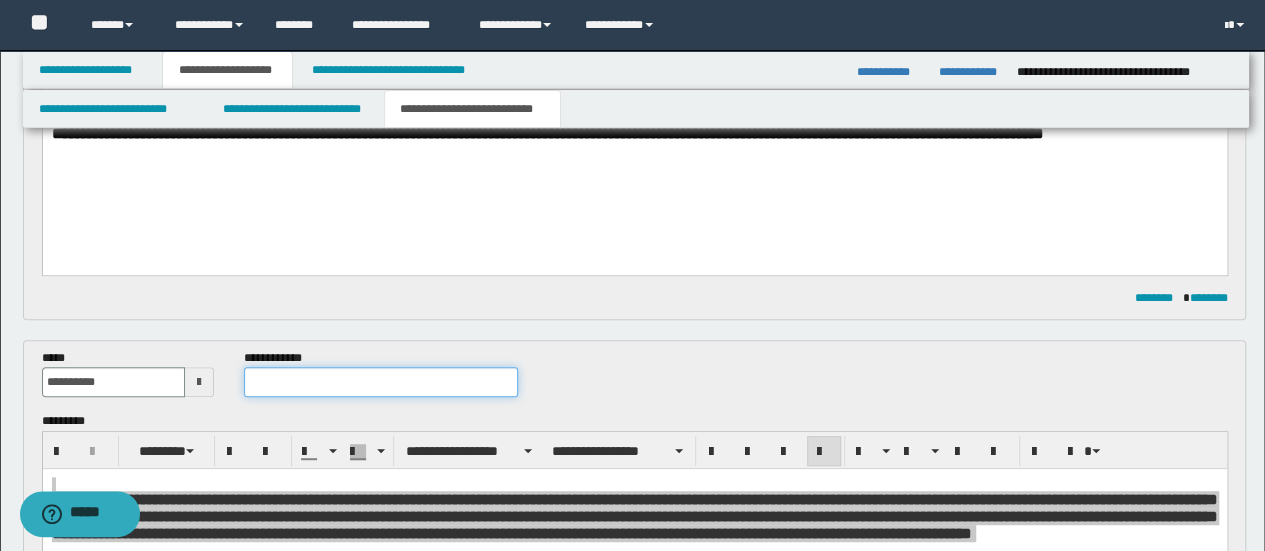 click at bounding box center [381, 382] 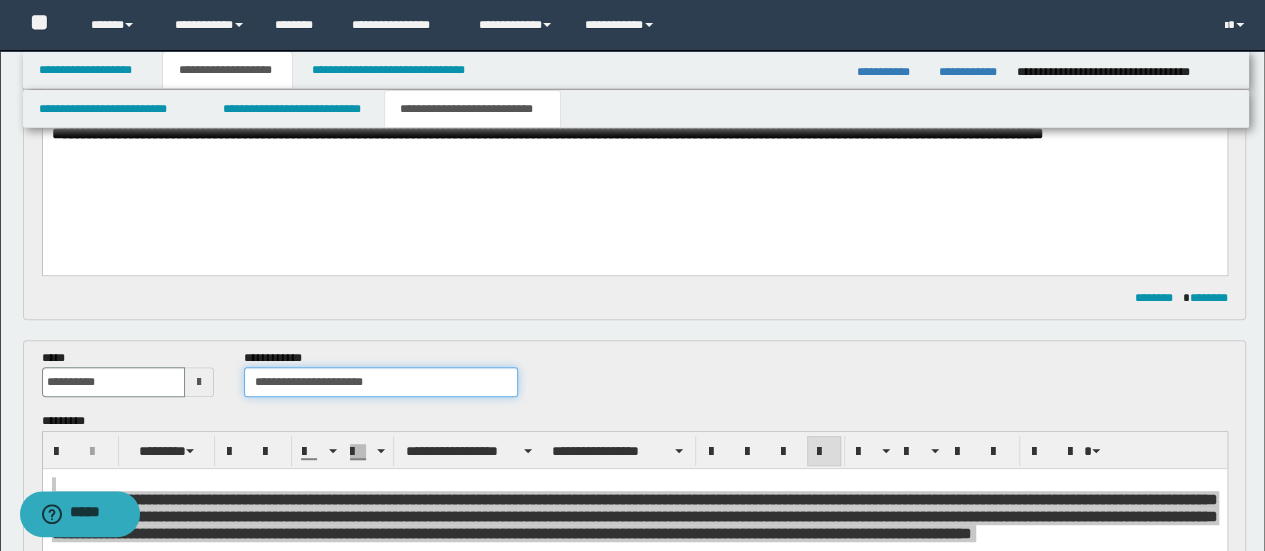 click on "**********" at bounding box center [381, 382] 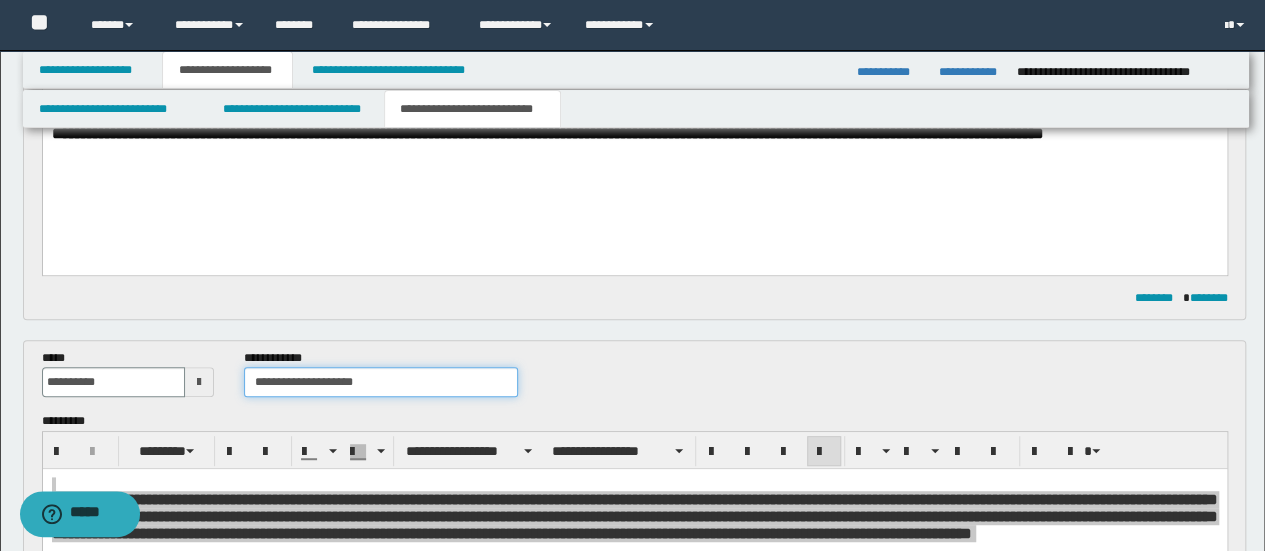 type on "**********" 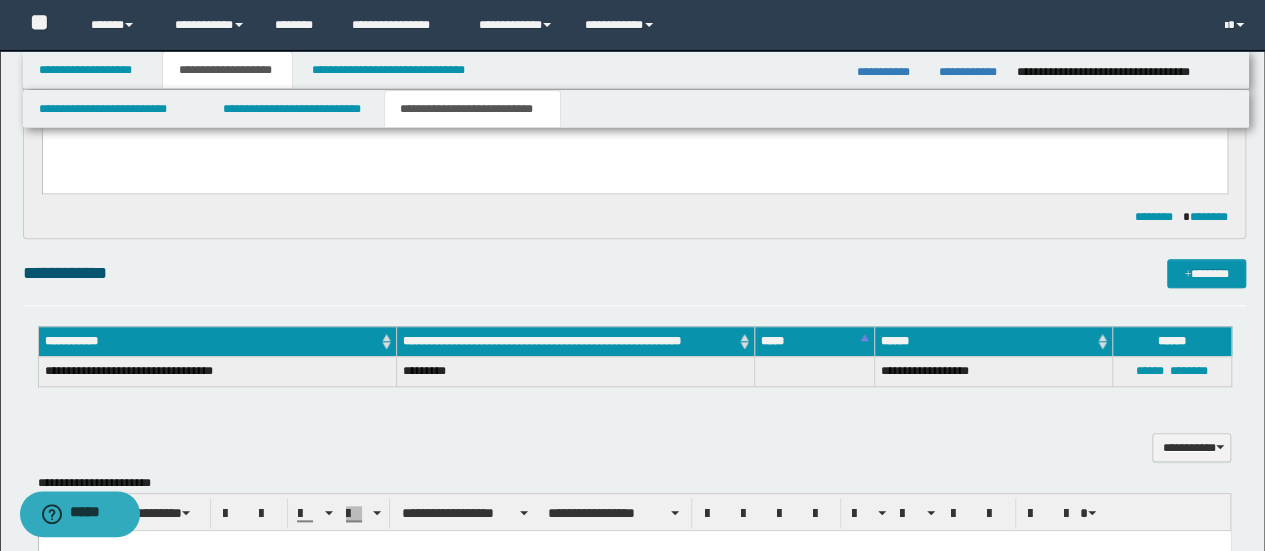 scroll, scrollTop: 888, scrollLeft: 0, axis: vertical 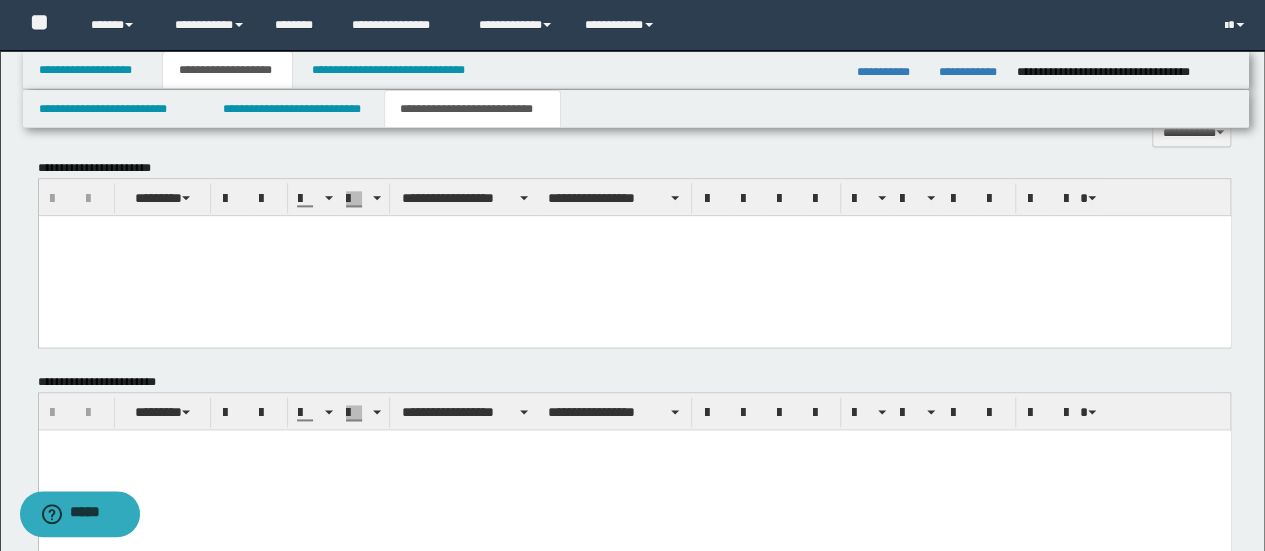 drag, startPoint x: 308, startPoint y: 370, endPoint x: 314, endPoint y: 345, distance: 25.70992 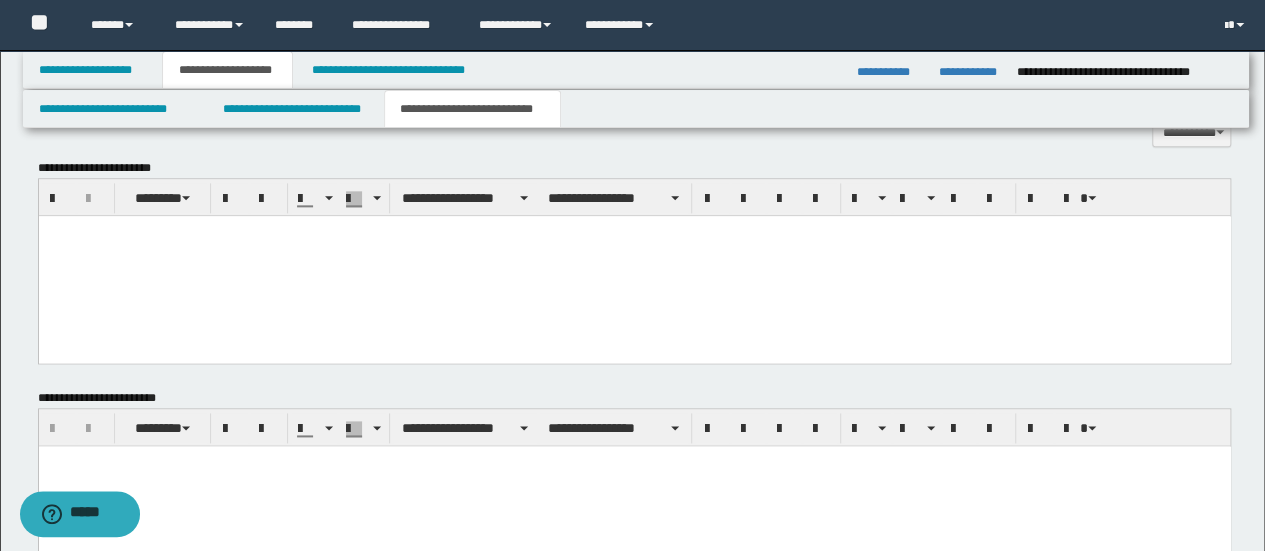 paste 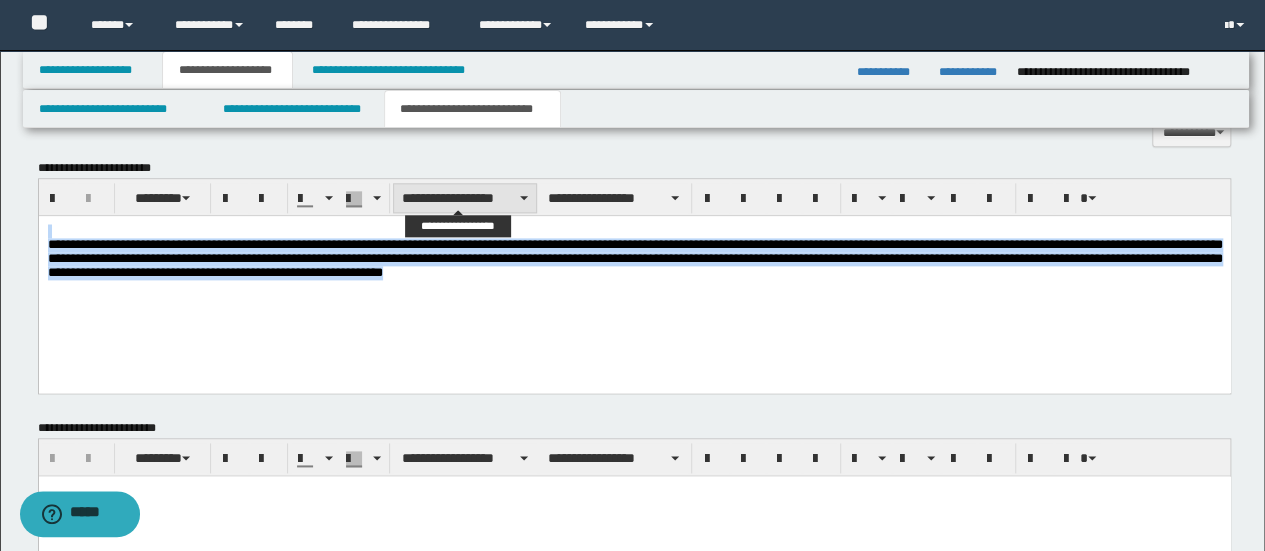 click on "**********" at bounding box center [465, 198] 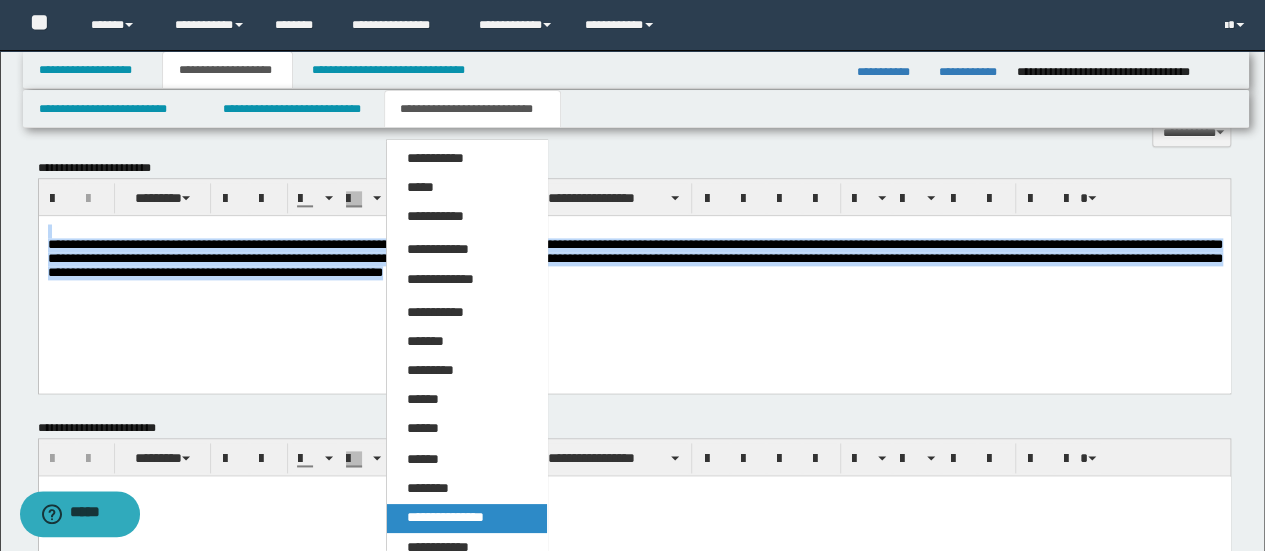 drag, startPoint x: 486, startPoint y: 511, endPoint x: 434, endPoint y: 412, distance: 111.82576 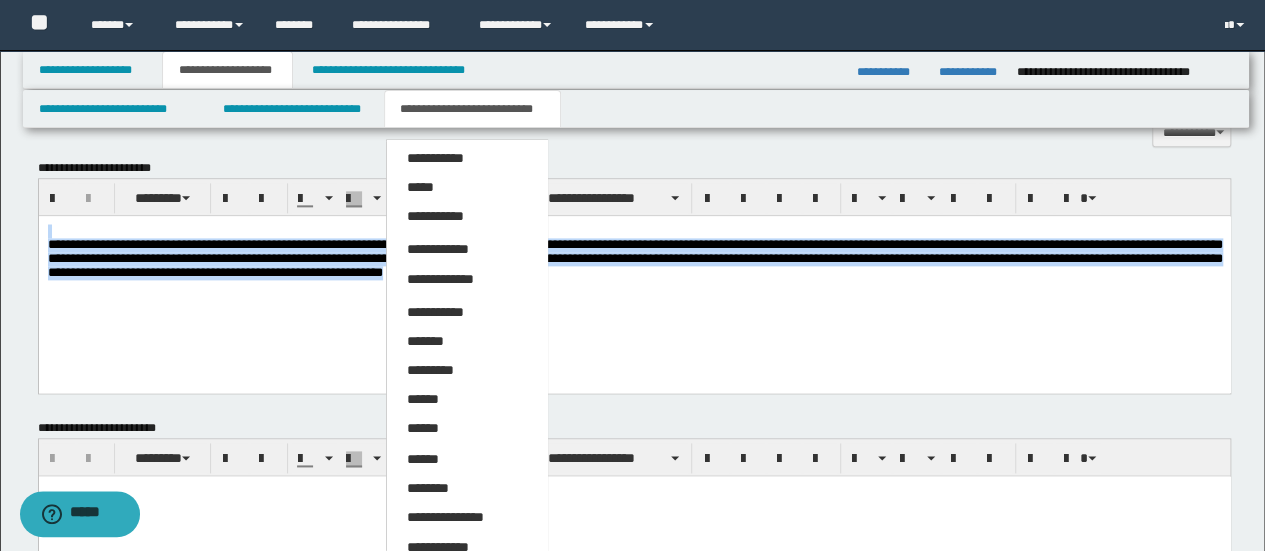 click on "**********" at bounding box center [445, 517] 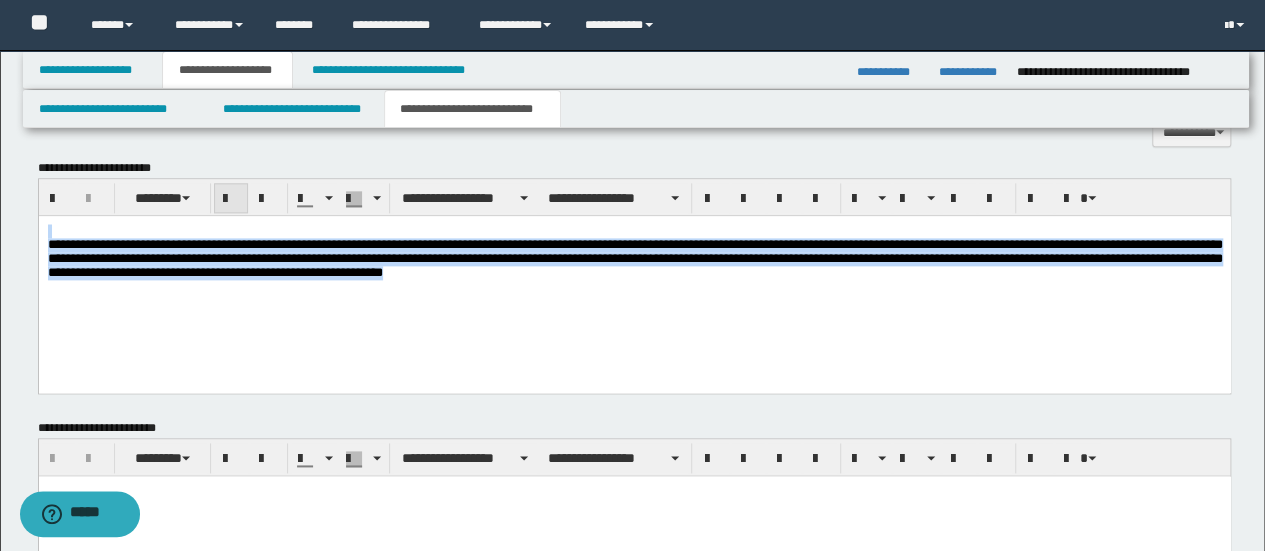 click at bounding box center (231, 199) 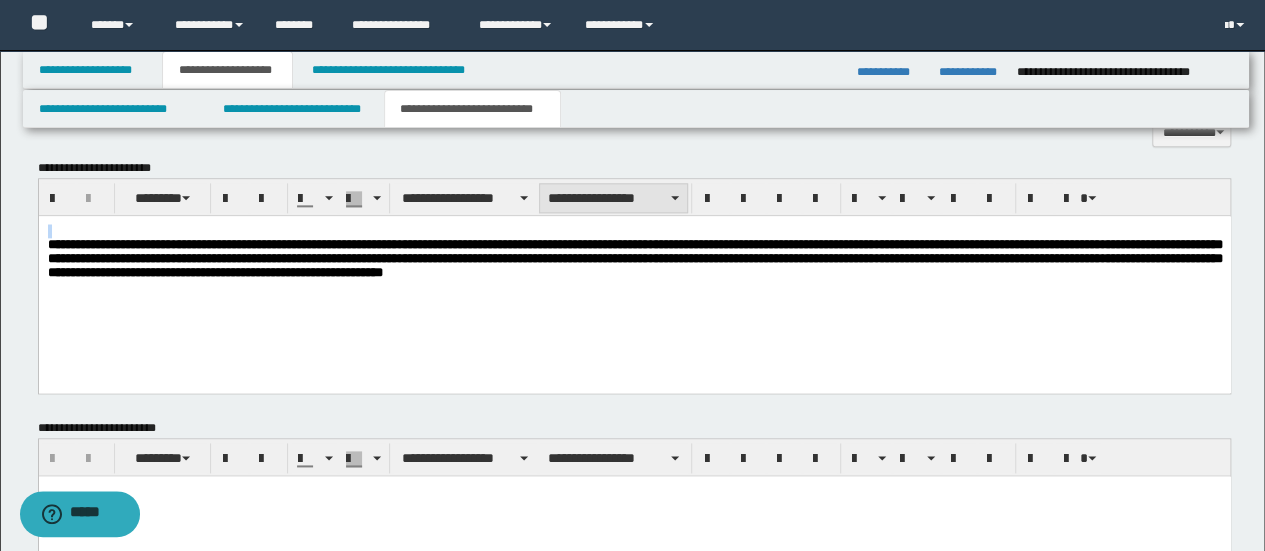 click on "**********" at bounding box center (613, 198) 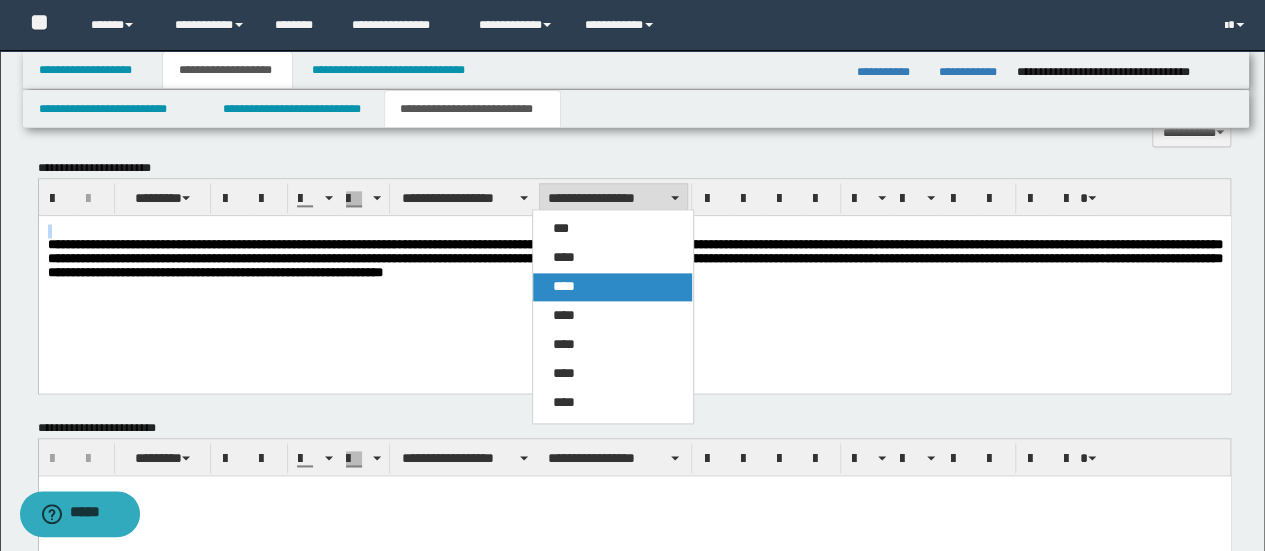 click on "****" at bounding box center [612, 287] 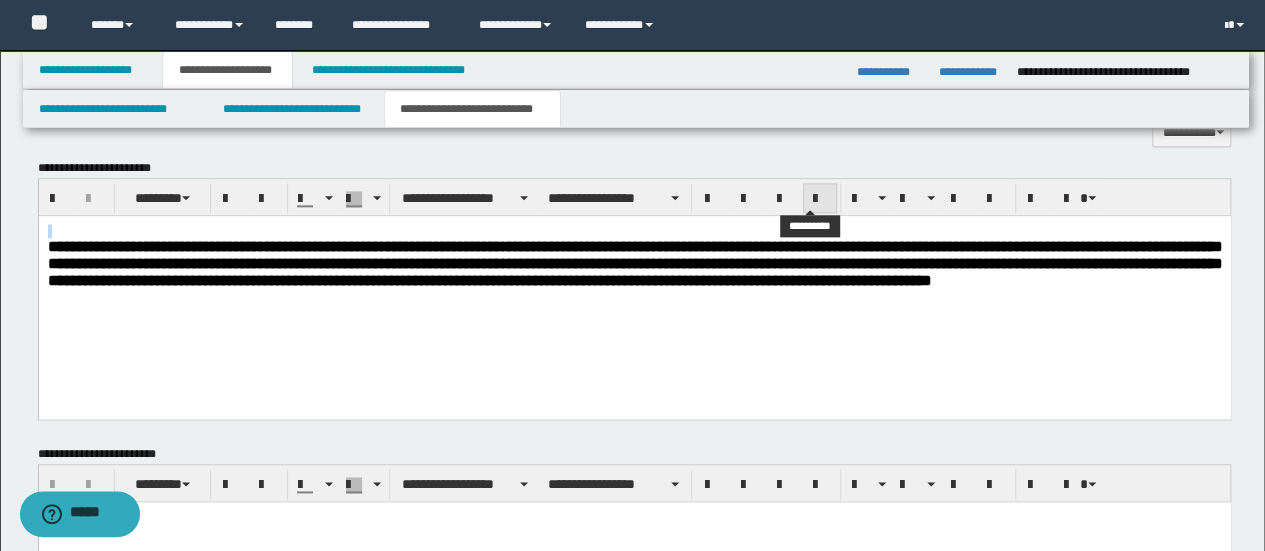 click at bounding box center (820, 198) 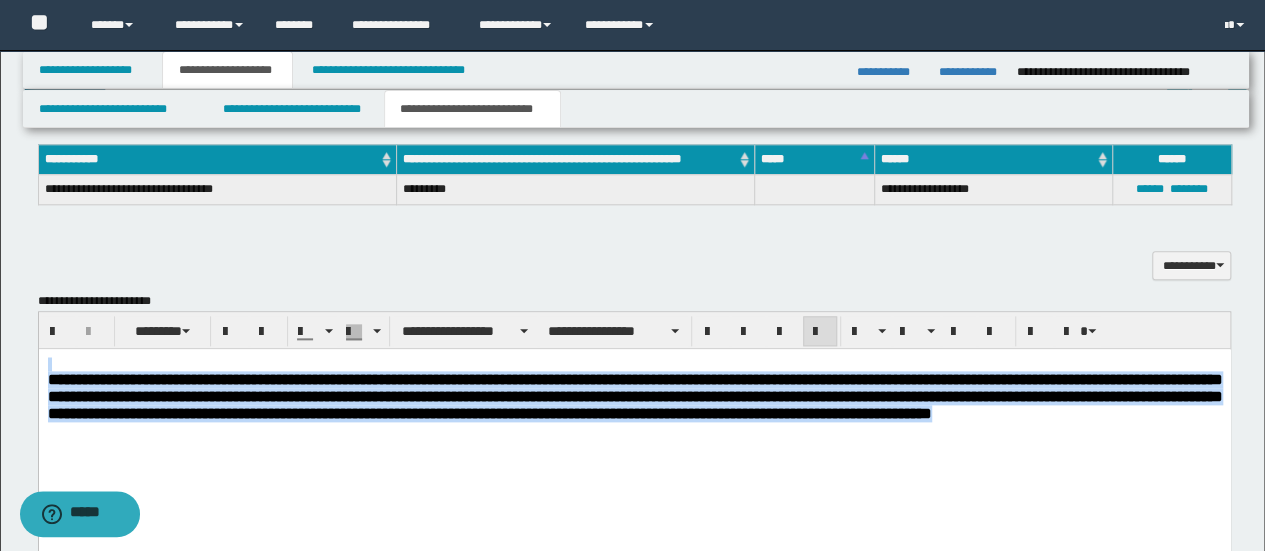 scroll, scrollTop: 888, scrollLeft: 0, axis: vertical 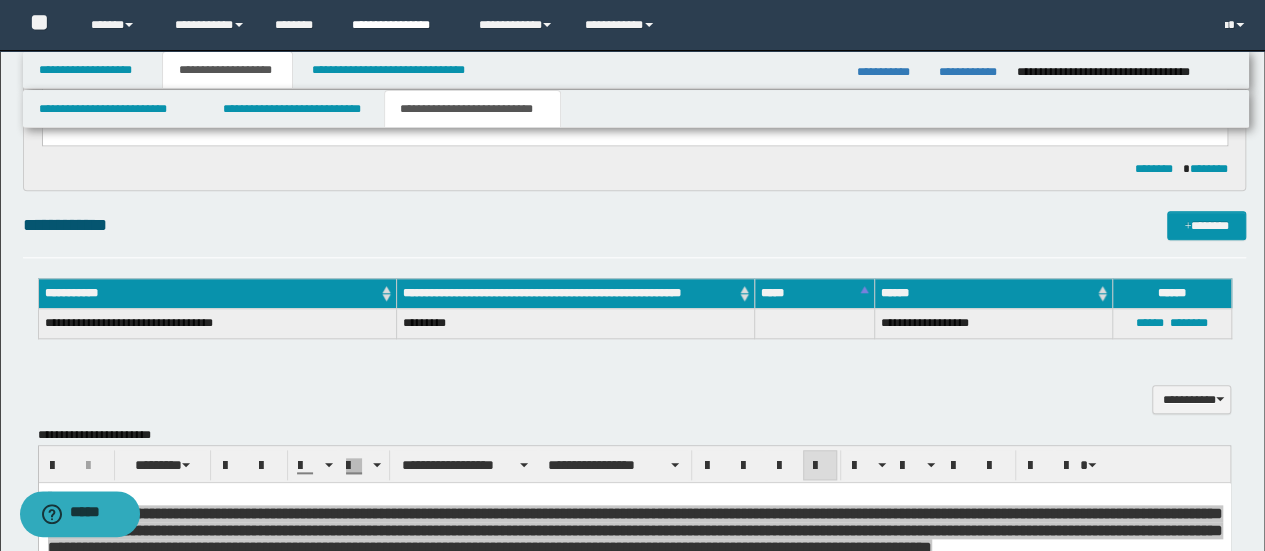 click on "**********" at bounding box center (400, 25) 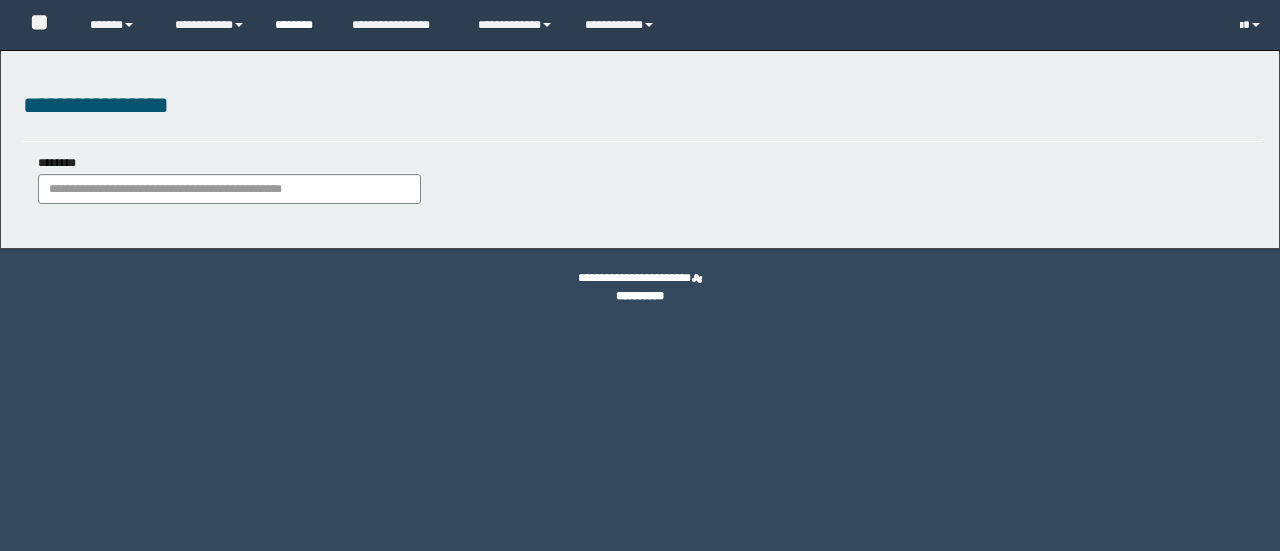 scroll, scrollTop: 0, scrollLeft: 0, axis: both 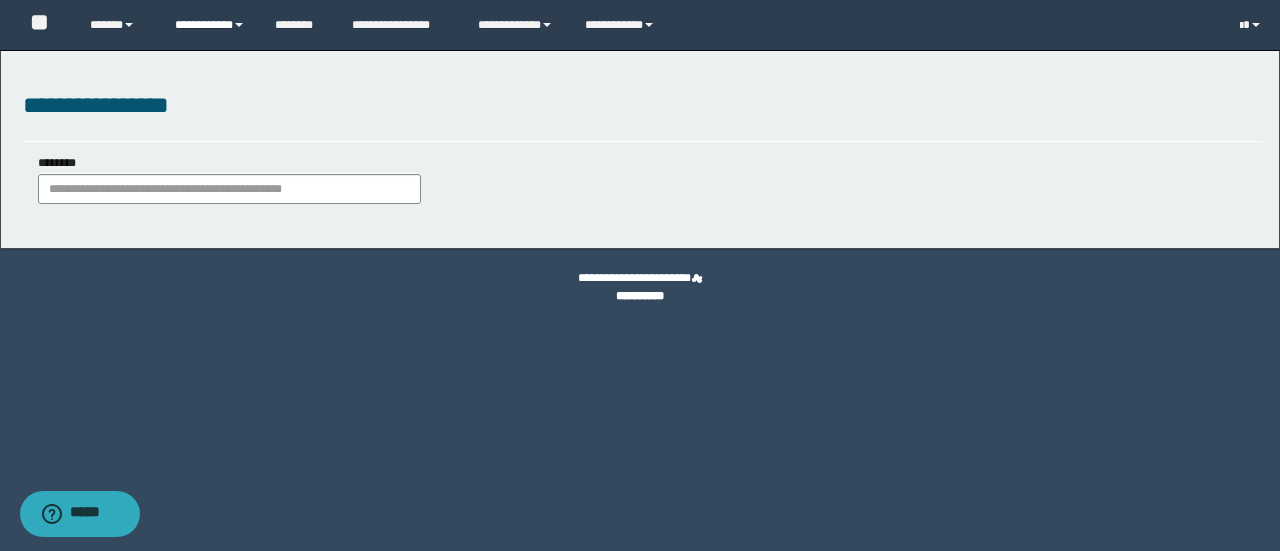 click on "**********" at bounding box center (210, 25) 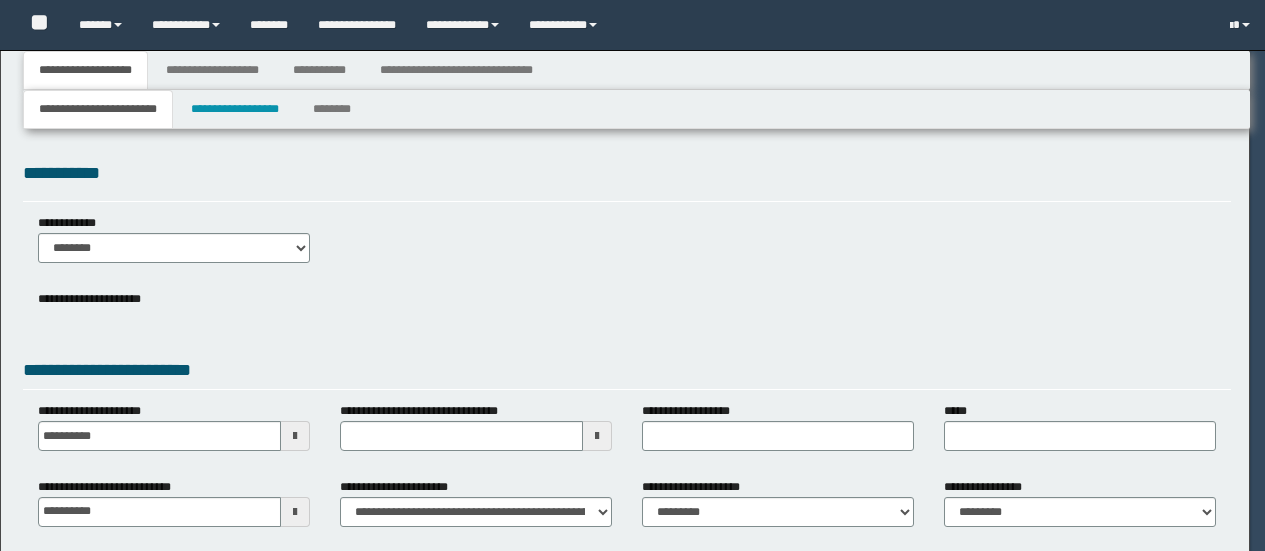 select on "*" 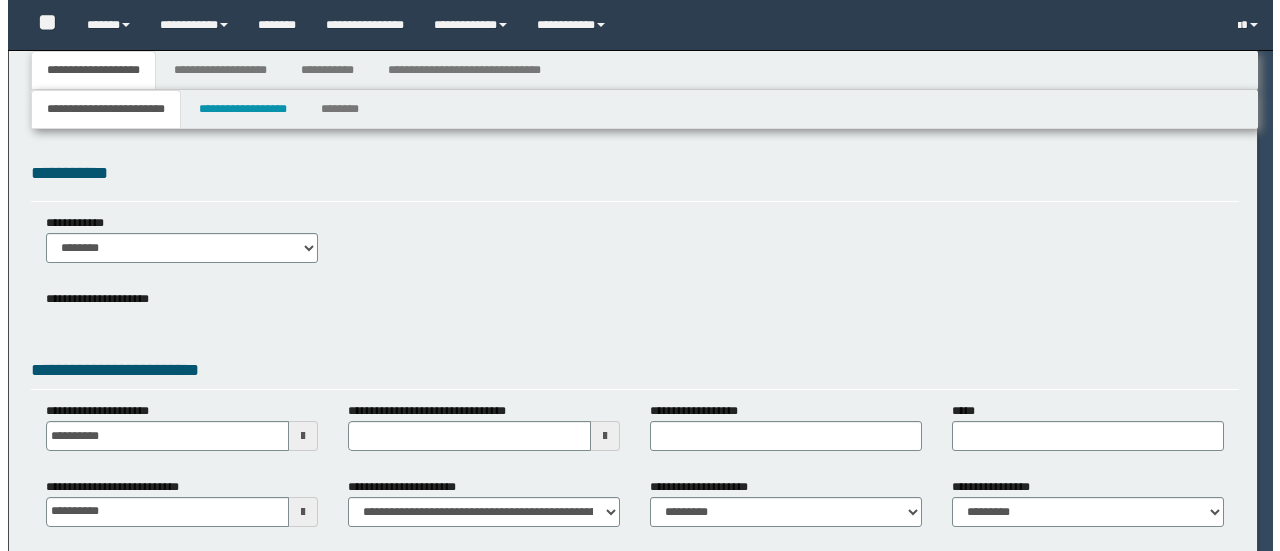 scroll, scrollTop: 174, scrollLeft: 0, axis: vertical 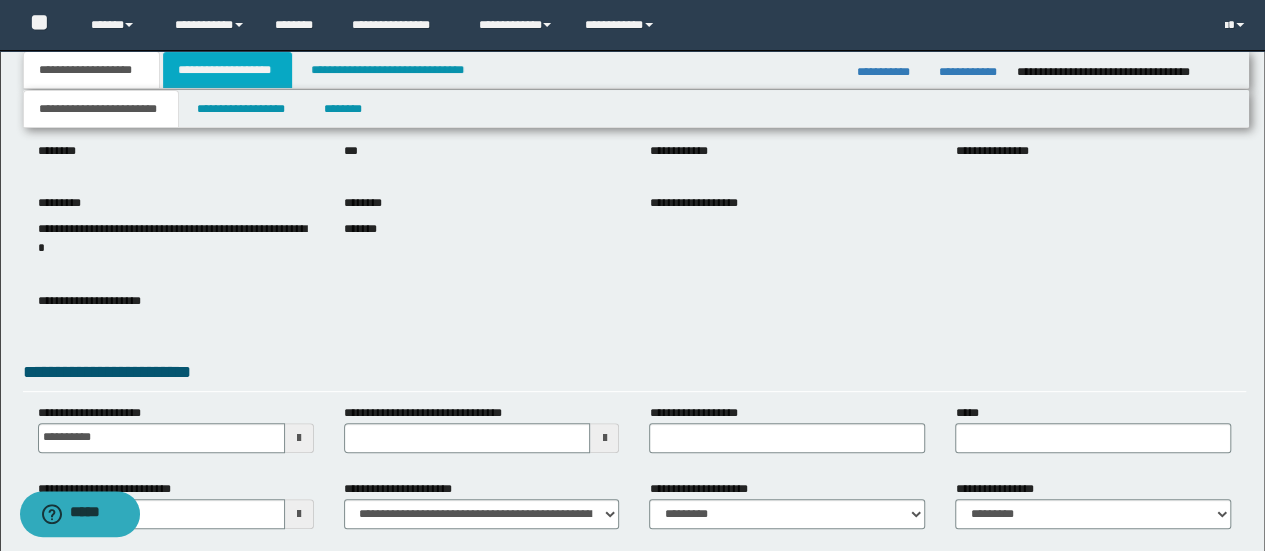 click on "**********" at bounding box center (227, 70) 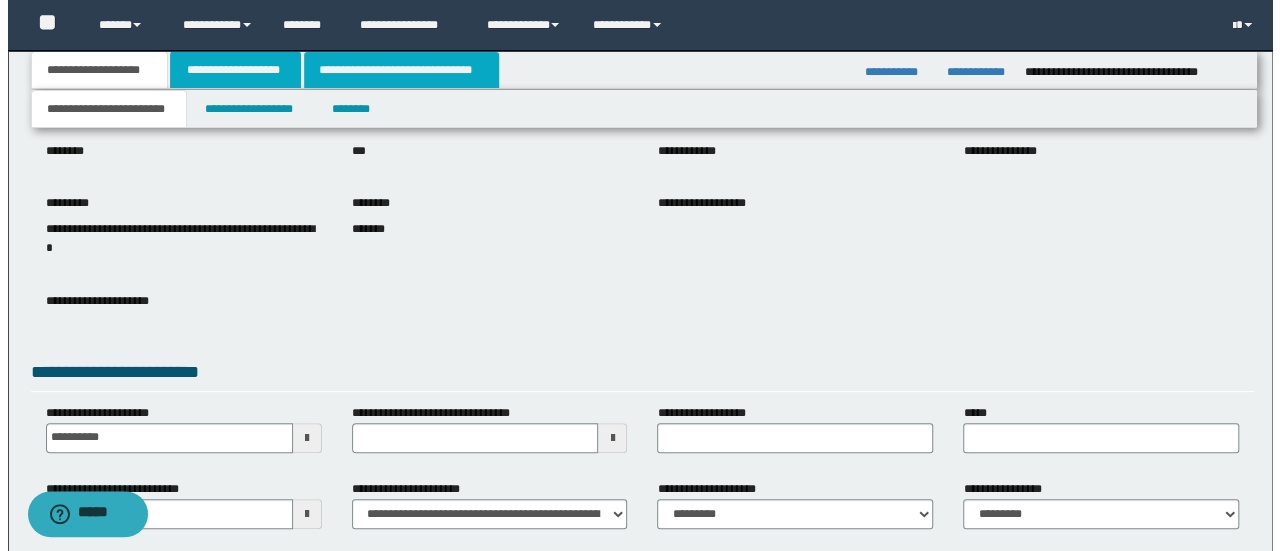 scroll, scrollTop: 0, scrollLeft: 0, axis: both 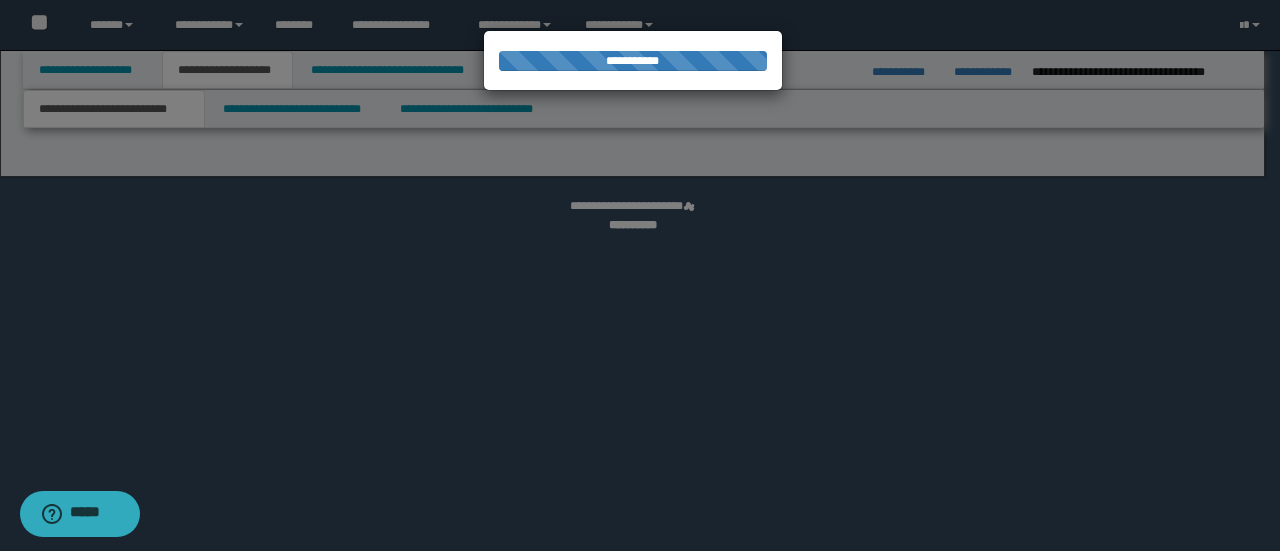 click at bounding box center [640, 275] 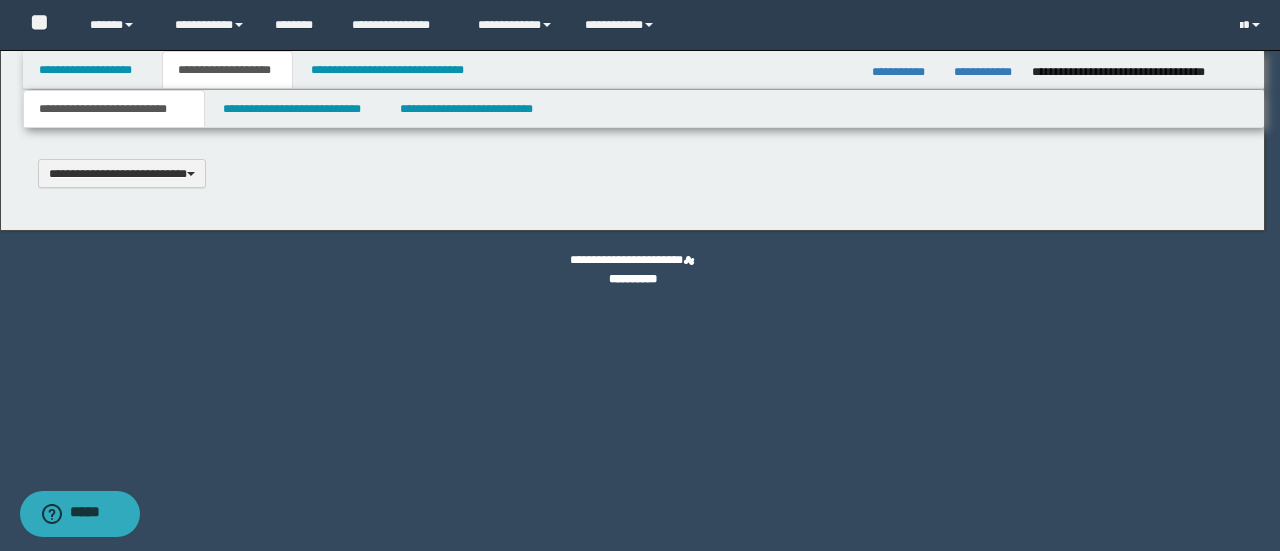 type 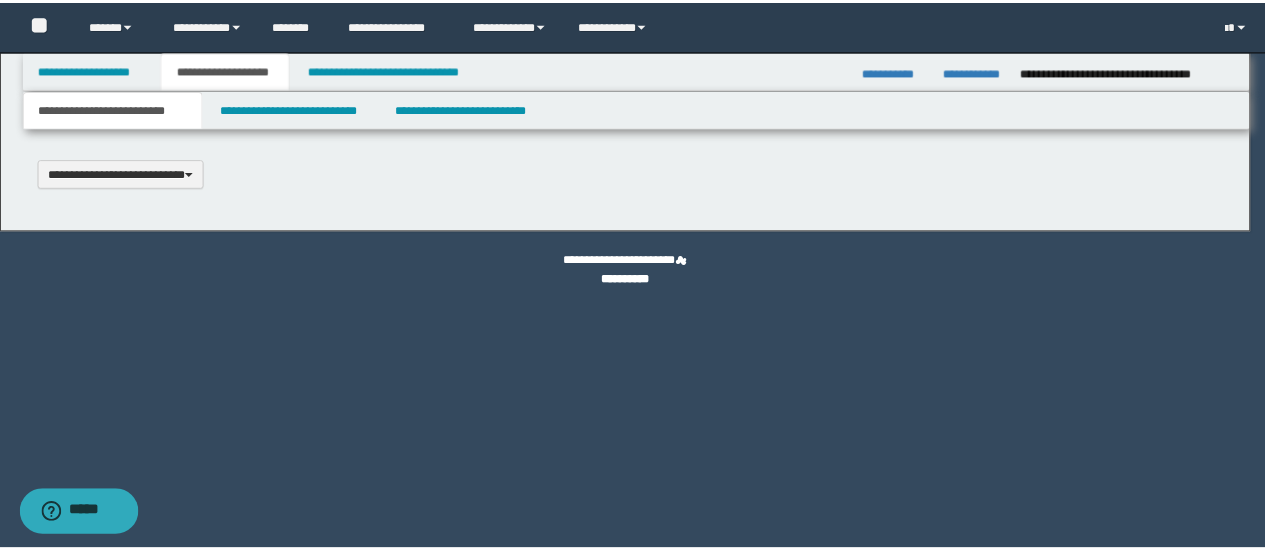 scroll, scrollTop: 0, scrollLeft: 0, axis: both 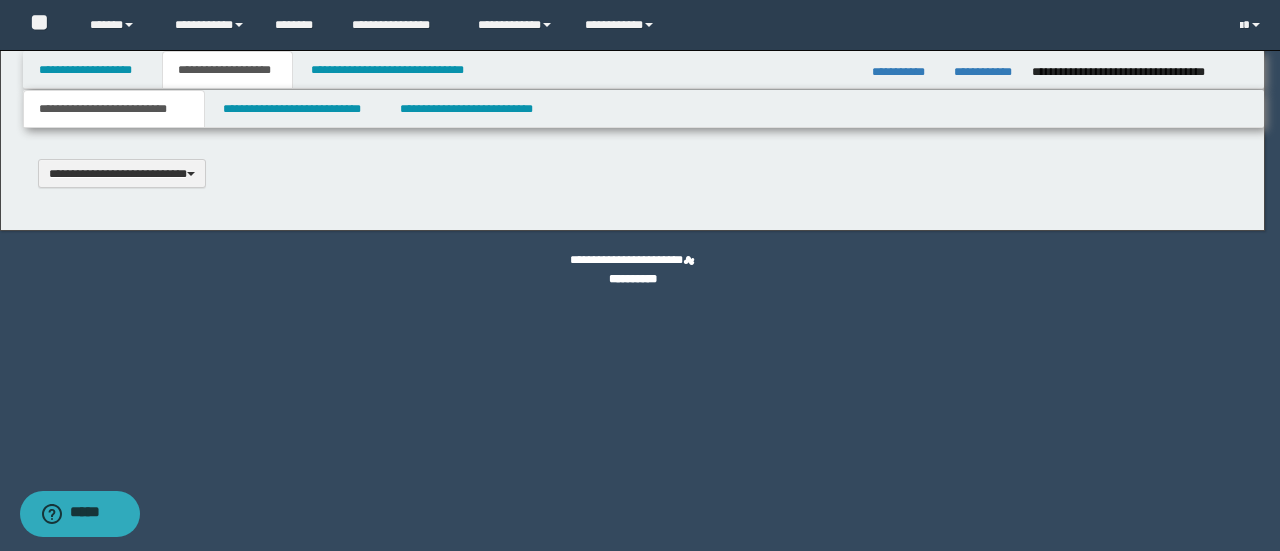 select on "*" 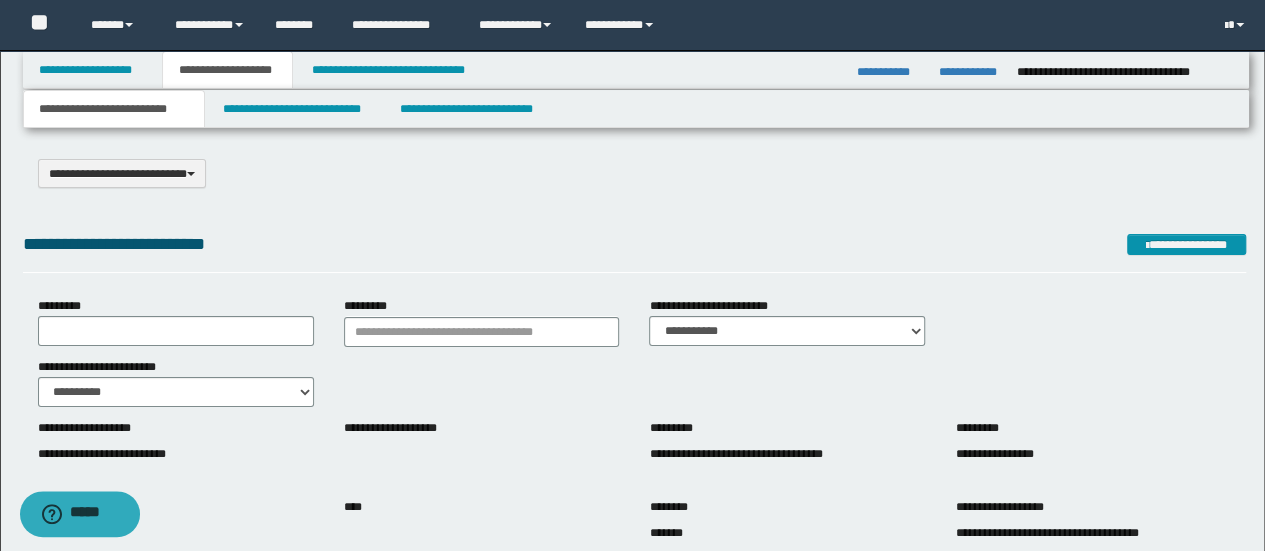 scroll, scrollTop: 133, scrollLeft: 0, axis: vertical 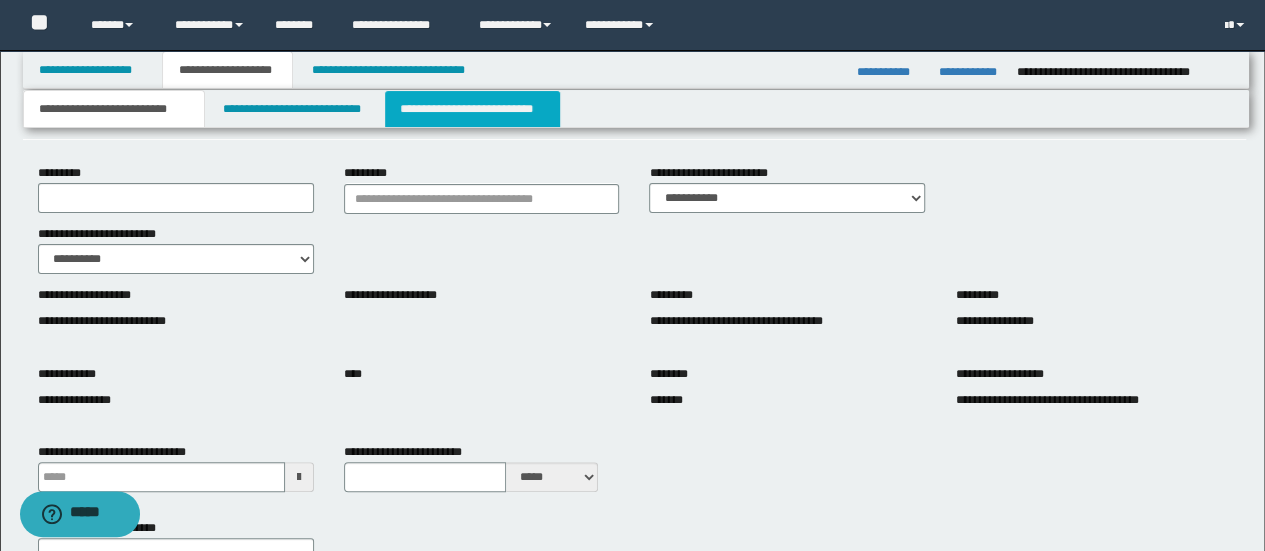 click on "**********" at bounding box center (472, 109) 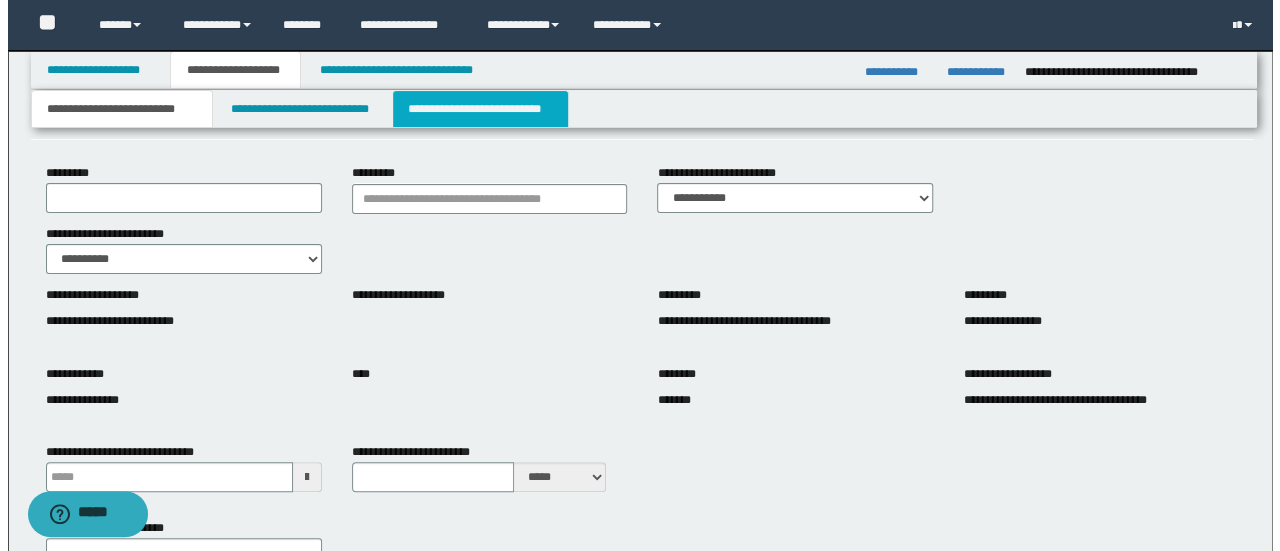 scroll, scrollTop: 0, scrollLeft: 0, axis: both 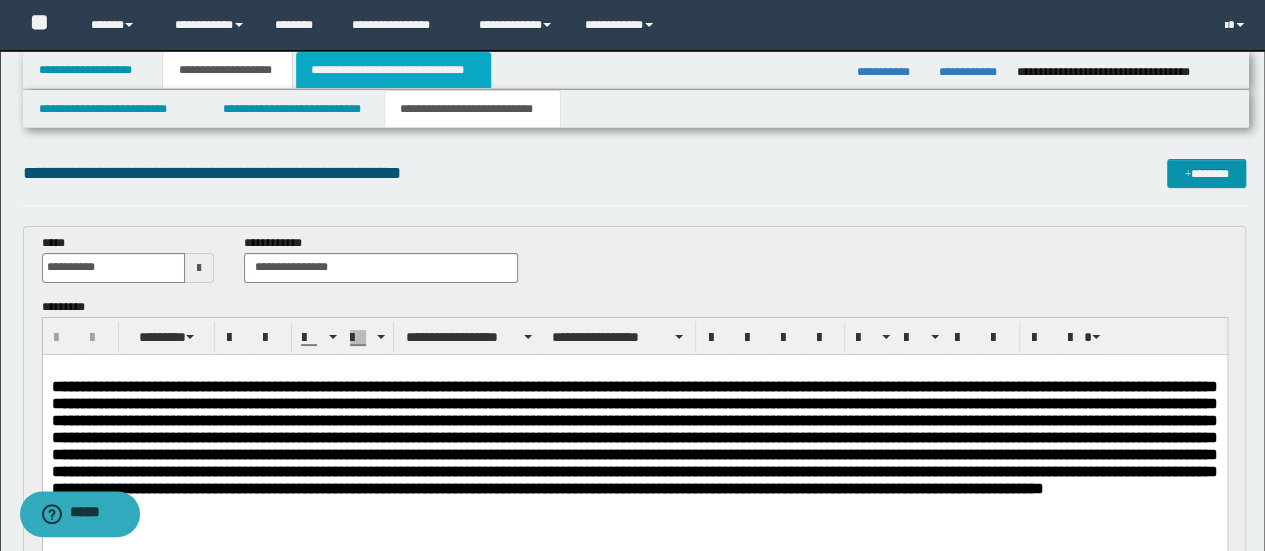click on "**********" at bounding box center [393, 70] 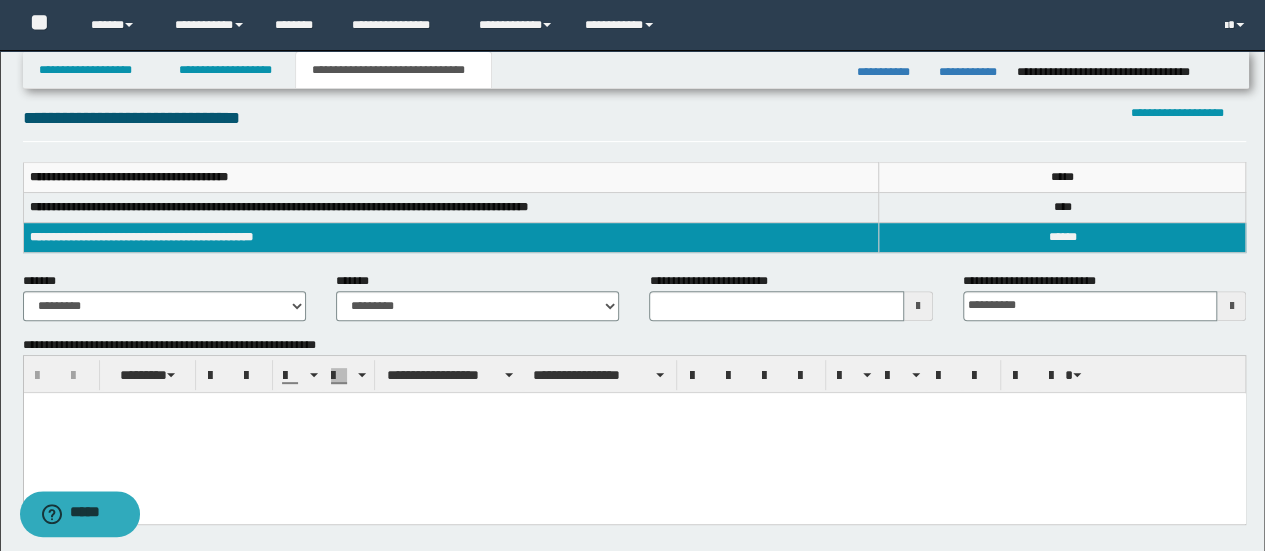 scroll, scrollTop: 266, scrollLeft: 0, axis: vertical 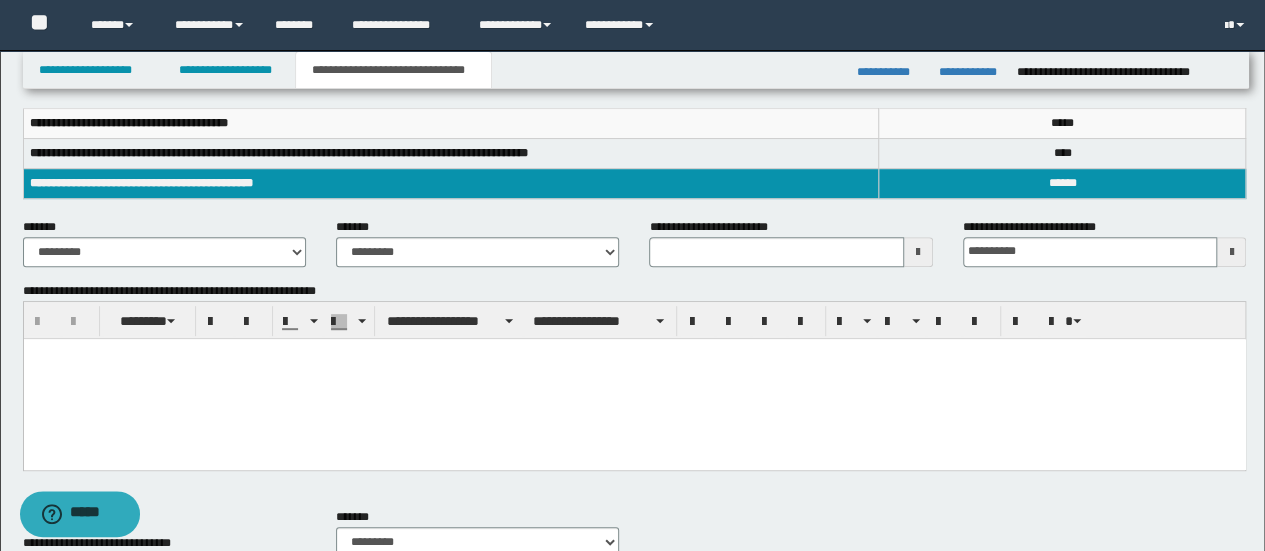 click on "**********" at bounding box center (164, 250) 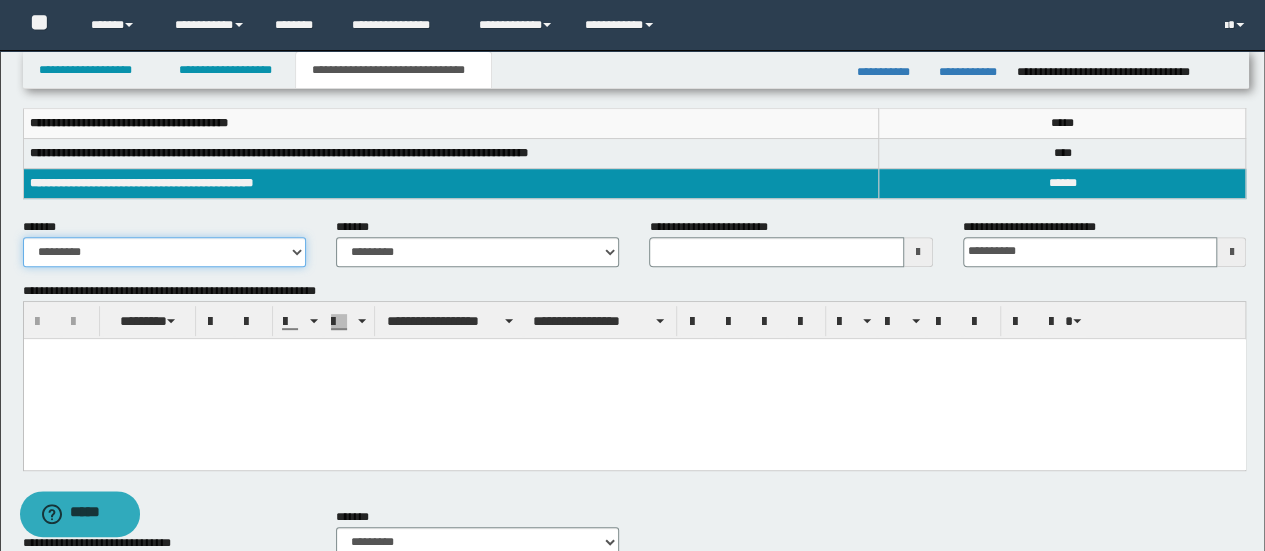 click on "**********" at bounding box center [164, 252] 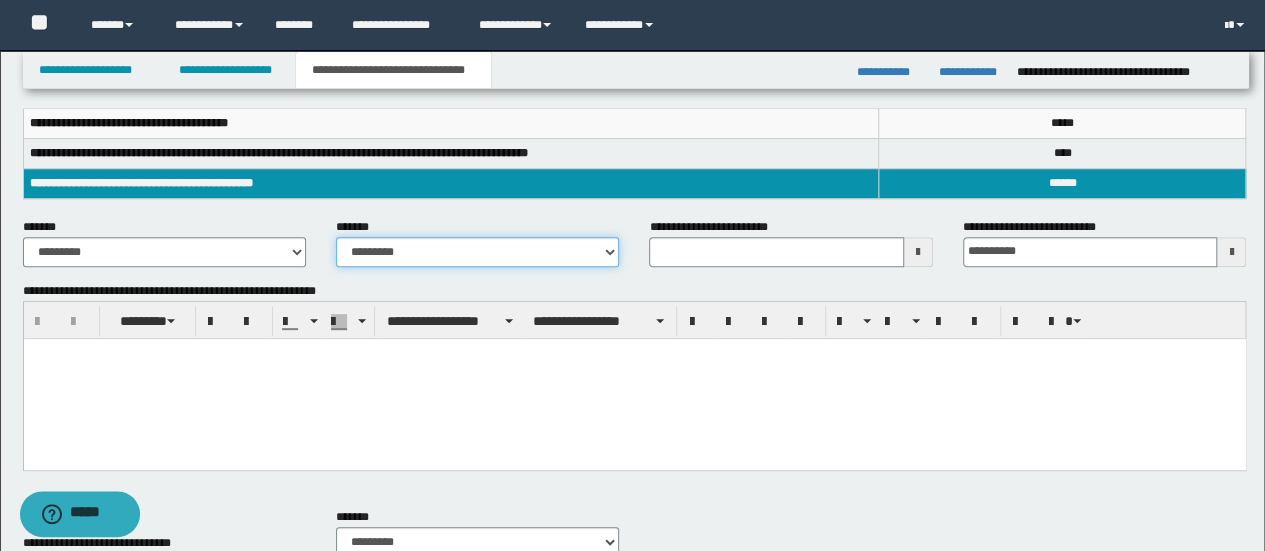 click on "**********" at bounding box center [477, 252] 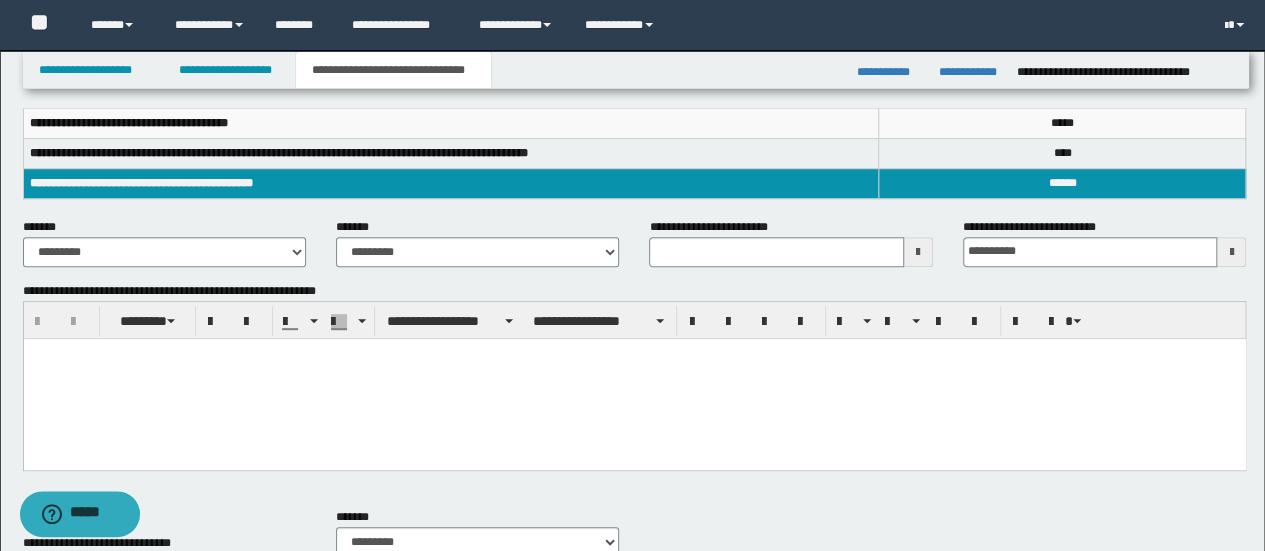 click at bounding box center [634, 378] 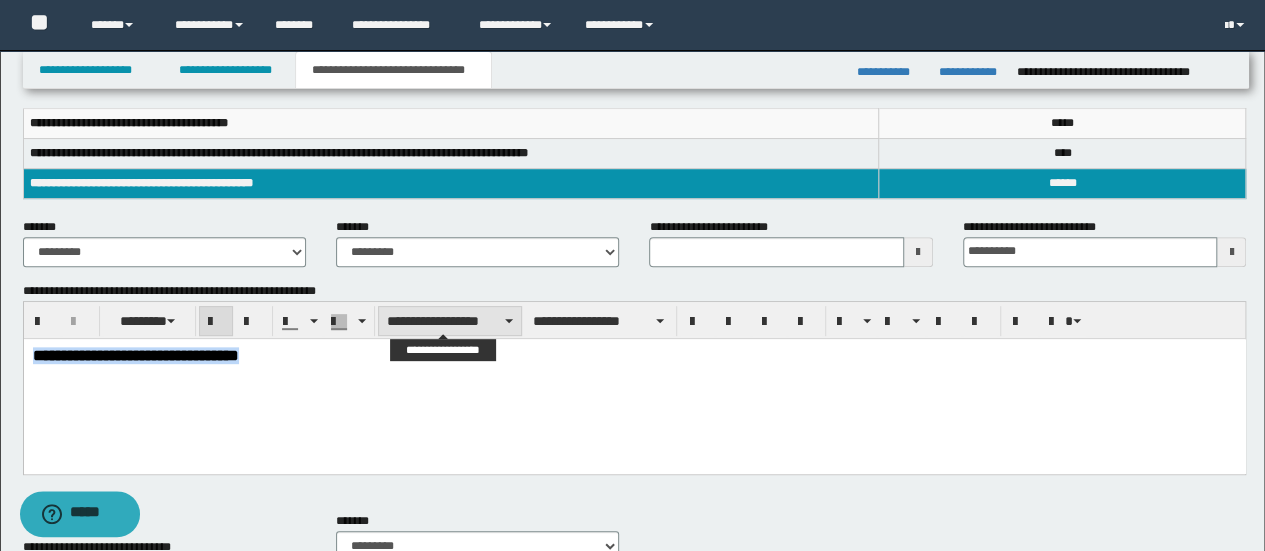 click on "**********" at bounding box center [450, 321] 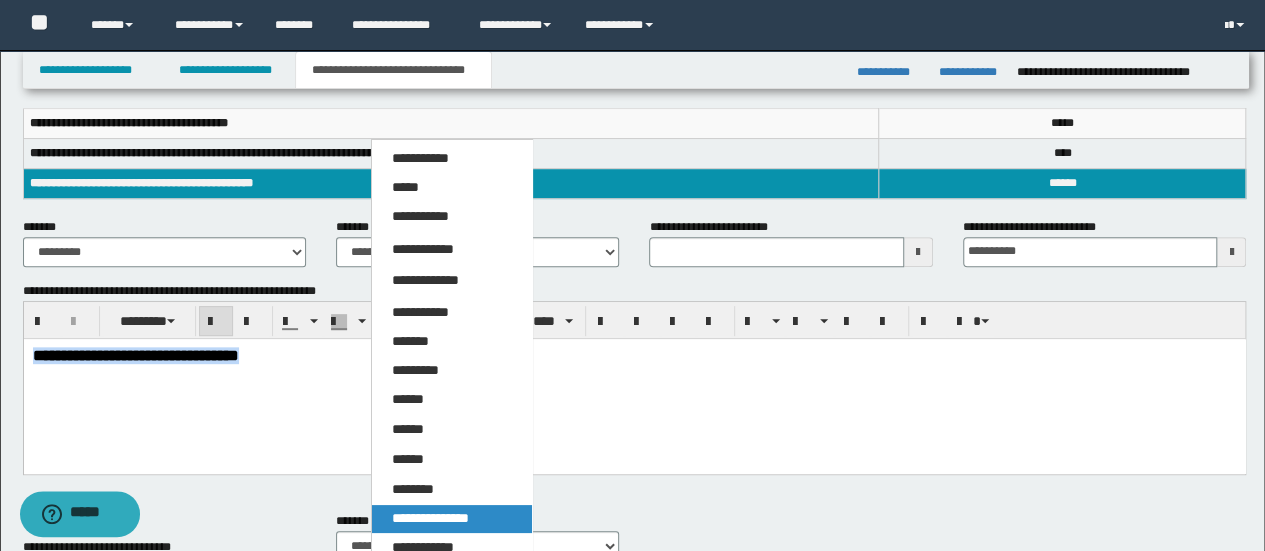 click on "**********" at bounding box center [430, 518] 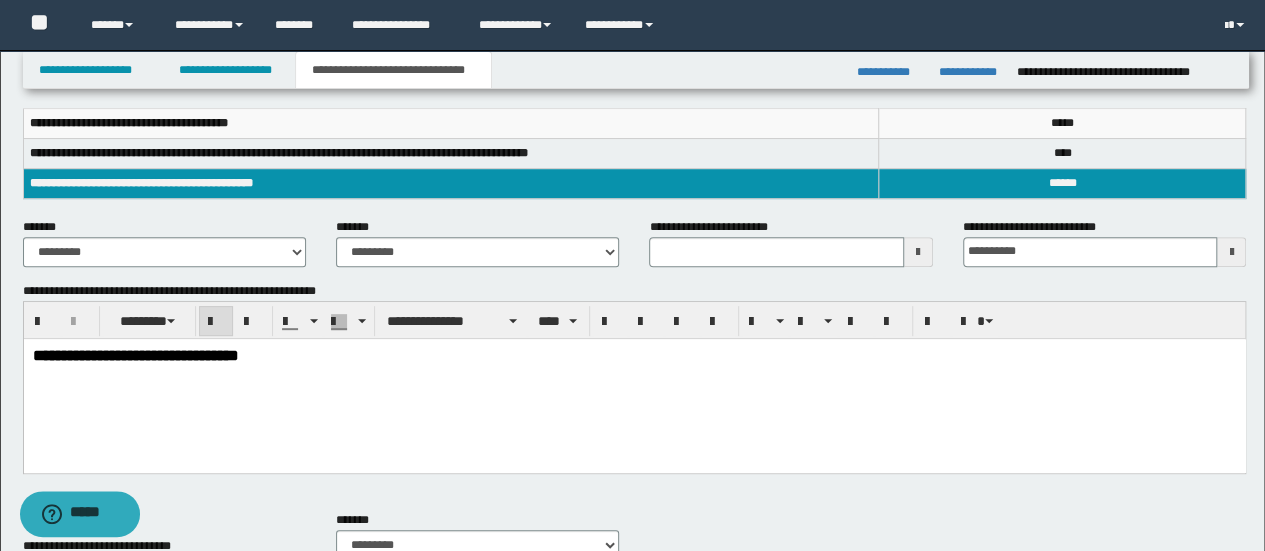 click on "**********" at bounding box center [634, 379] 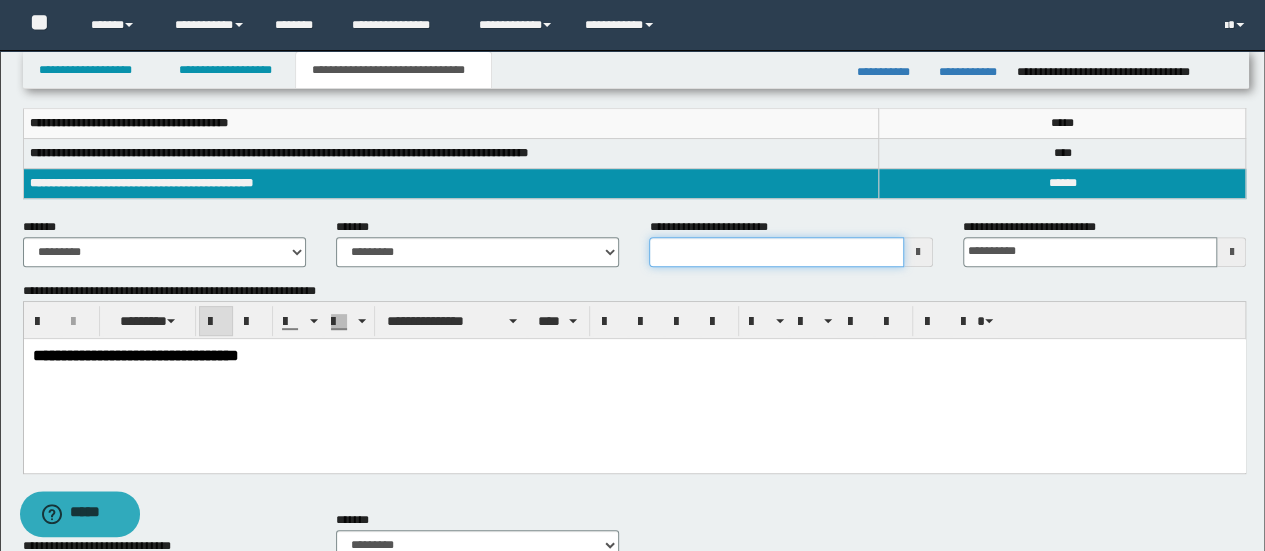 click on "**********" at bounding box center (776, 252) 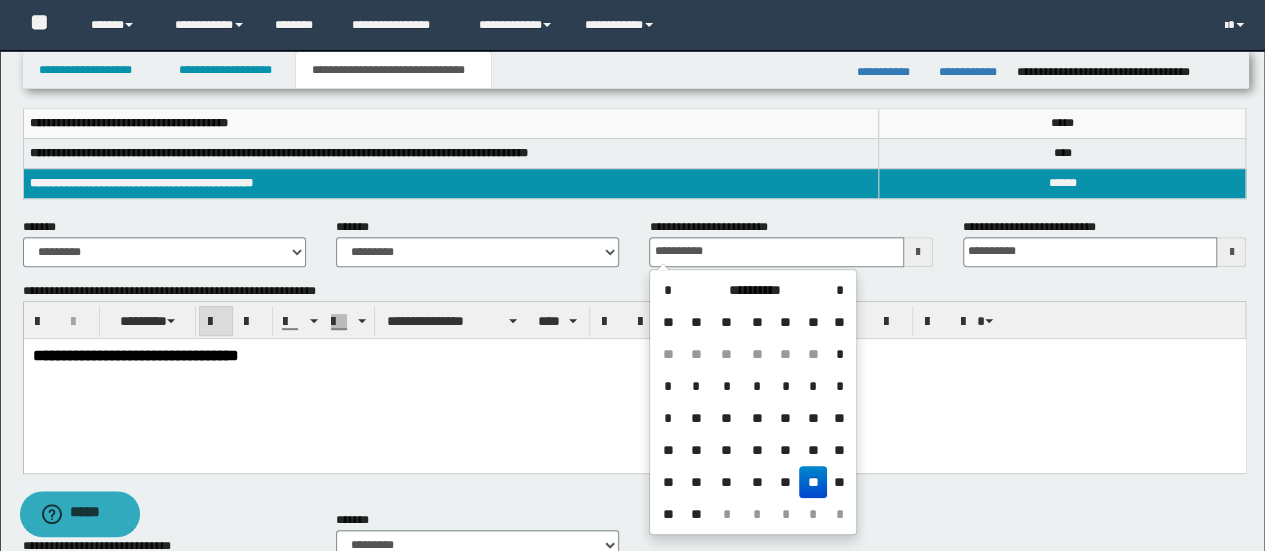 click on "**" at bounding box center [813, 482] 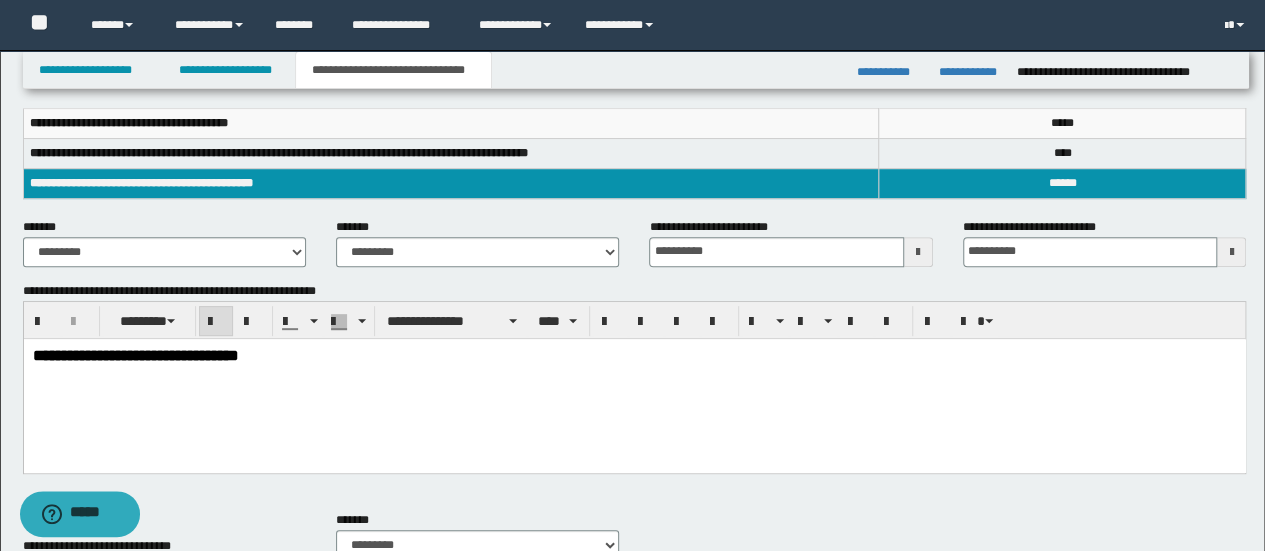 click on "**********" at bounding box center (634, 379) 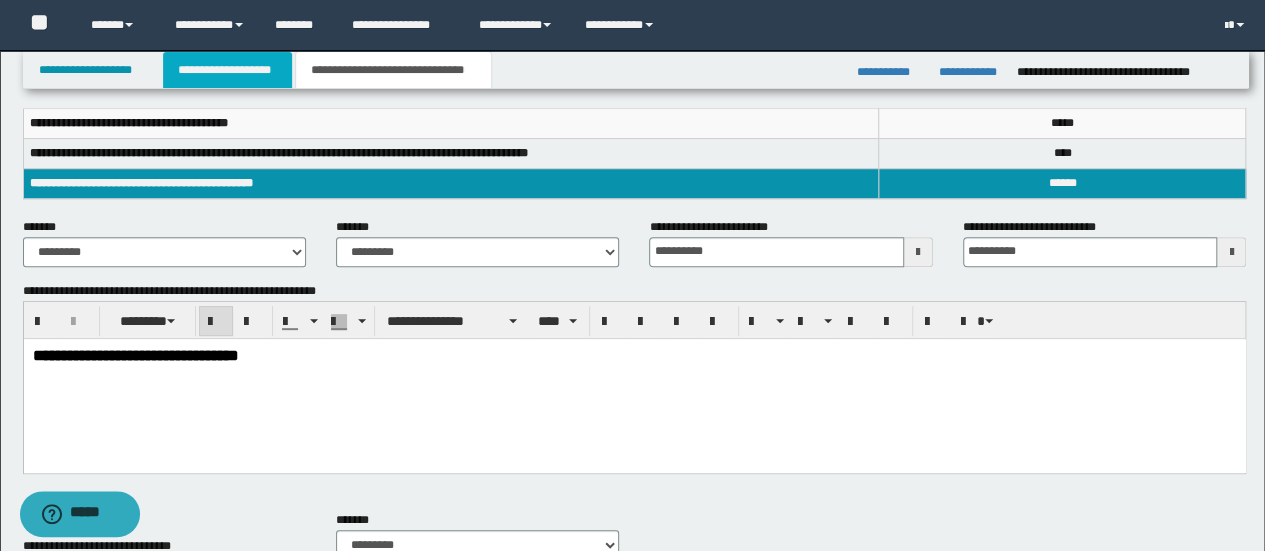 click on "**********" at bounding box center (227, 70) 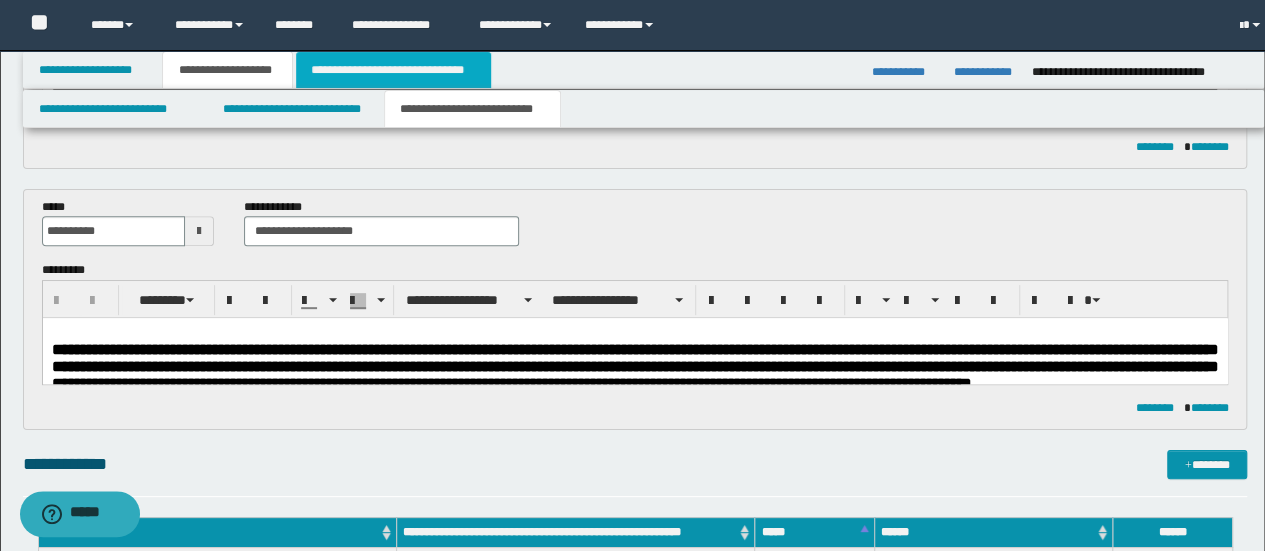 click on "**********" at bounding box center (393, 70) 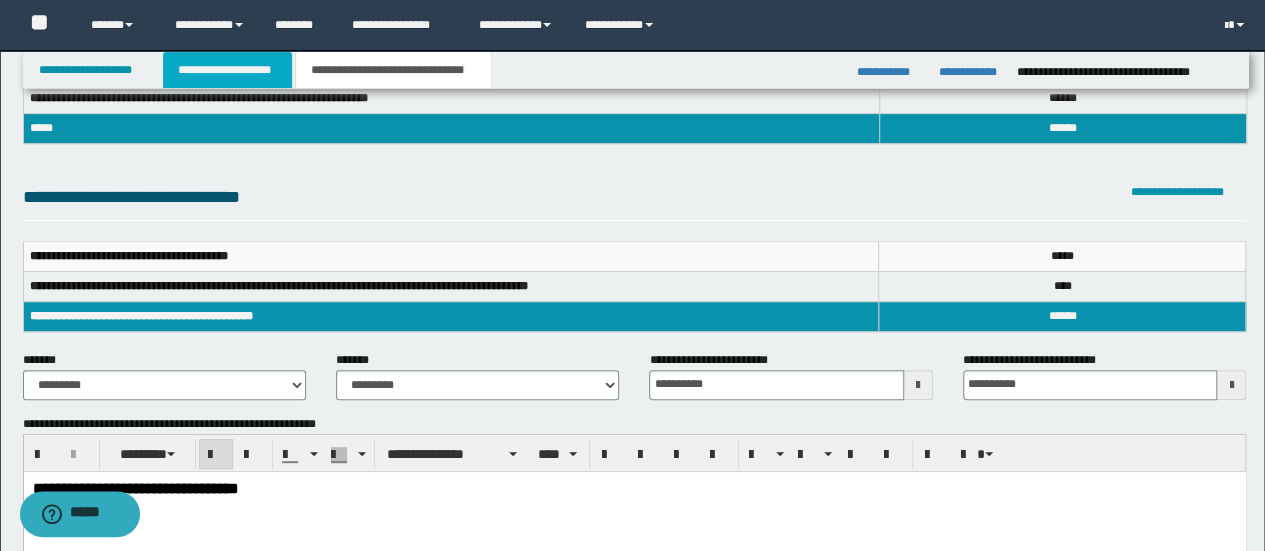 click on "**********" at bounding box center [227, 70] 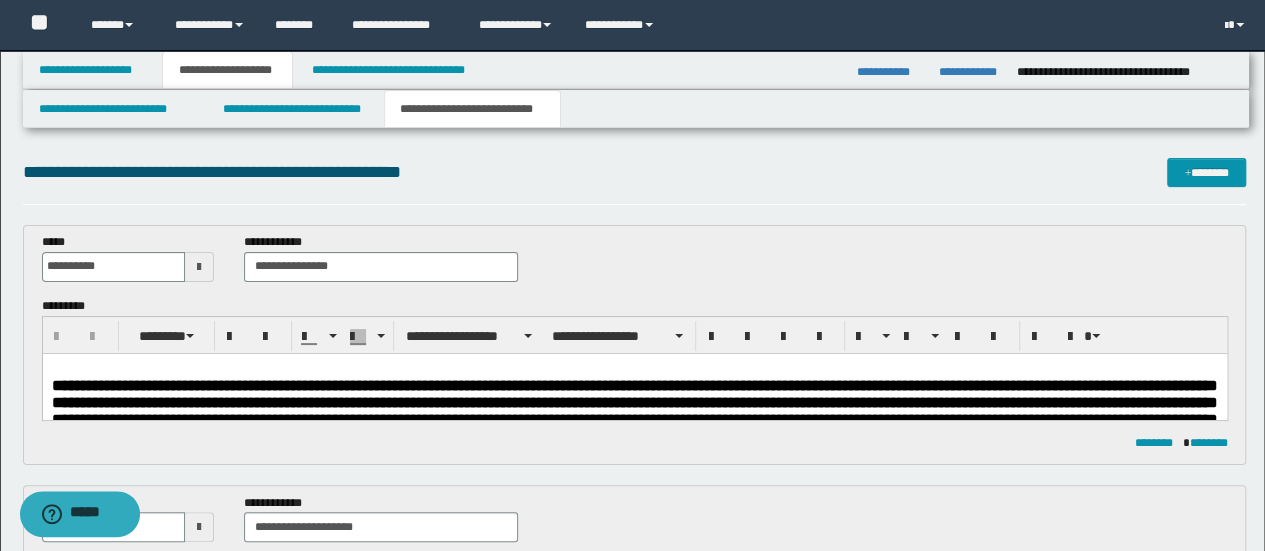 scroll, scrollTop: 0, scrollLeft: 0, axis: both 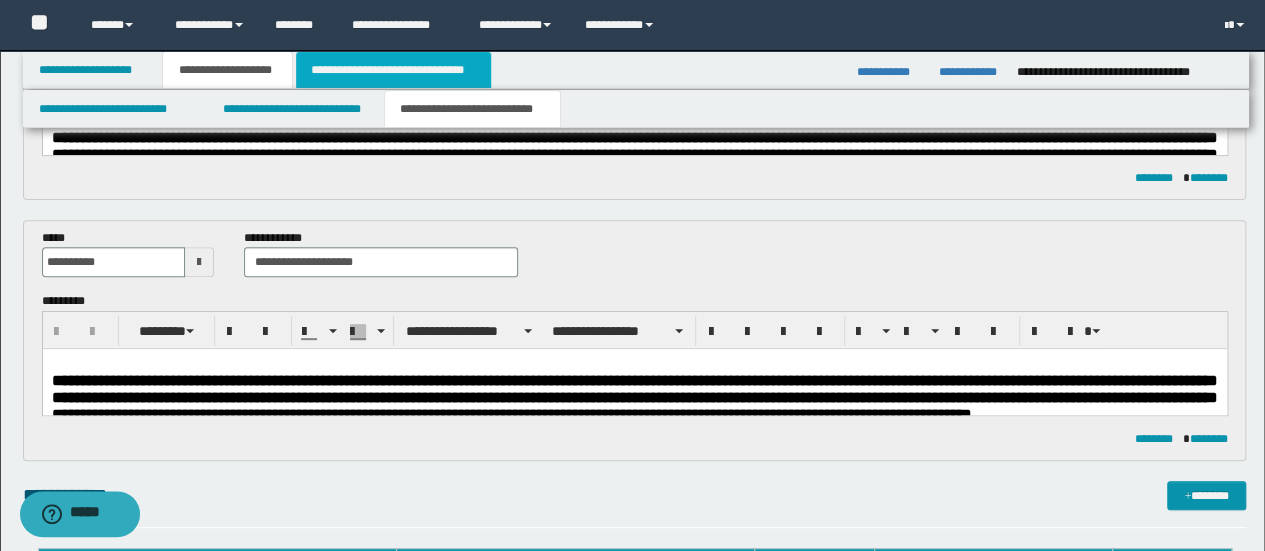 click on "**********" at bounding box center (393, 70) 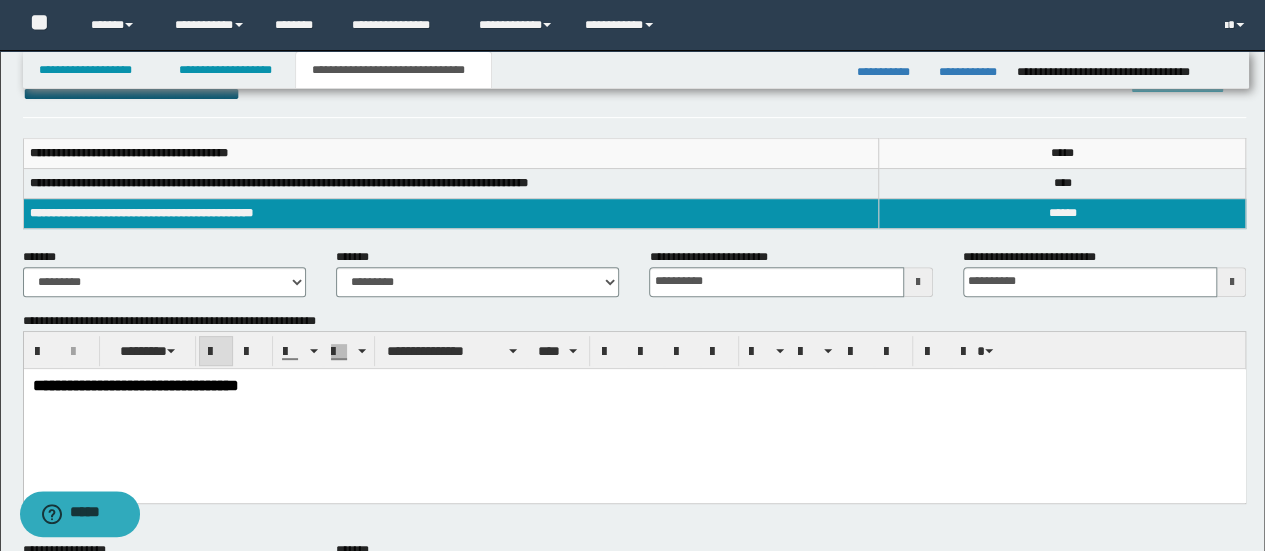scroll, scrollTop: 857, scrollLeft: 0, axis: vertical 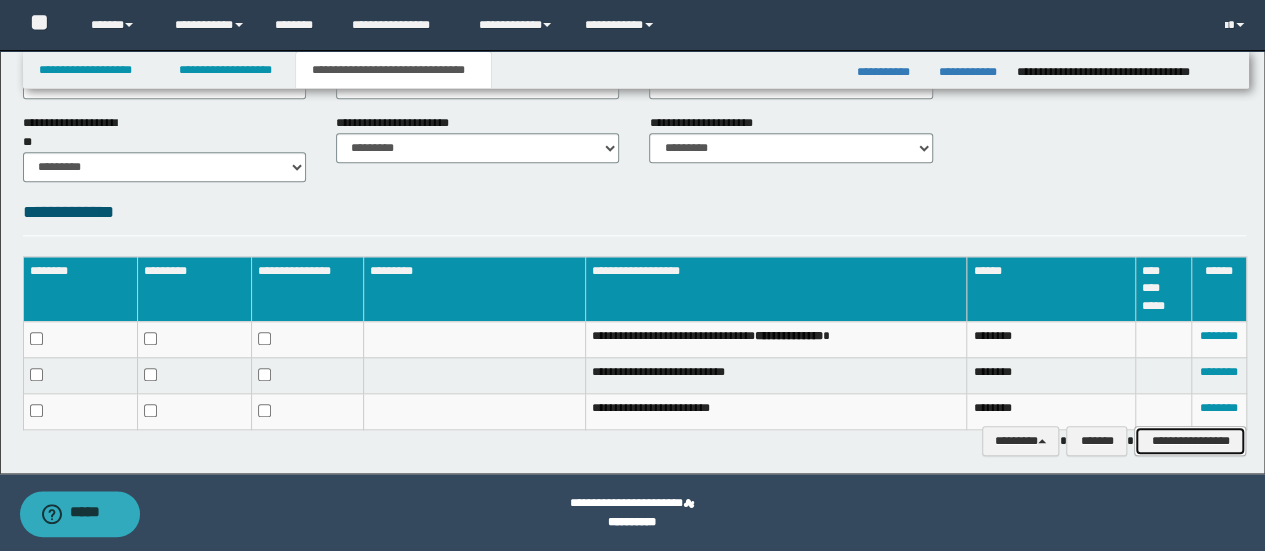 click on "**********" at bounding box center (1190, 440) 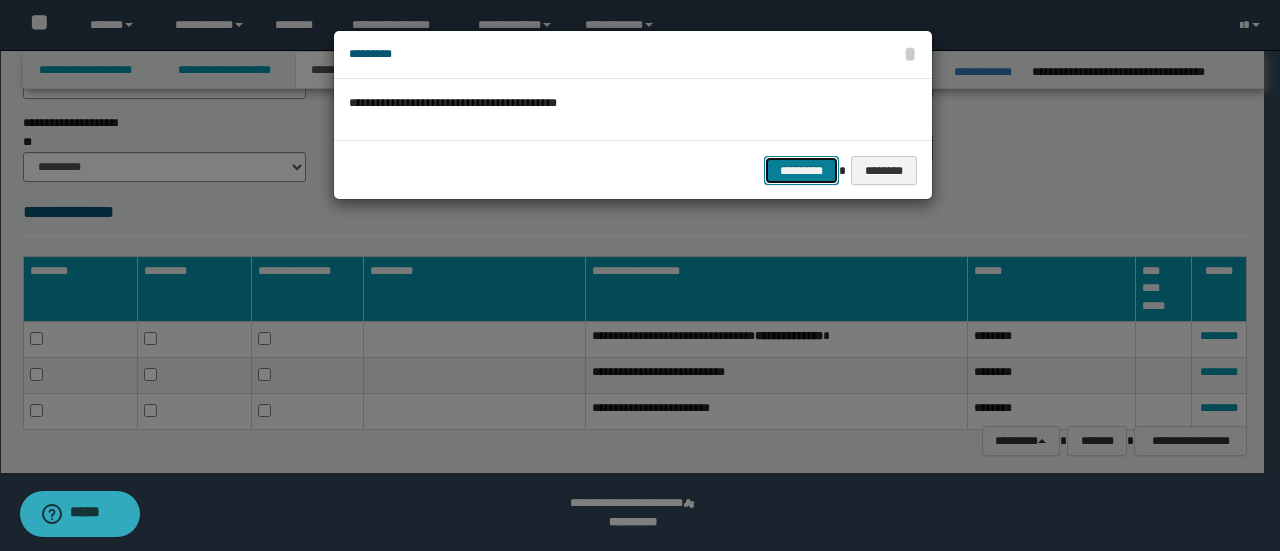 click on "*********" at bounding box center [801, 170] 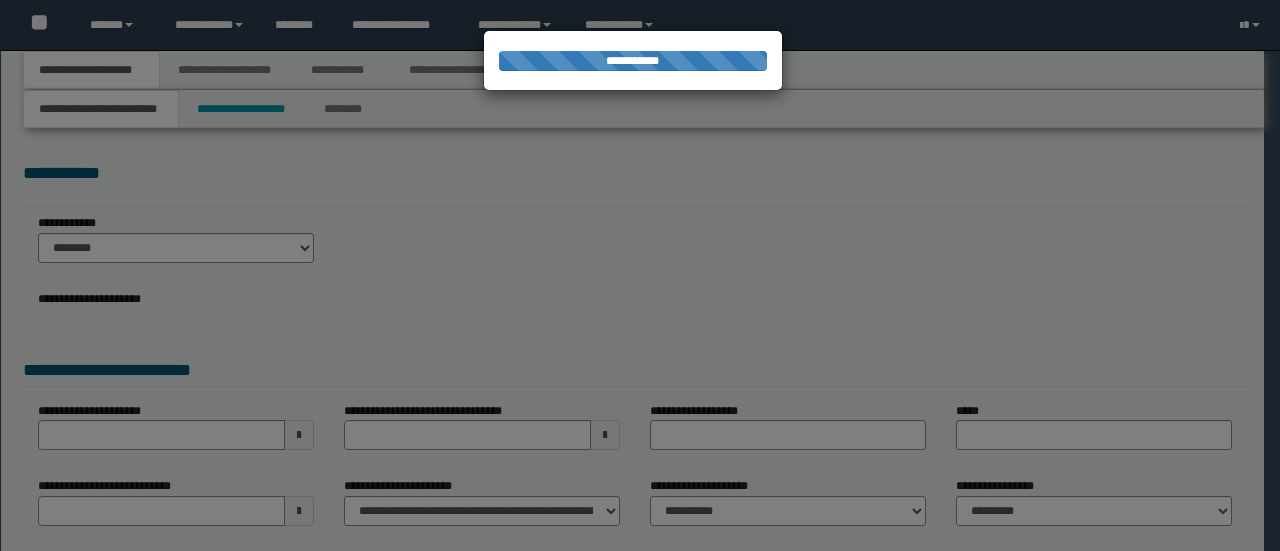 scroll, scrollTop: 0, scrollLeft: 0, axis: both 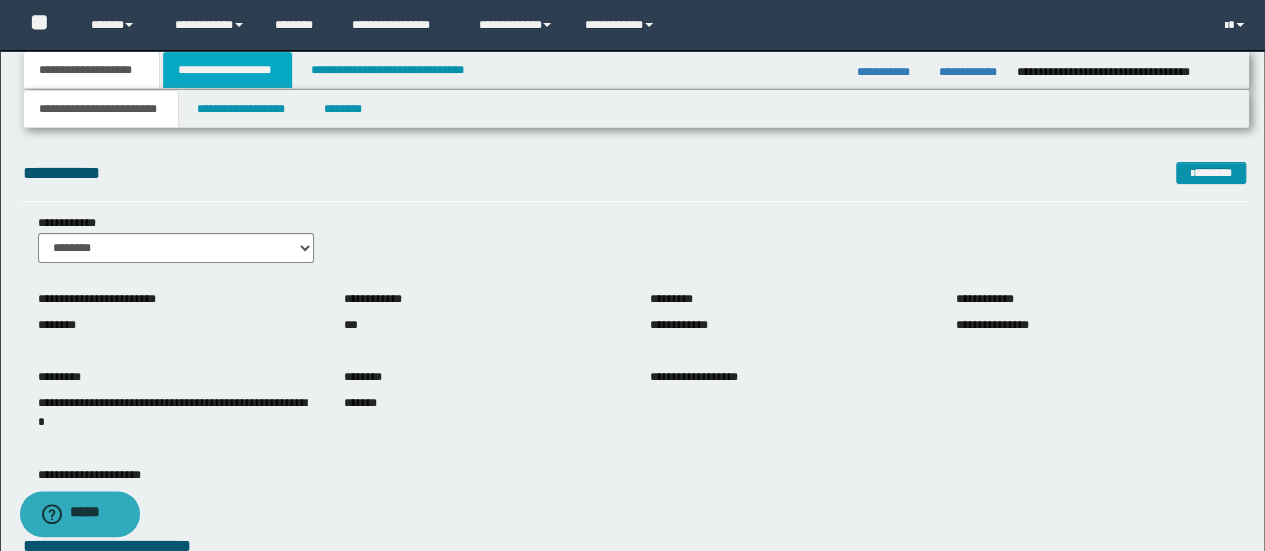 click on "**********" at bounding box center [227, 70] 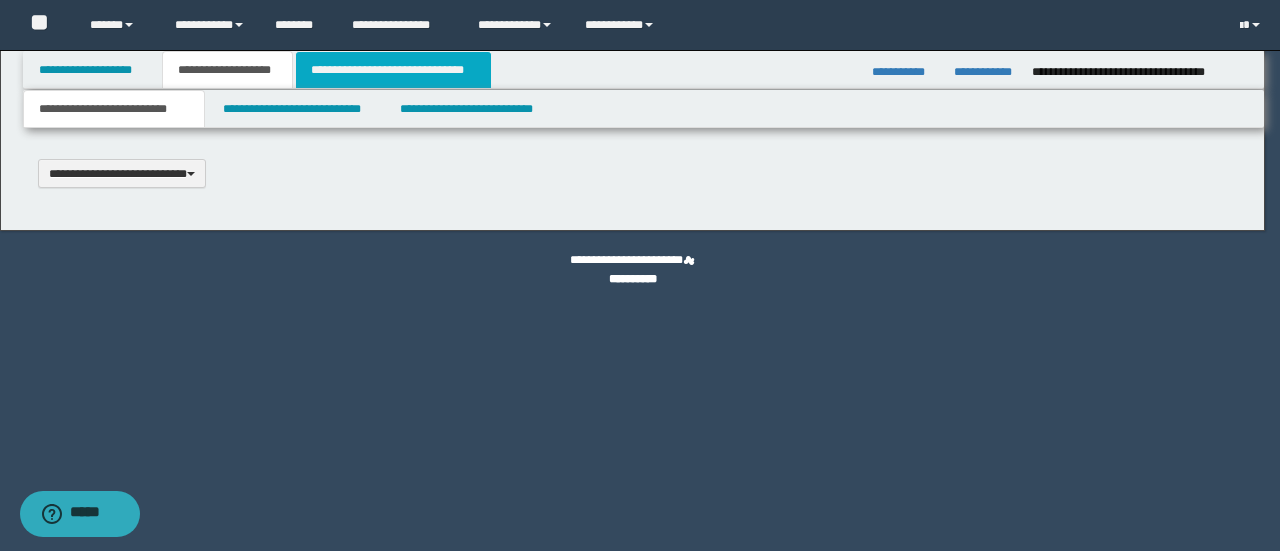 type 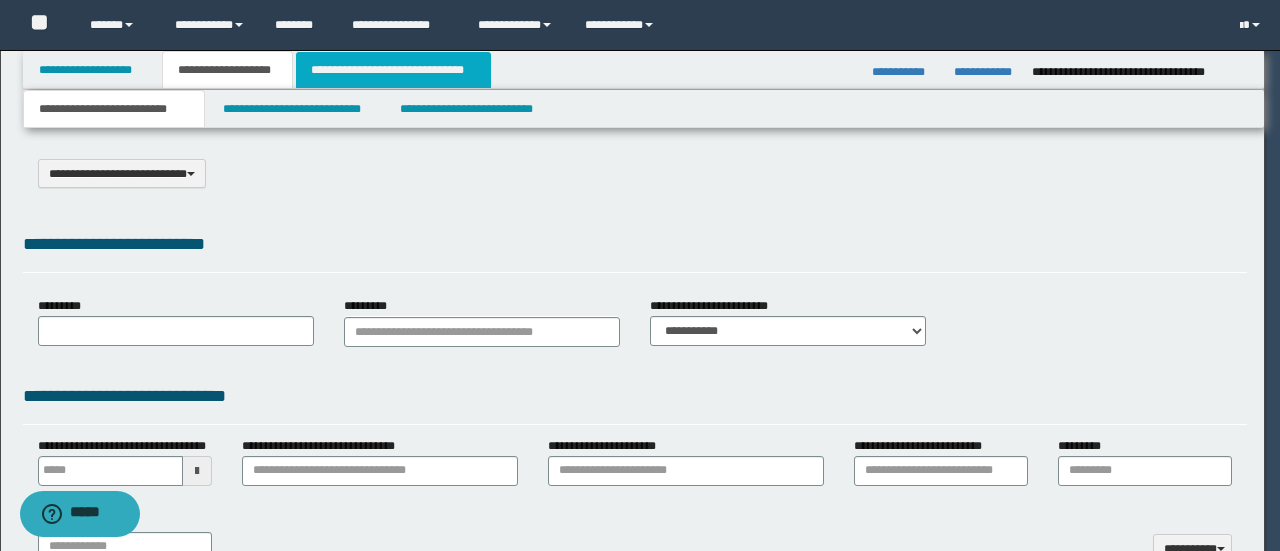 select on "*" 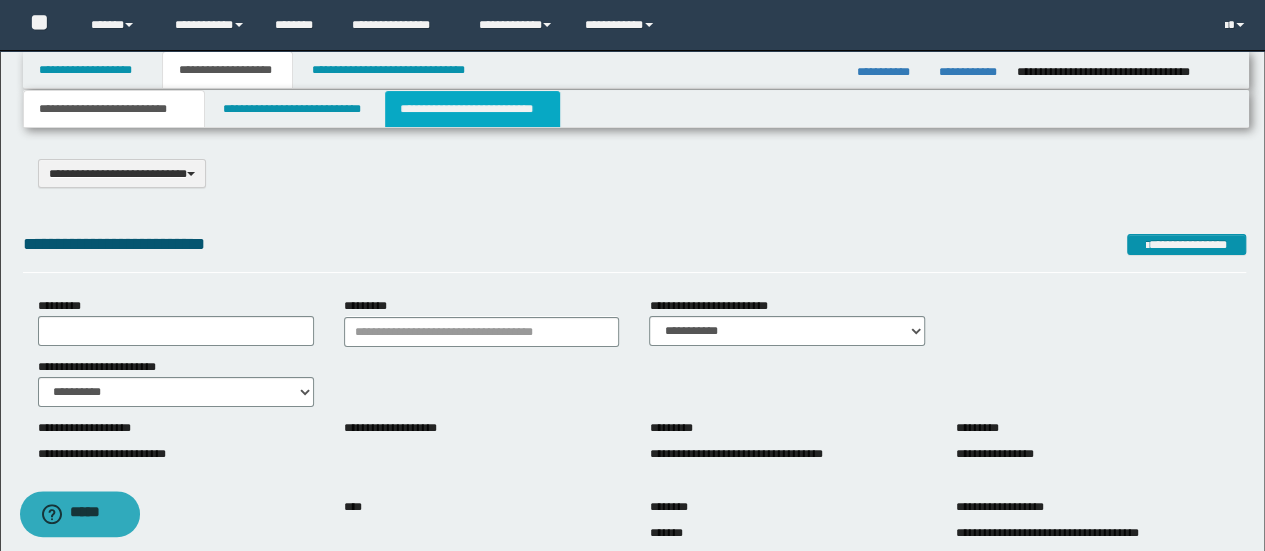 click on "**********" at bounding box center [472, 109] 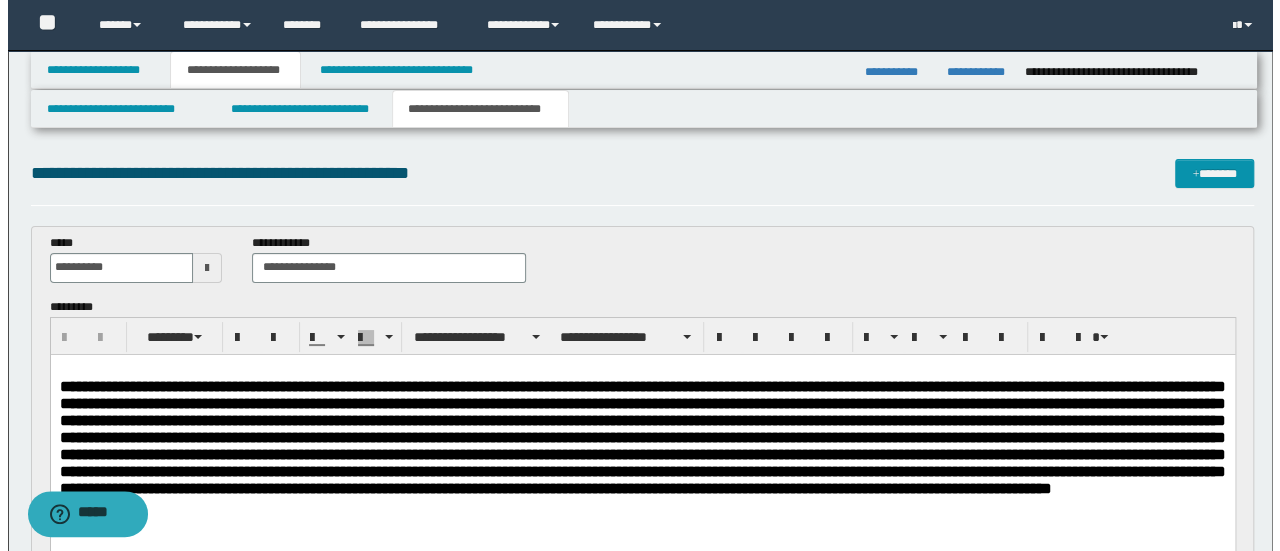scroll, scrollTop: 0, scrollLeft: 0, axis: both 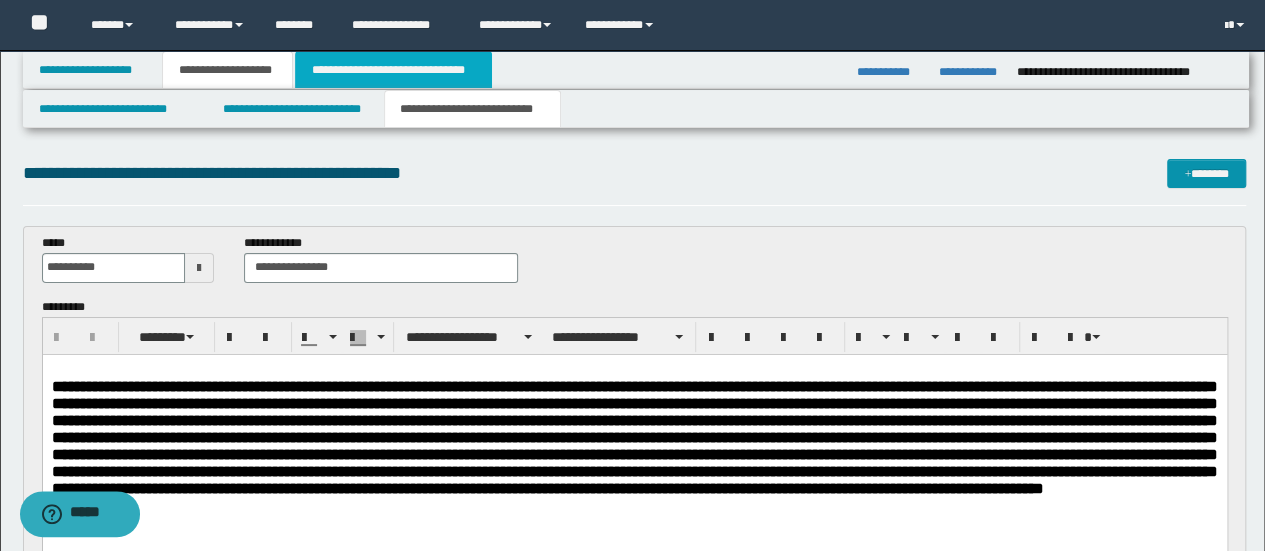 click on "**********" at bounding box center (393, 70) 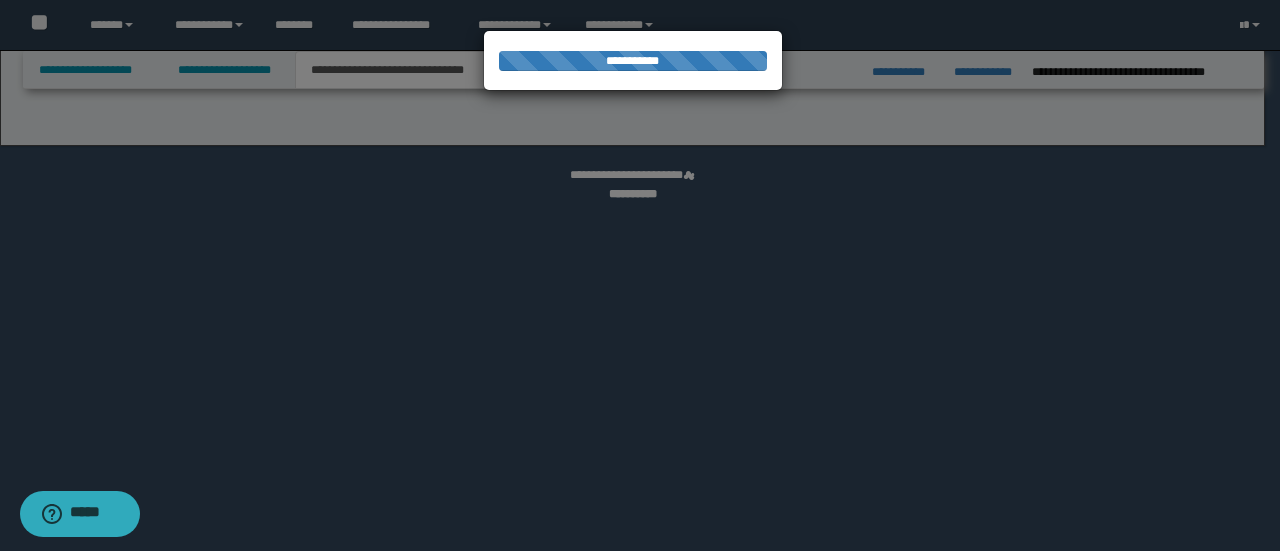 select on "*" 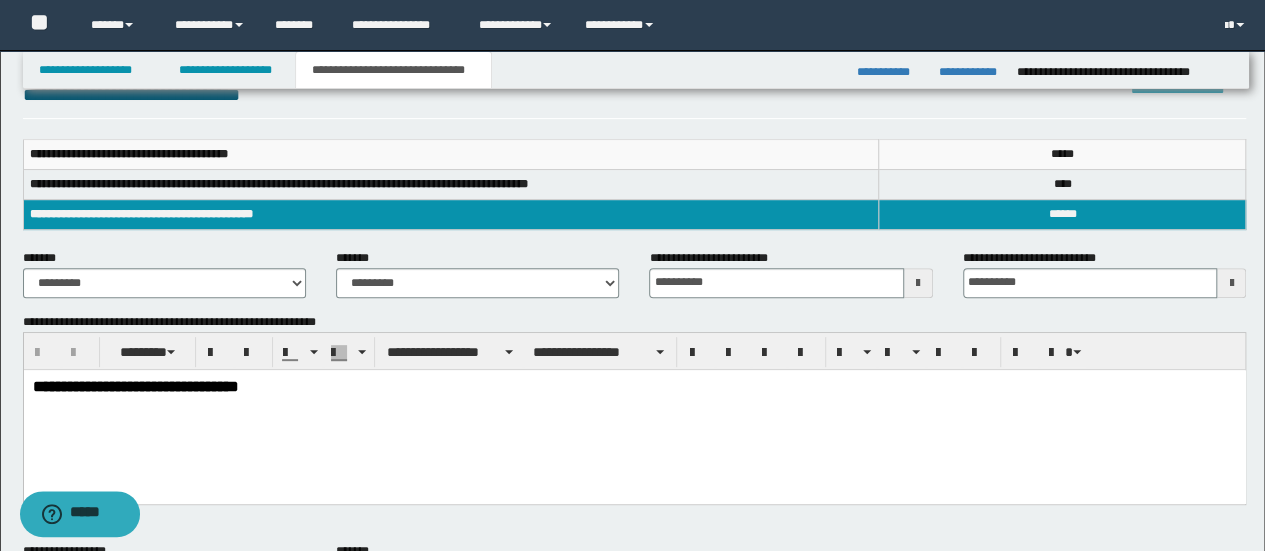scroll, scrollTop: 266, scrollLeft: 0, axis: vertical 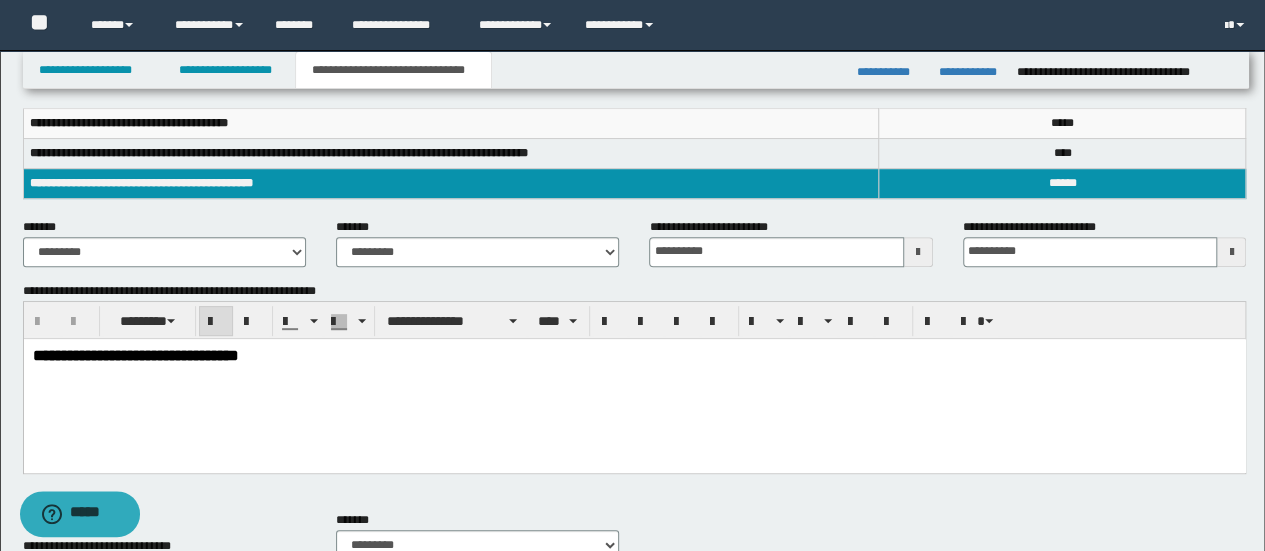 click on "**********" at bounding box center (135, 354) 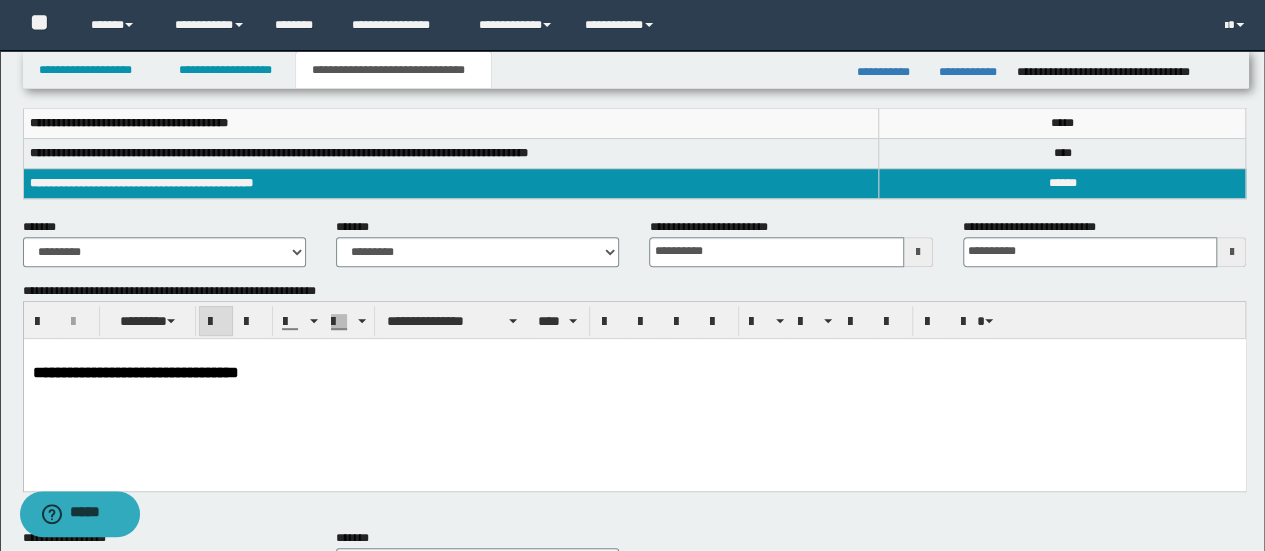 click on "**********" at bounding box center (634, 371) 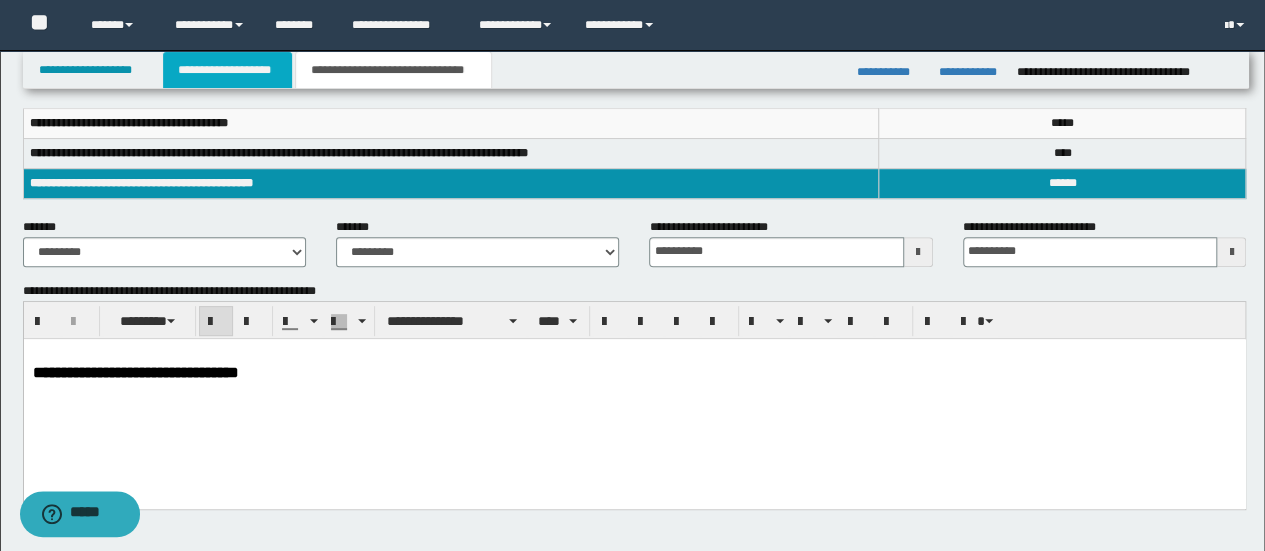 click on "**********" at bounding box center (227, 70) 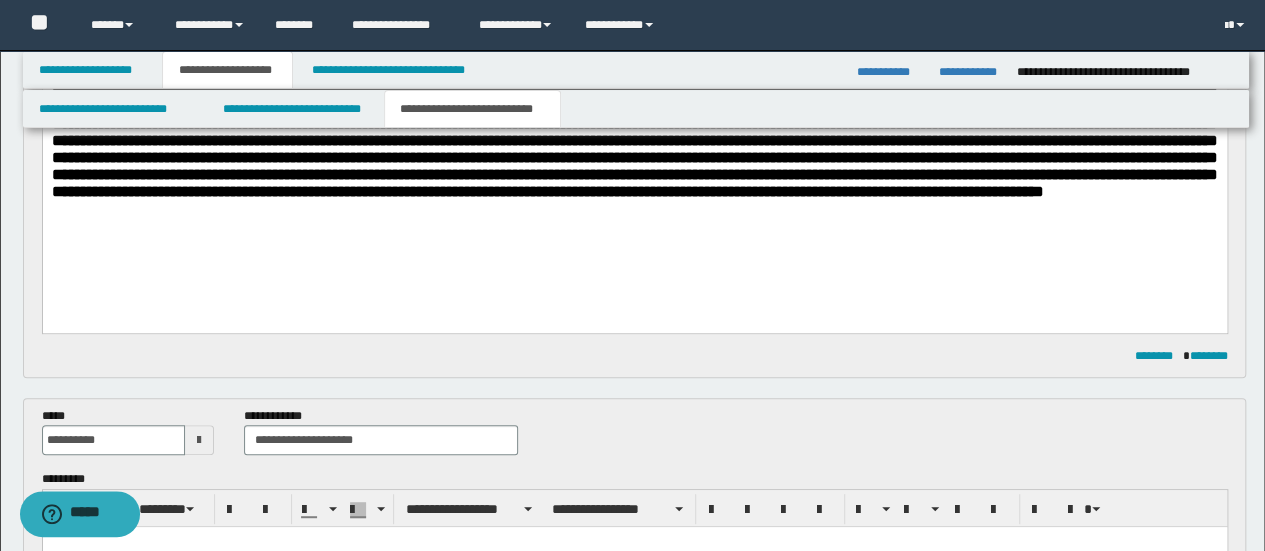 click on "********
********" at bounding box center [635, 356] 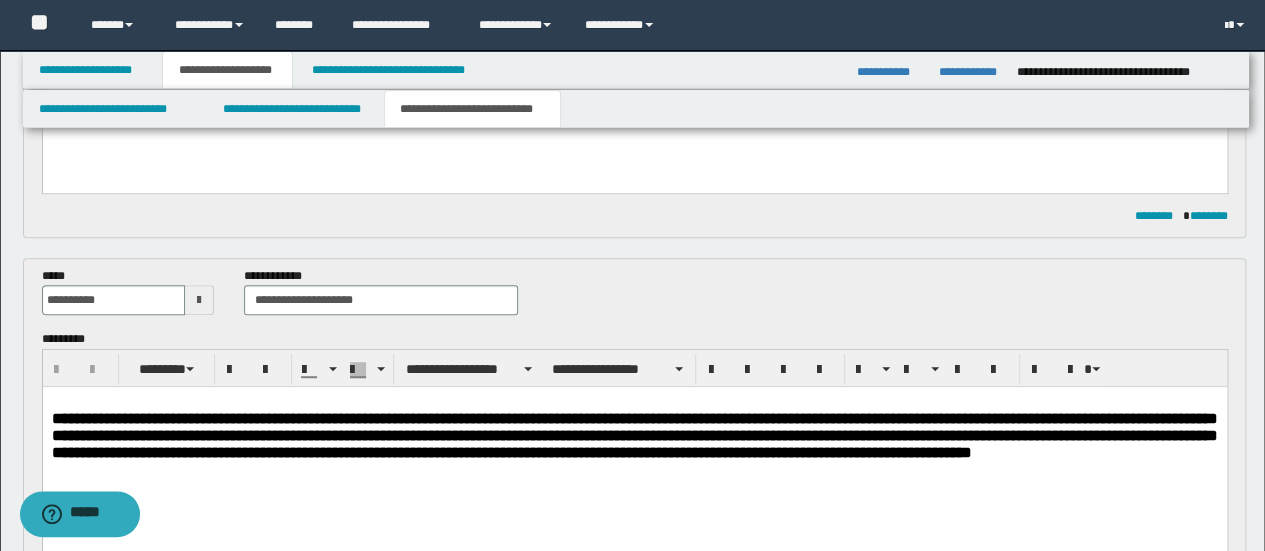 scroll, scrollTop: 533, scrollLeft: 0, axis: vertical 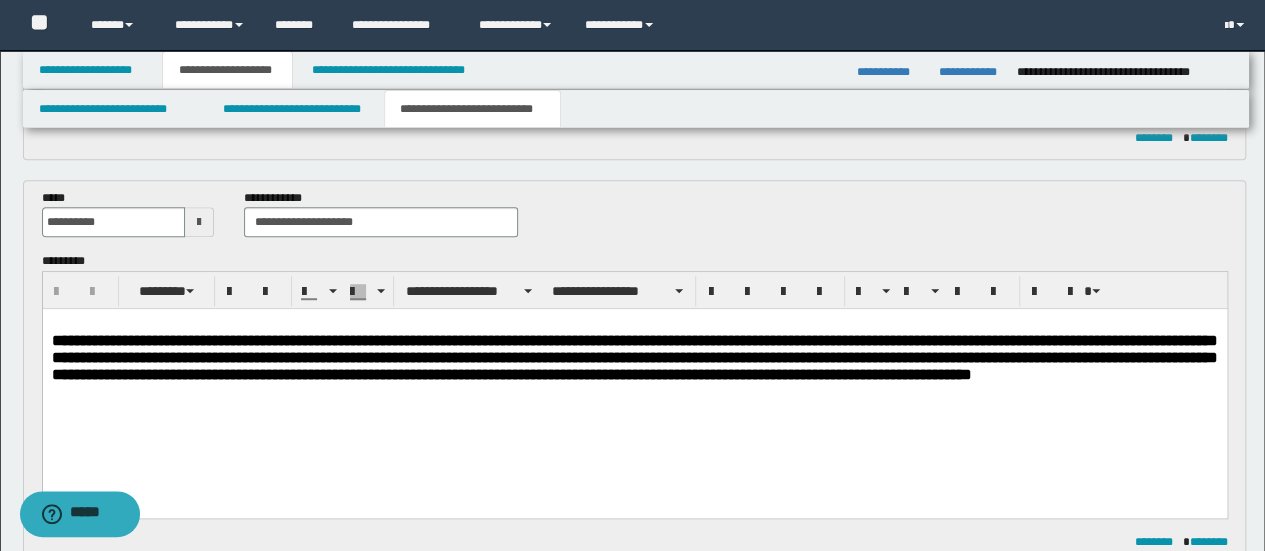 drag, startPoint x: 813, startPoint y: 423, endPoint x: 797, endPoint y: 445, distance: 27.202942 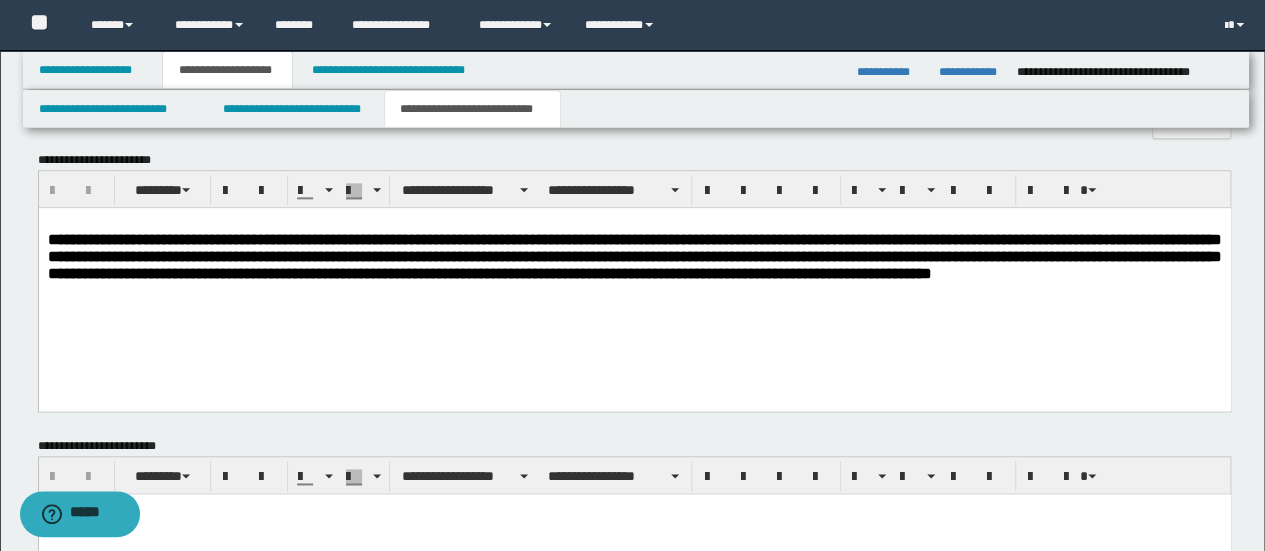 click on "**********" at bounding box center [634, 273] 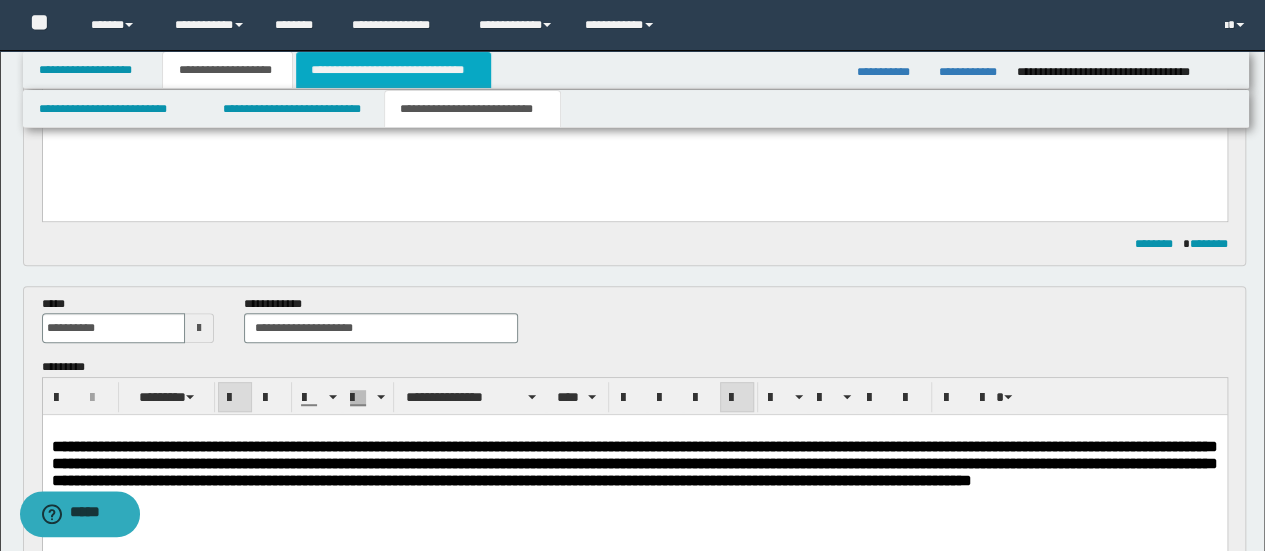 click on "**********" at bounding box center [393, 70] 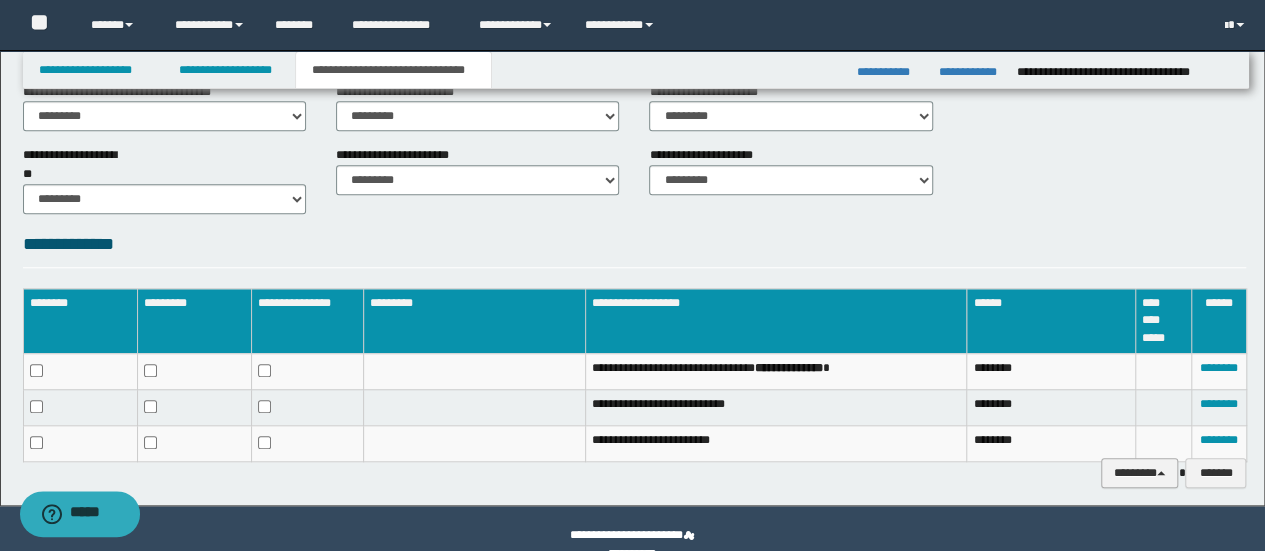 scroll, scrollTop: 789, scrollLeft: 0, axis: vertical 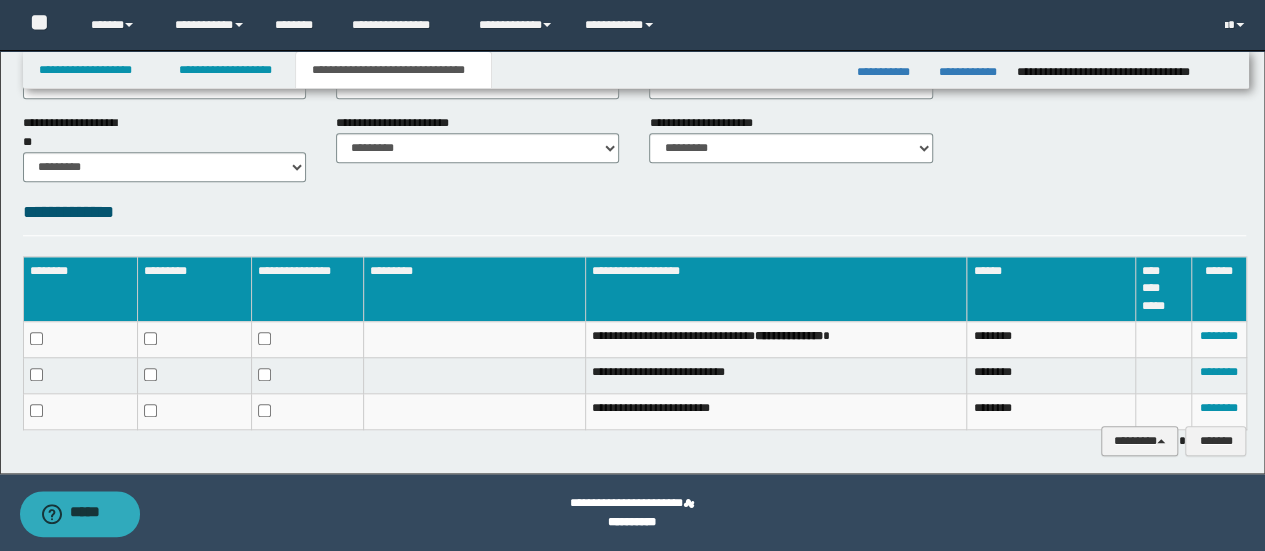 click on "********" at bounding box center (1140, 440) 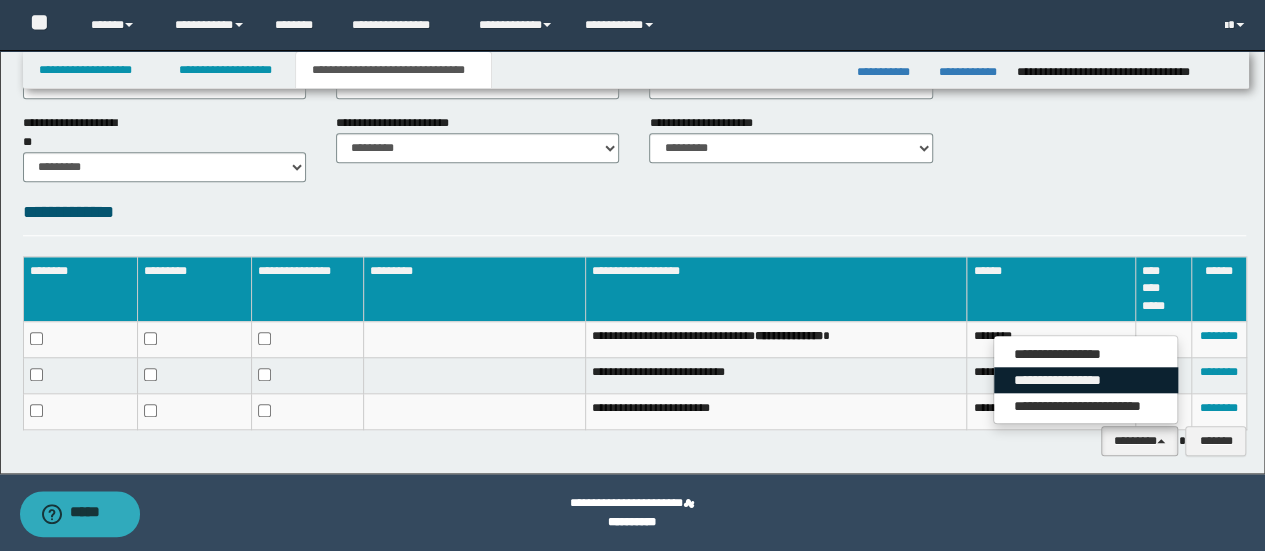 click on "**********" at bounding box center (1086, 380) 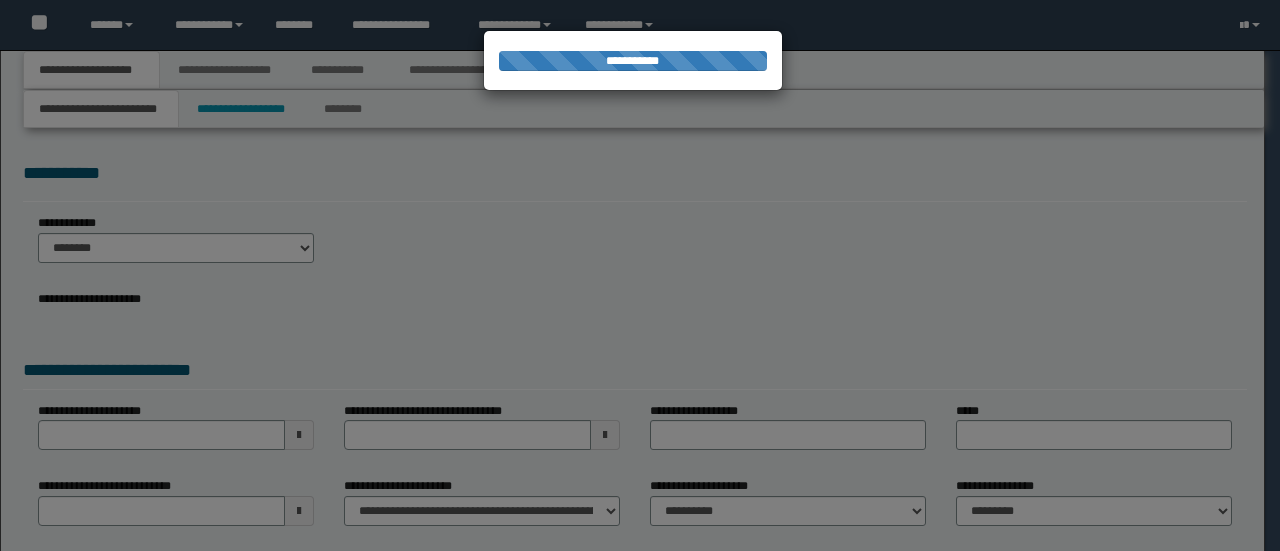scroll, scrollTop: 0, scrollLeft: 0, axis: both 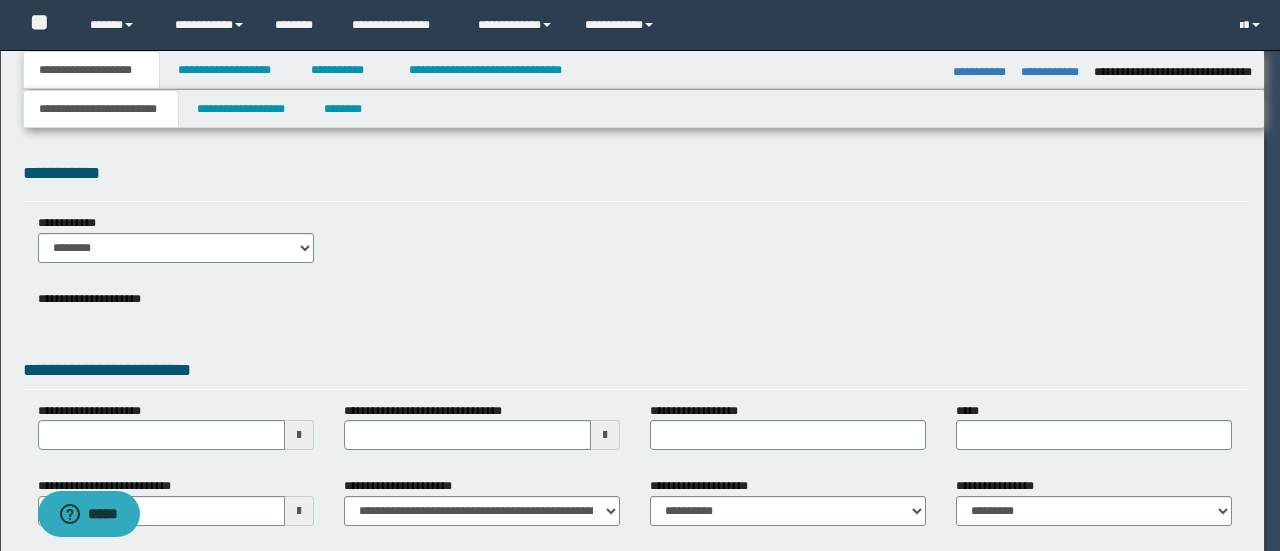 select on "*" 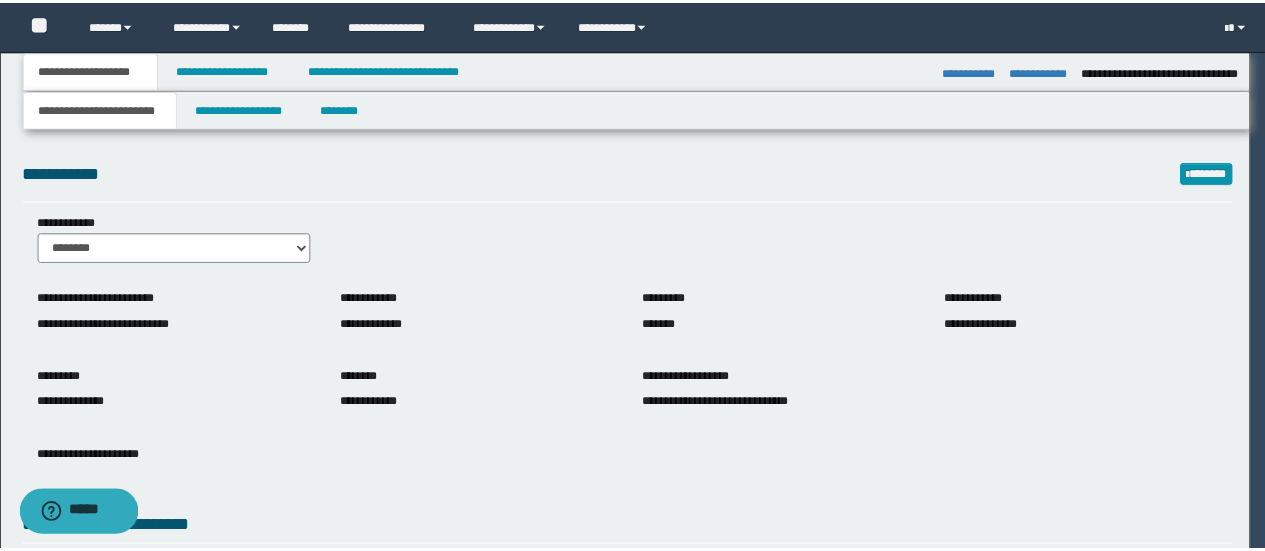 scroll, scrollTop: 0, scrollLeft: 0, axis: both 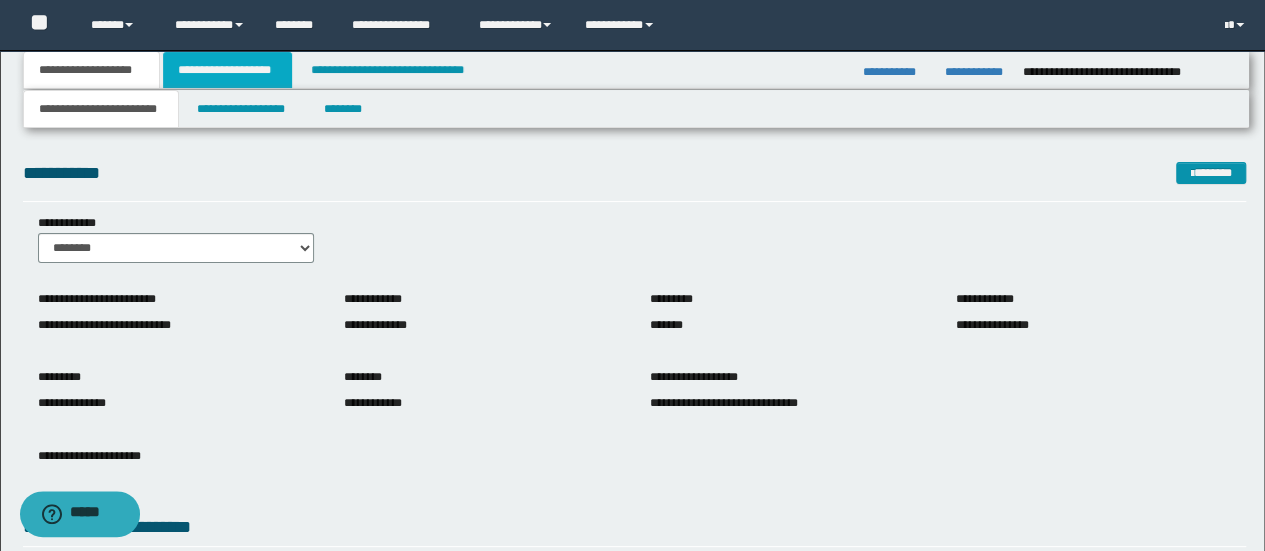 click on "**********" at bounding box center (227, 70) 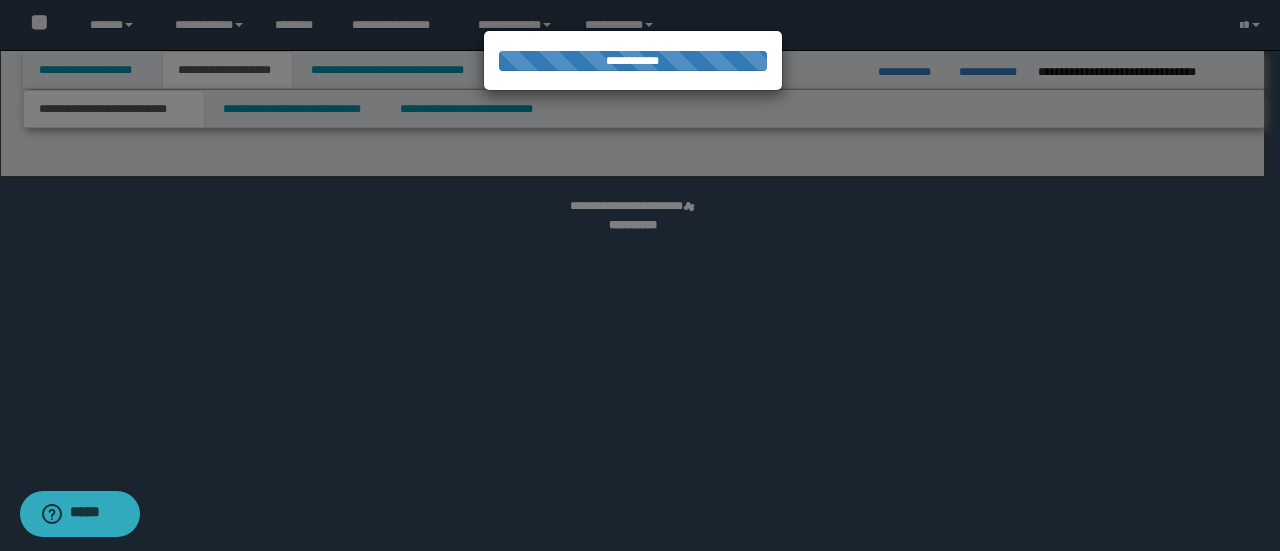 click at bounding box center [640, 275] 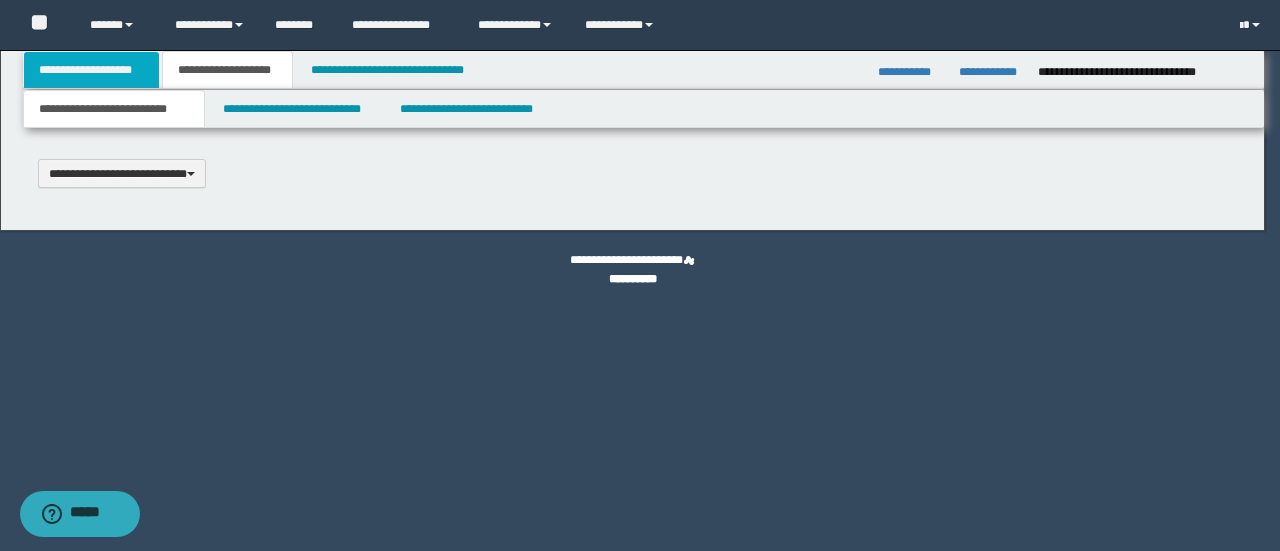 click on "**********" at bounding box center [640, 275] 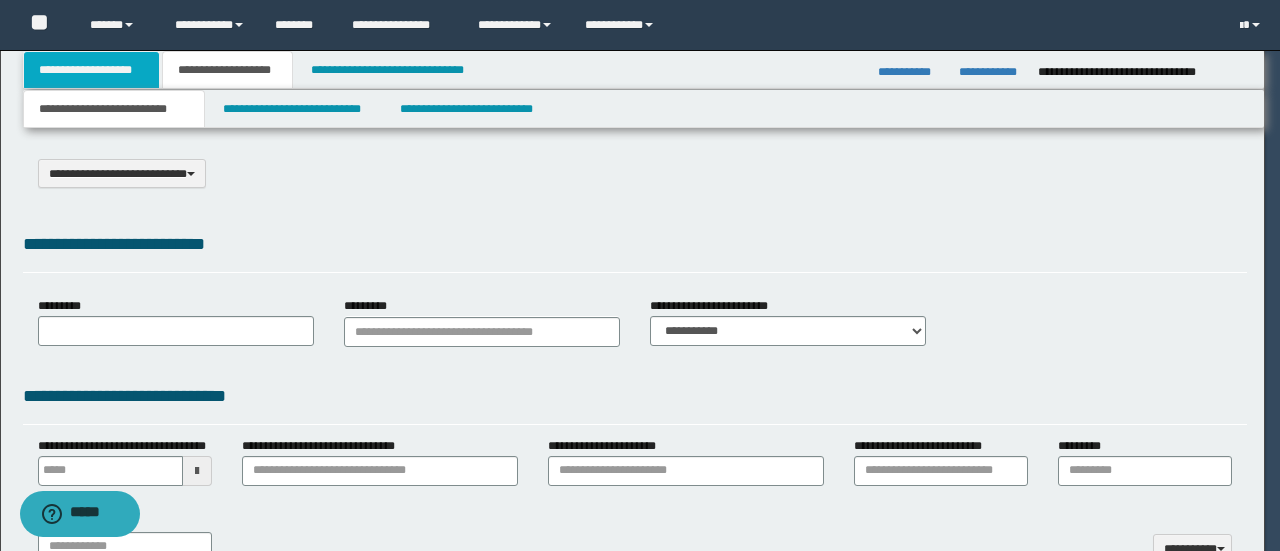 select on "*" 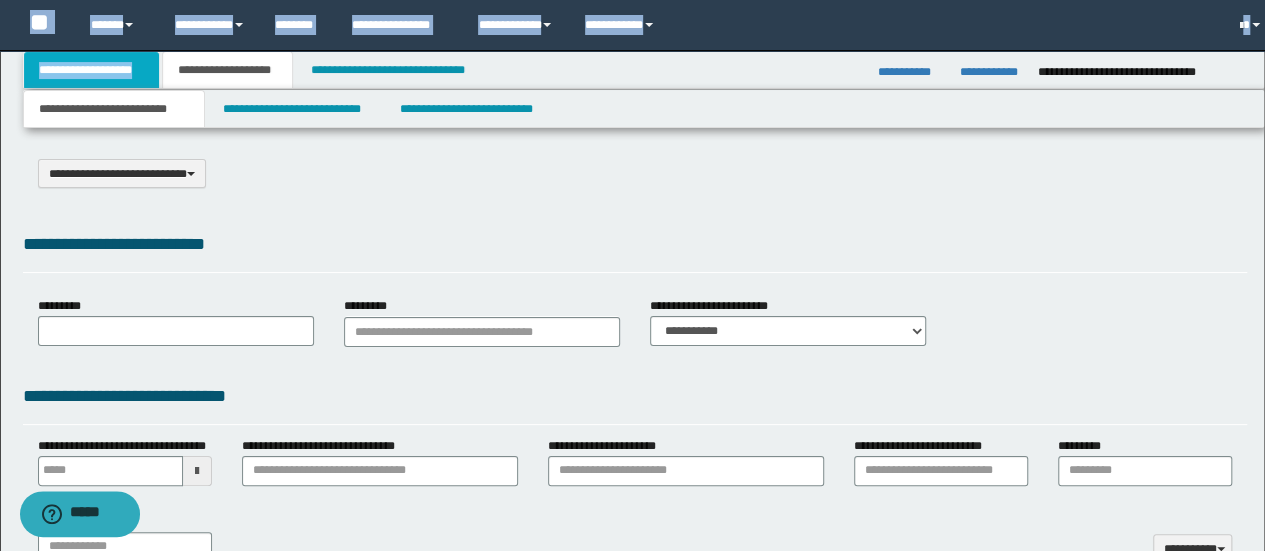 scroll, scrollTop: 0, scrollLeft: 0, axis: both 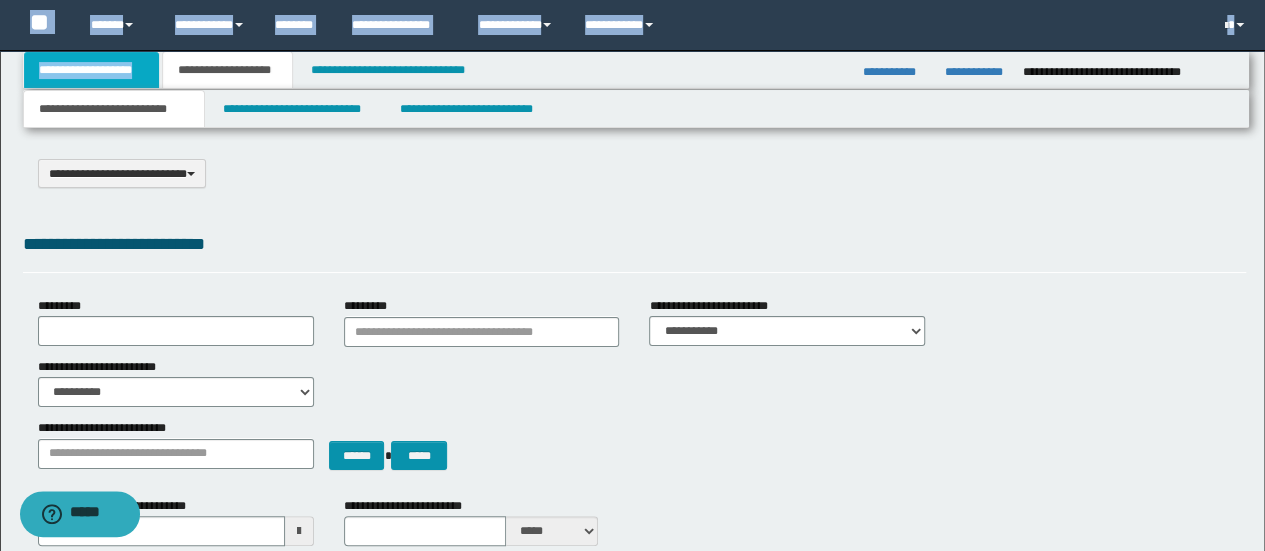 click on "**********" at bounding box center (92, 70) 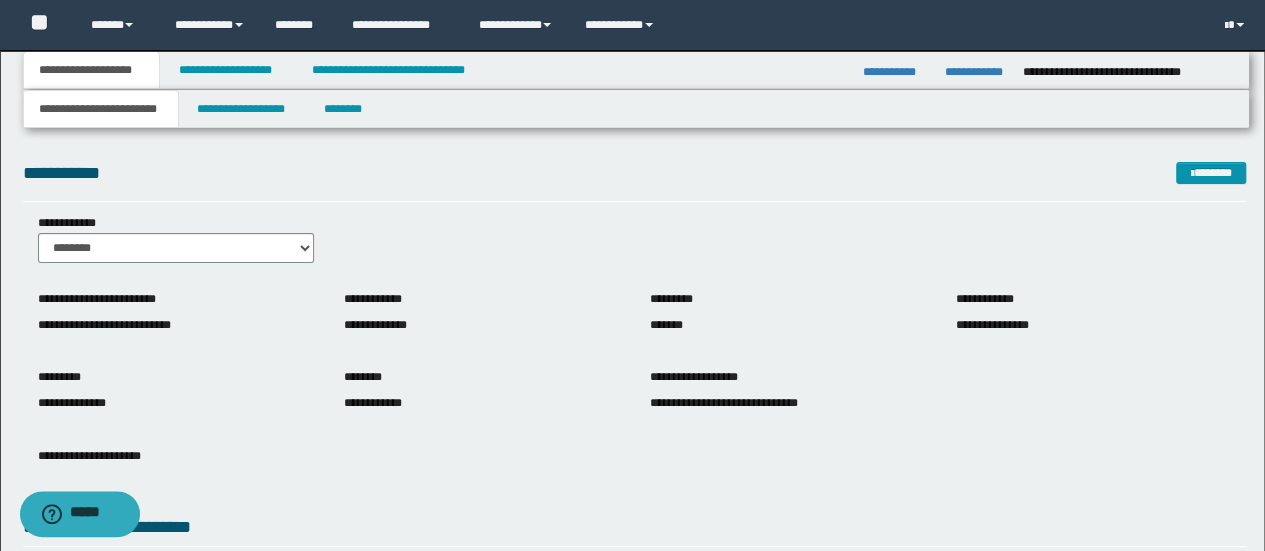click on "**********" at bounding box center [635, 173] 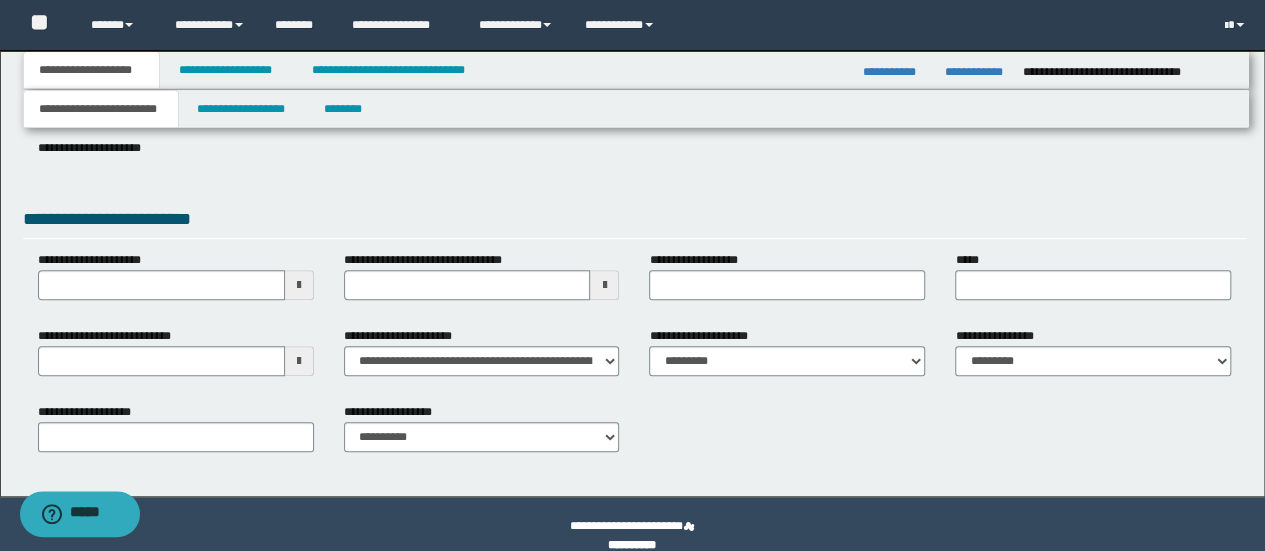 scroll, scrollTop: 331, scrollLeft: 0, axis: vertical 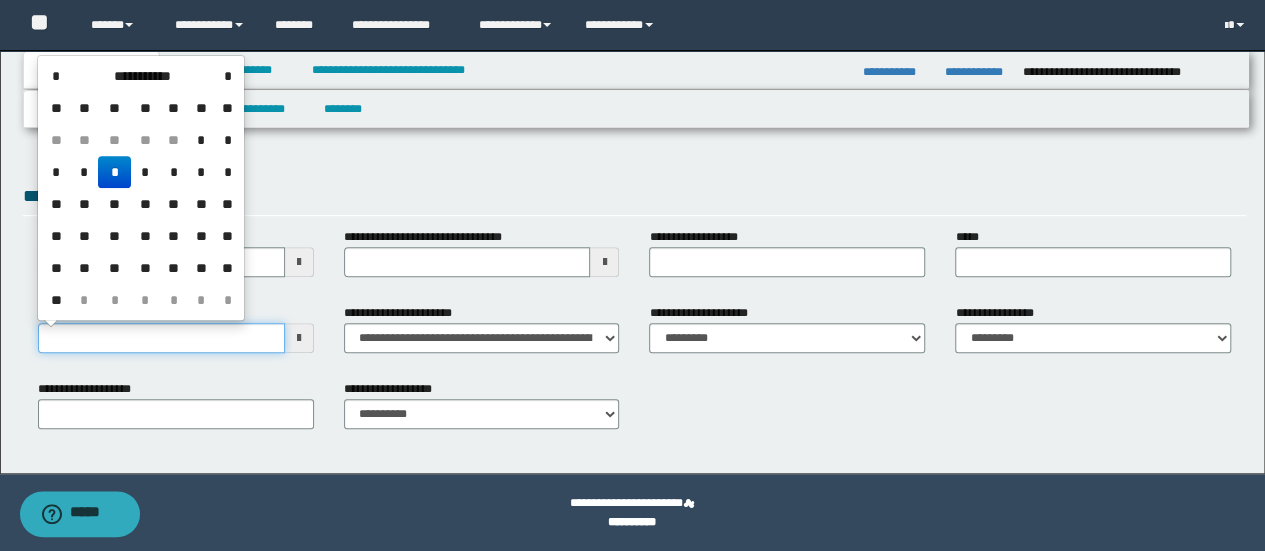 click on "**********" at bounding box center [161, 338] 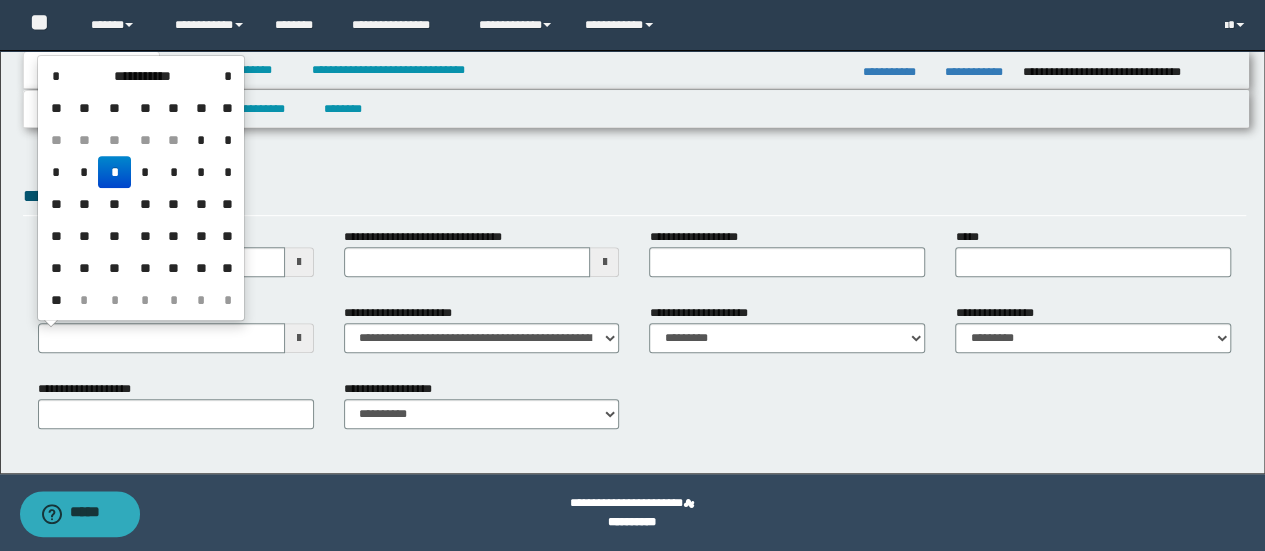 click on "*" at bounding box center (114, 172) 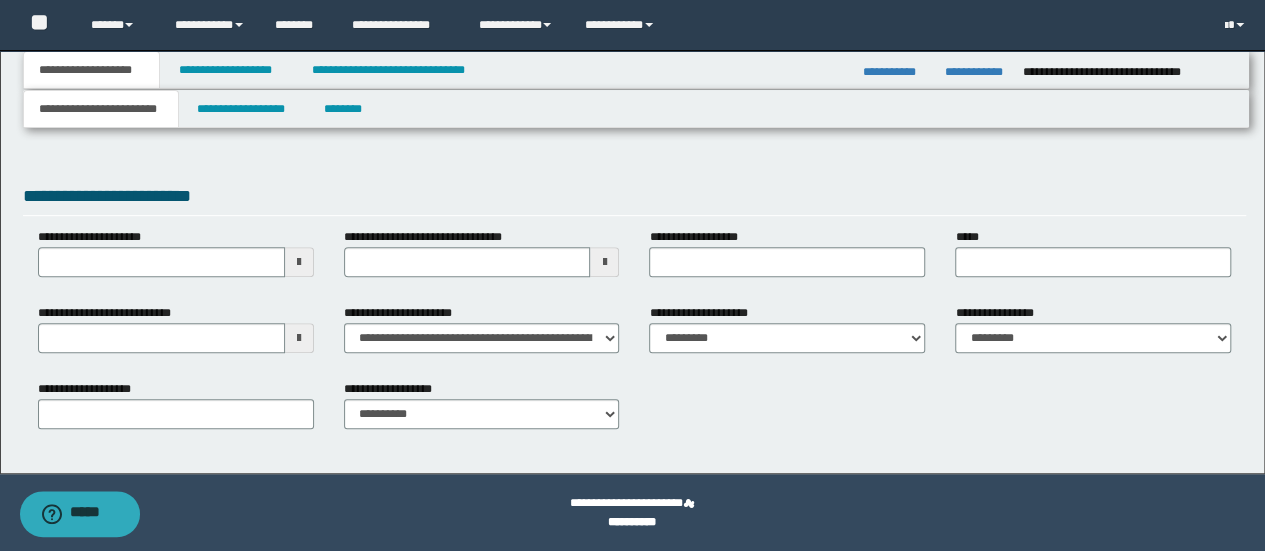 click on "**********" at bounding box center [92, 70] 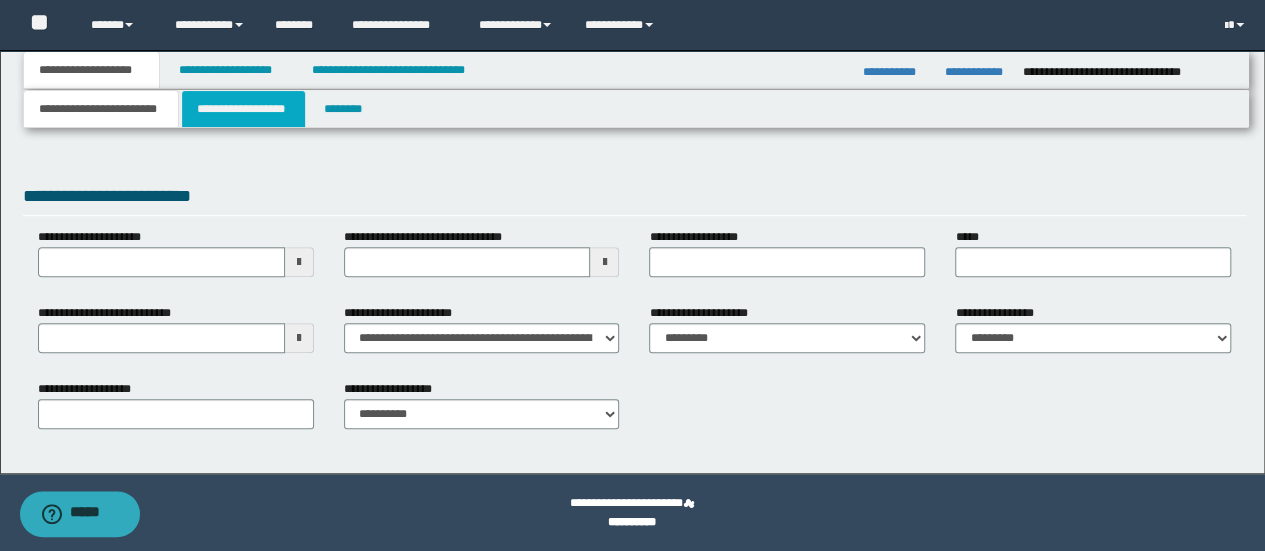 click on "**********" at bounding box center (243, 109) 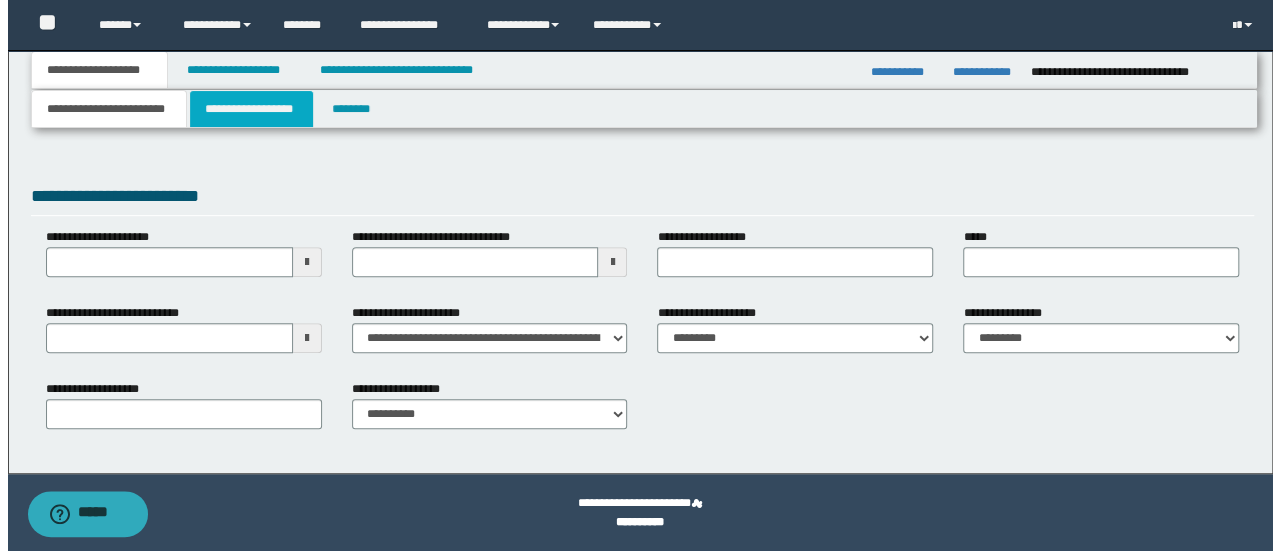 scroll, scrollTop: 0, scrollLeft: 0, axis: both 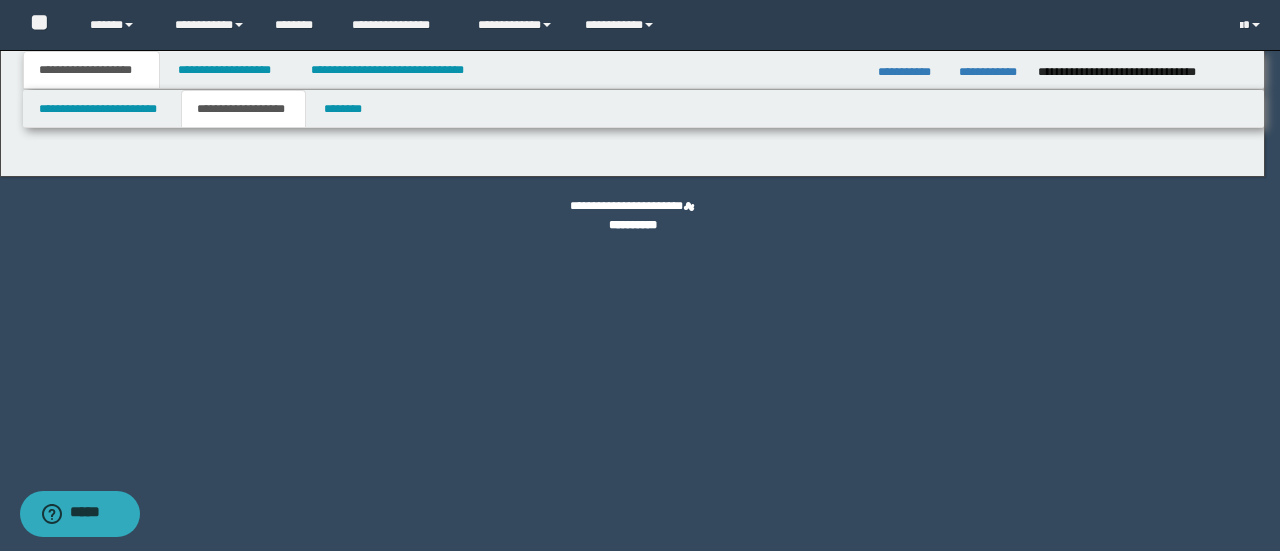 type on "**********" 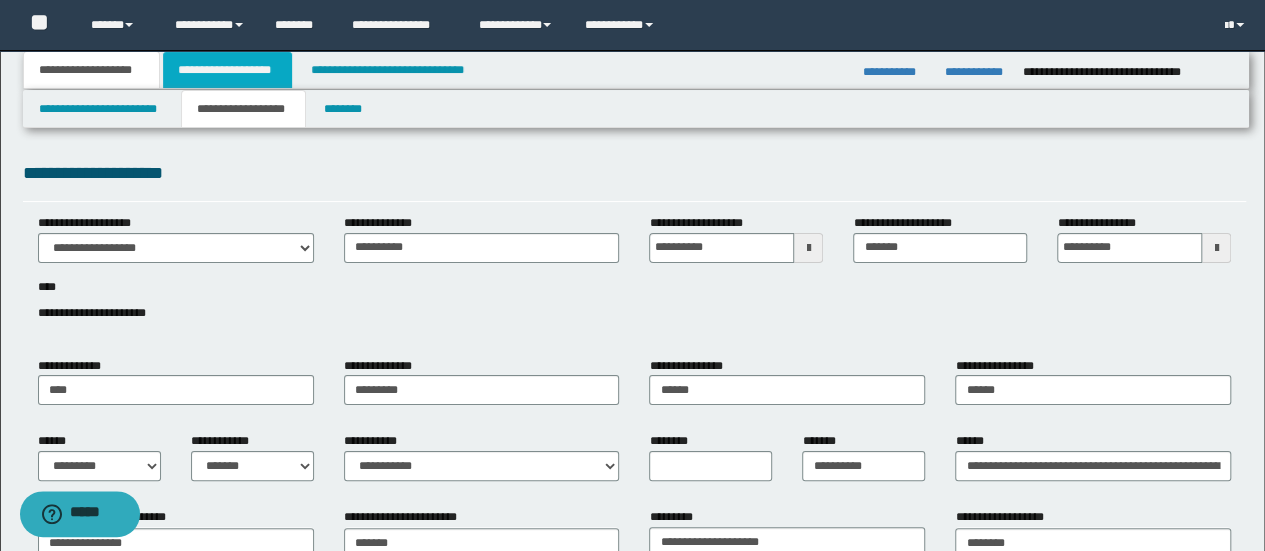 click on "**********" at bounding box center [227, 70] 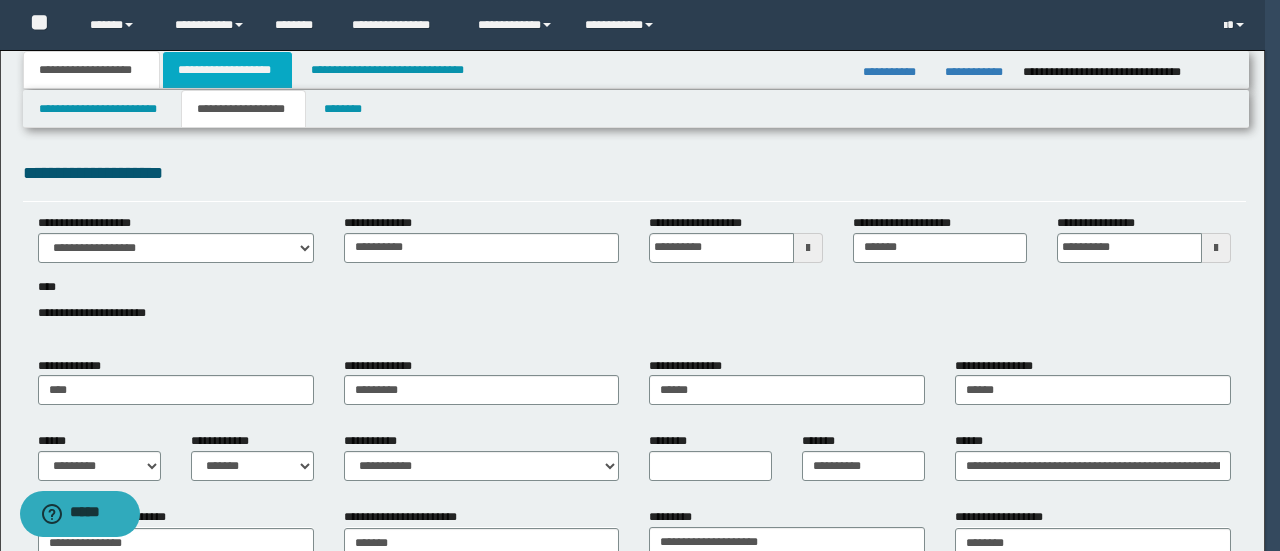 type 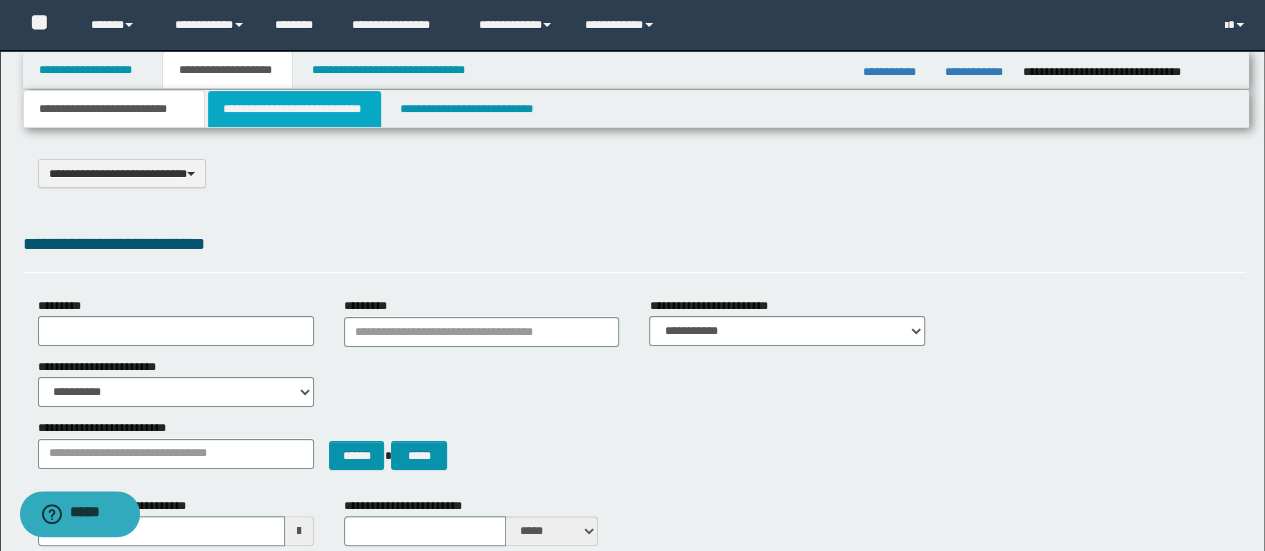 click on "**********" at bounding box center [294, 109] 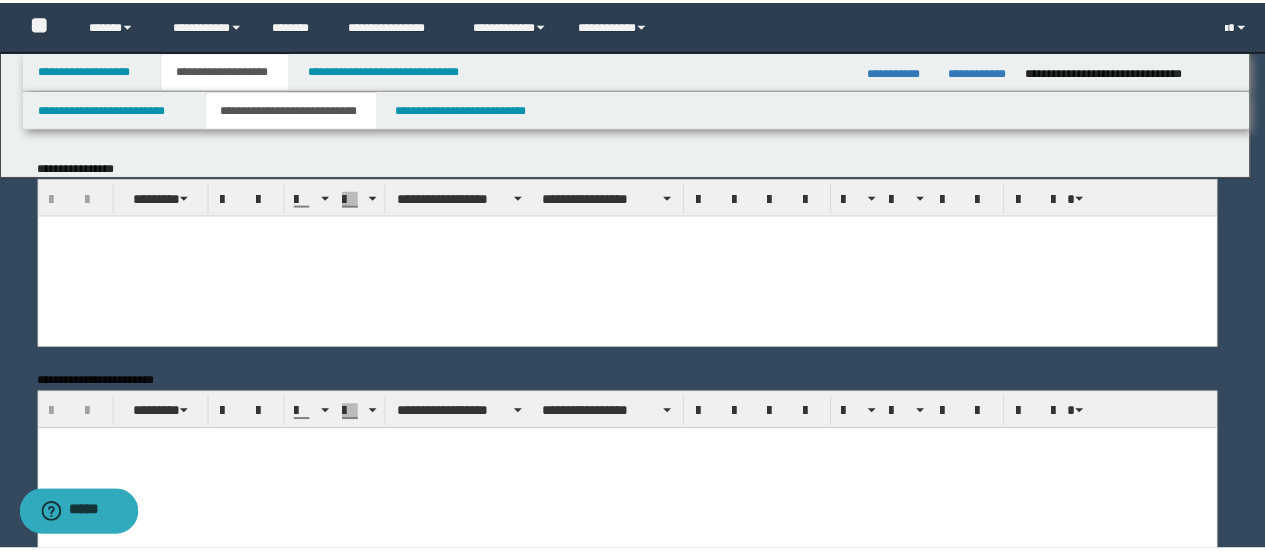 scroll, scrollTop: 0, scrollLeft: 0, axis: both 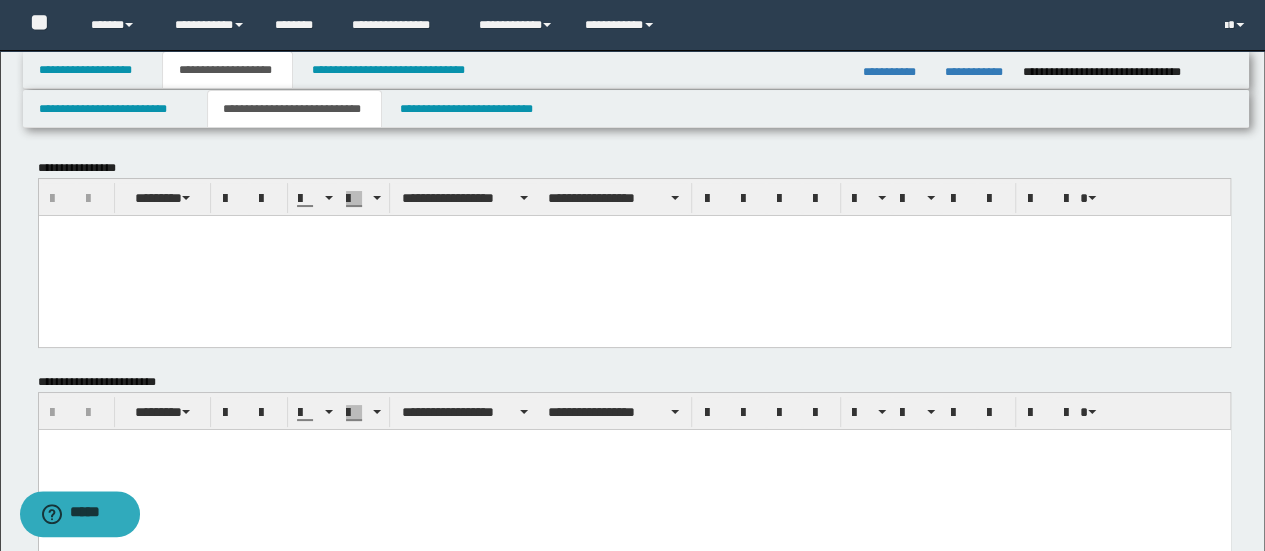 click at bounding box center (634, 255) 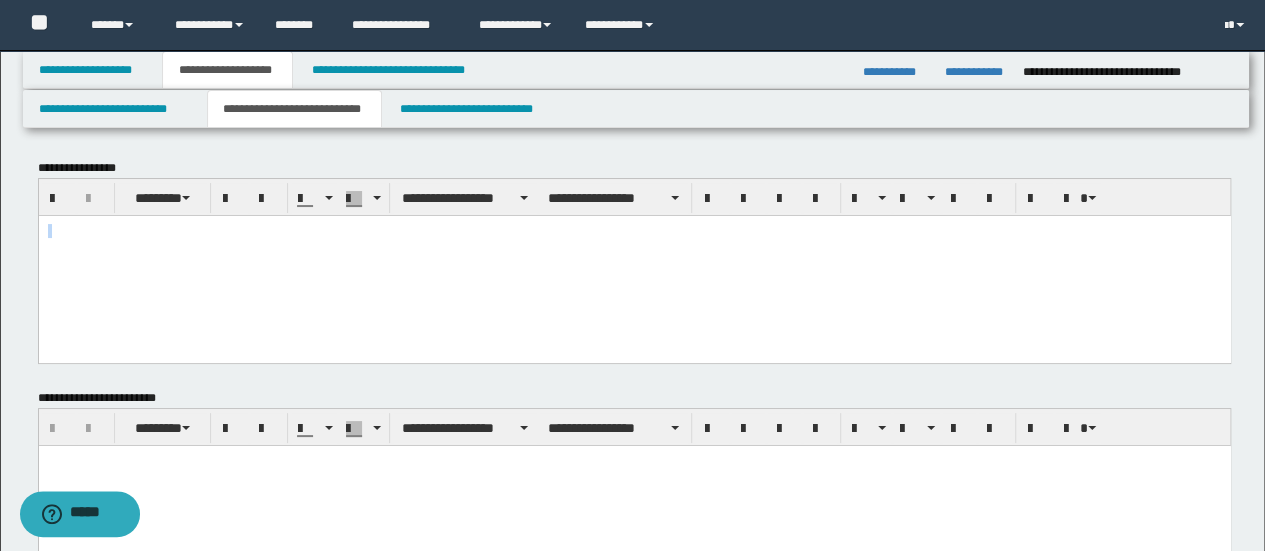 click at bounding box center (634, 262) 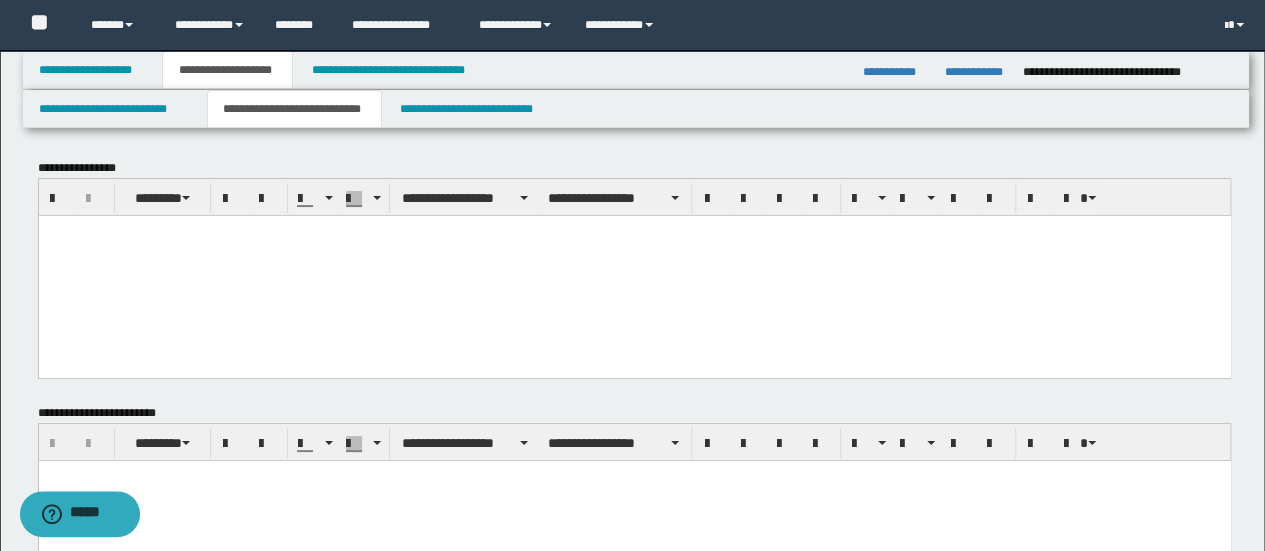 type 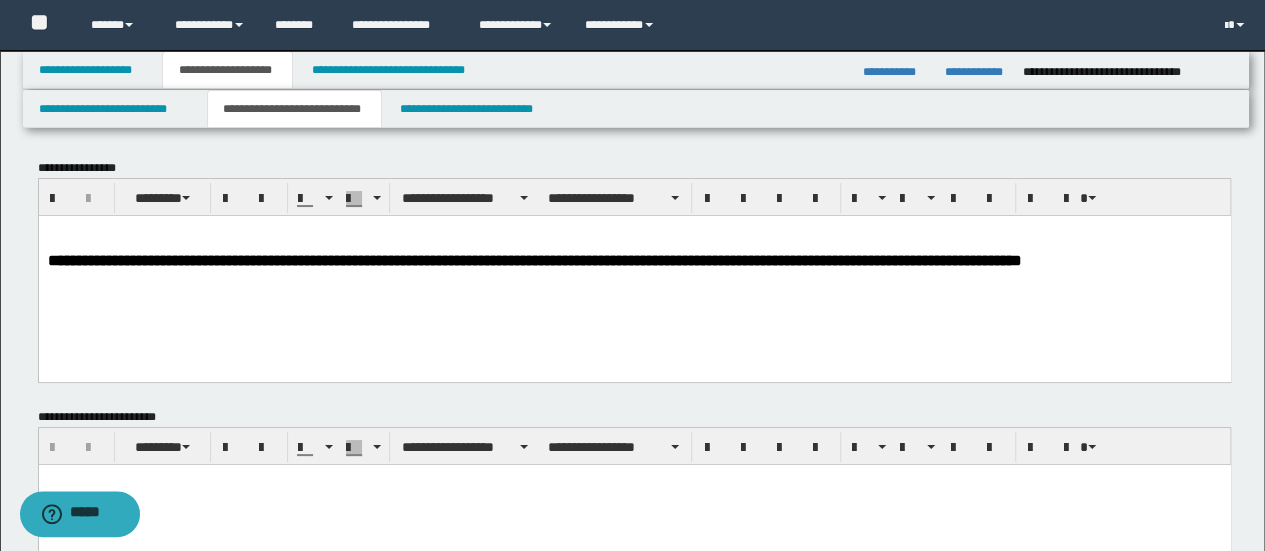 click at bounding box center (634, 244) 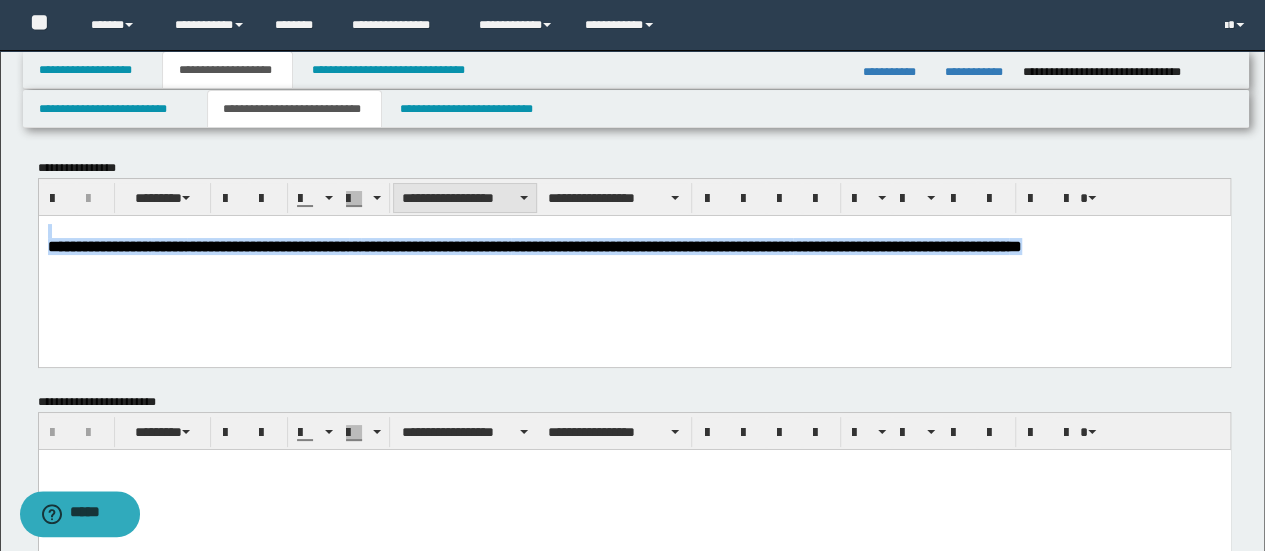 click on "**********" at bounding box center [465, 198] 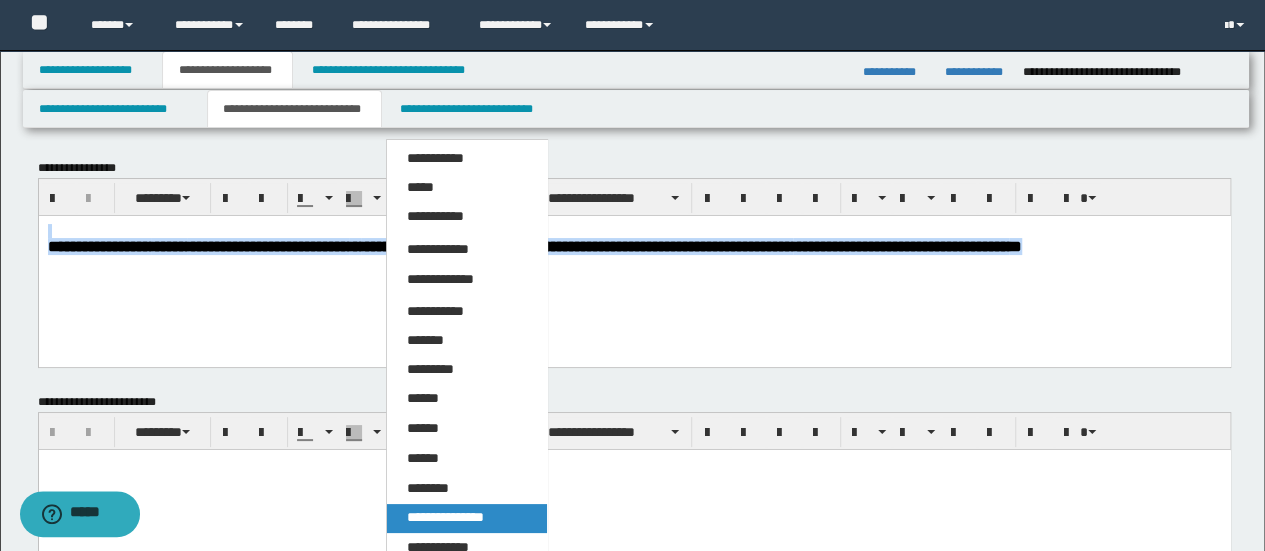 drag, startPoint x: 503, startPoint y: 515, endPoint x: 465, endPoint y: 65, distance: 451.6016 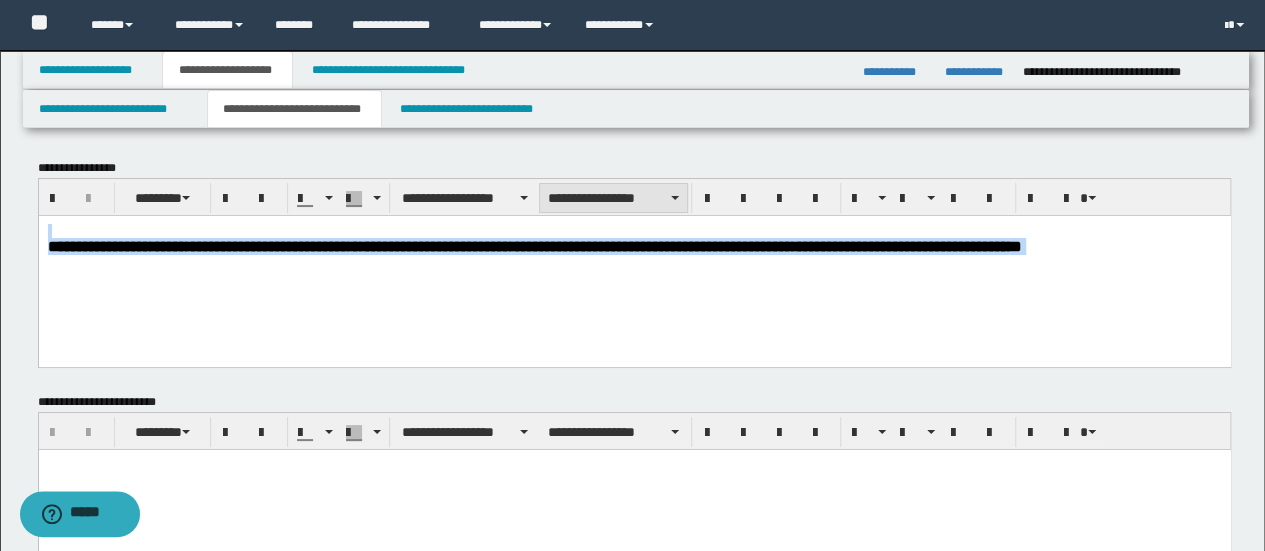 click on "**********" at bounding box center [613, 198] 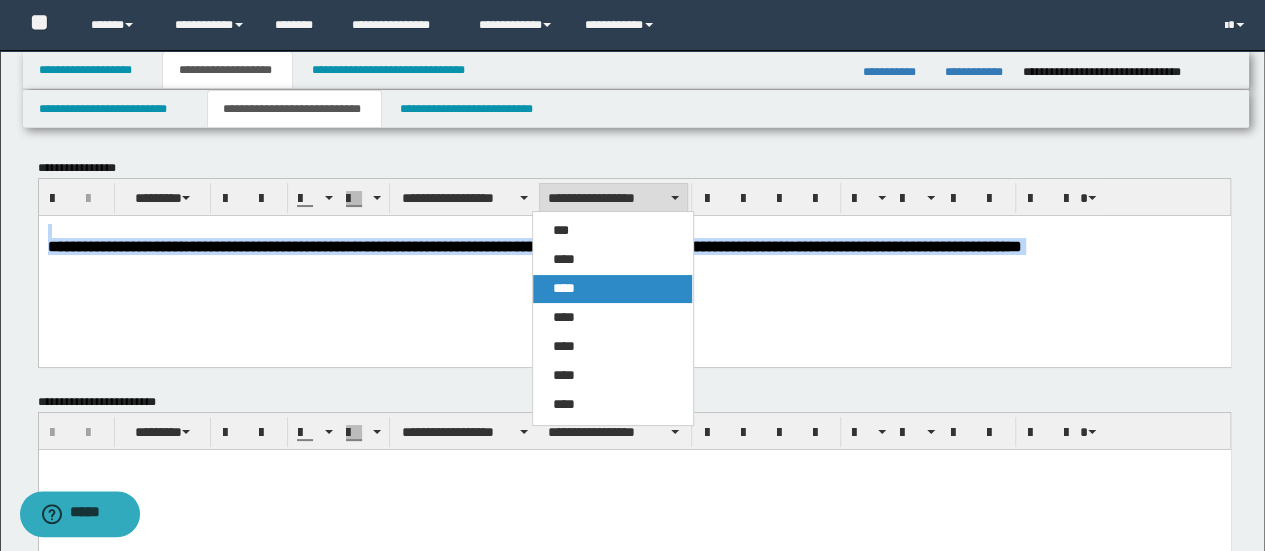 click on "****" at bounding box center [612, 289] 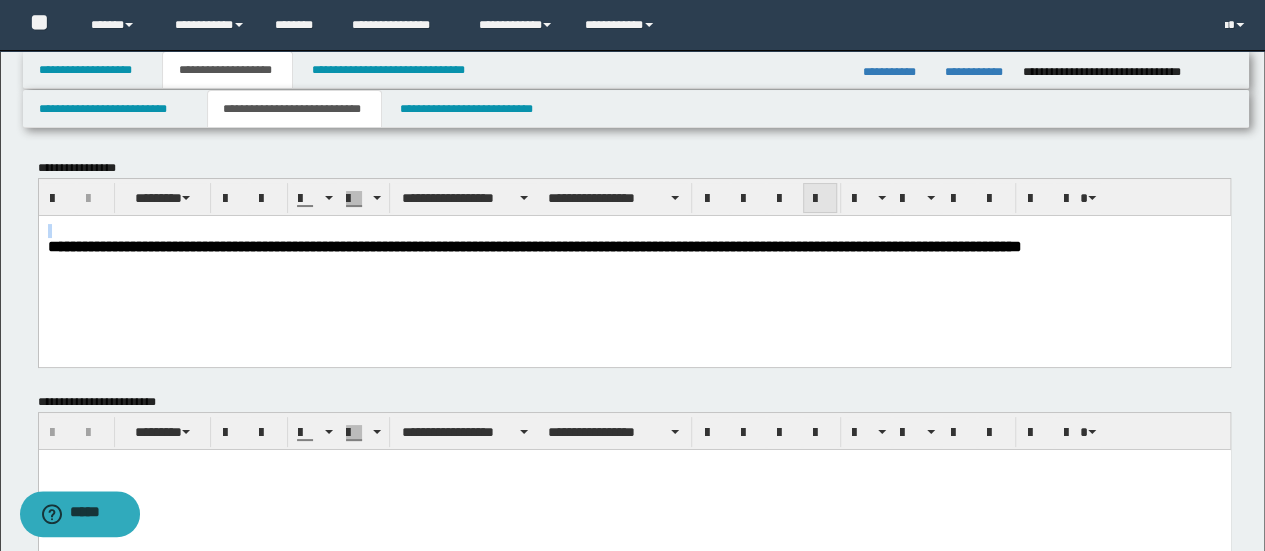 click at bounding box center [820, 198] 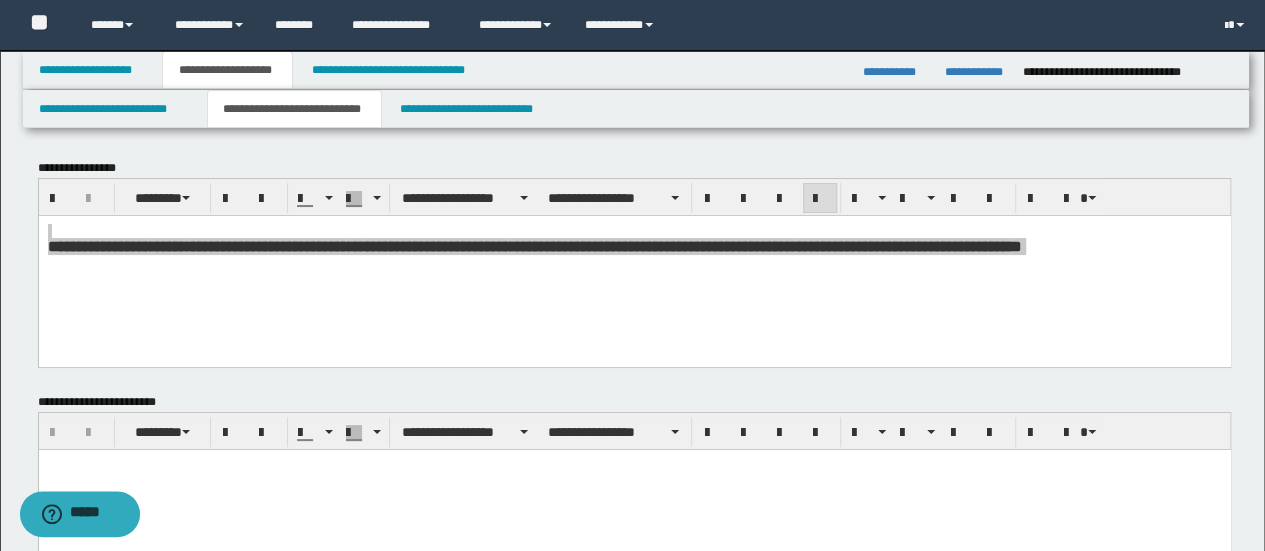 scroll, scrollTop: 266, scrollLeft: 0, axis: vertical 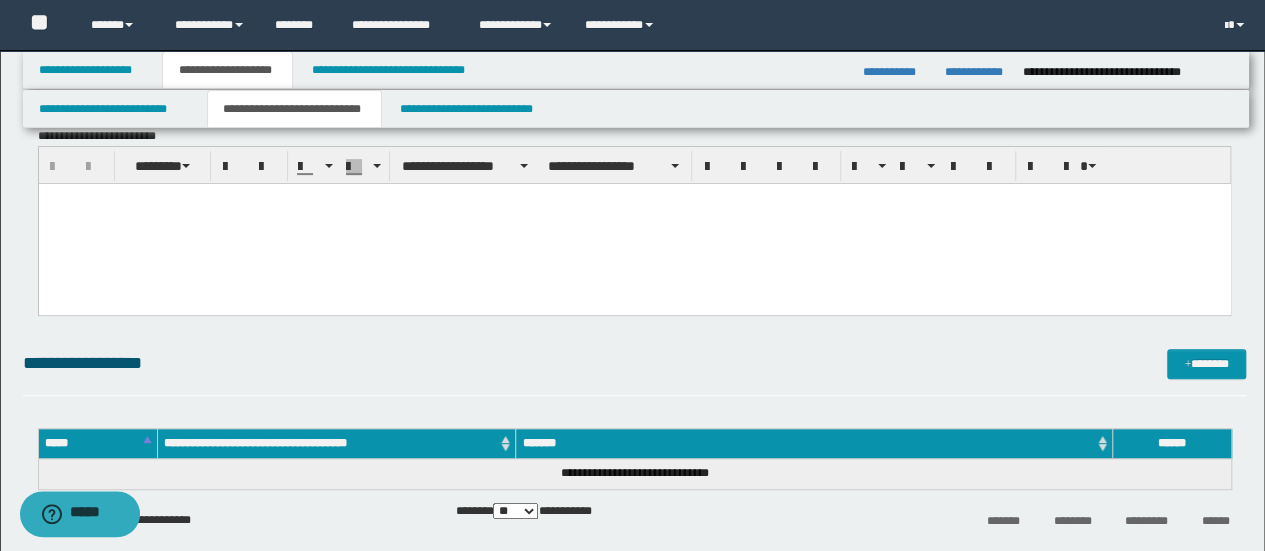 click at bounding box center (634, 224) 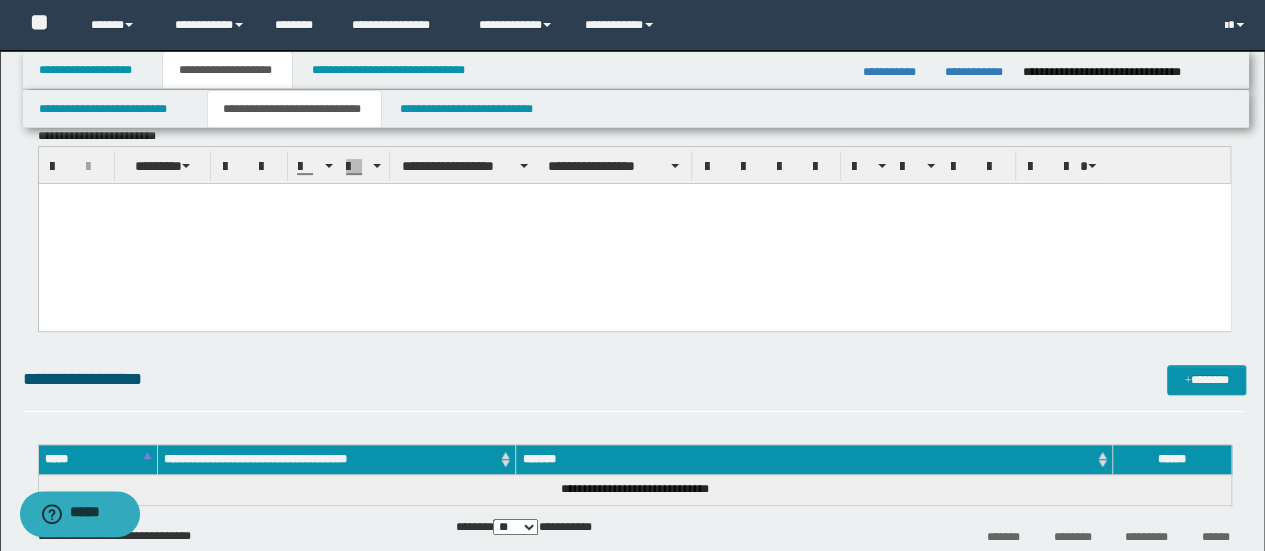 paste 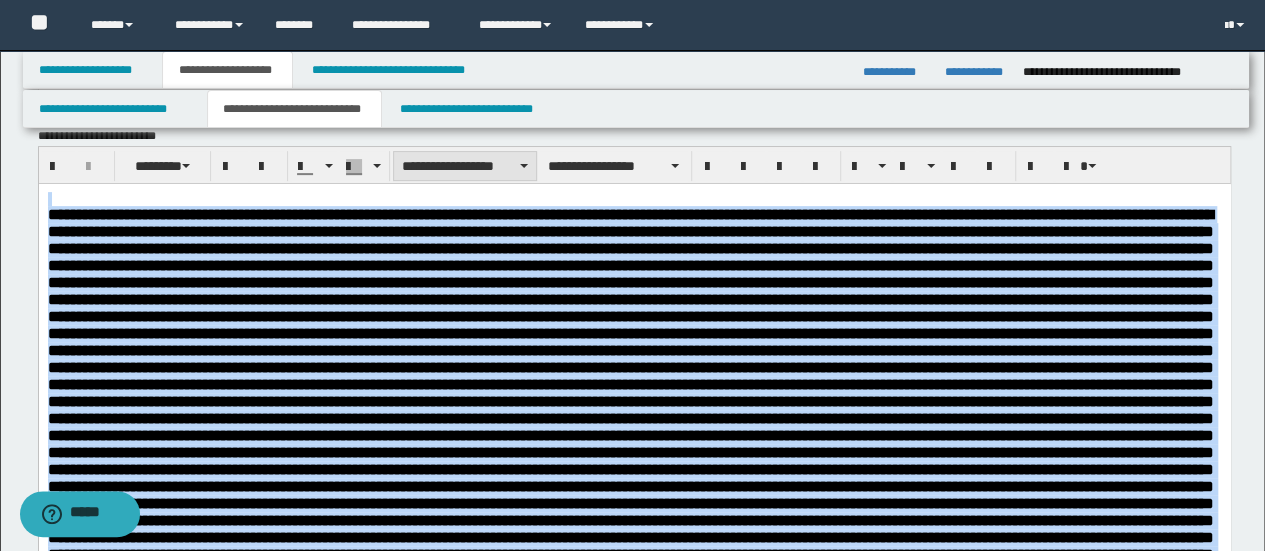click on "**********" at bounding box center (465, 166) 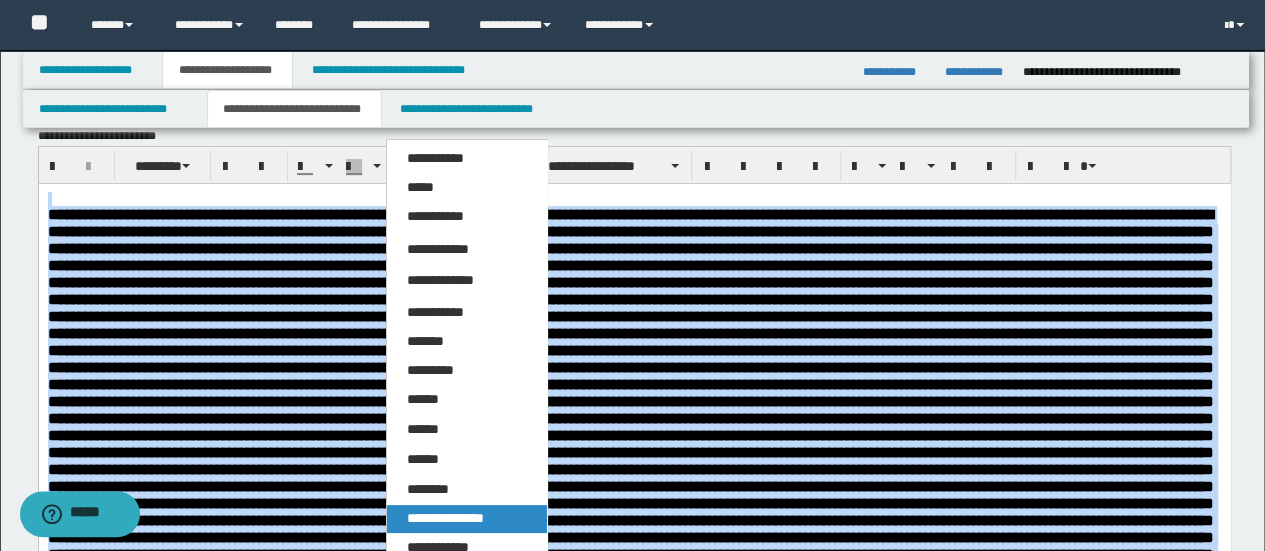 drag, startPoint x: 490, startPoint y: 509, endPoint x: 575, endPoint y: 21, distance: 495.34735 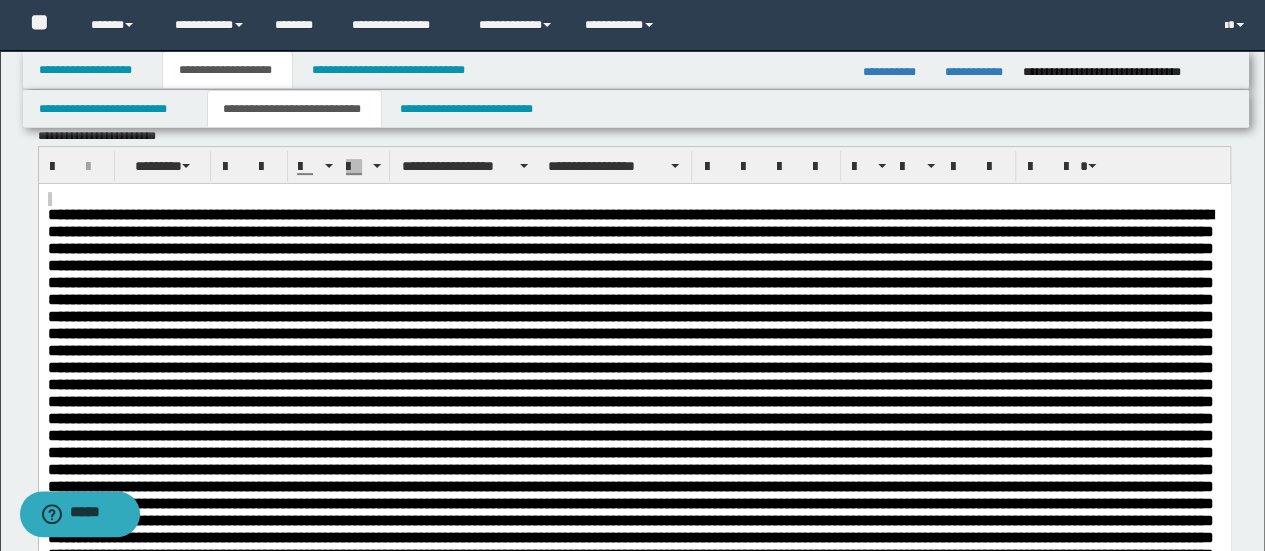 click at bounding box center (635, 852) 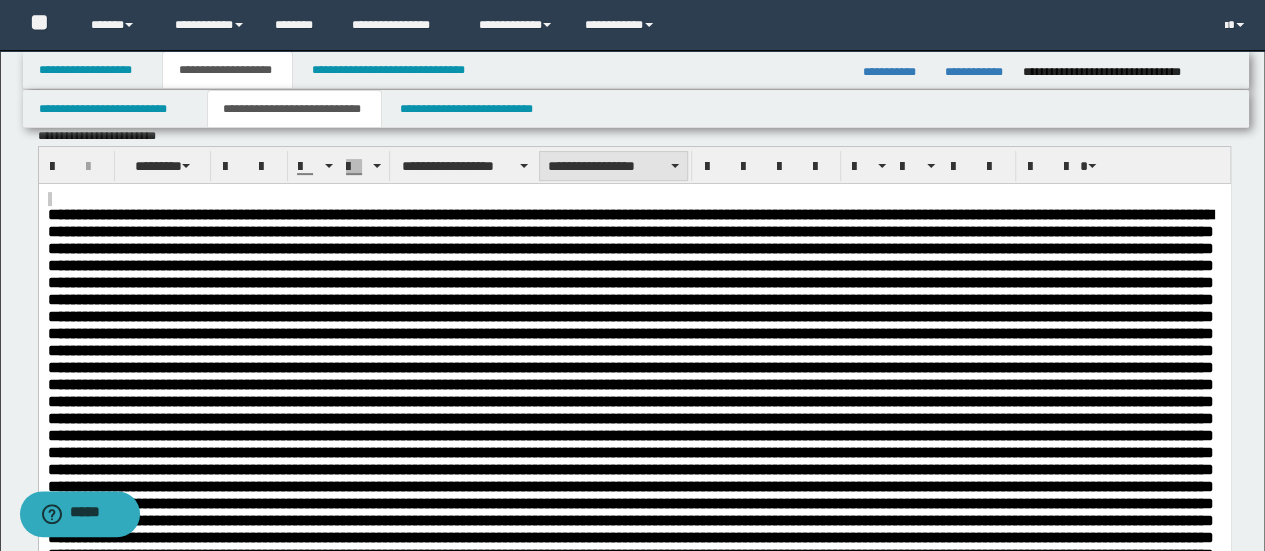 click on "**********" at bounding box center (613, 166) 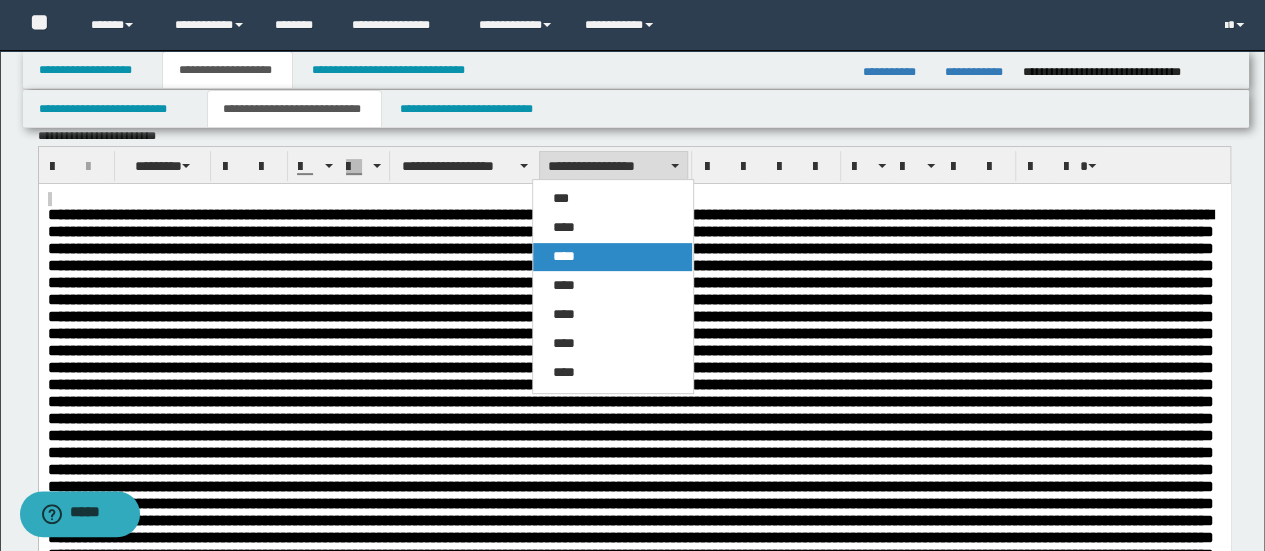 click on "****" at bounding box center (612, 257) 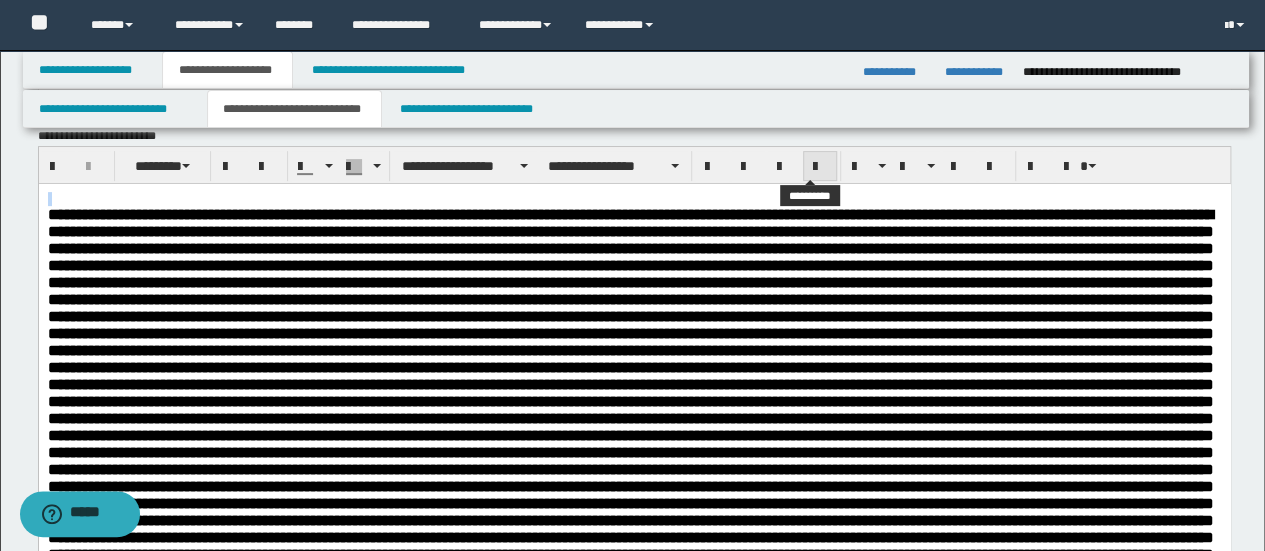click at bounding box center (820, 167) 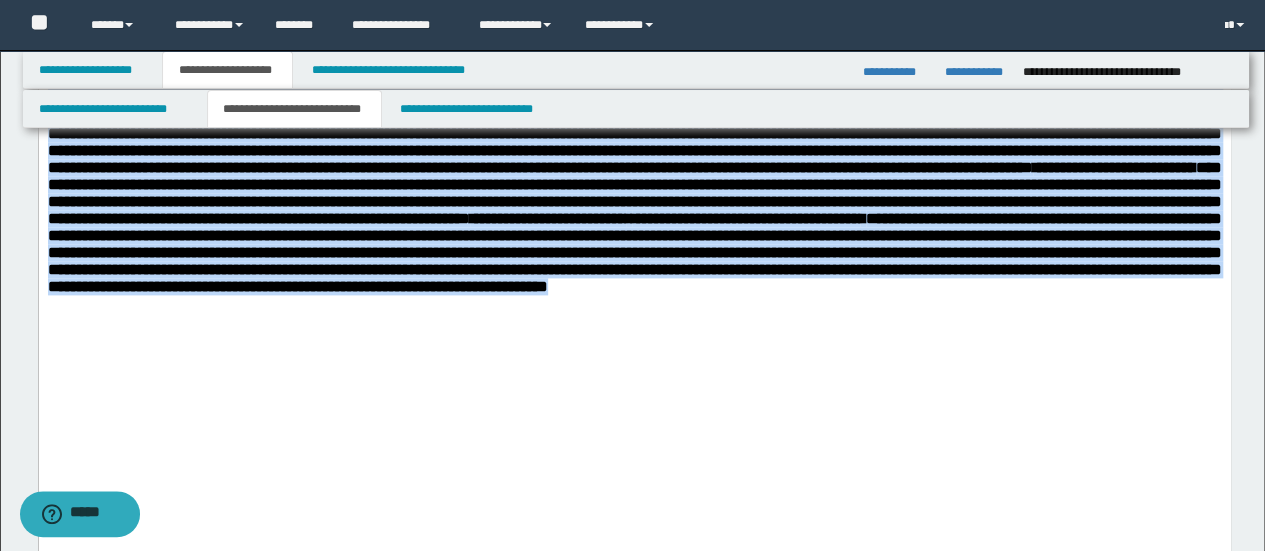 scroll, scrollTop: 1466, scrollLeft: 0, axis: vertical 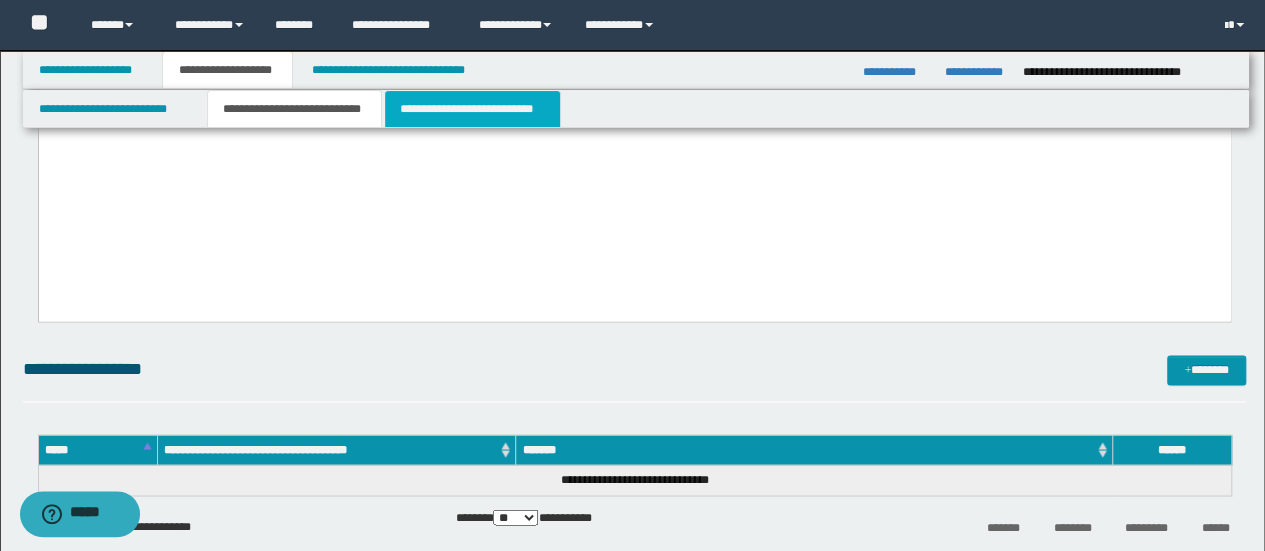 click on "**********" at bounding box center (472, 109) 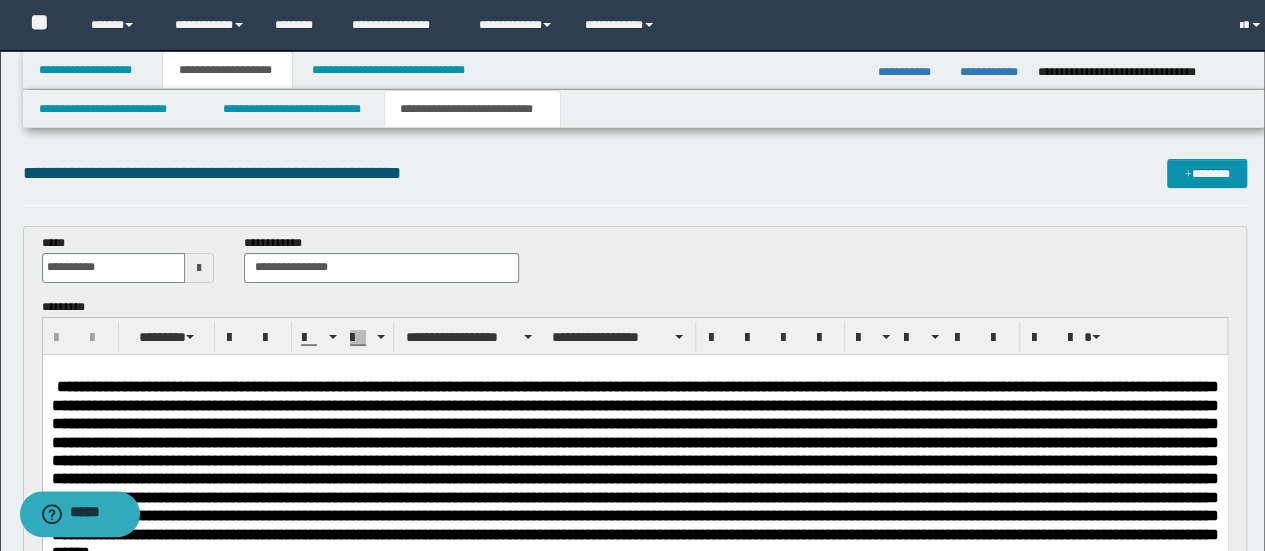 scroll, scrollTop: 0, scrollLeft: 0, axis: both 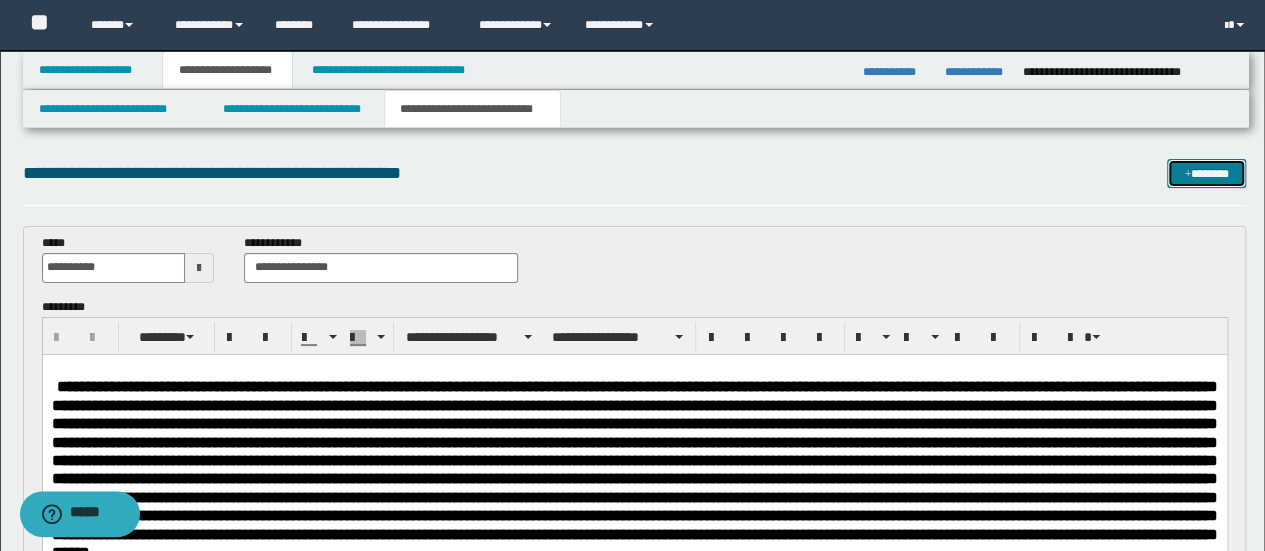 click on "*******" at bounding box center [1206, 173] 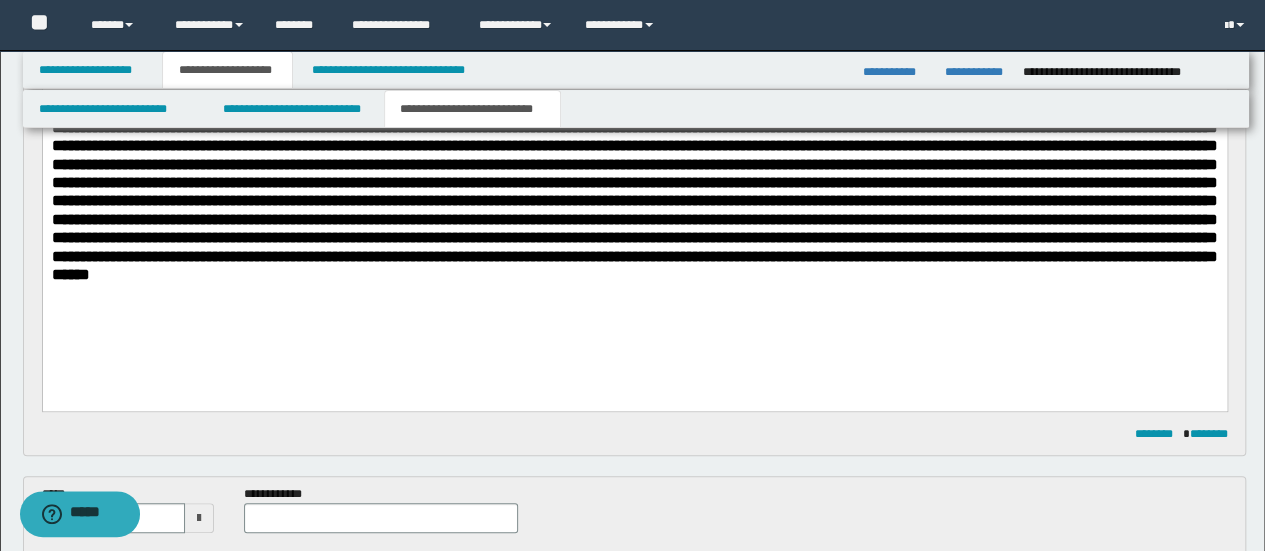scroll, scrollTop: 547, scrollLeft: 0, axis: vertical 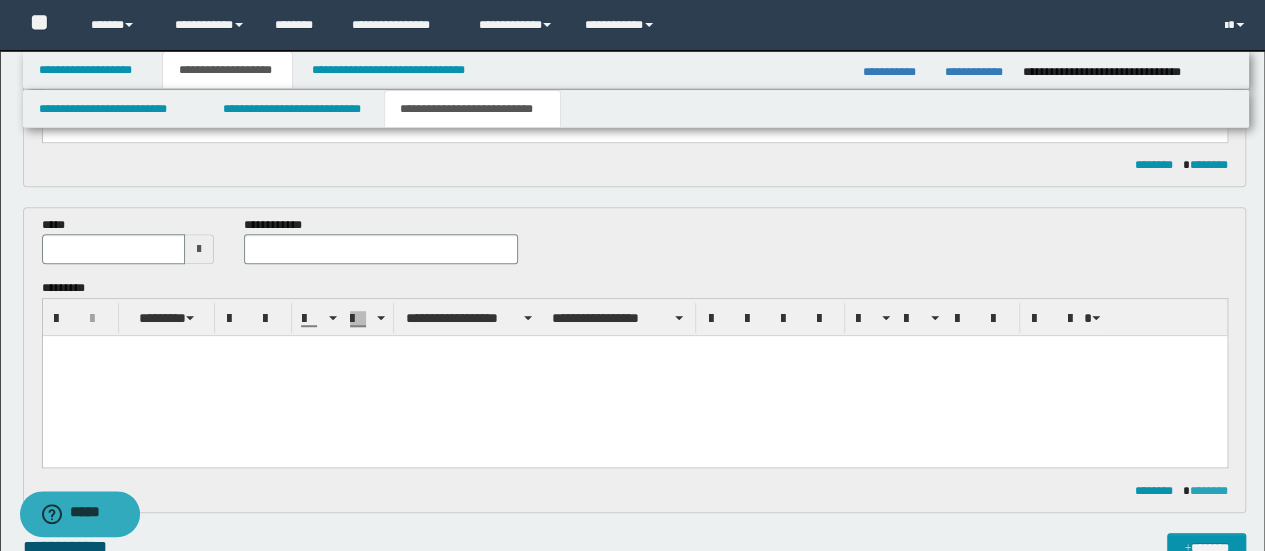 click on "********" at bounding box center [1209, 491] 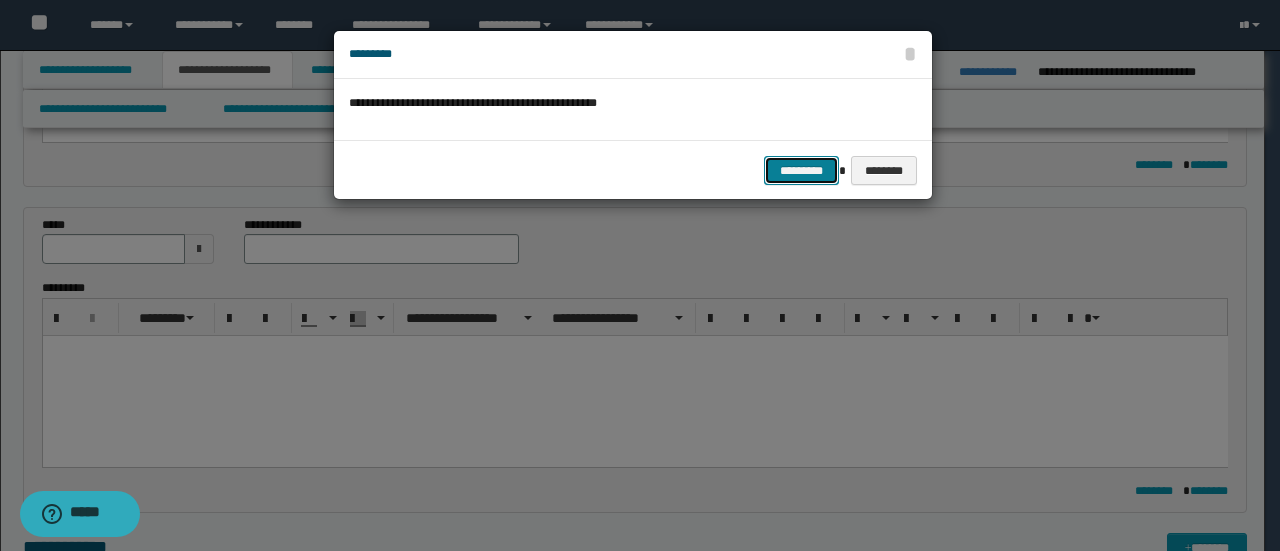 click on "*********" at bounding box center (801, 170) 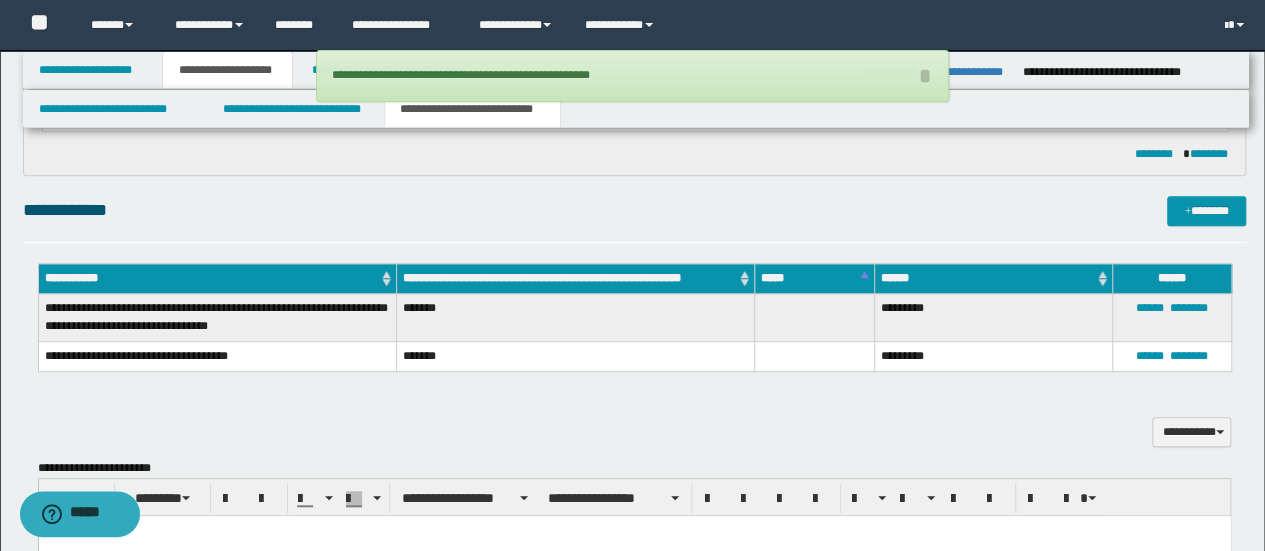 scroll, scrollTop: 680, scrollLeft: 0, axis: vertical 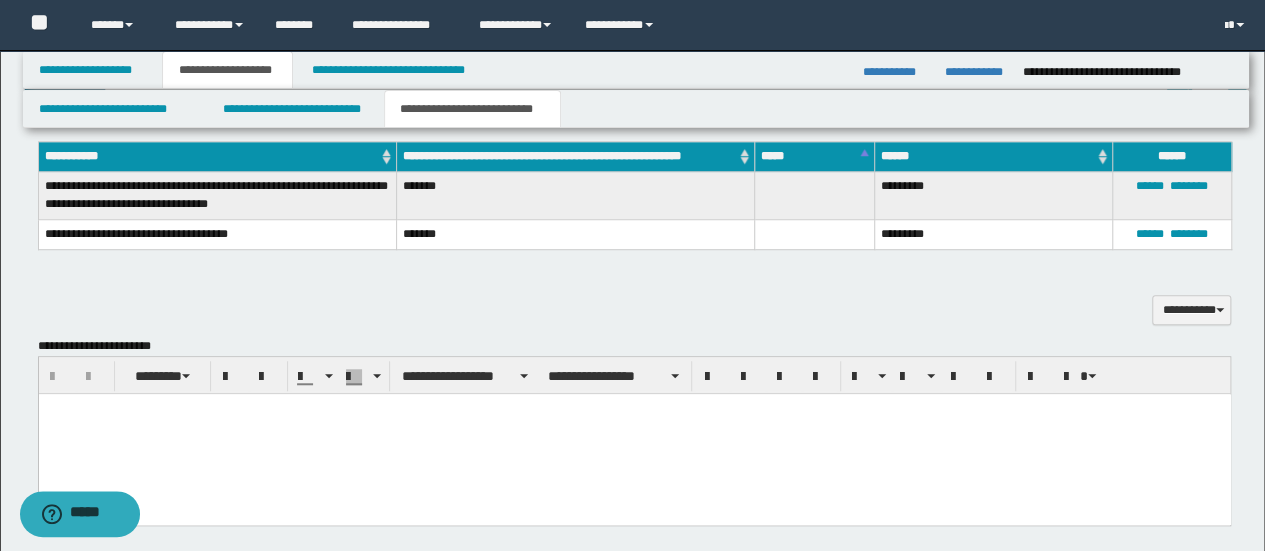 click at bounding box center (634, 433) 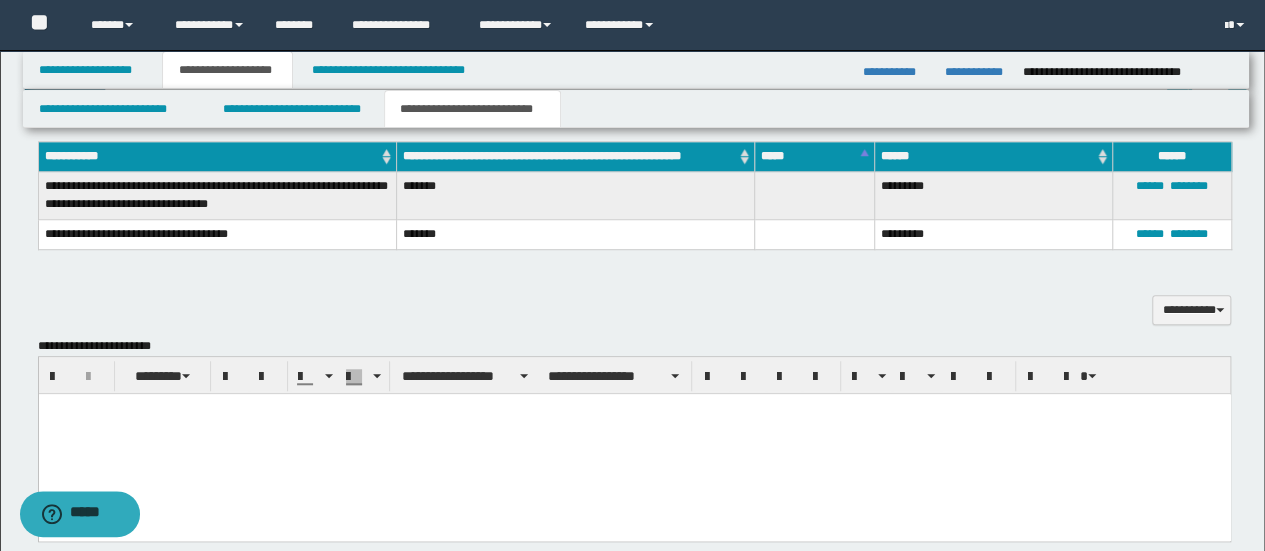 paste 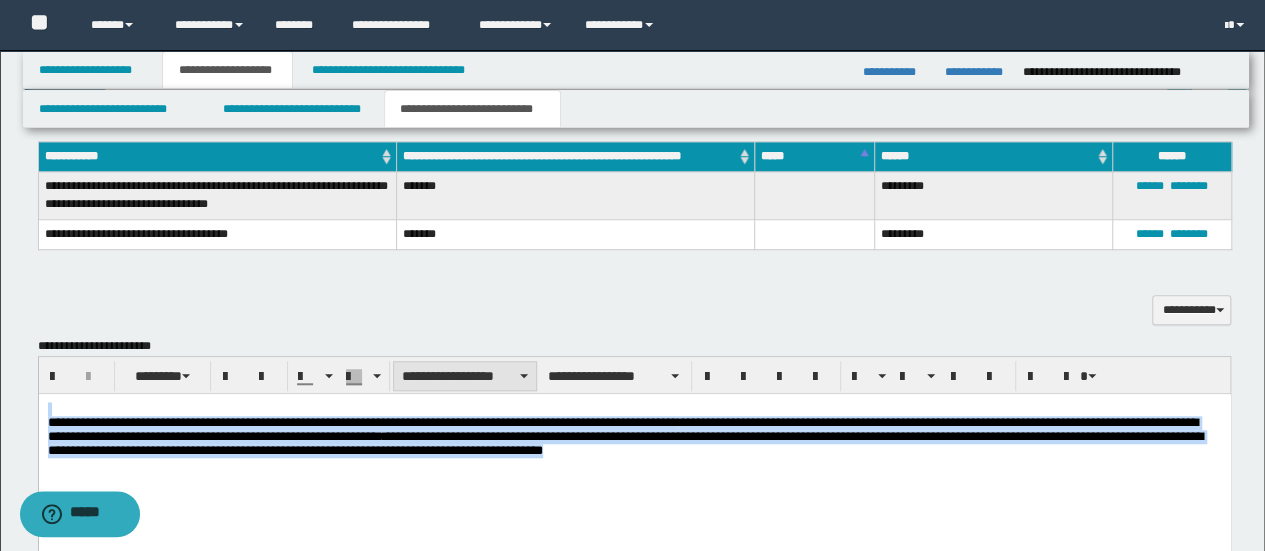click on "**********" at bounding box center (465, 376) 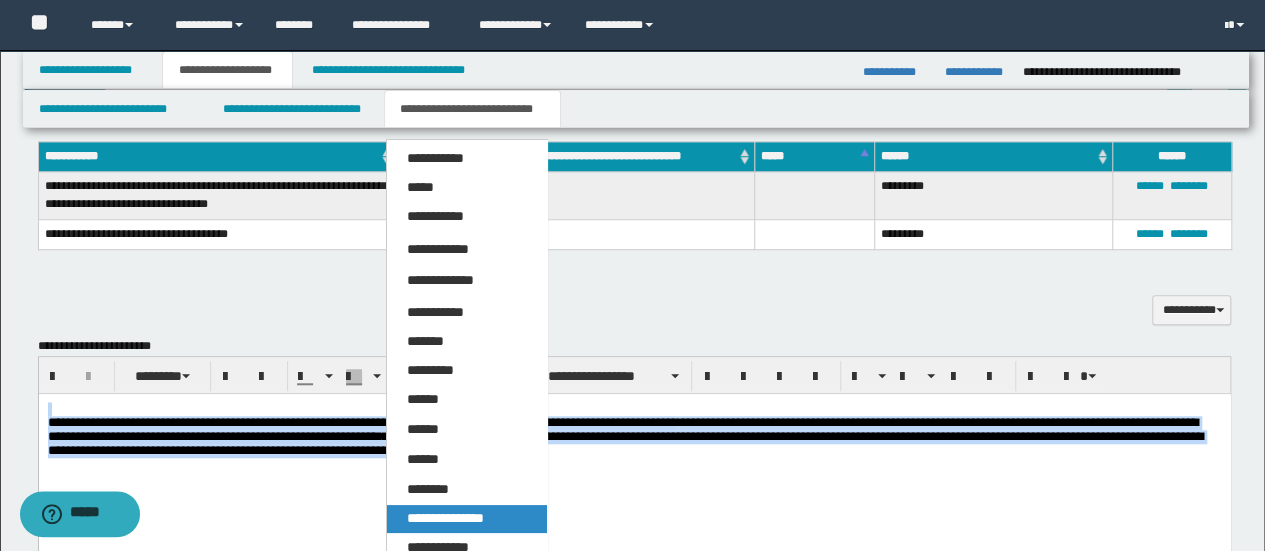 click on "**********" at bounding box center [466, 519] 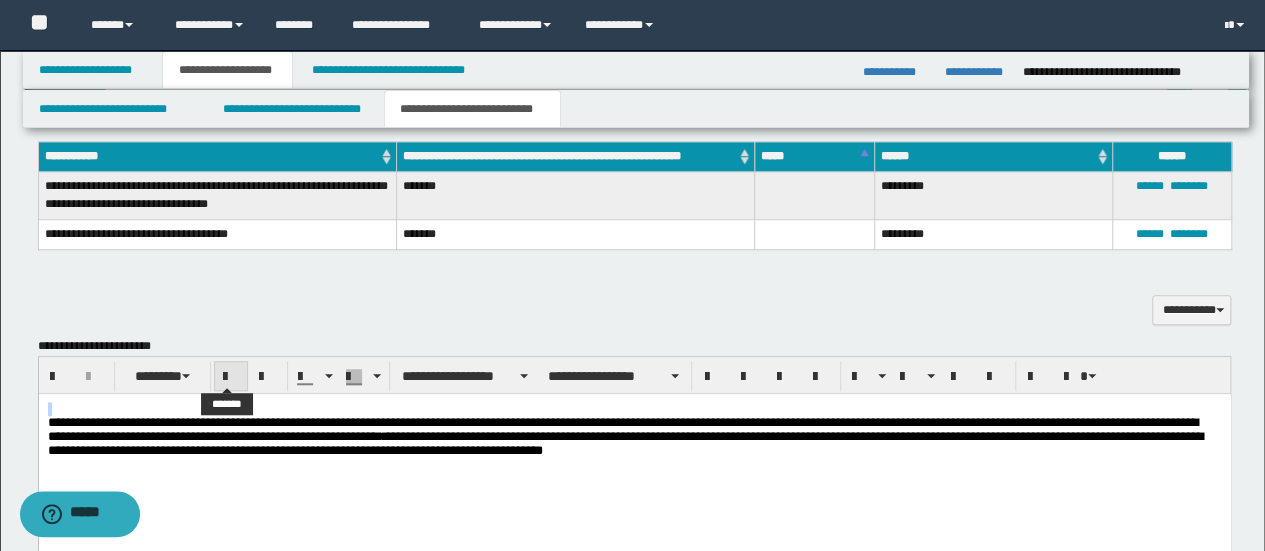 click at bounding box center [231, 377] 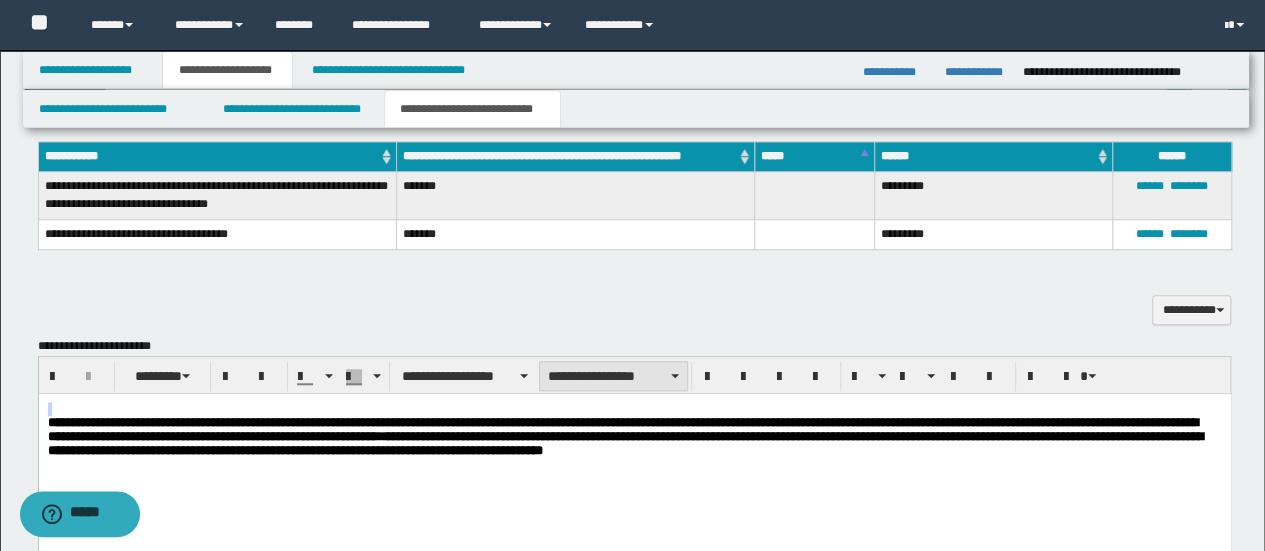 click on "**********" at bounding box center (613, 376) 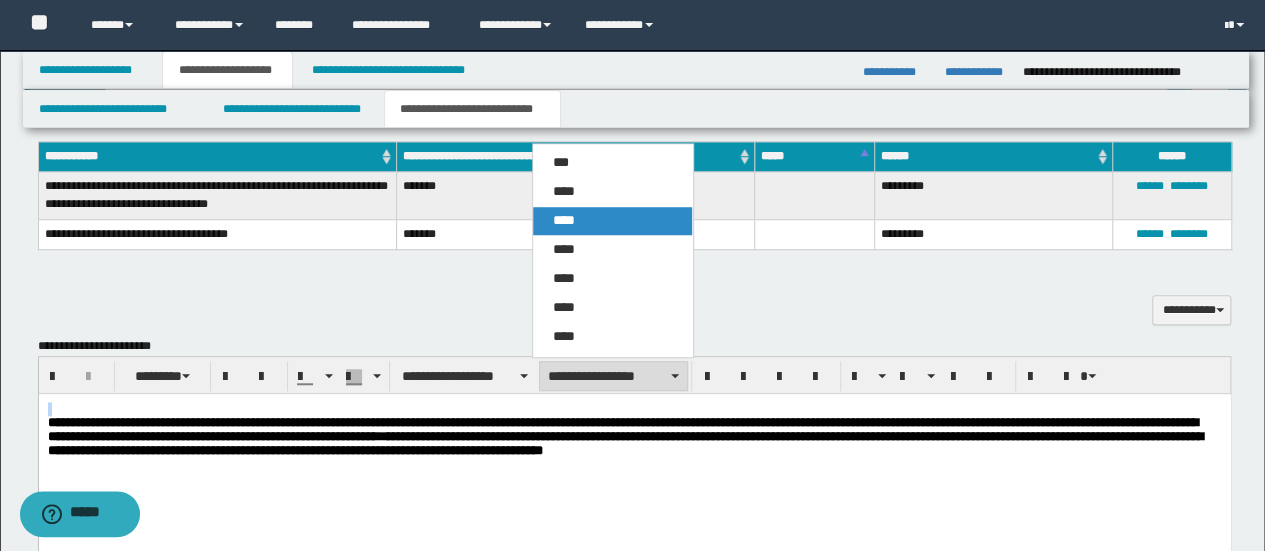 click on "****" at bounding box center [612, 221] 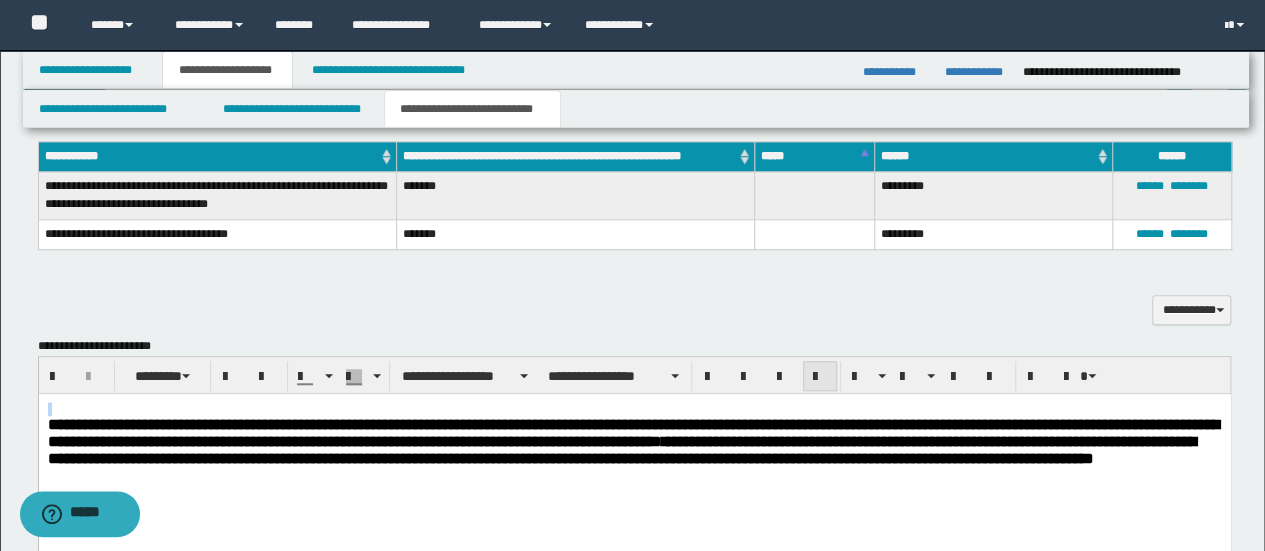 click at bounding box center (820, 377) 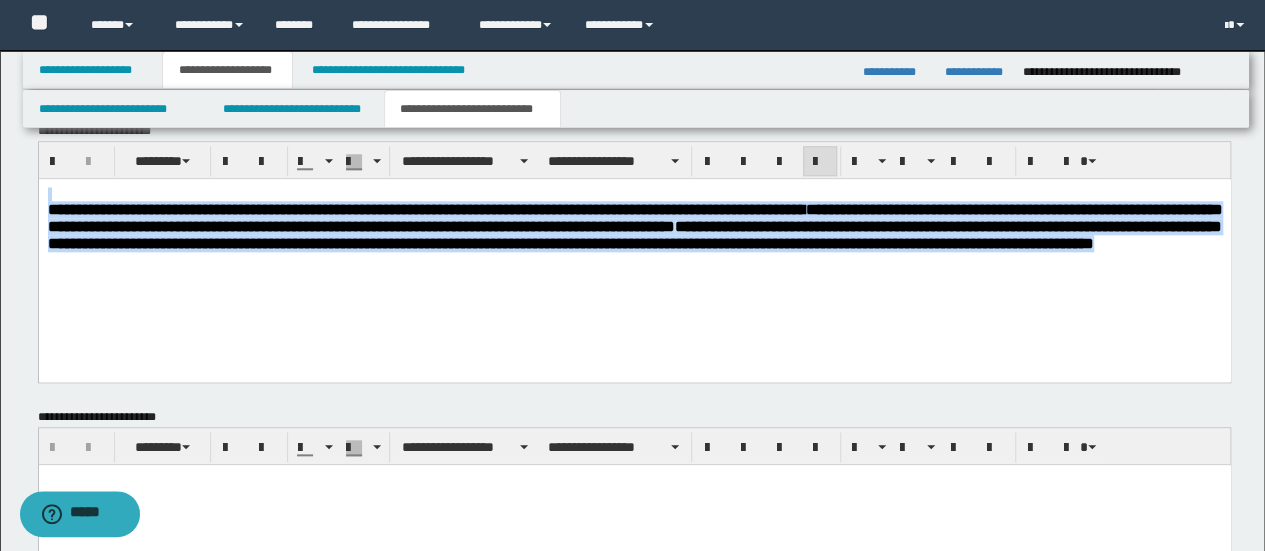 scroll, scrollTop: 947, scrollLeft: 0, axis: vertical 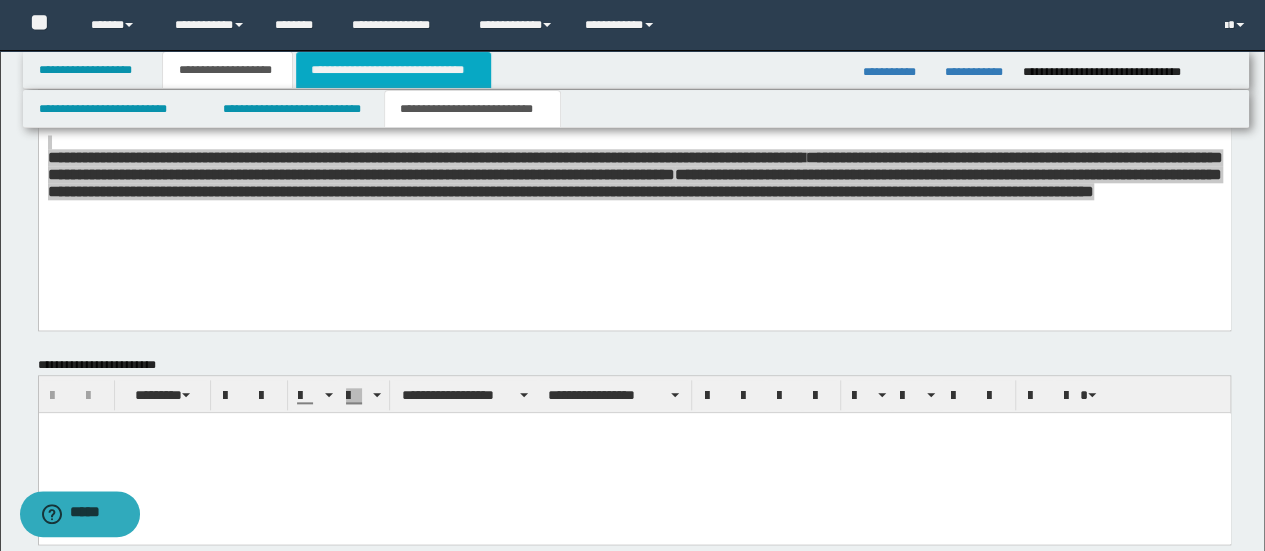 click on "**********" at bounding box center (393, 70) 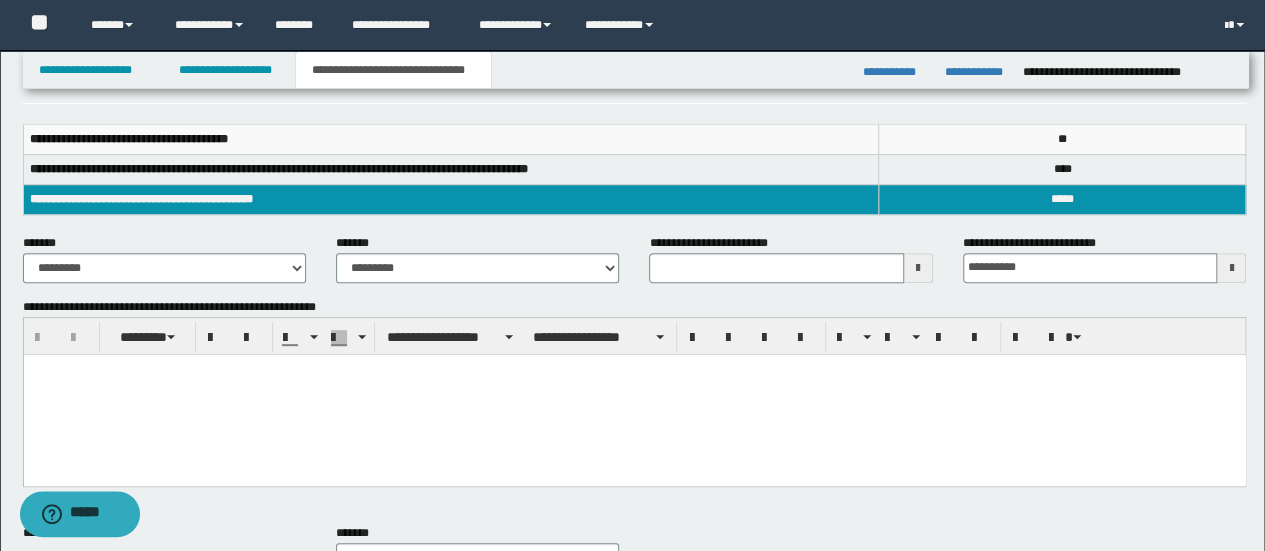 scroll, scrollTop: 400, scrollLeft: 0, axis: vertical 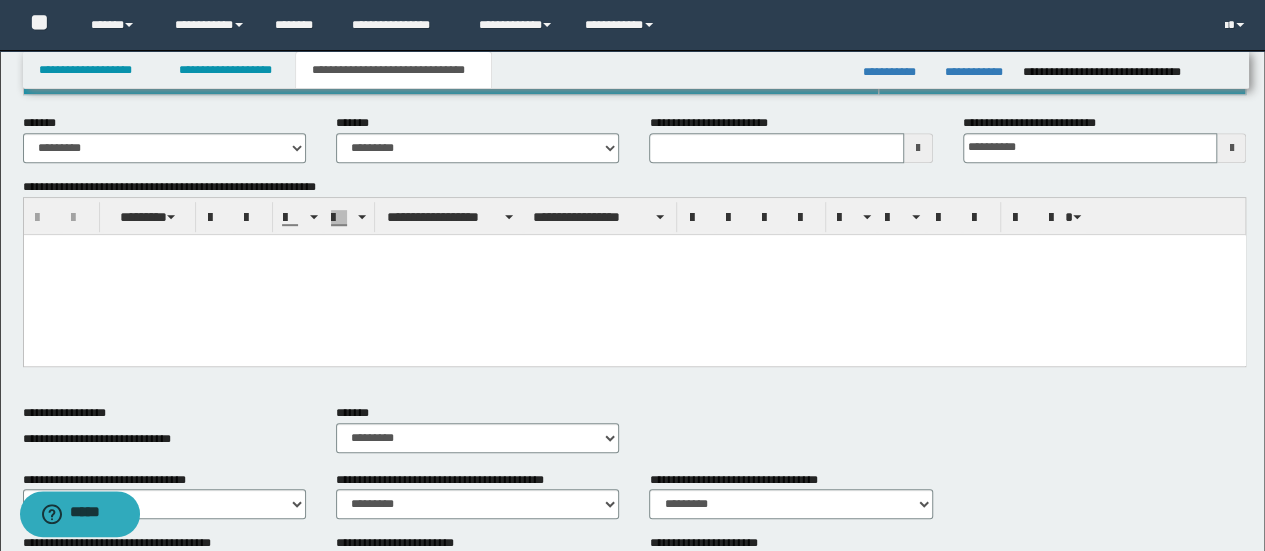 click at bounding box center (634, 274) 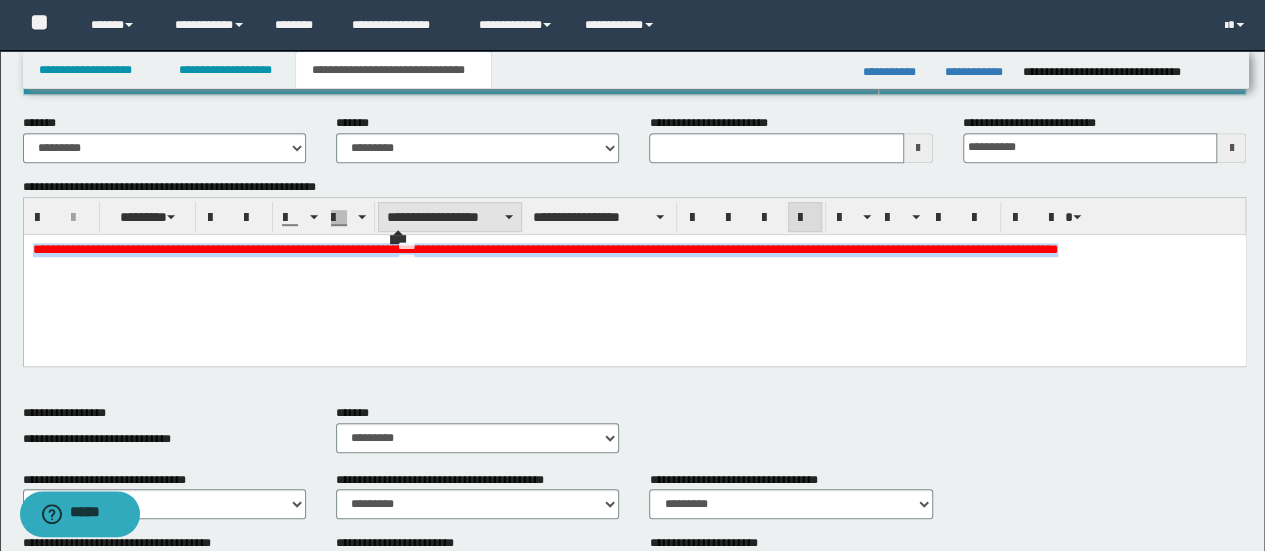 click on "**********" at bounding box center [450, 217] 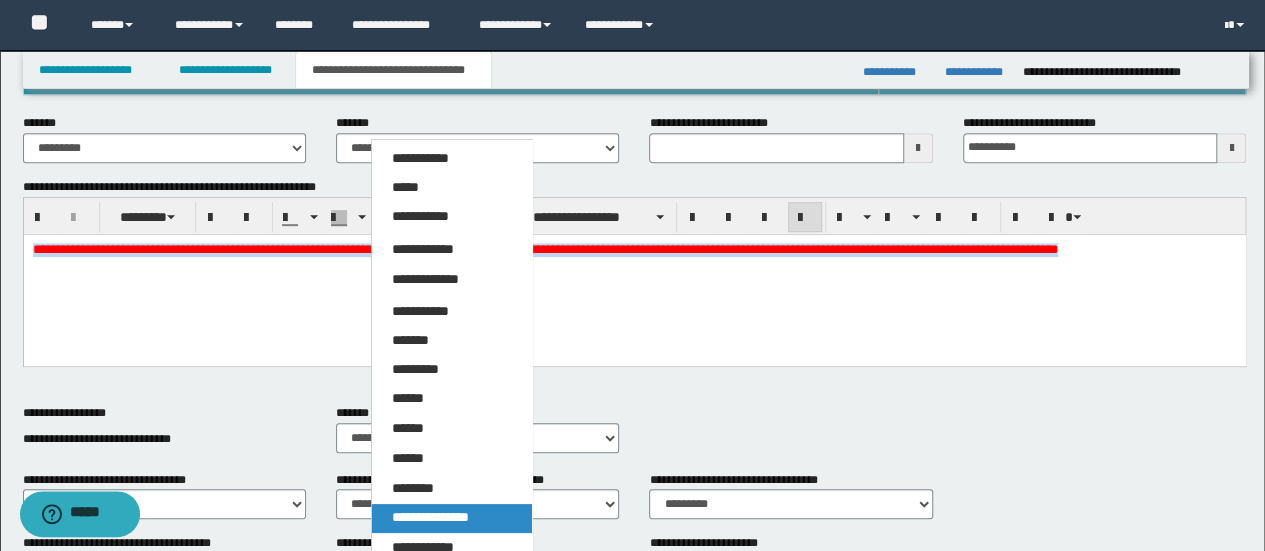 click on "**********" at bounding box center [430, 517] 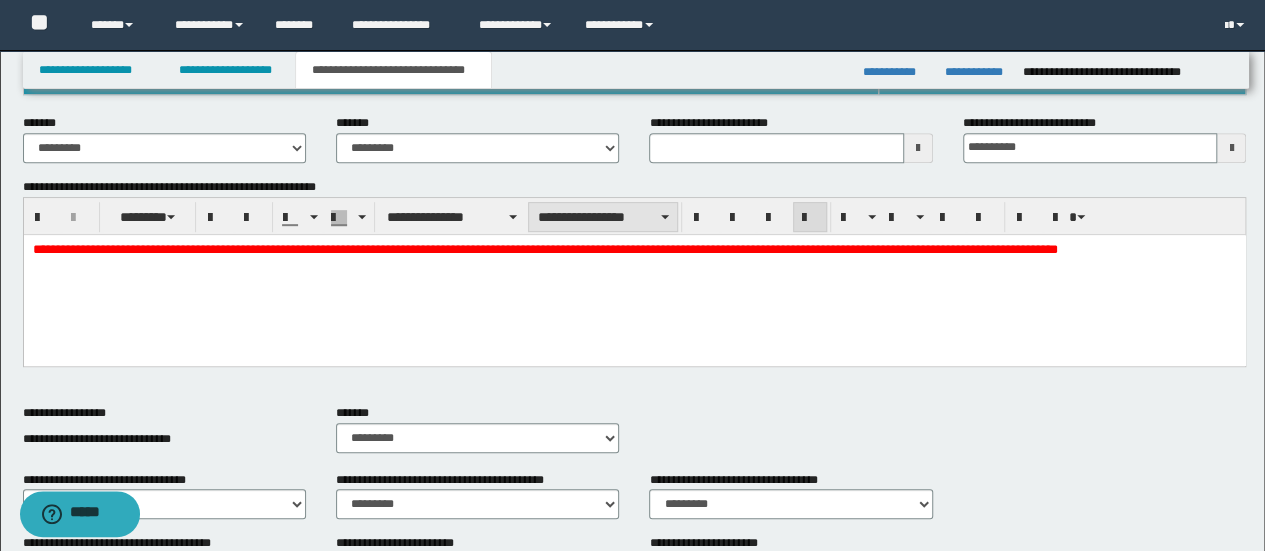click on "**********" at bounding box center (602, 217) 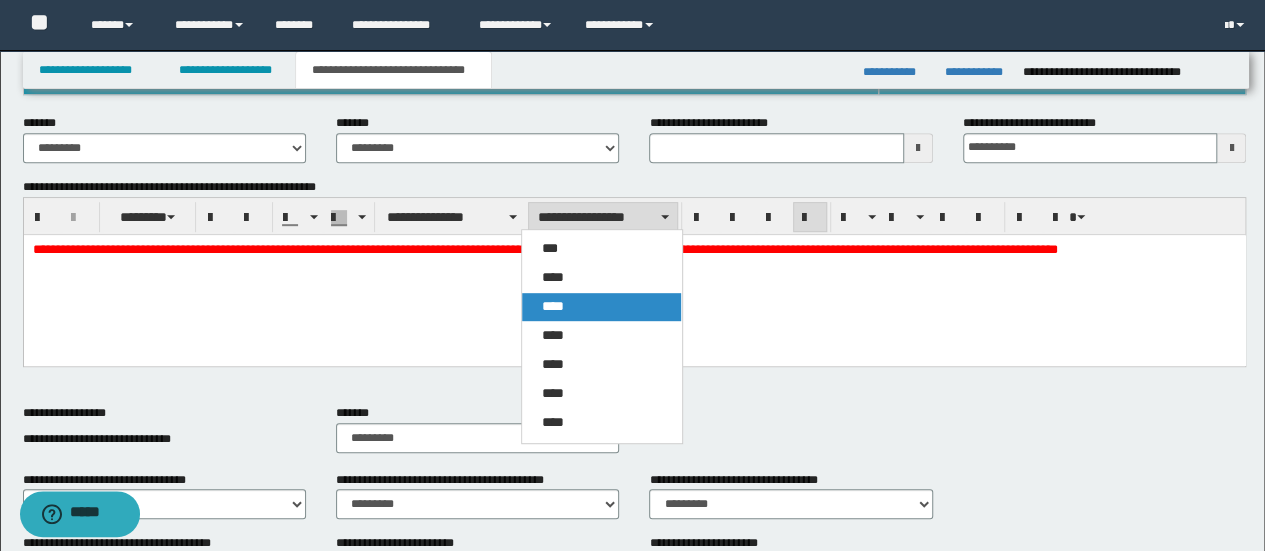 click on "****" at bounding box center [553, 306] 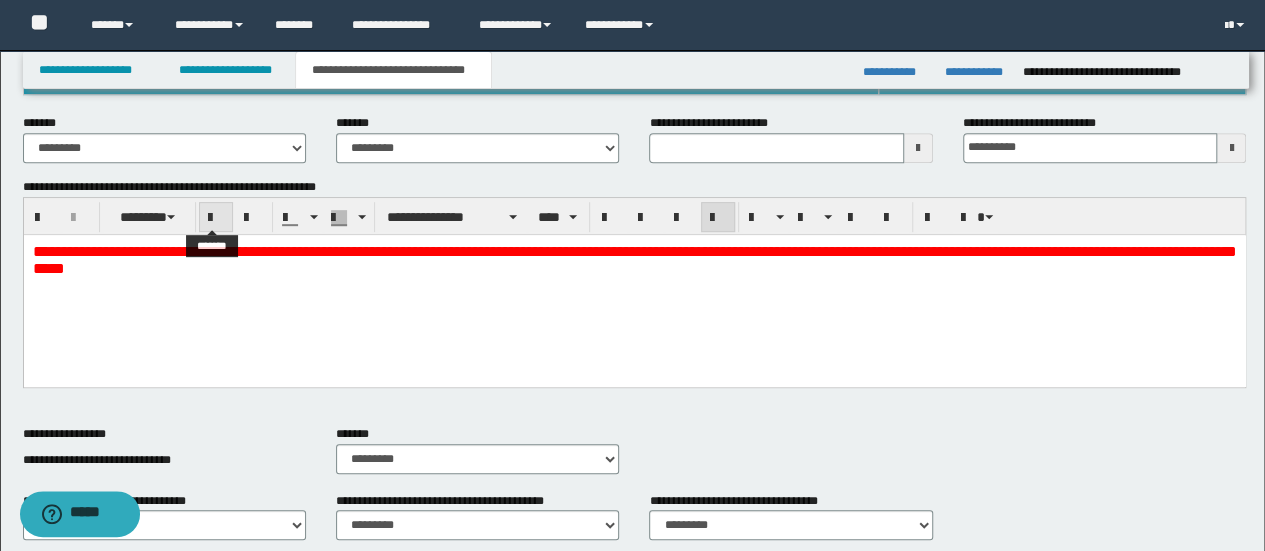 click at bounding box center (216, 218) 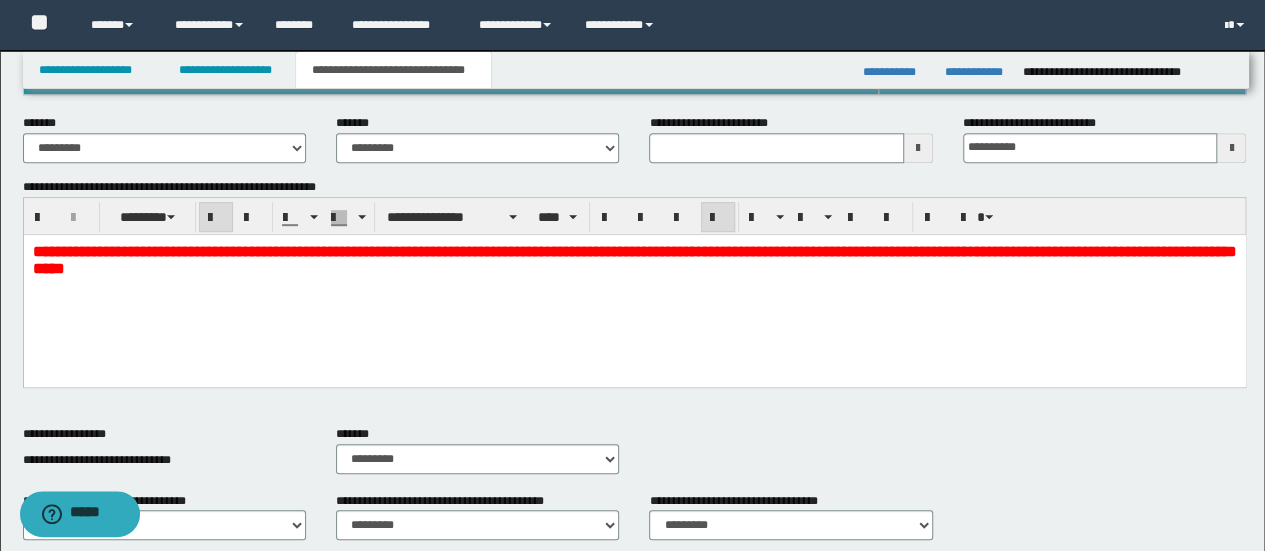 click on "**********" at bounding box center [634, 284] 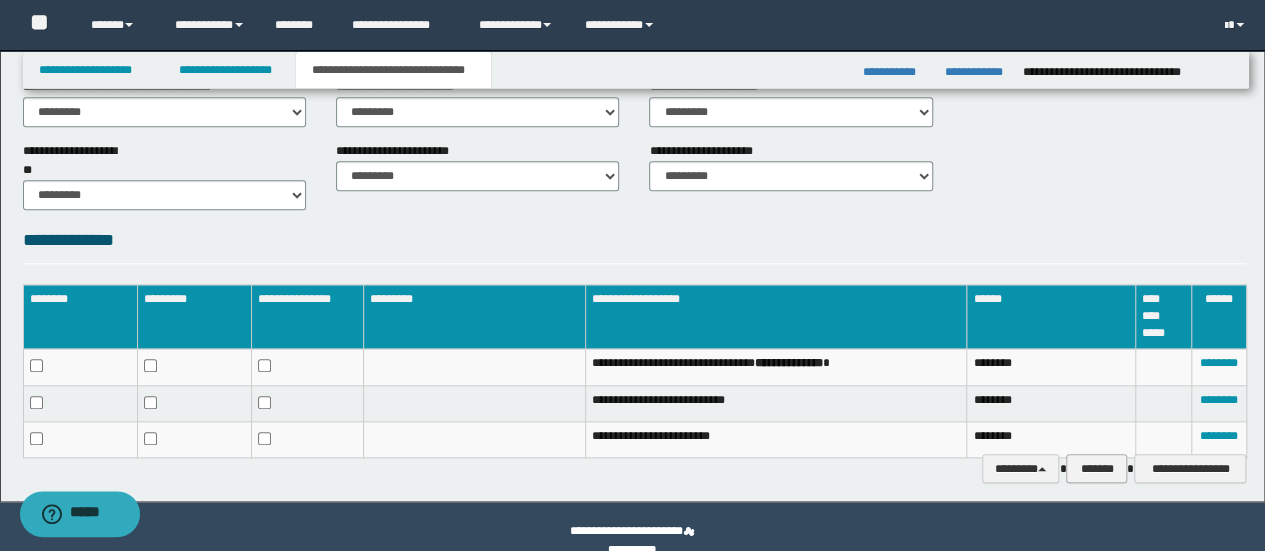 scroll, scrollTop: 905, scrollLeft: 0, axis: vertical 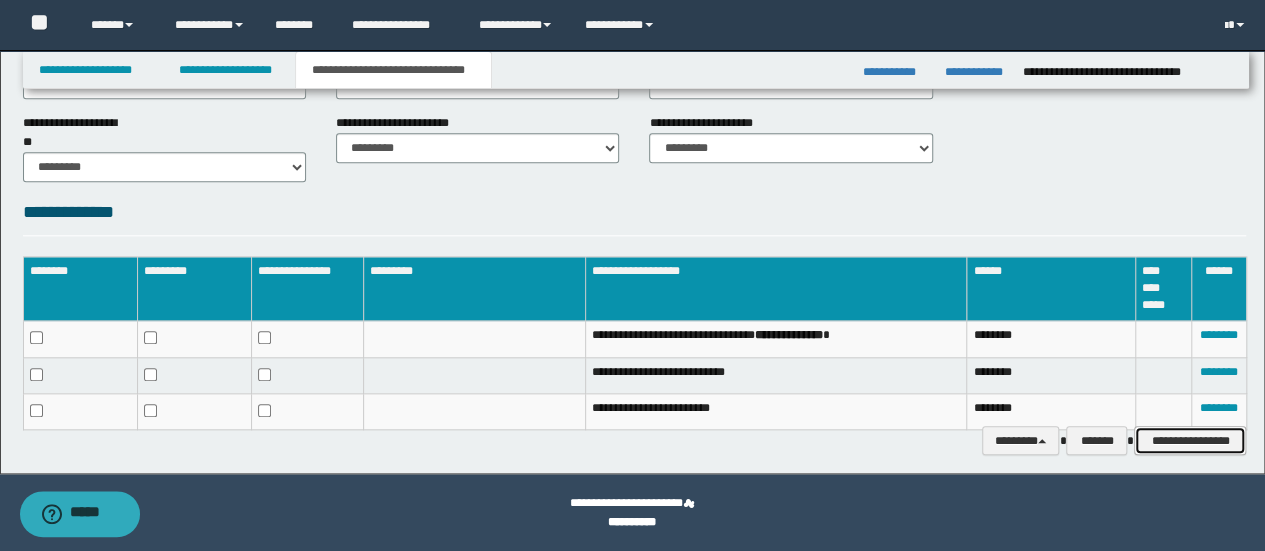 click on "**********" at bounding box center (1190, 440) 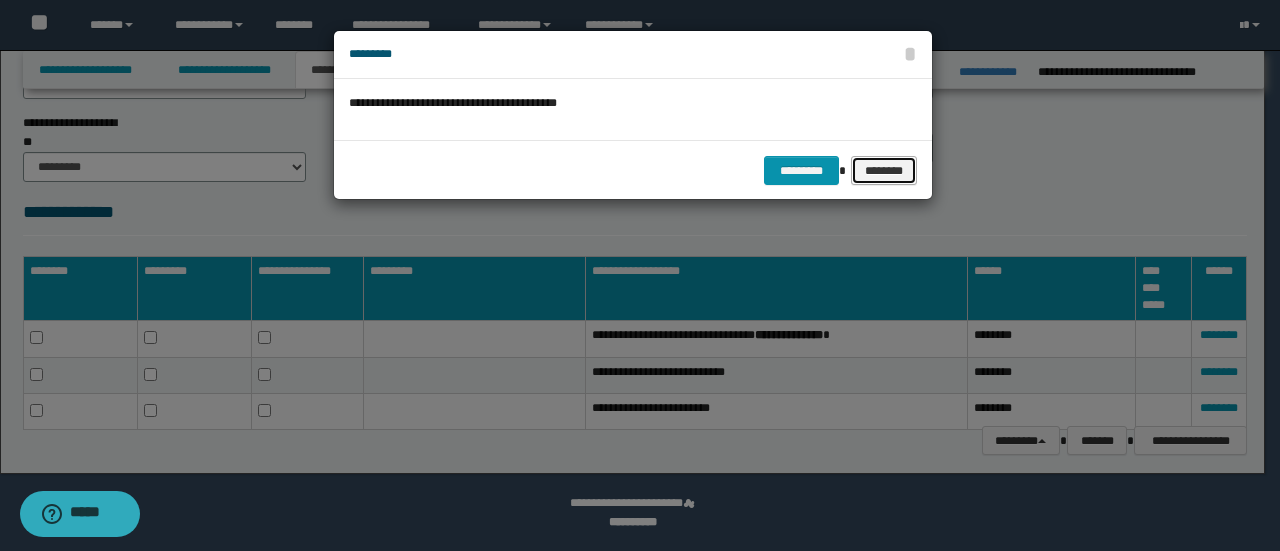 click on "********" at bounding box center (884, 170) 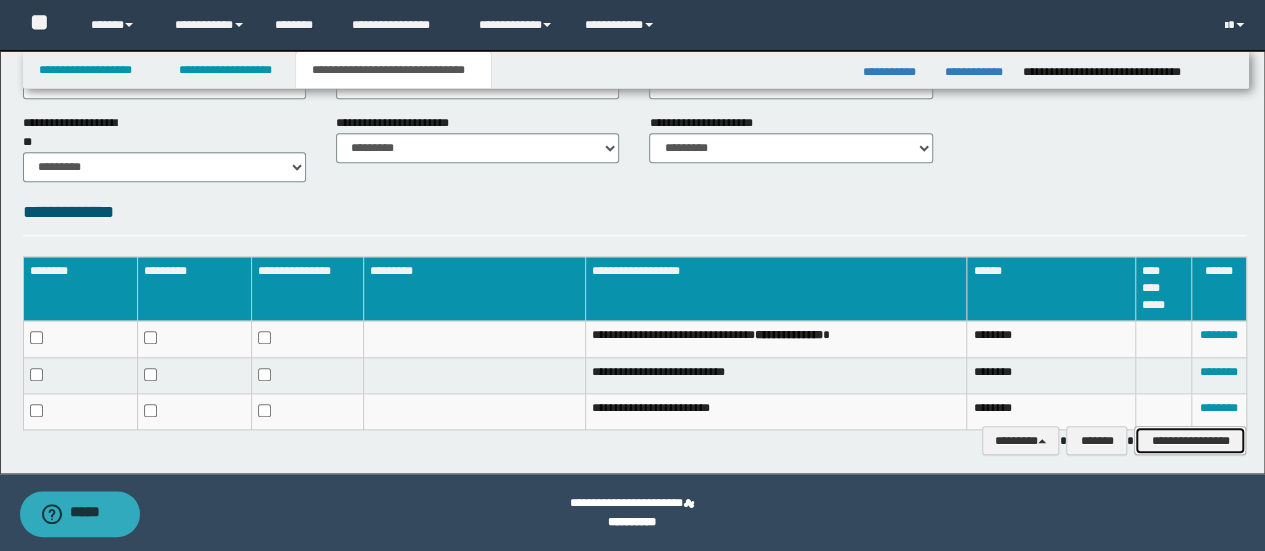 click on "**********" at bounding box center [1190, 440] 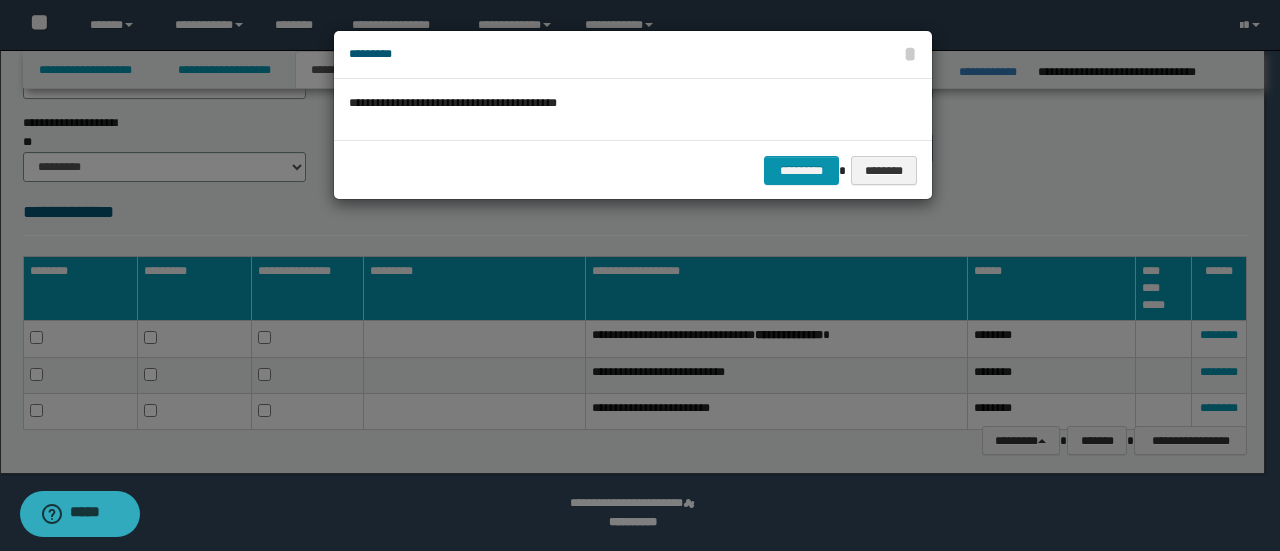 click at bounding box center (640, 275) 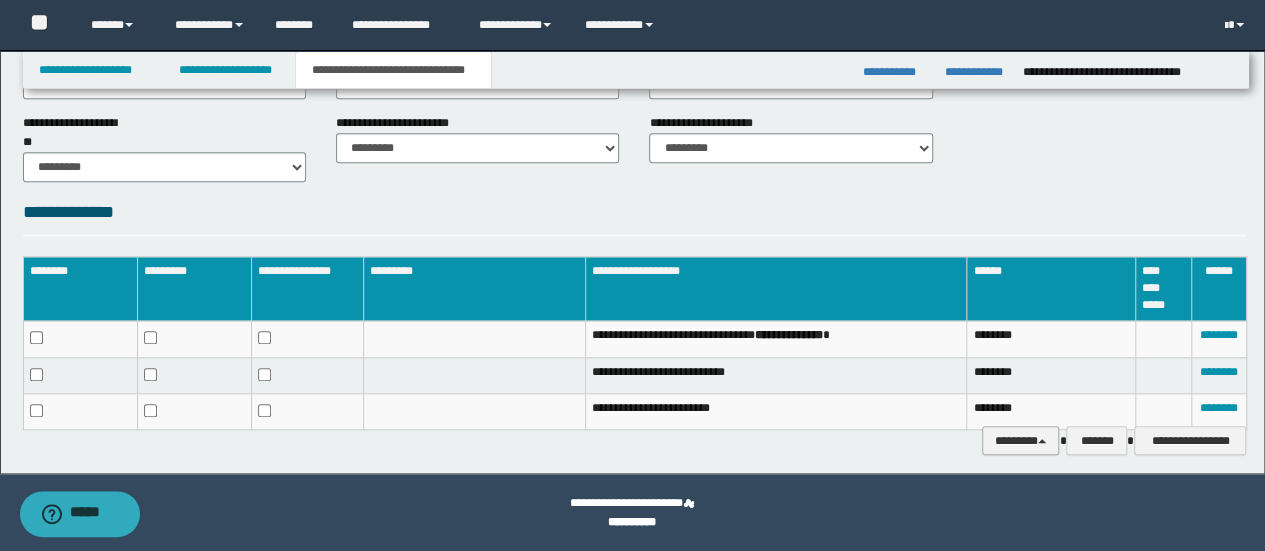click on "********" at bounding box center [1021, 440] 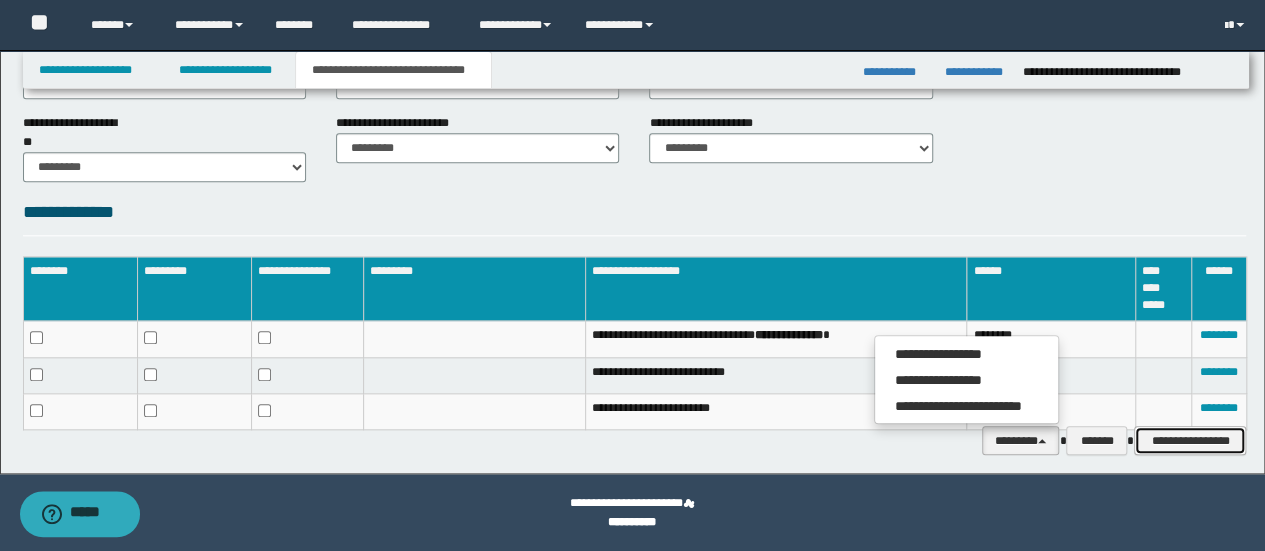click on "**********" at bounding box center [1190, 440] 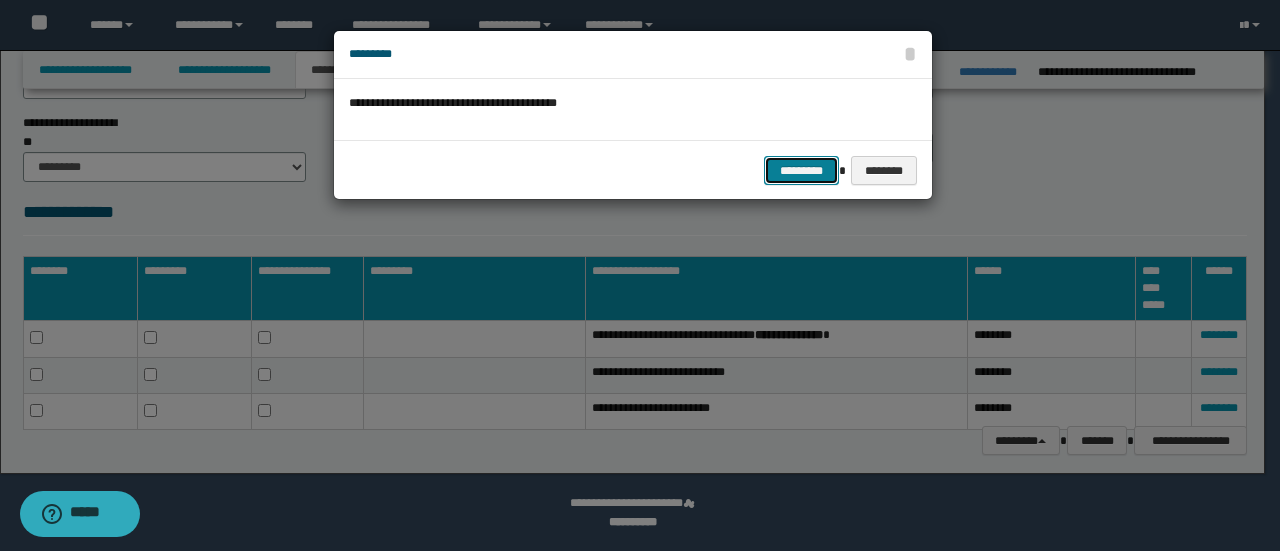 click on "*********" at bounding box center (801, 170) 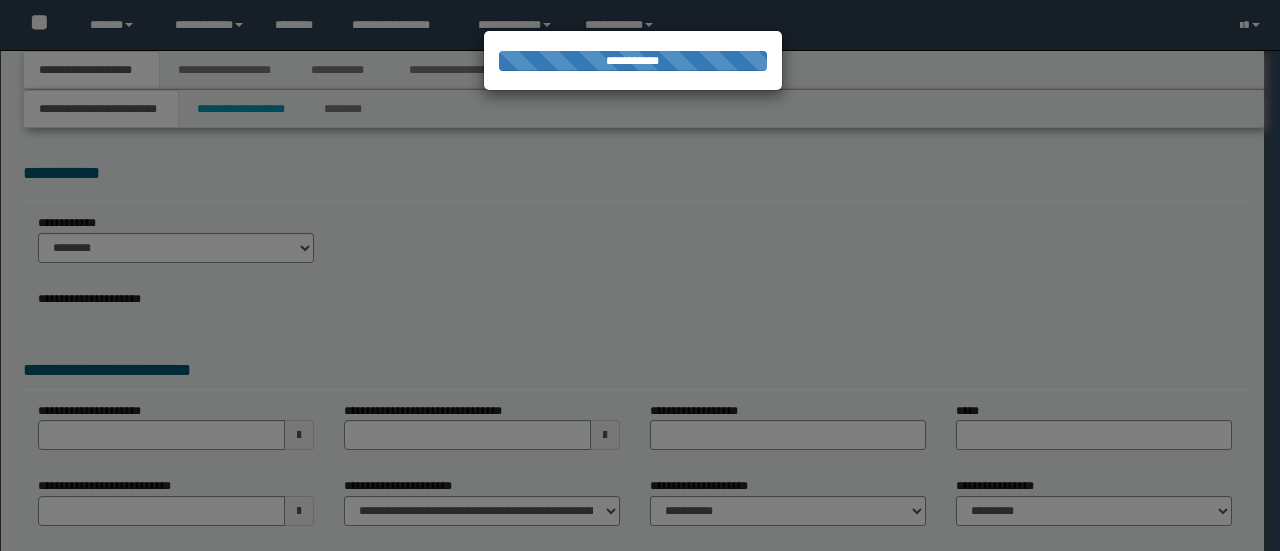 scroll, scrollTop: 0, scrollLeft: 0, axis: both 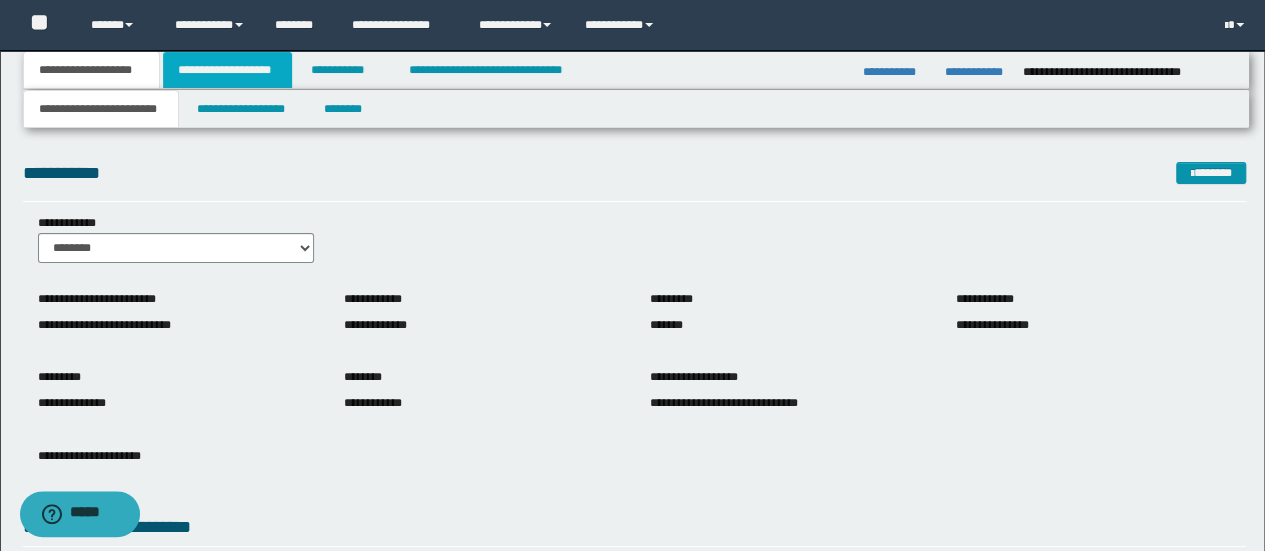 click on "**********" at bounding box center (227, 70) 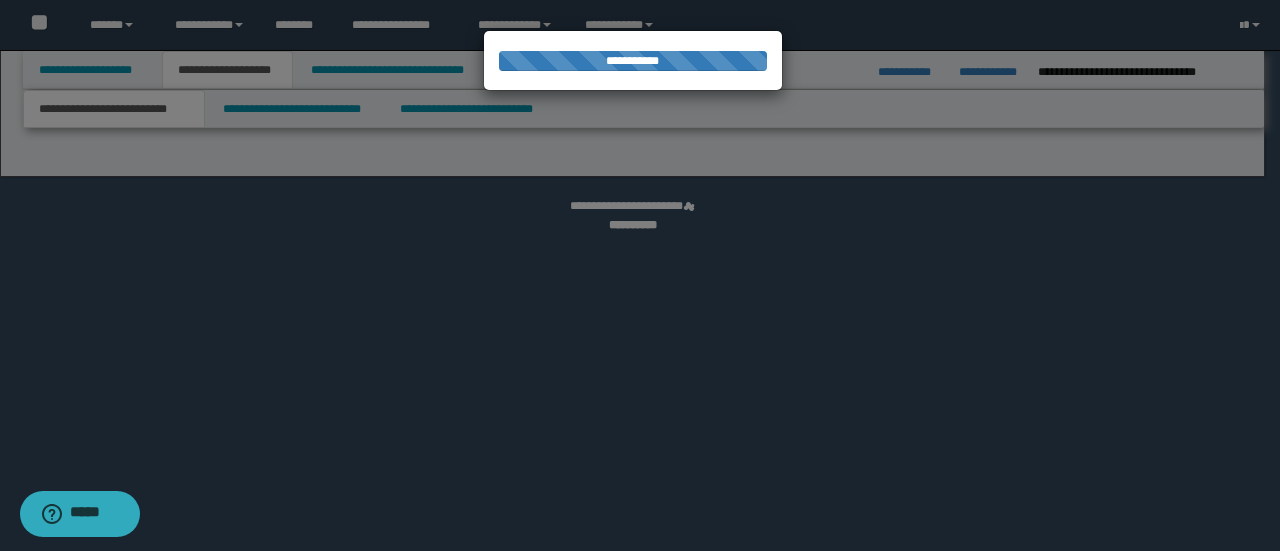 click at bounding box center [640, 275] 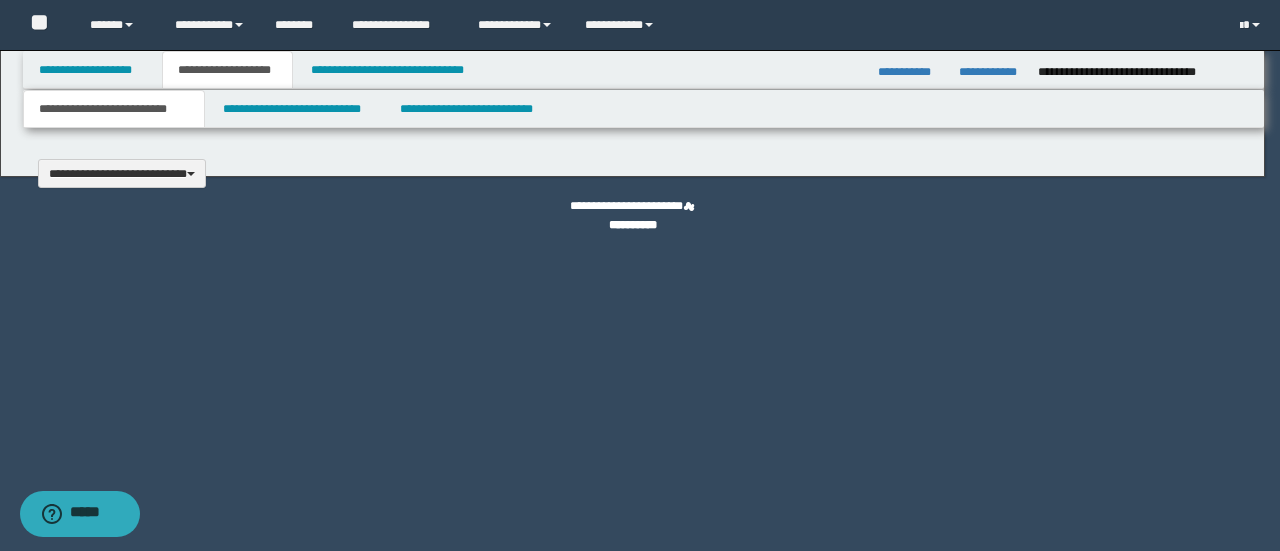 click at bounding box center (640, 275) 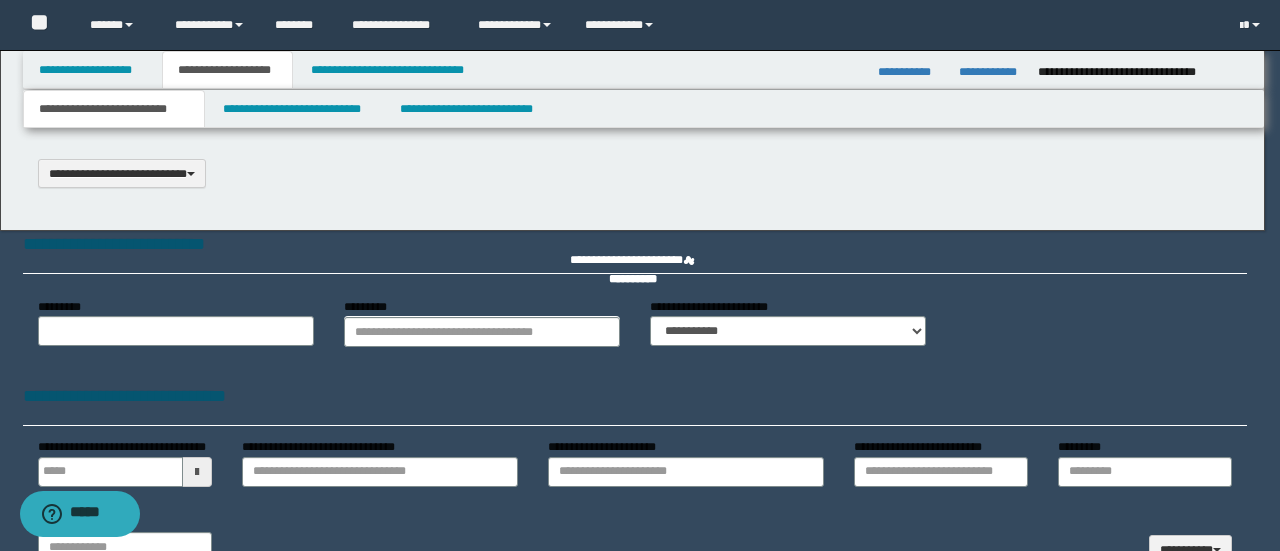 scroll, scrollTop: 0, scrollLeft: 0, axis: both 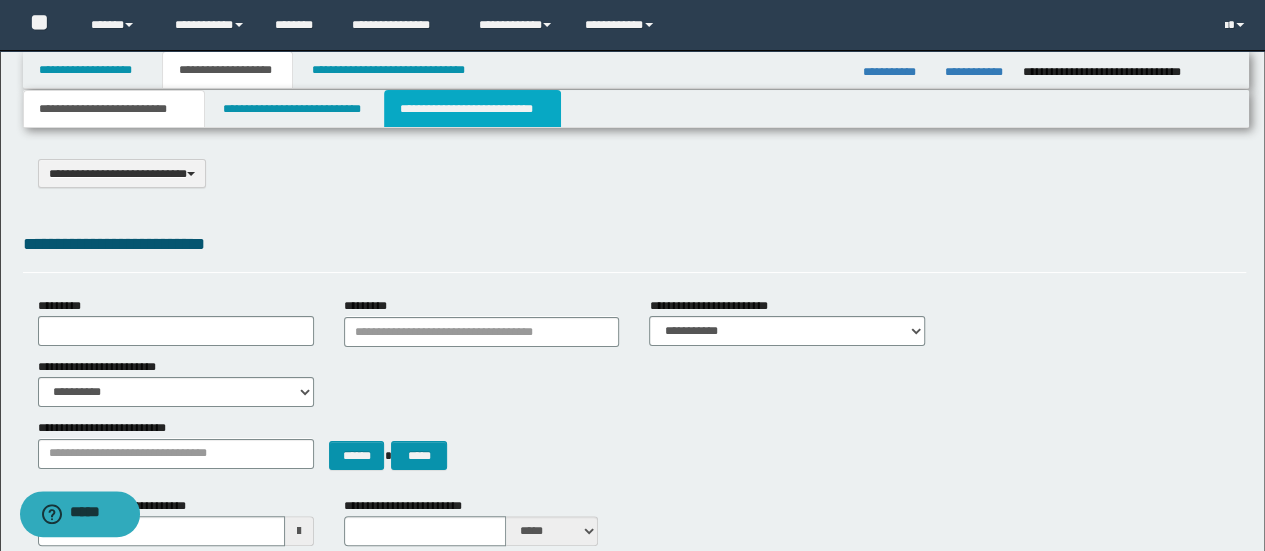 click on "**********" at bounding box center [472, 109] 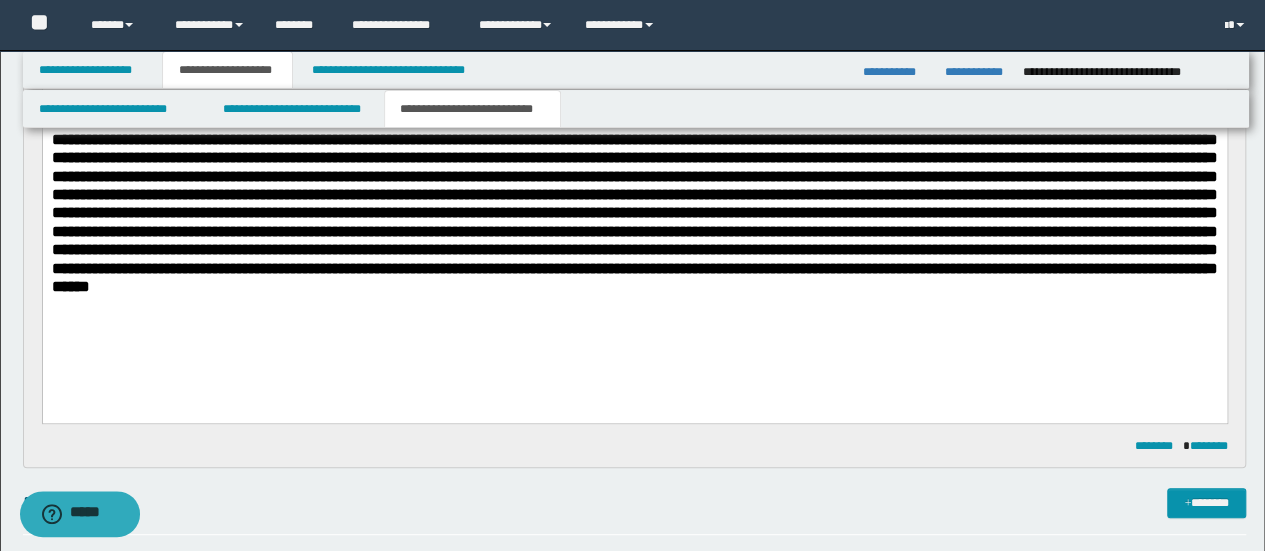 scroll, scrollTop: 0, scrollLeft: 0, axis: both 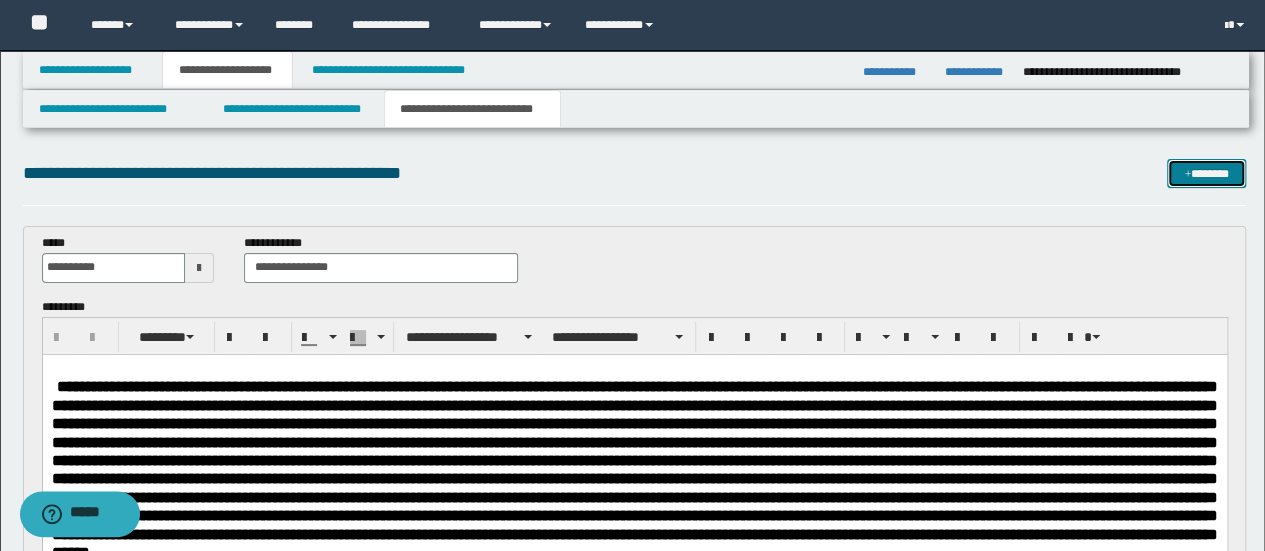 click on "*******" at bounding box center (1206, 173) 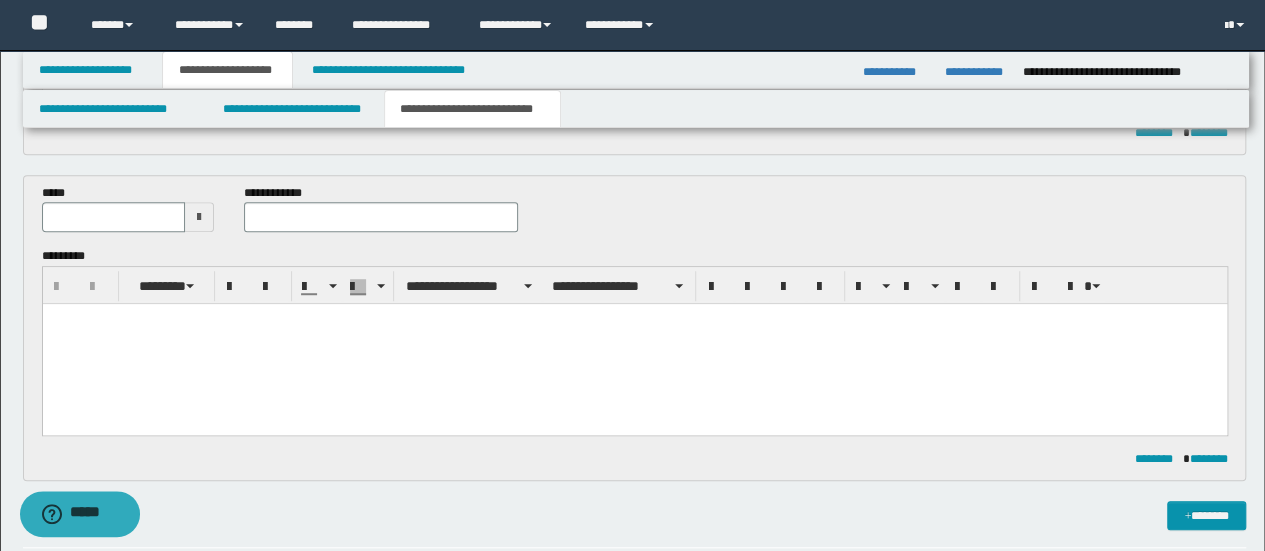 scroll, scrollTop: 547, scrollLeft: 0, axis: vertical 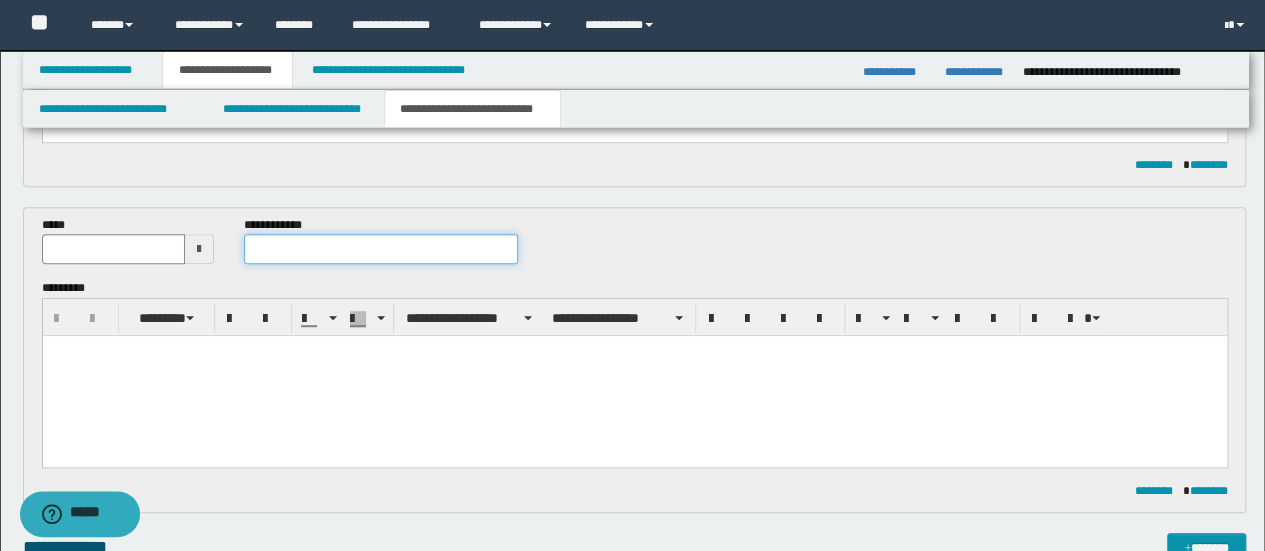 drag, startPoint x: 301, startPoint y: 250, endPoint x: 180, endPoint y: 260, distance: 121.41252 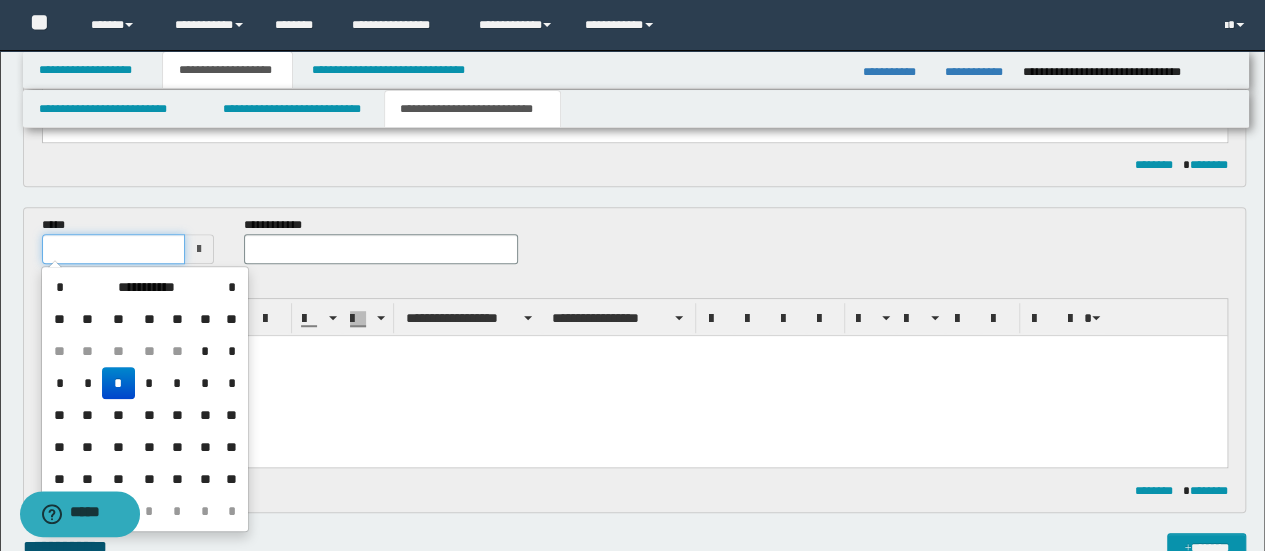 click at bounding box center [114, 249] 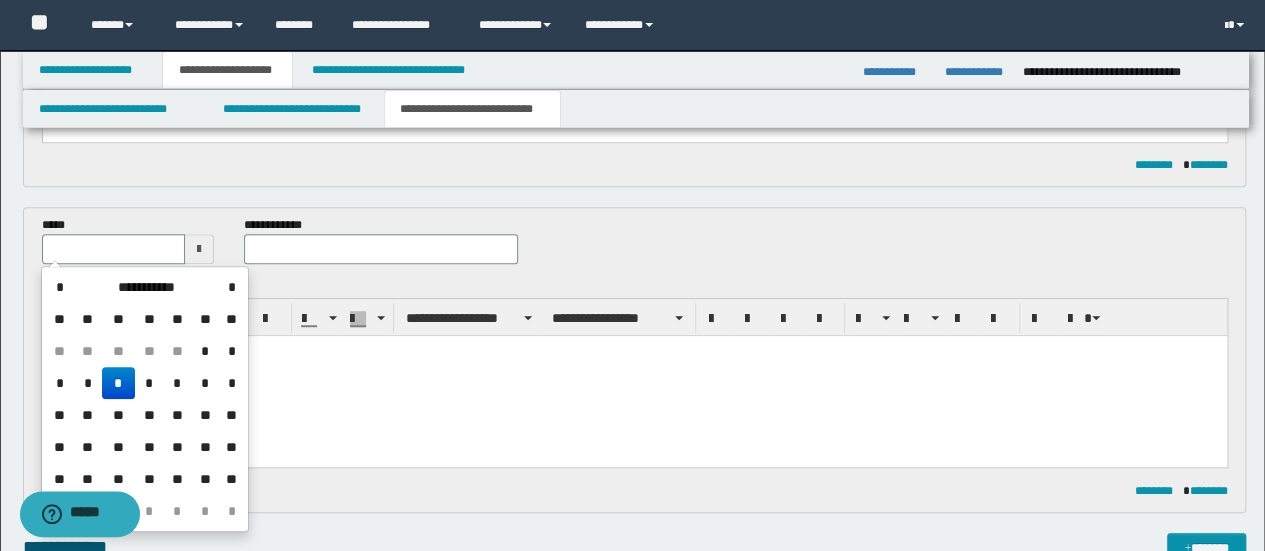 drag, startPoint x: 103, startPoint y: 389, endPoint x: 125, endPoint y: 21, distance: 368.657 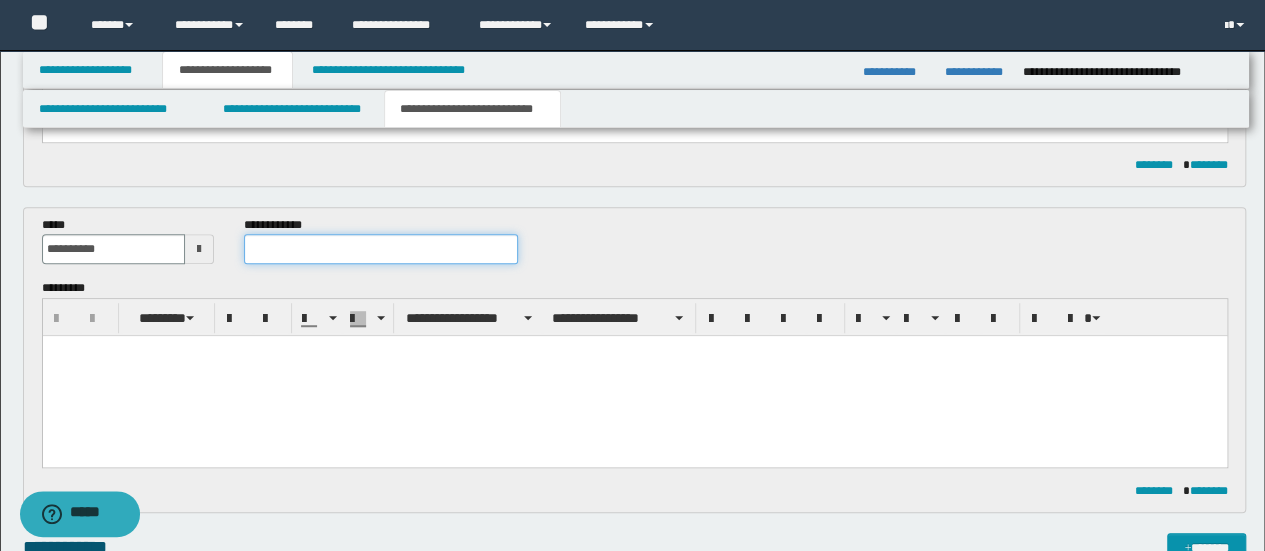 click at bounding box center [381, 249] 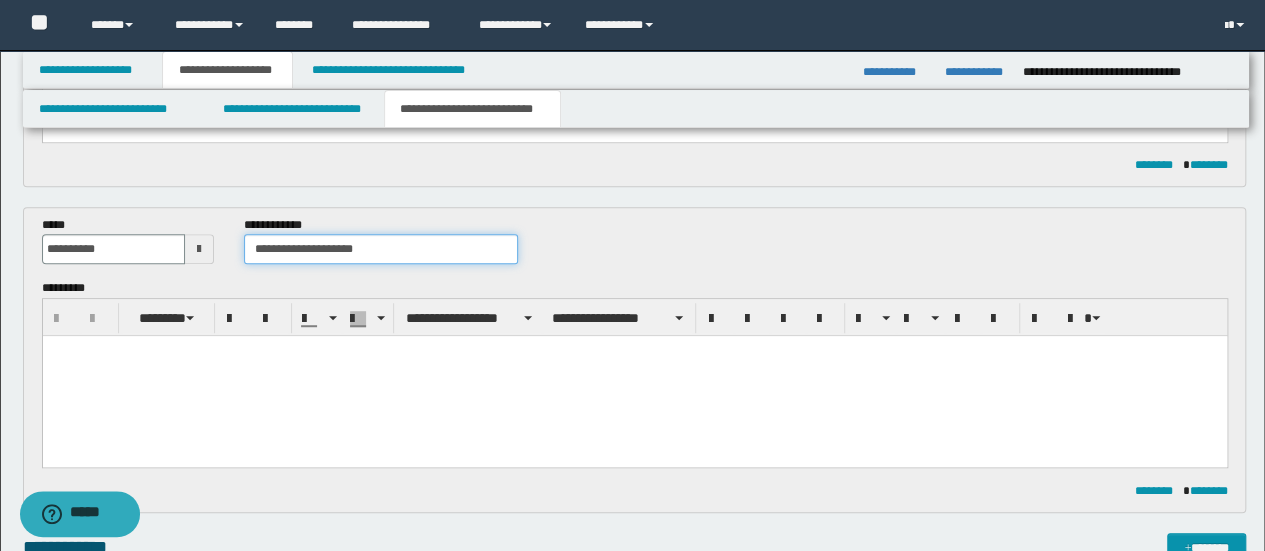 drag, startPoint x: 430, startPoint y: 697, endPoint x: 603, endPoint y: 455, distance: 297.47772 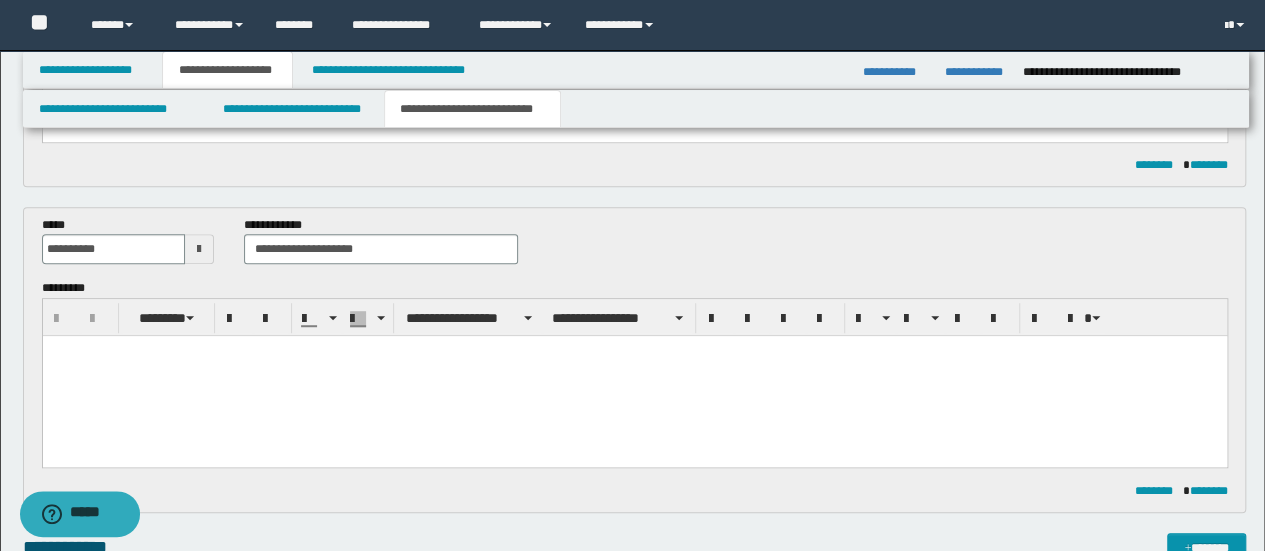 click at bounding box center (634, 376) 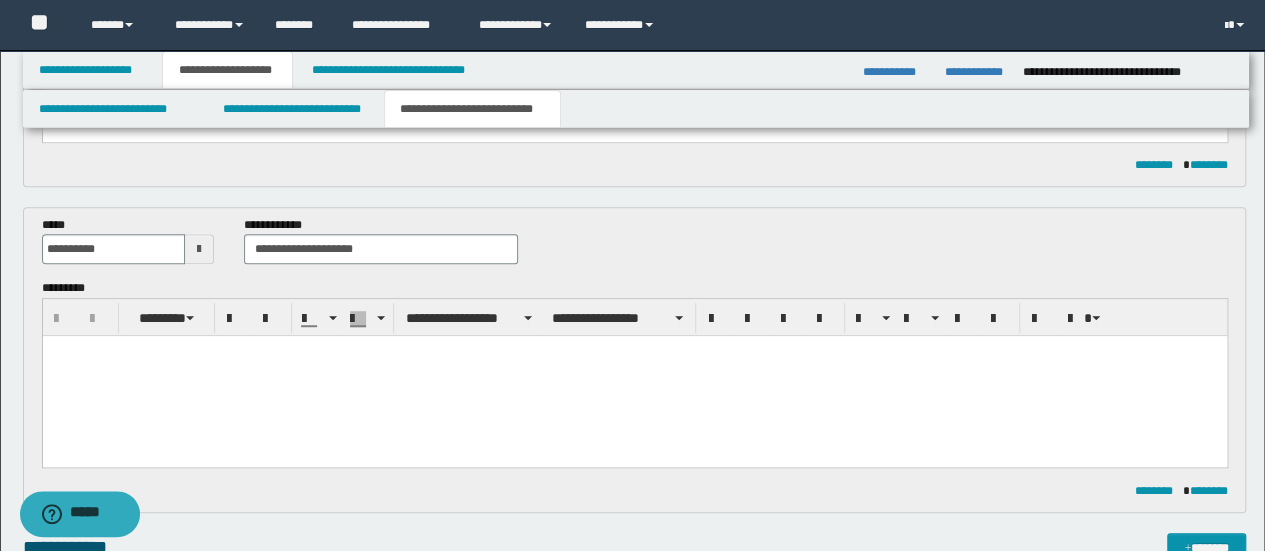 click at bounding box center (634, 376) 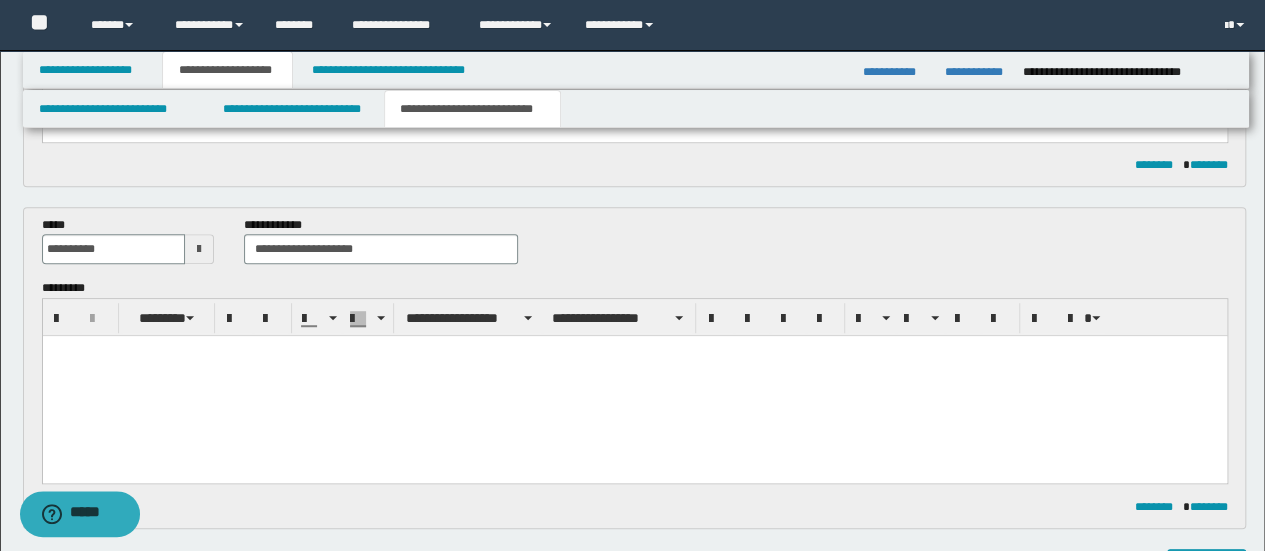 paste 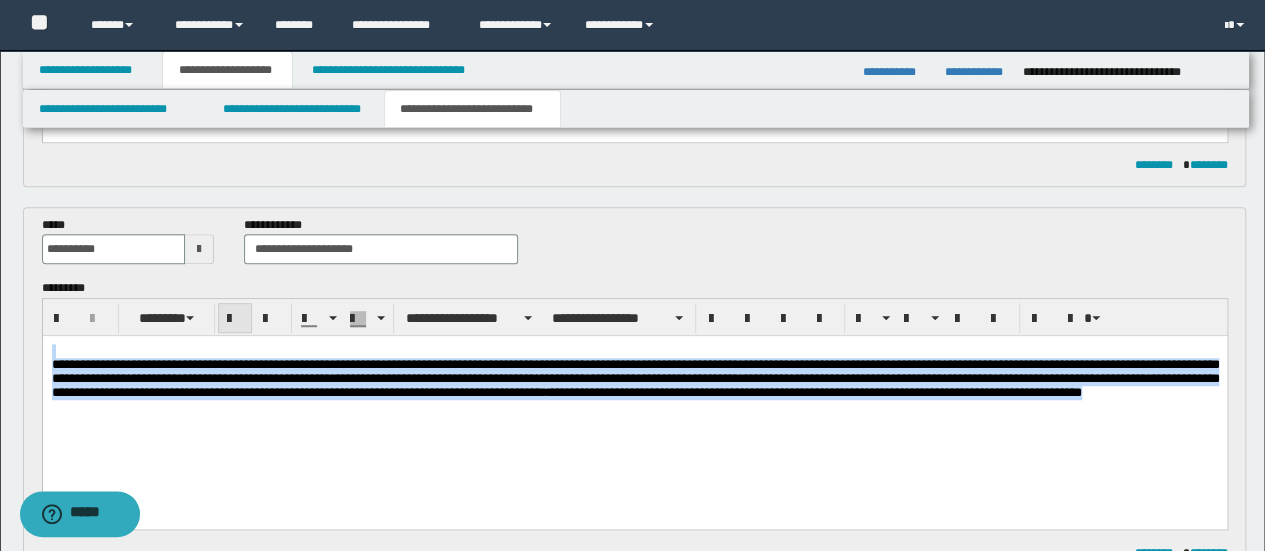 click at bounding box center [235, 319] 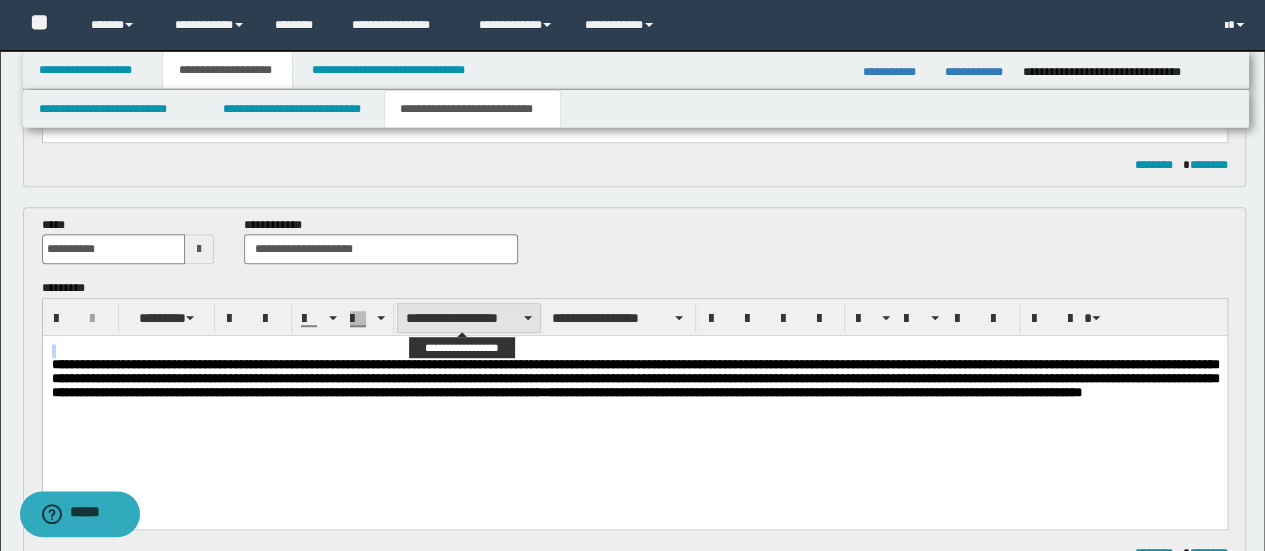 click on "**********" at bounding box center [469, 318] 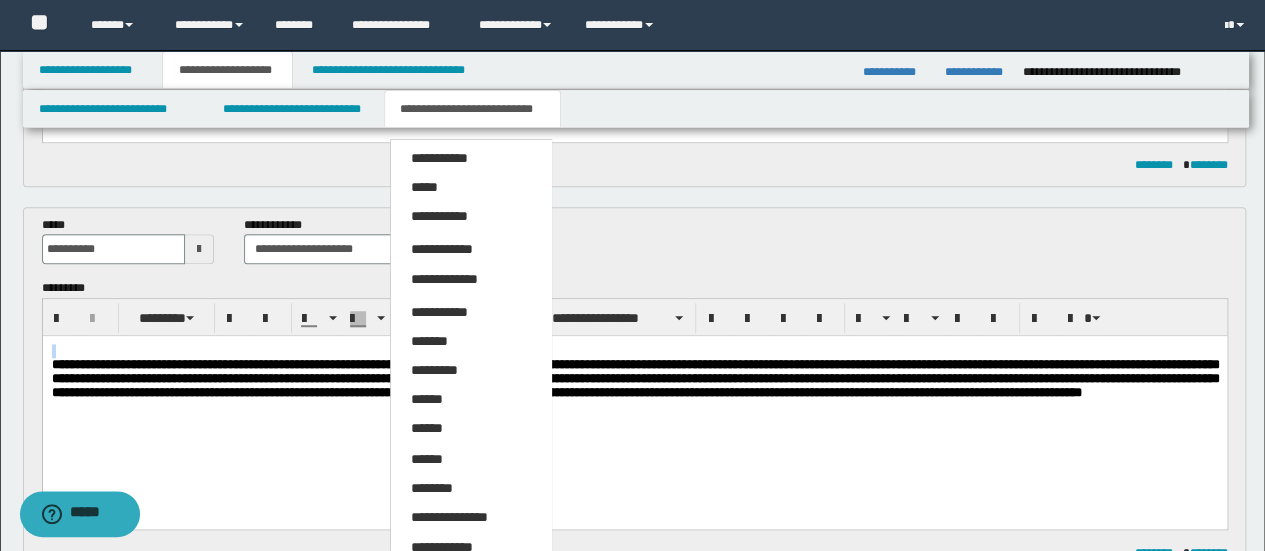 click on "**********" at bounding box center (470, 518) 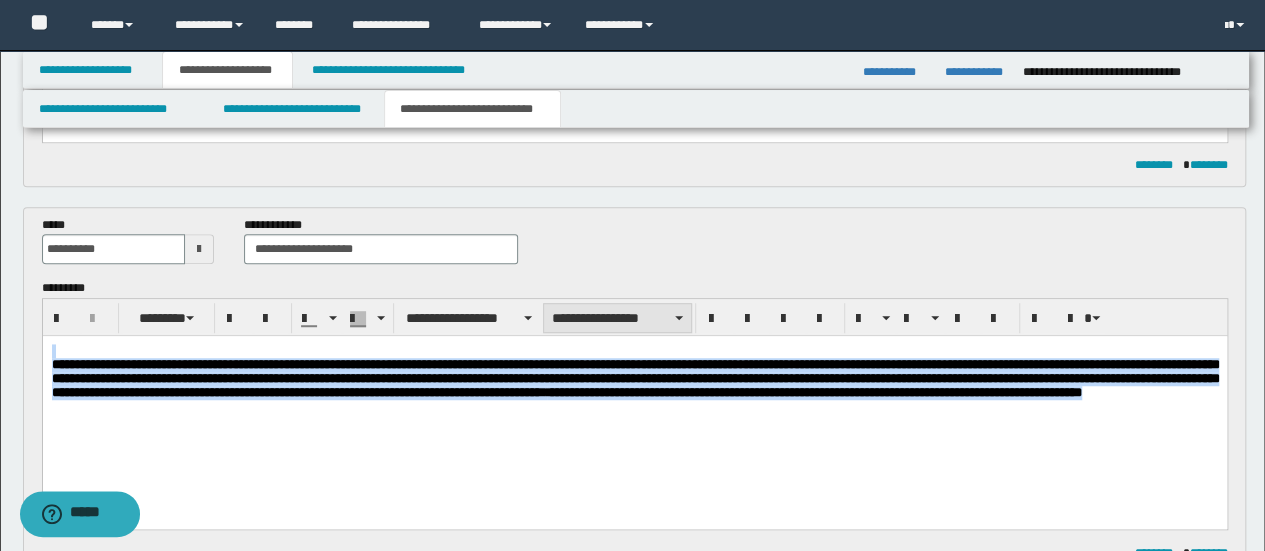 drag, startPoint x: 578, startPoint y: 313, endPoint x: 581, endPoint y: 325, distance: 12.369317 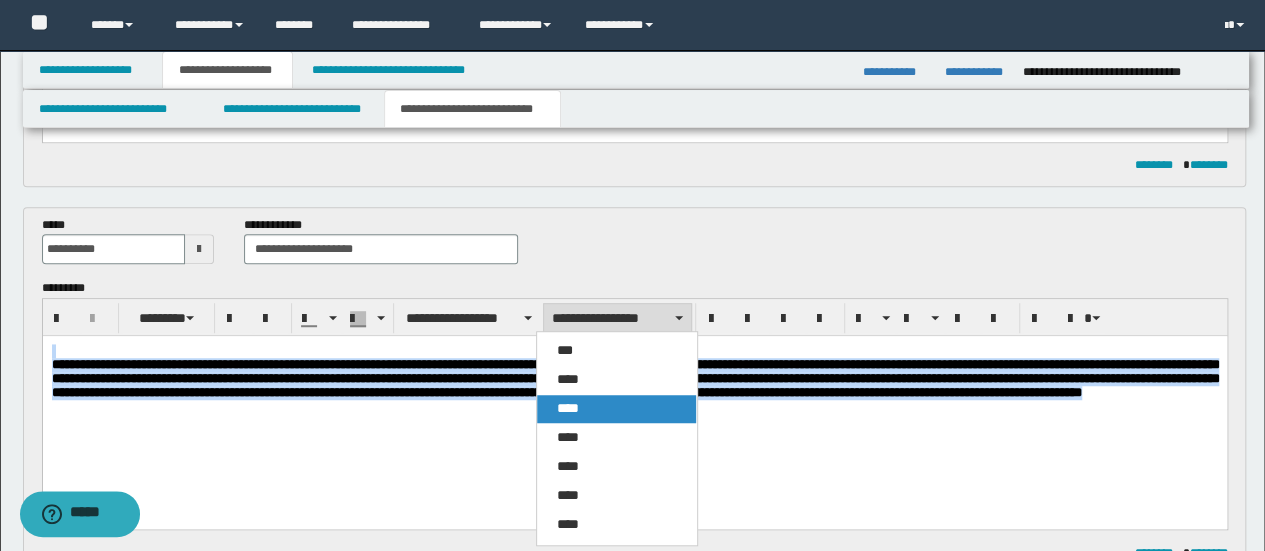 click on "****" at bounding box center [616, 409] 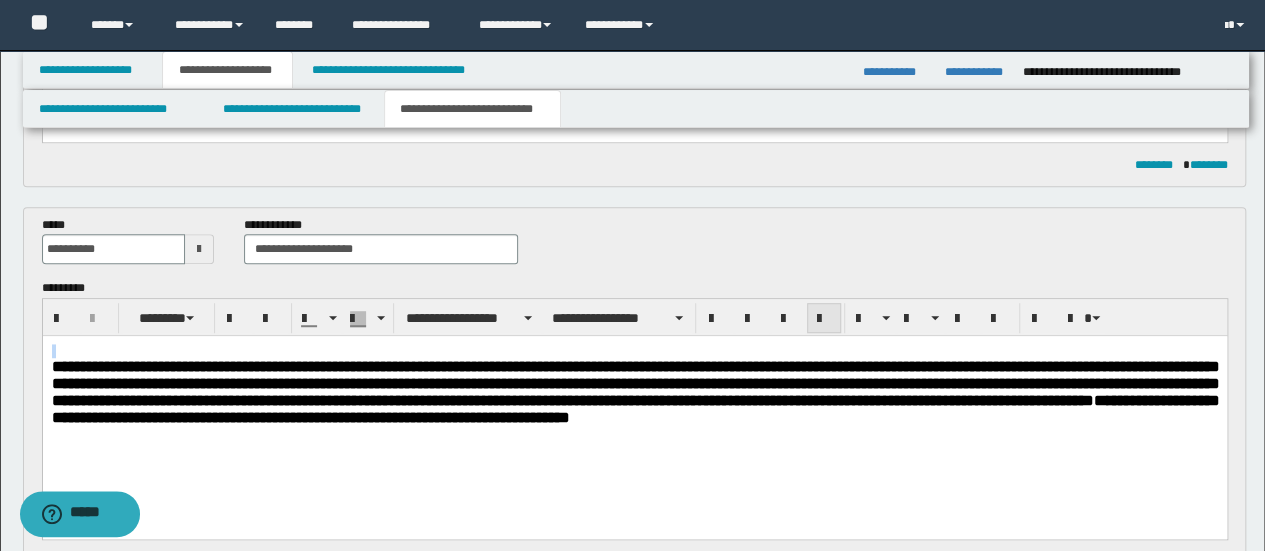 click at bounding box center (824, 318) 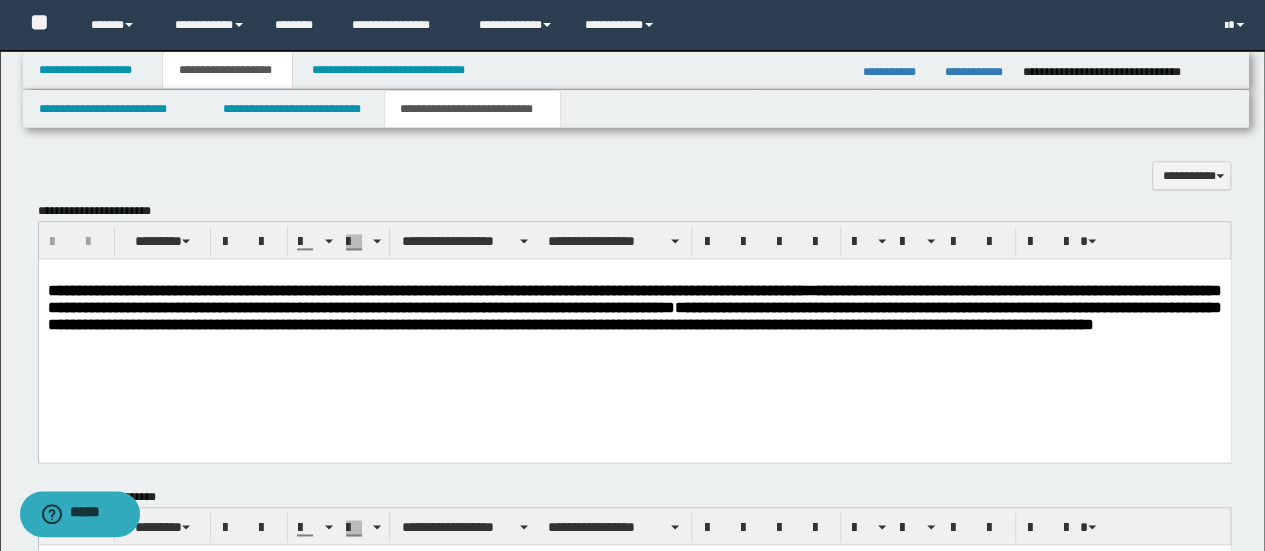 scroll, scrollTop: 1080, scrollLeft: 0, axis: vertical 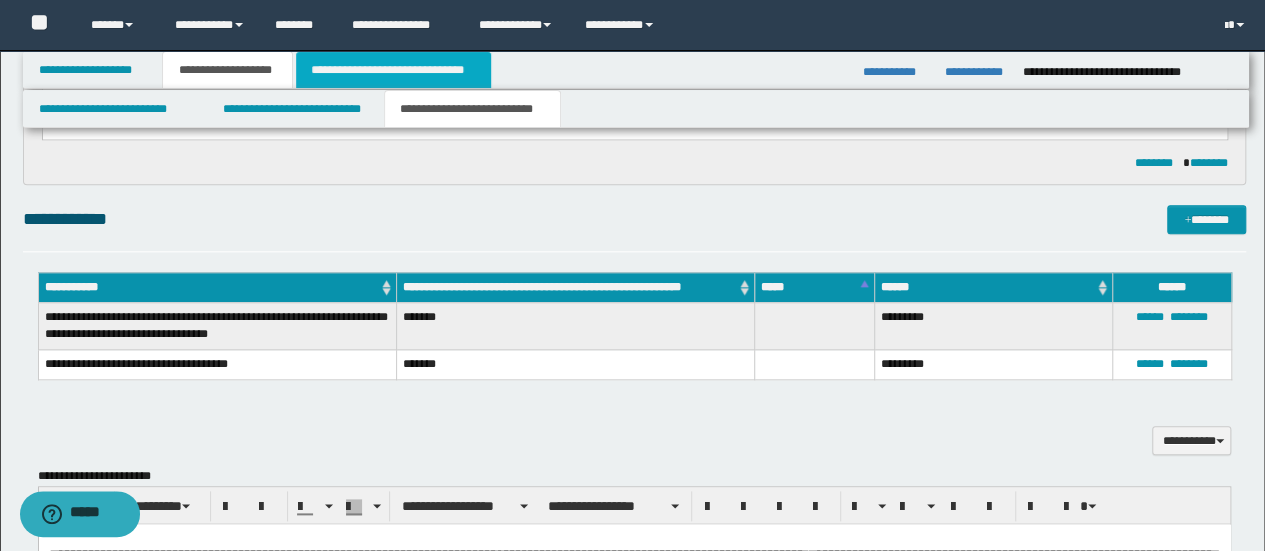 click on "**********" at bounding box center [393, 70] 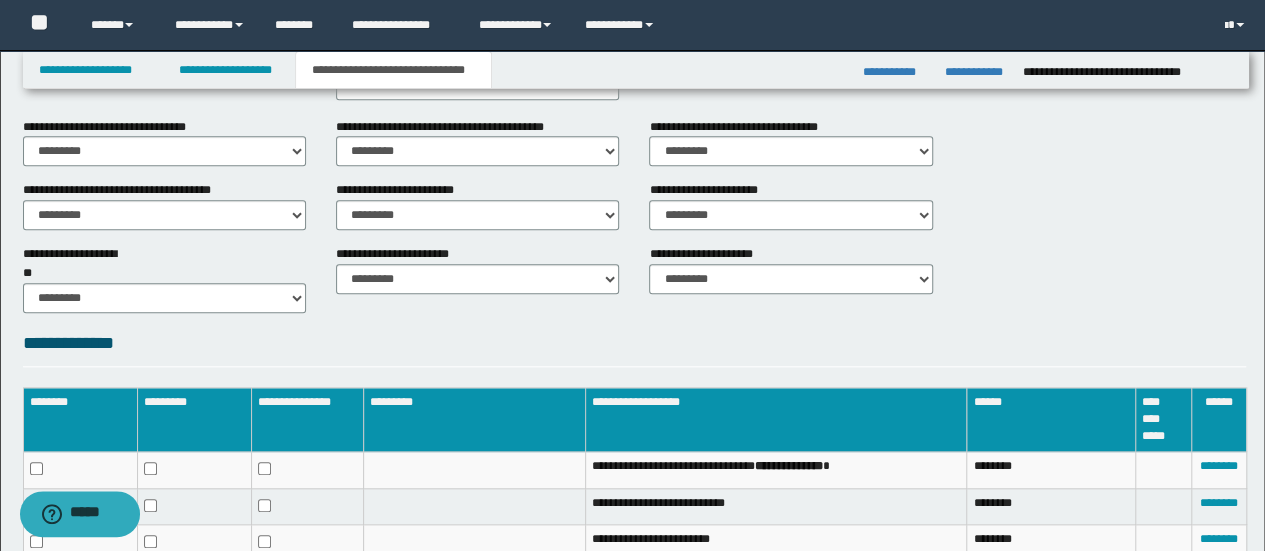 scroll, scrollTop: 905, scrollLeft: 0, axis: vertical 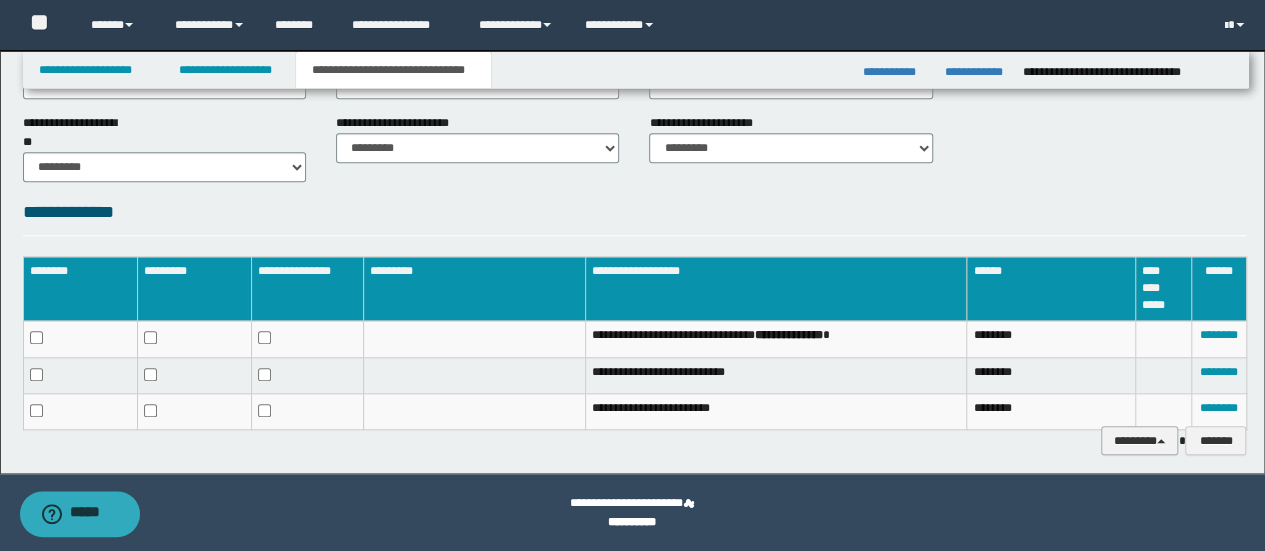 click on "********" at bounding box center (1140, 440) 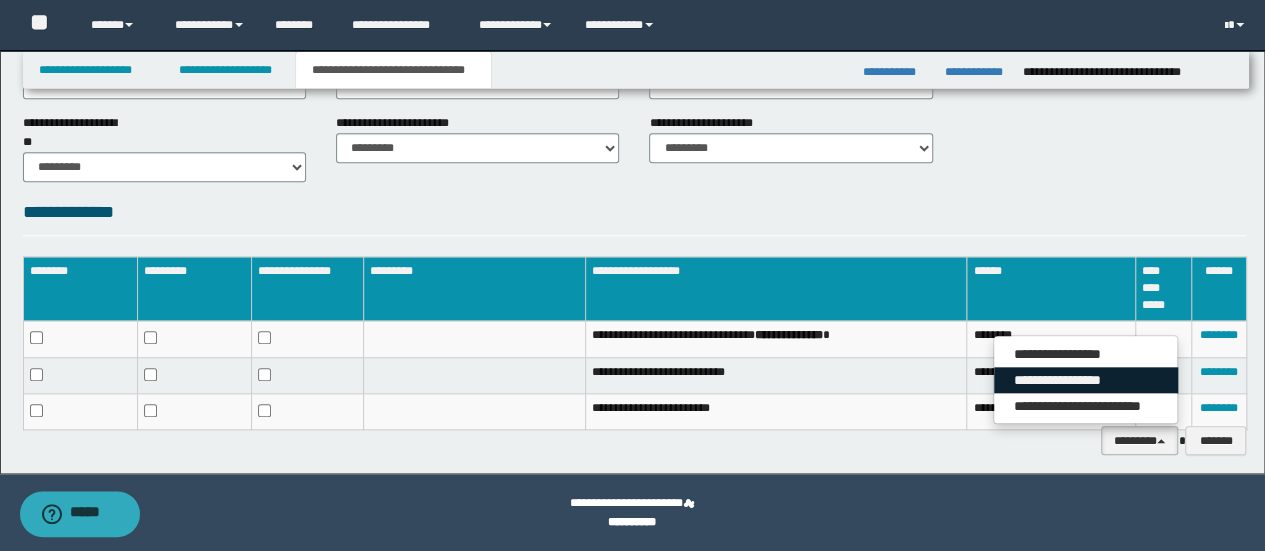click on "**********" at bounding box center (1086, 380) 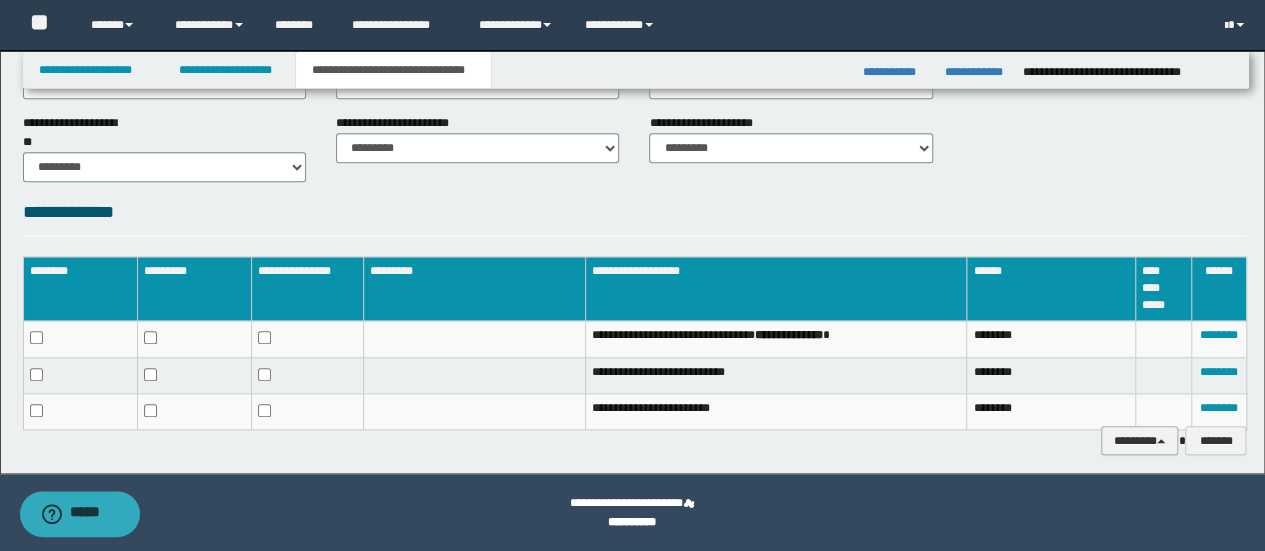 click on "********" at bounding box center (1140, 440) 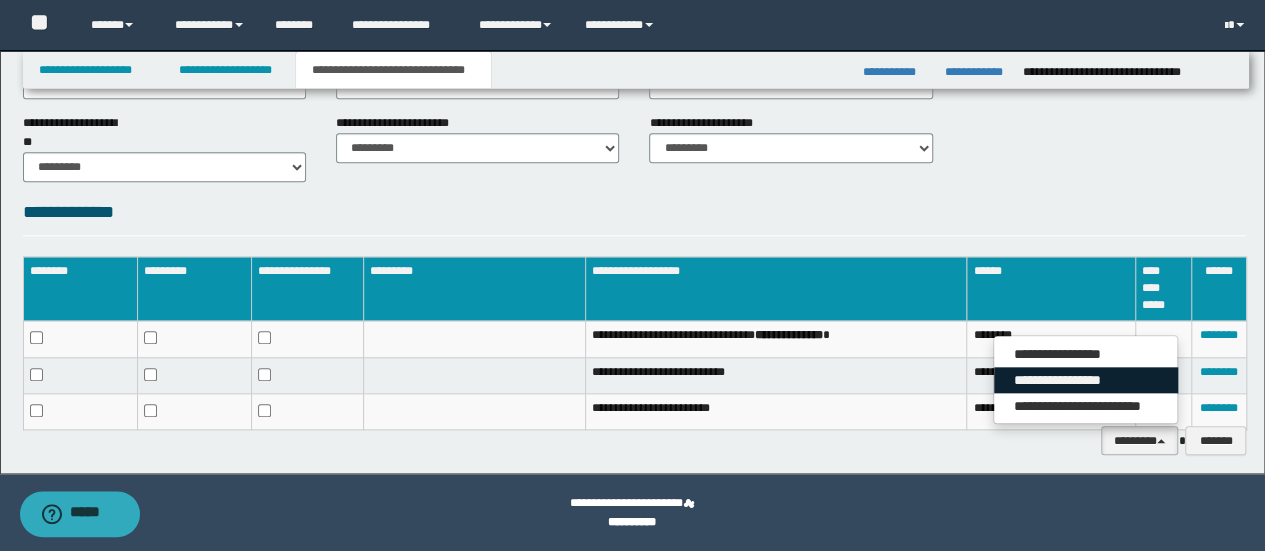 click on "**********" at bounding box center [1086, 380] 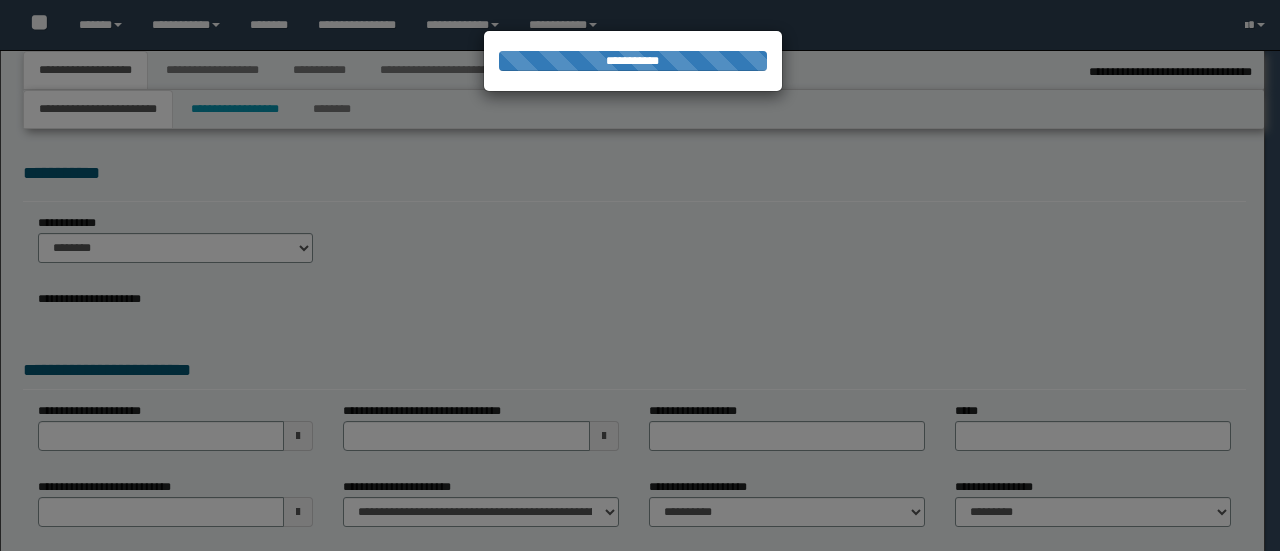select on "**" 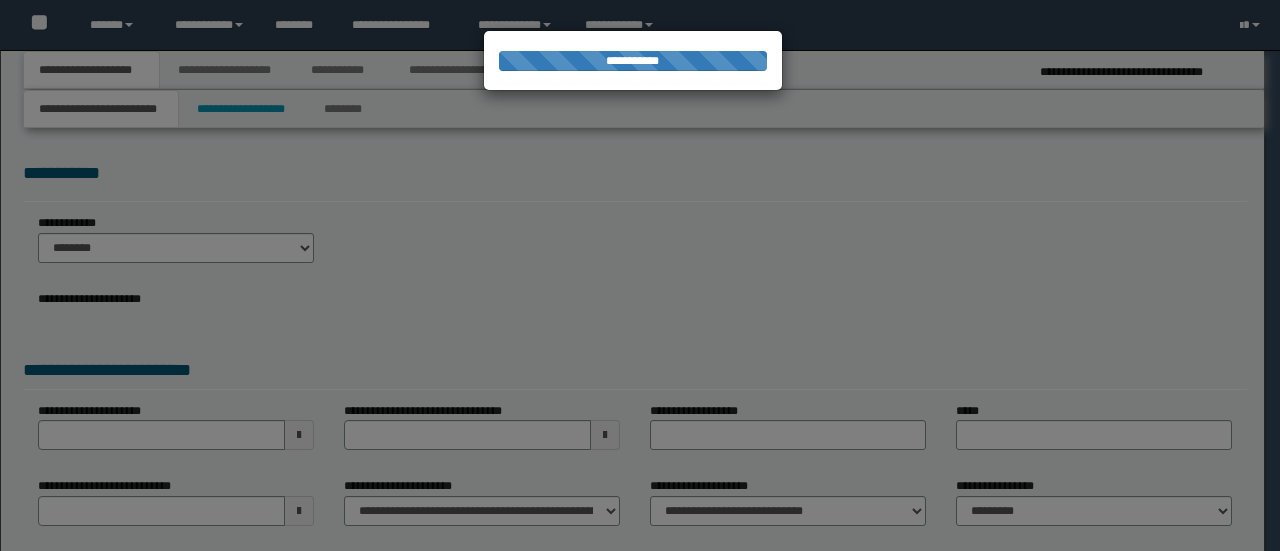 scroll, scrollTop: 0, scrollLeft: 0, axis: both 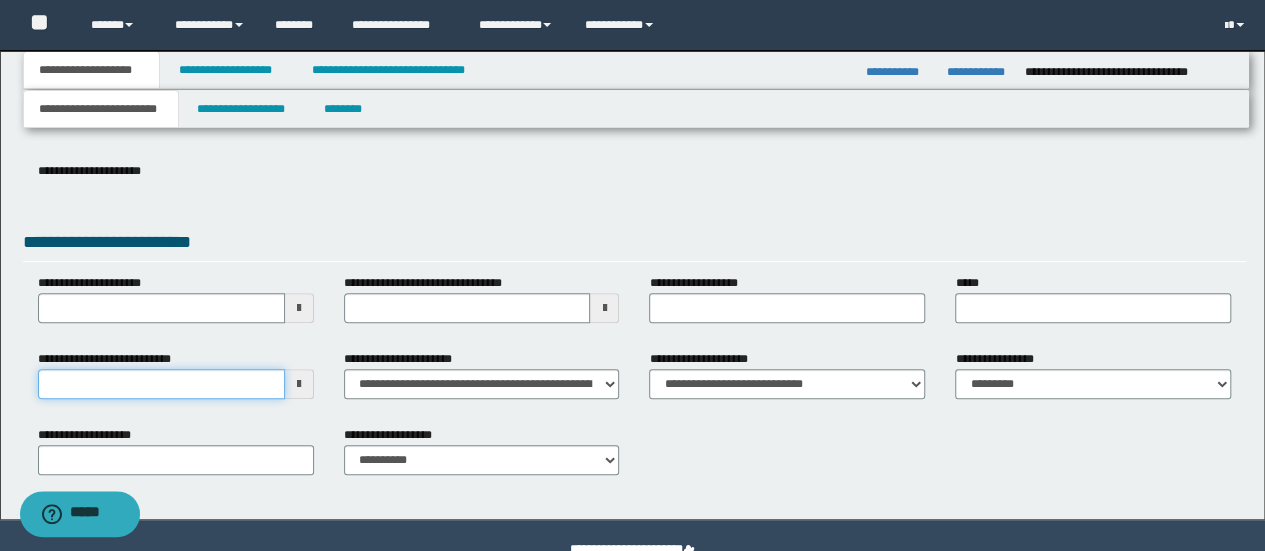 click on "**********" at bounding box center (161, 384) 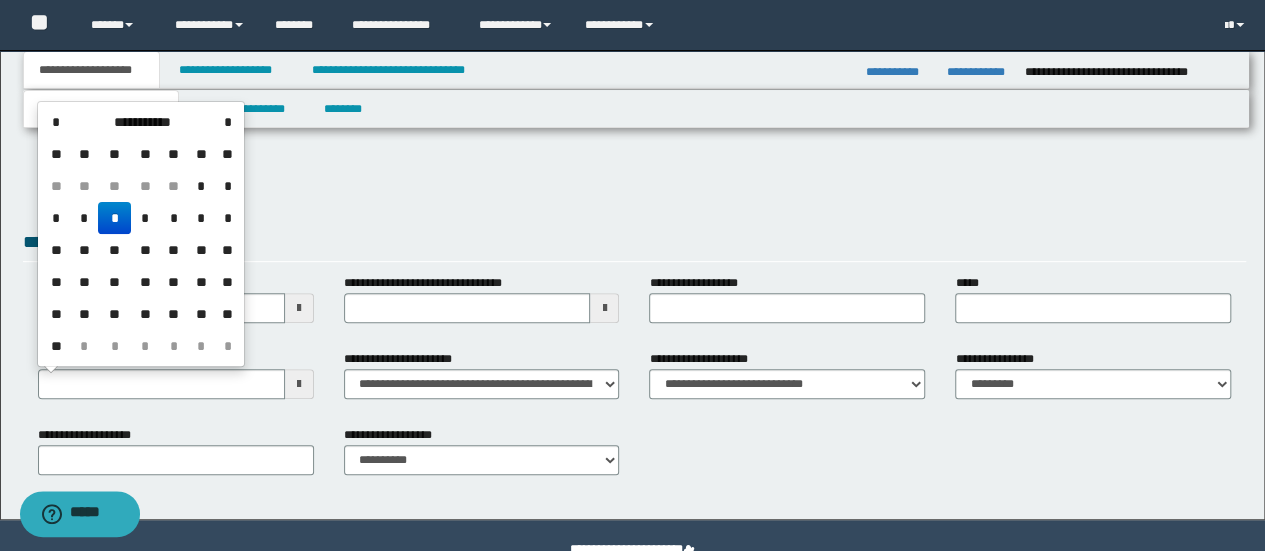 click on "*" at bounding box center (114, 218) 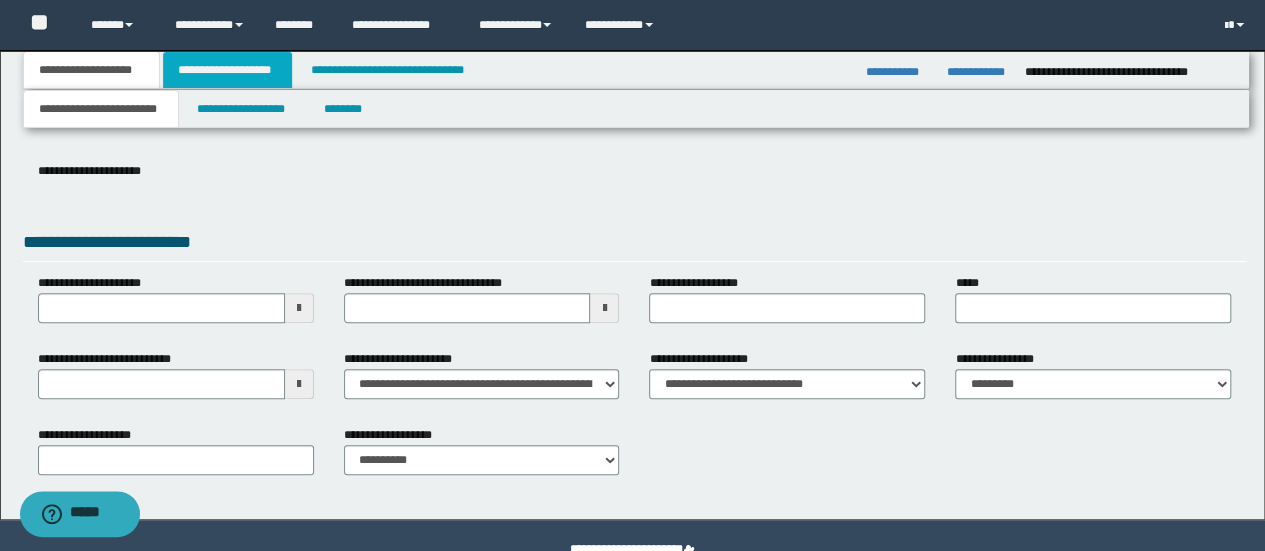 click on "**********" at bounding box center [227, 70] 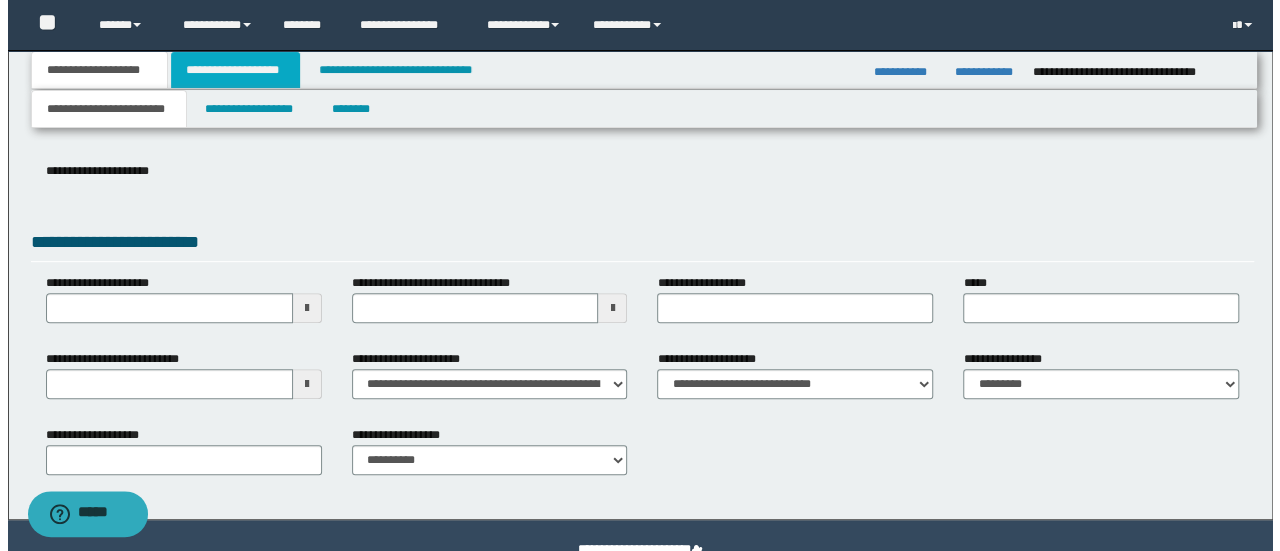 scroll, scrollTop: 0, scrollLeft: 0, axis: both 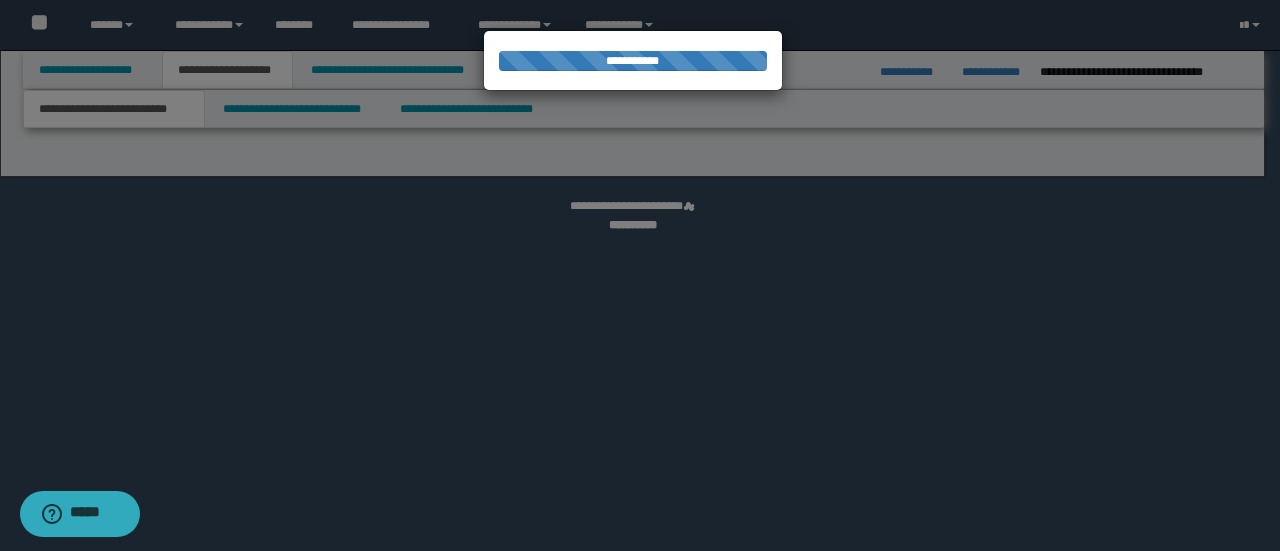click at bounding box center (640, 275) 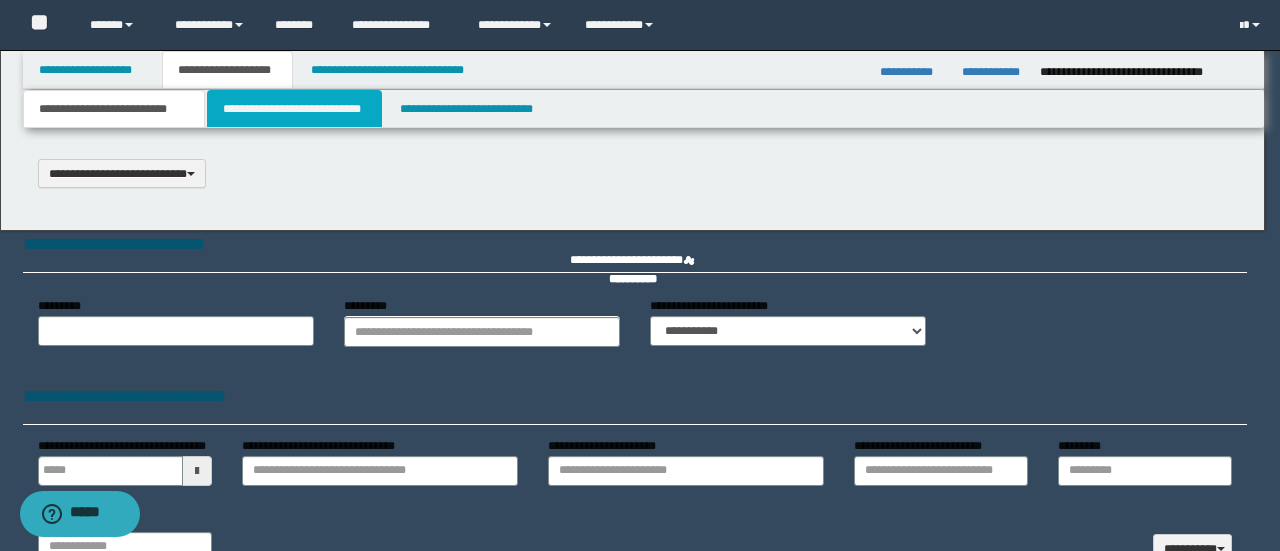 scroll, scrollTop: 0, scrollLeft: 0, axis: both 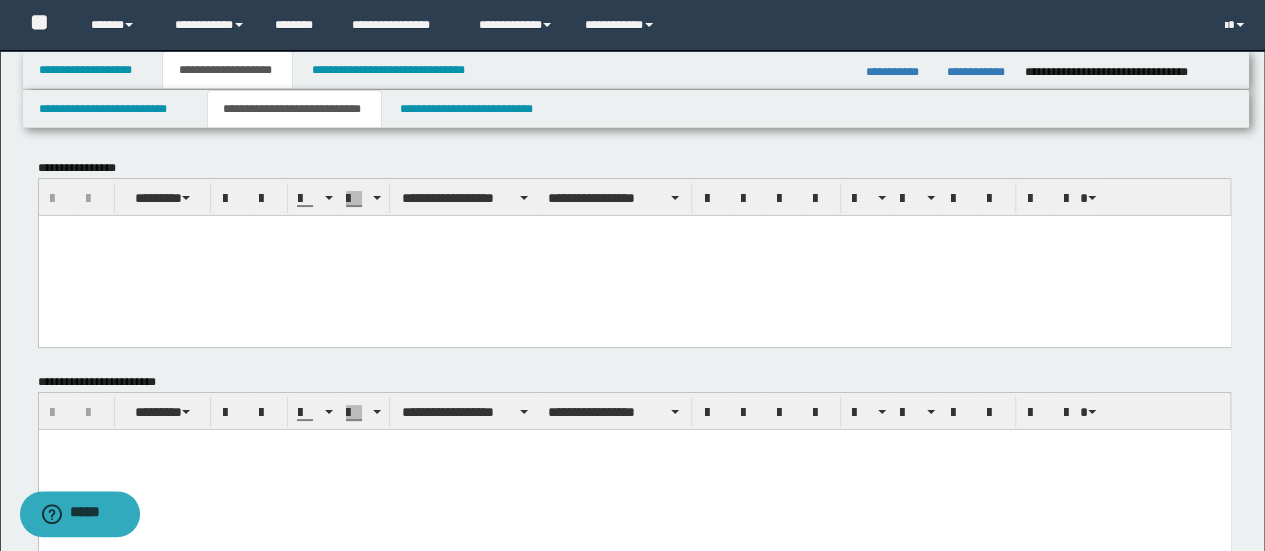 click at bounding box center (634, 255) 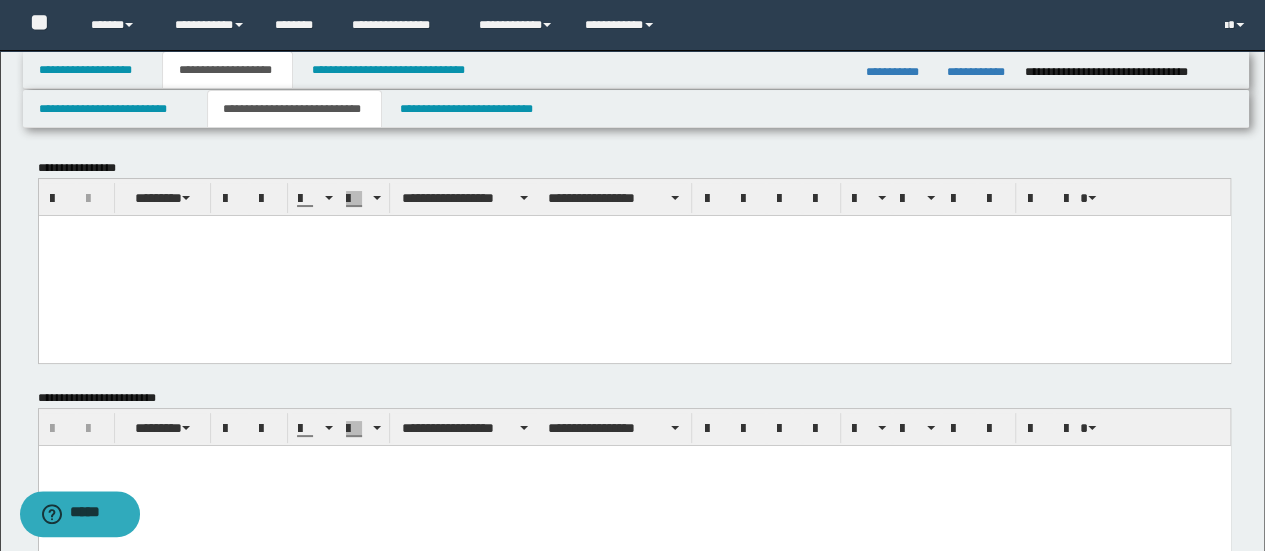 paste 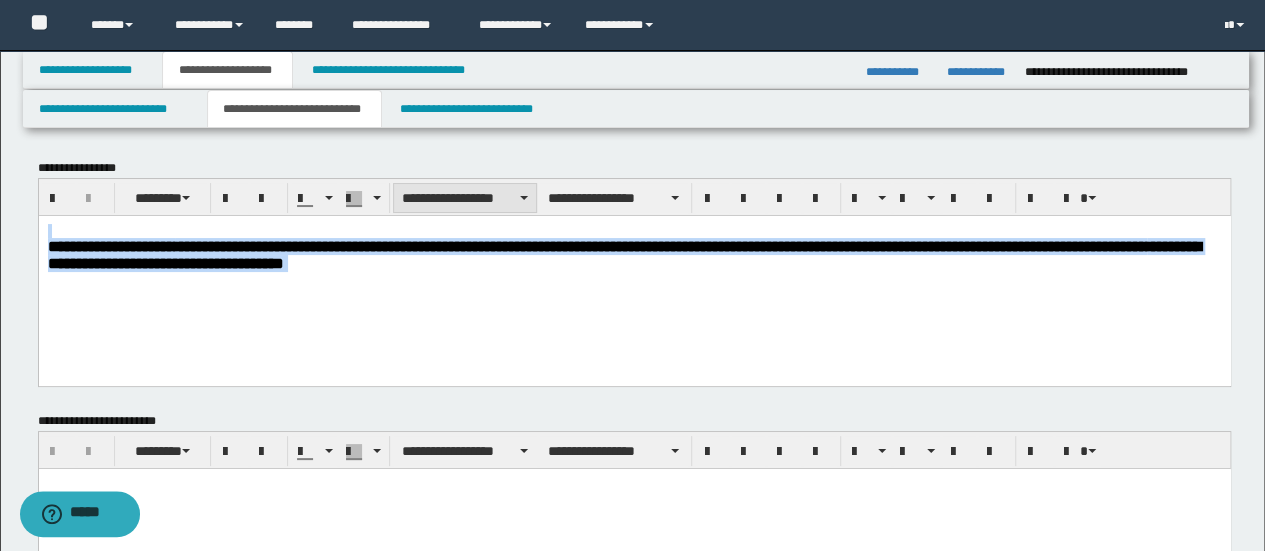 click on "**********" at bounding box center [465, 198] 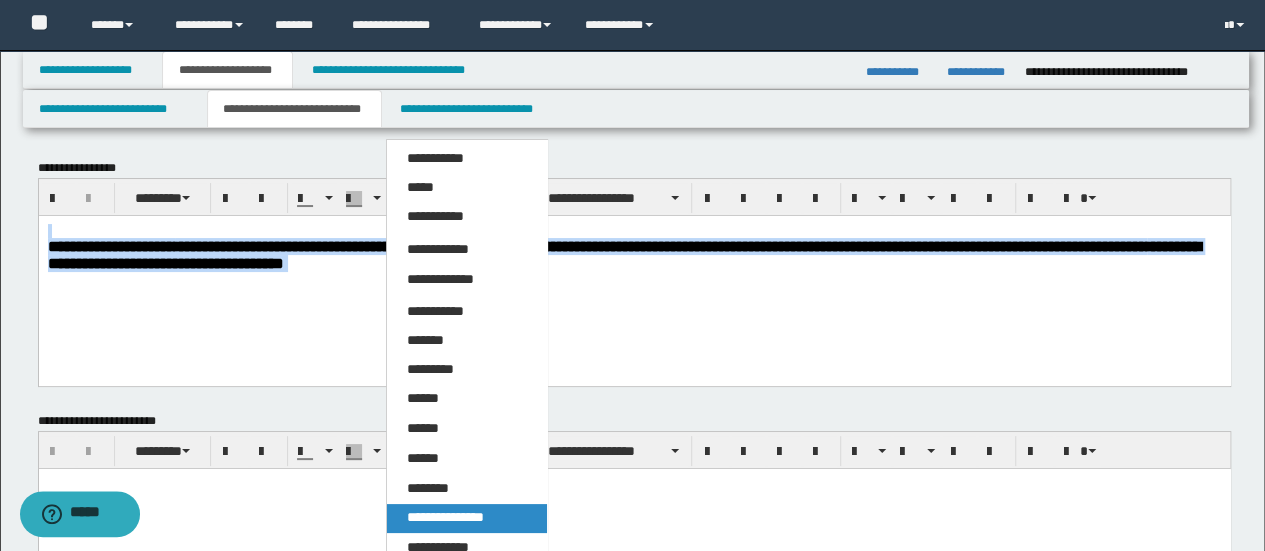click on "**********" at bounding box center (445, 517) 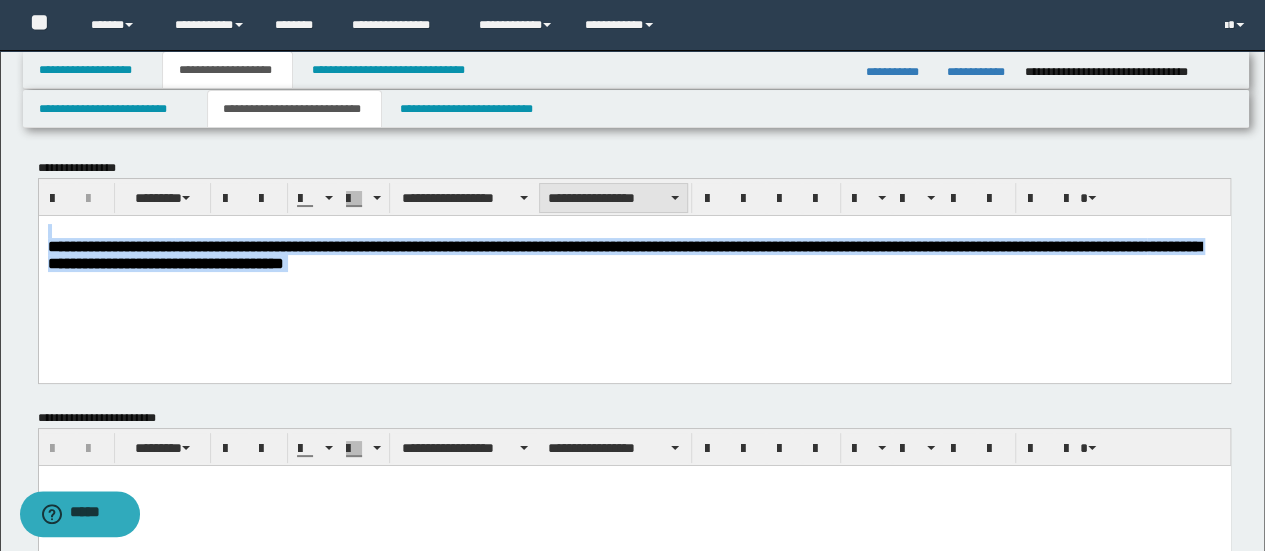 click on "**********" at bounding box center [613, 198] 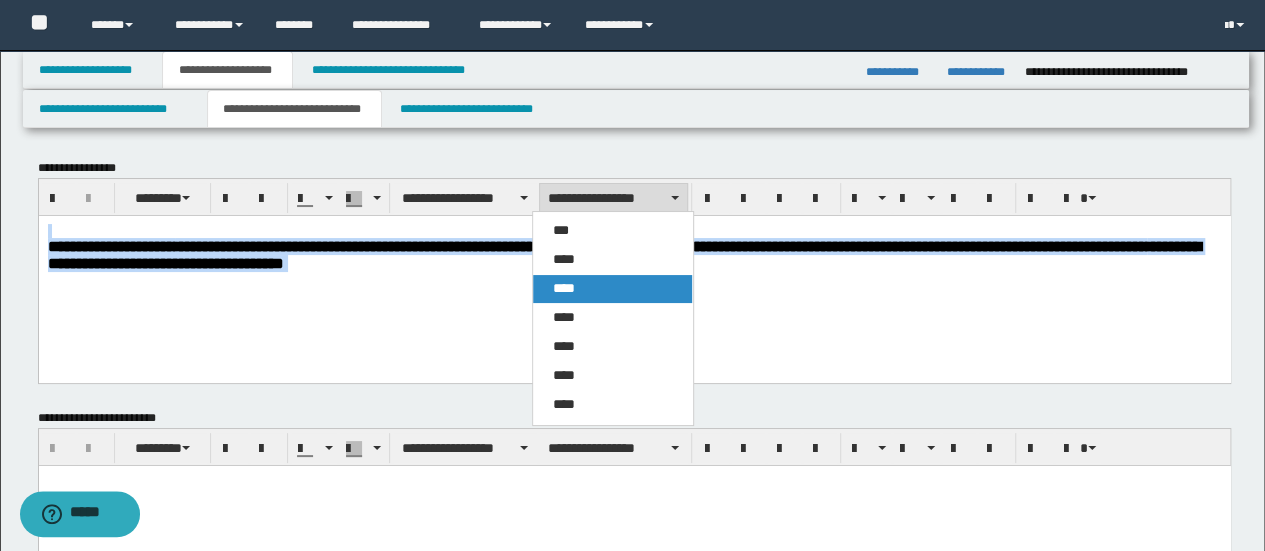 click on "****" at bounding box center [612, 289] 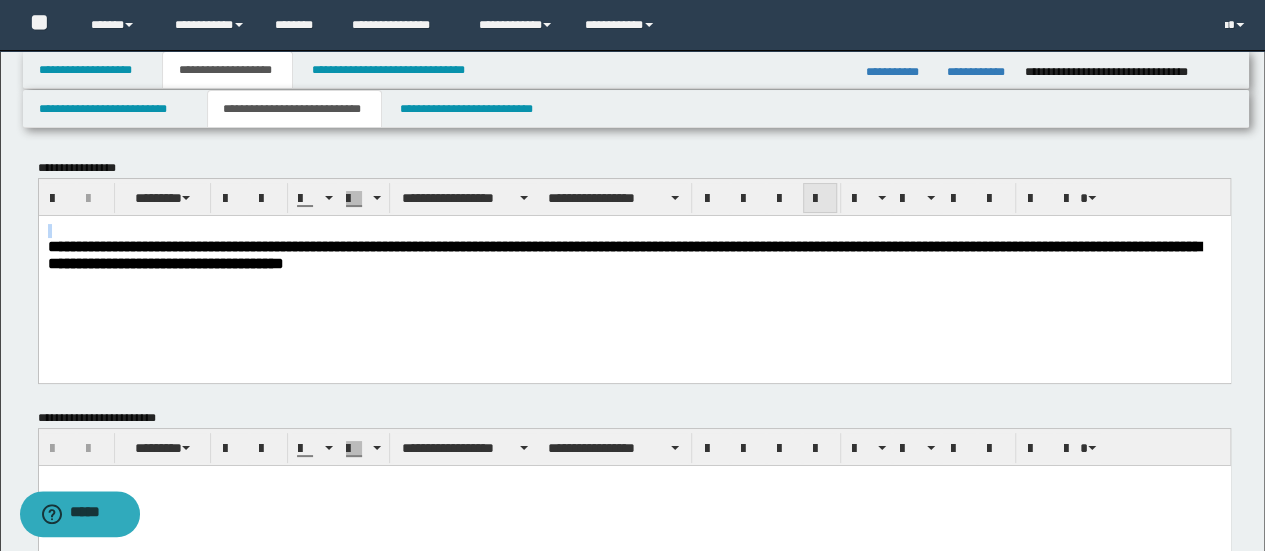 drag, startPoint x: 804, startPoint y: 198, endPoint x: 714, endPoint y: 15, distance: 203.9338 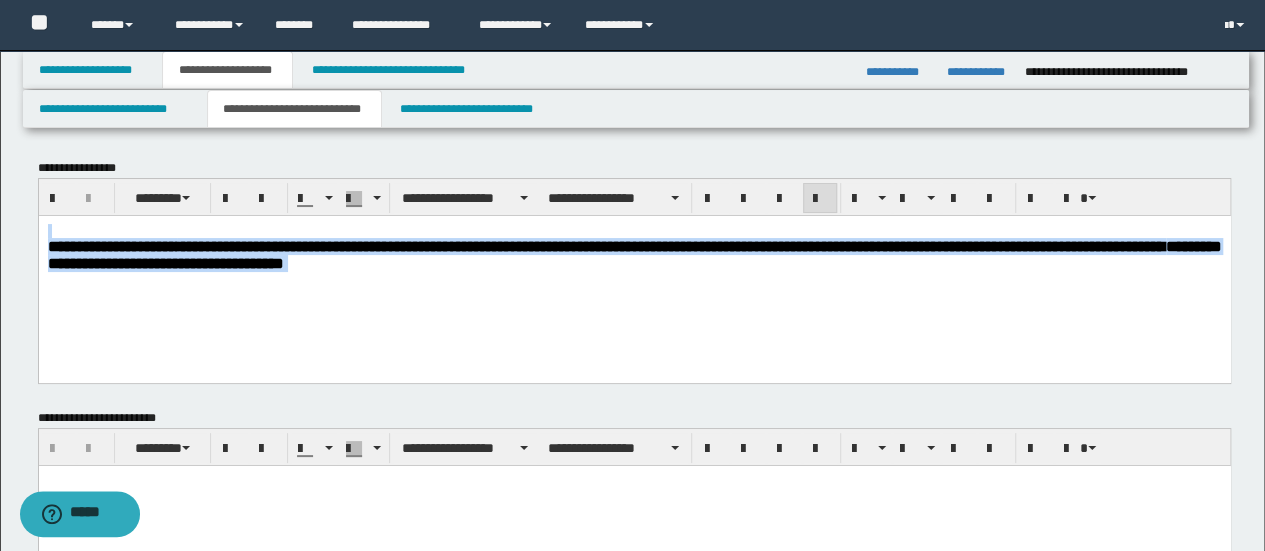 click on "**********" at bounding box center (634, 272) 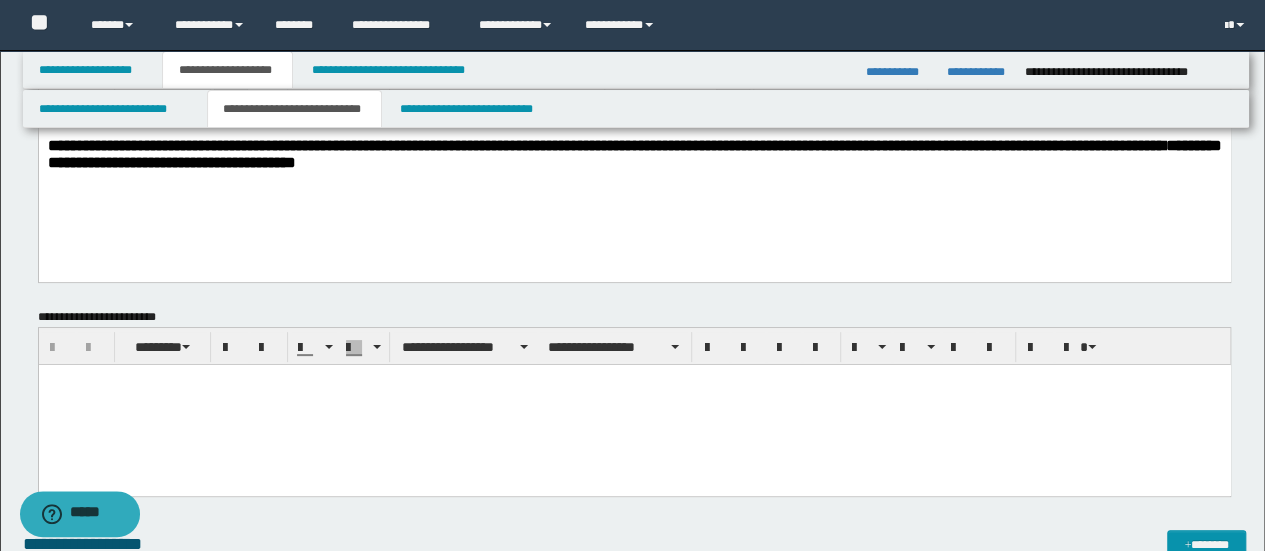 scroll, scrollTop: 133, scrollLeft: 0, axis: vertical 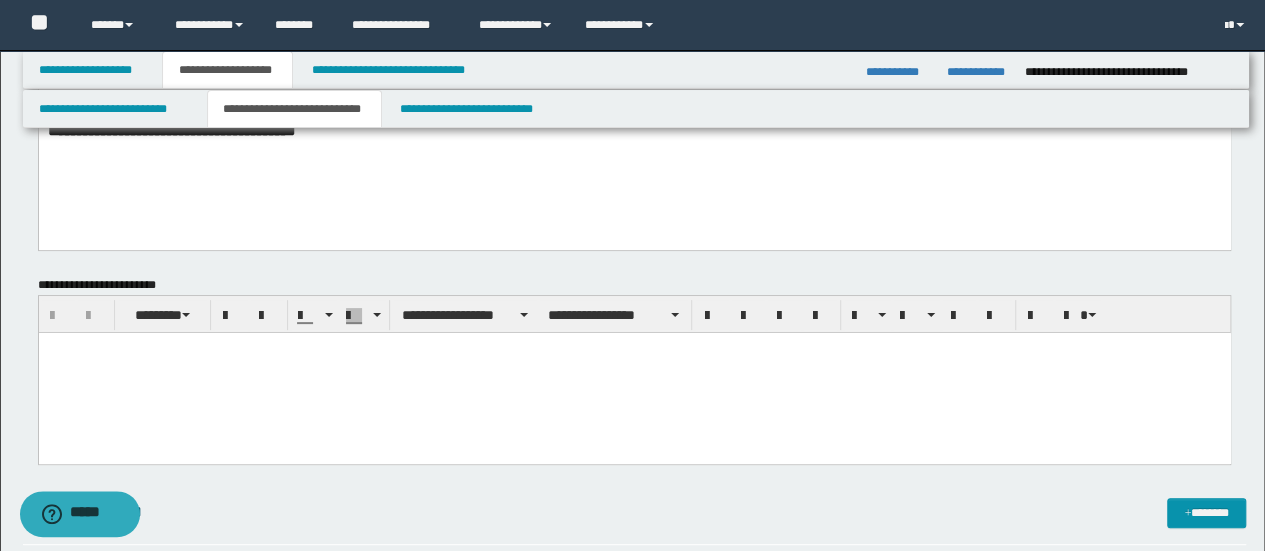 click at bounding box center (634, 373) 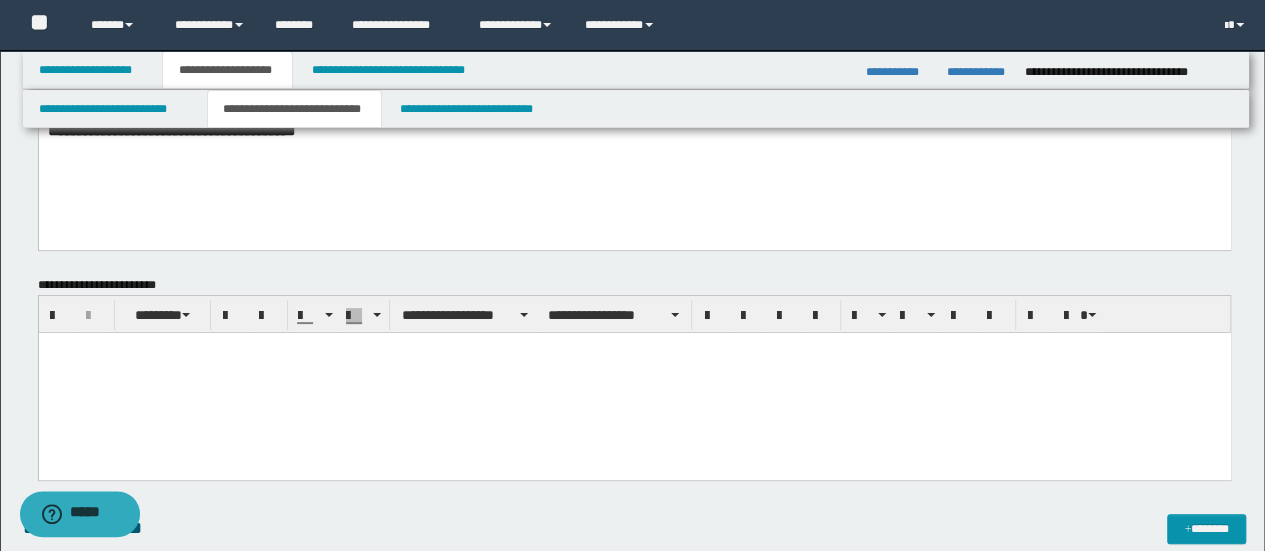 paste 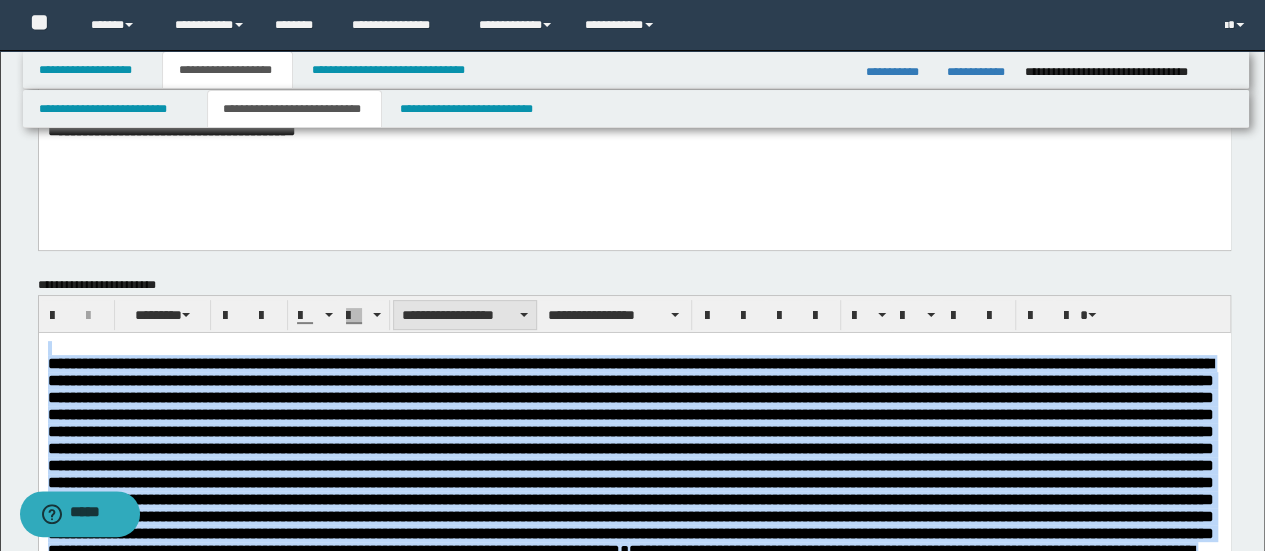 click on "**********" at bounding box center (465, 315) 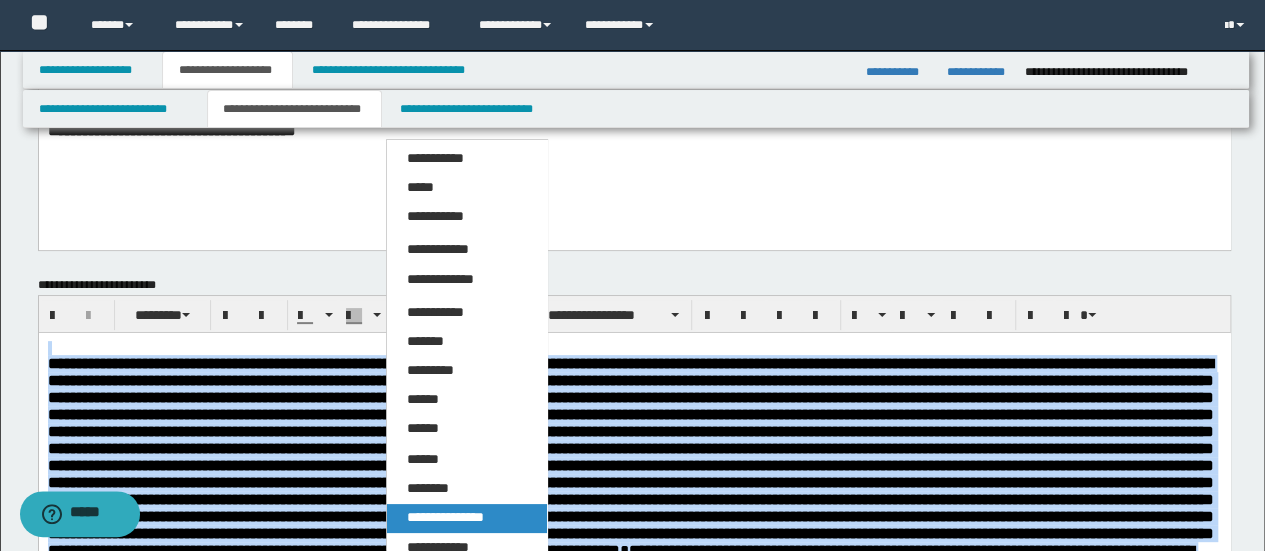 click on "**********" at bounding box center [445, 517] 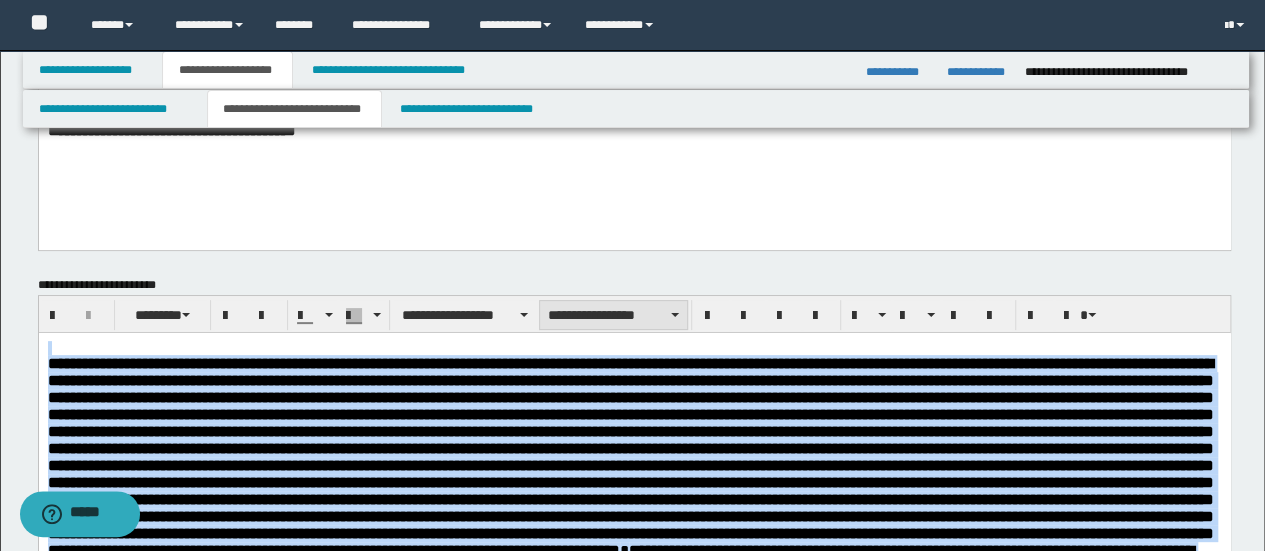 click on "**********" at bounding box center [613, 315] 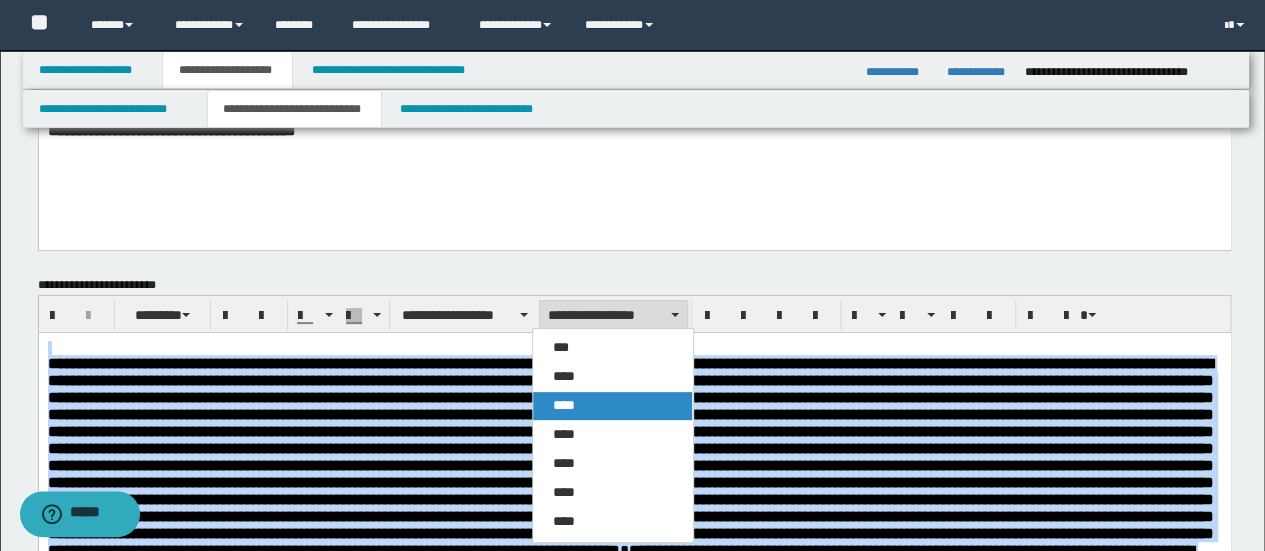 click on "****" at bounding box center (612, 406) 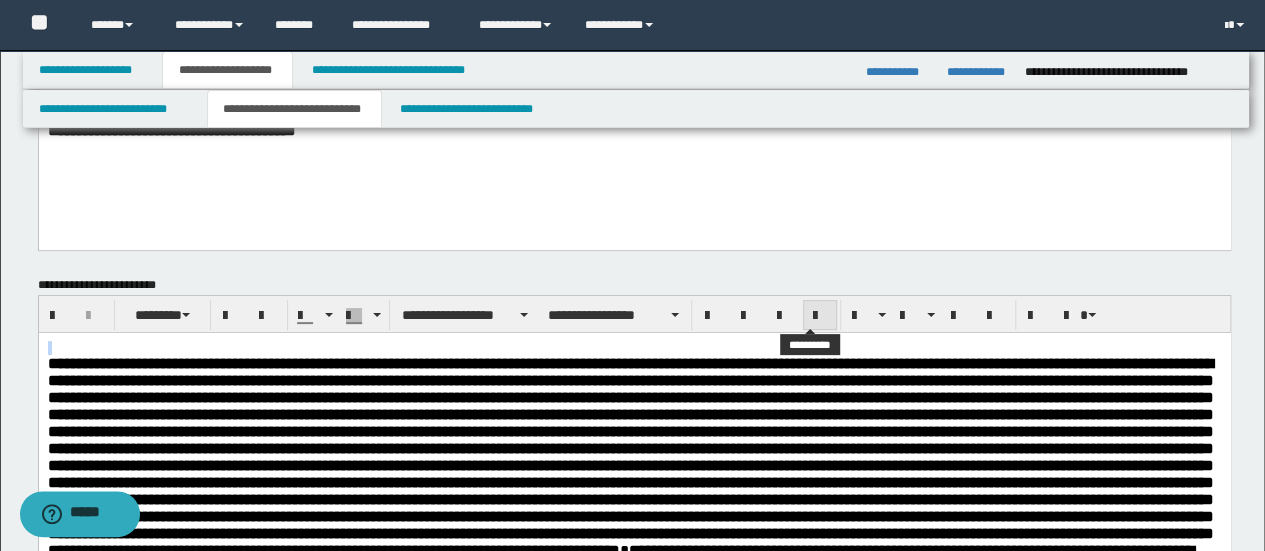 click at bounding box center (820, 316) 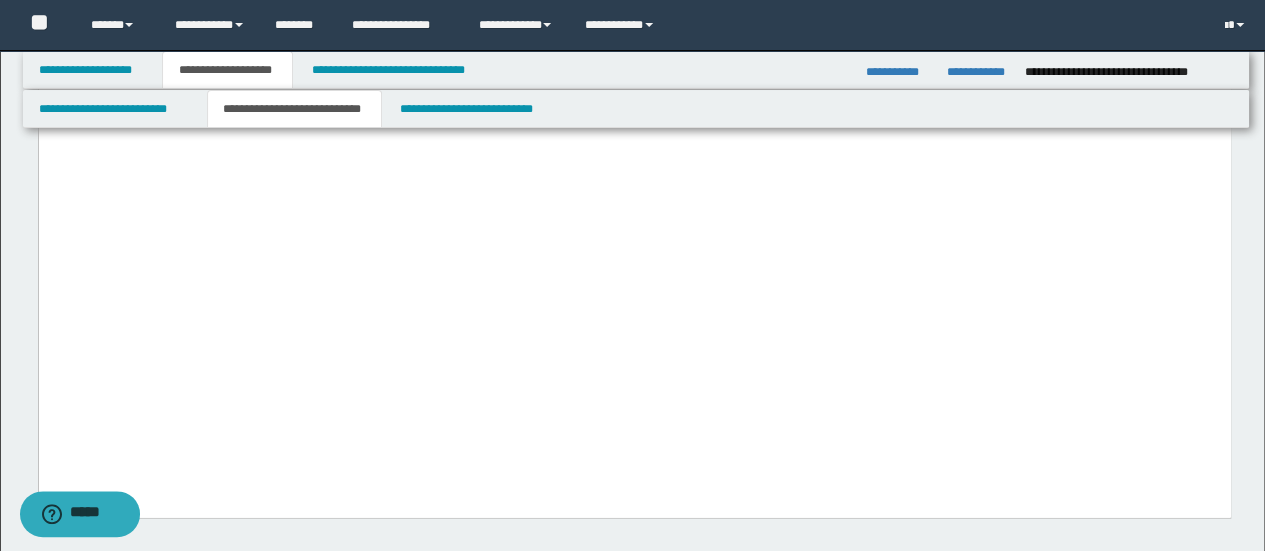 scroll, scrollTop: 2266, scrollLeft: 0, axis: vertical 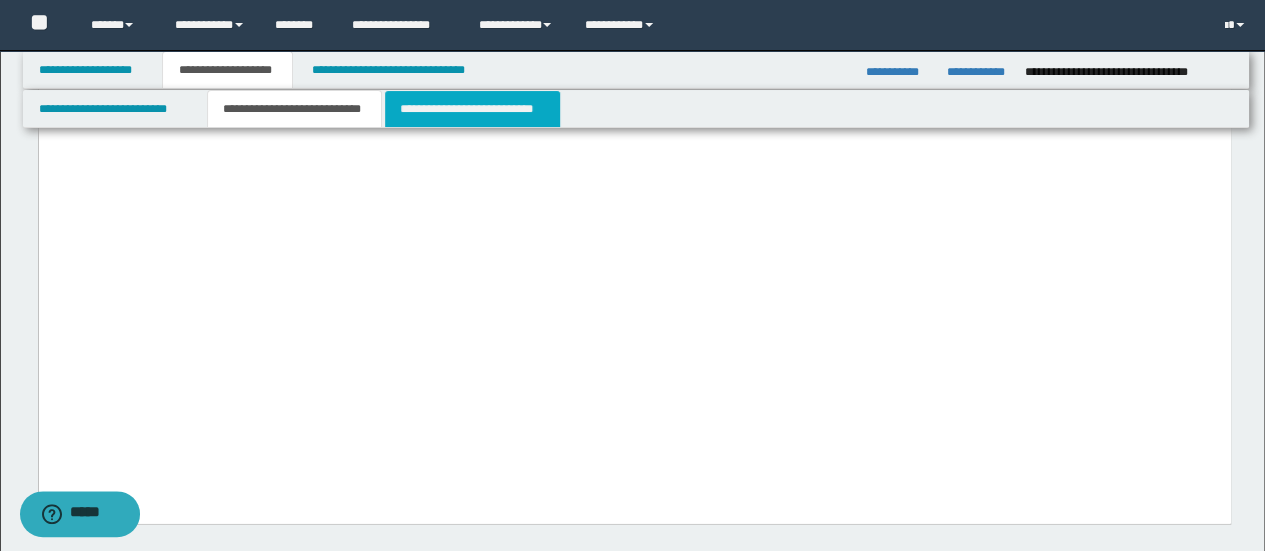 click on "**********" at bounding box center (472, 109) 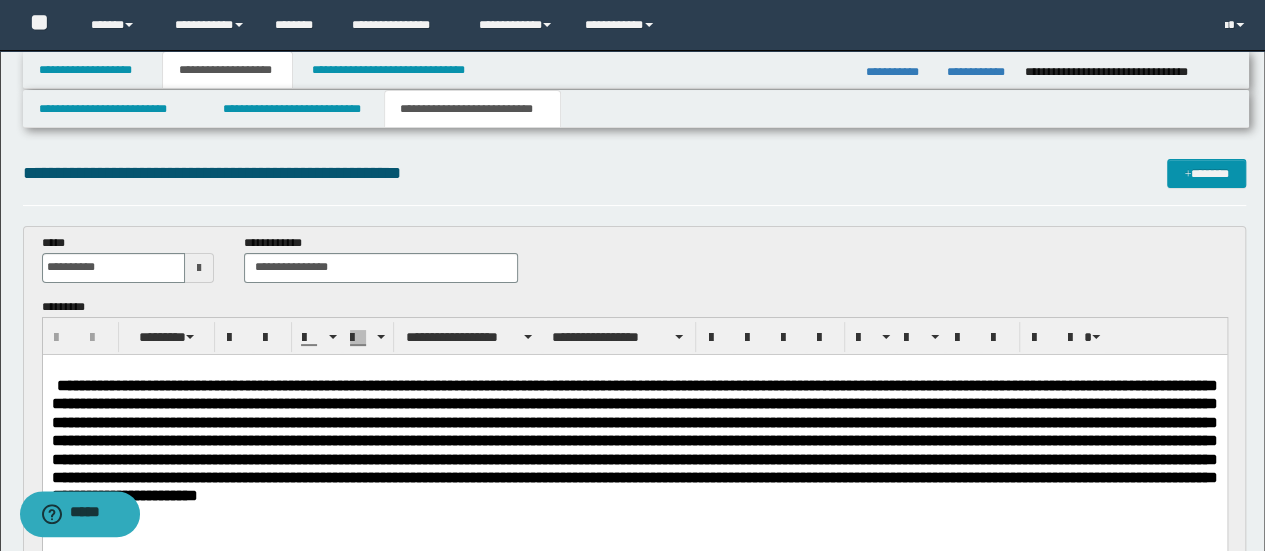 scroll, scrollTop: 0, scrollLeft: 0, axis: both 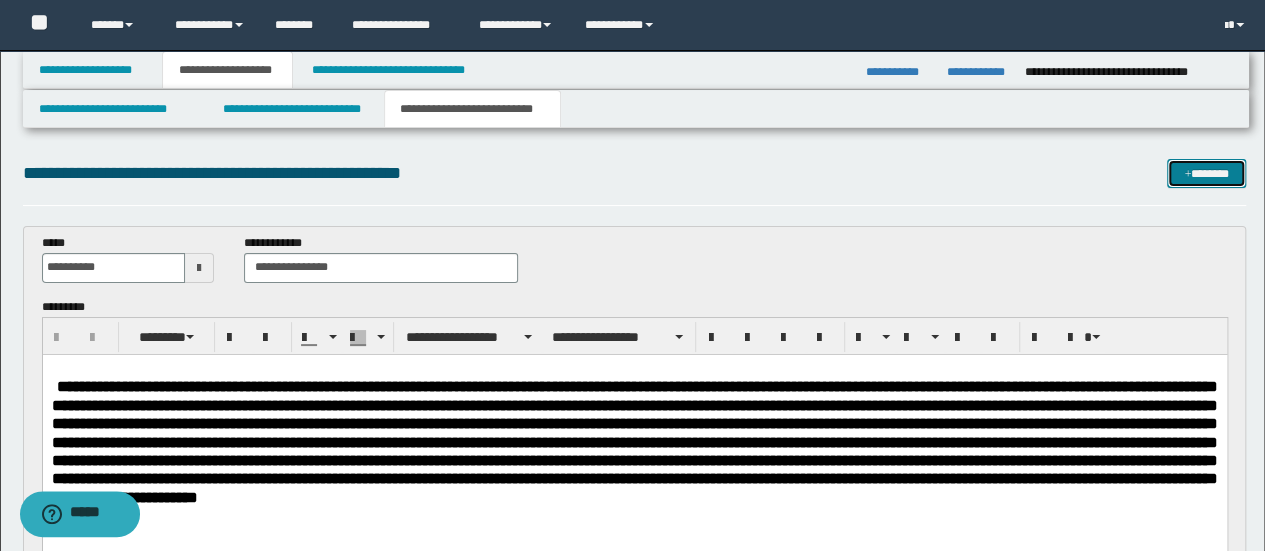 click on "*******" at bounding box center (1206, 173) 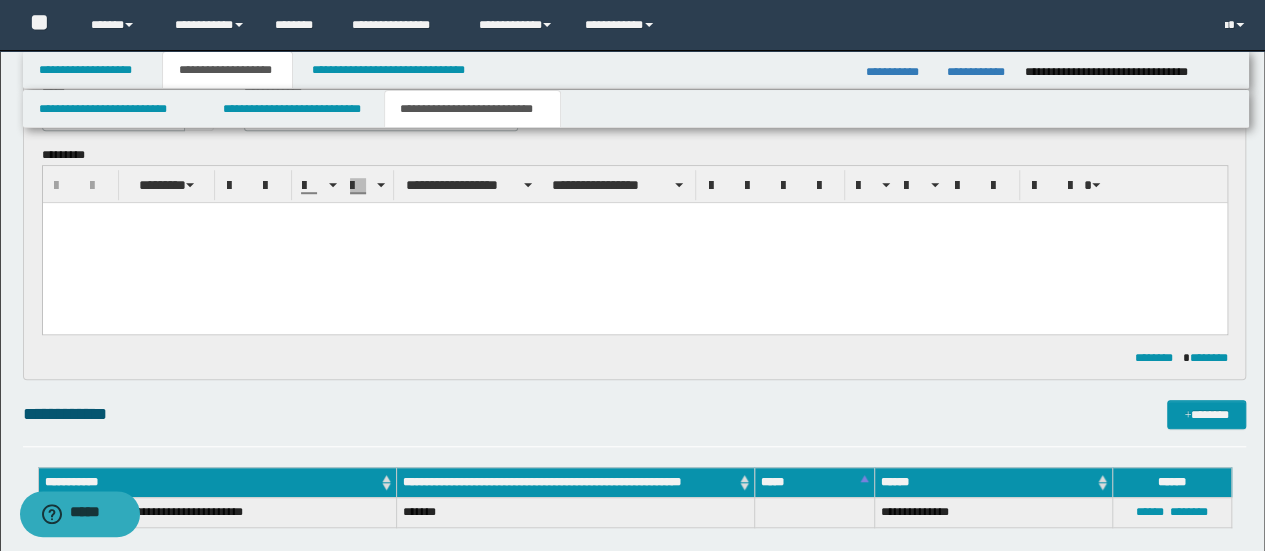 scroll, scrollTop: 473, scrollLeft: 0, axis: vertical 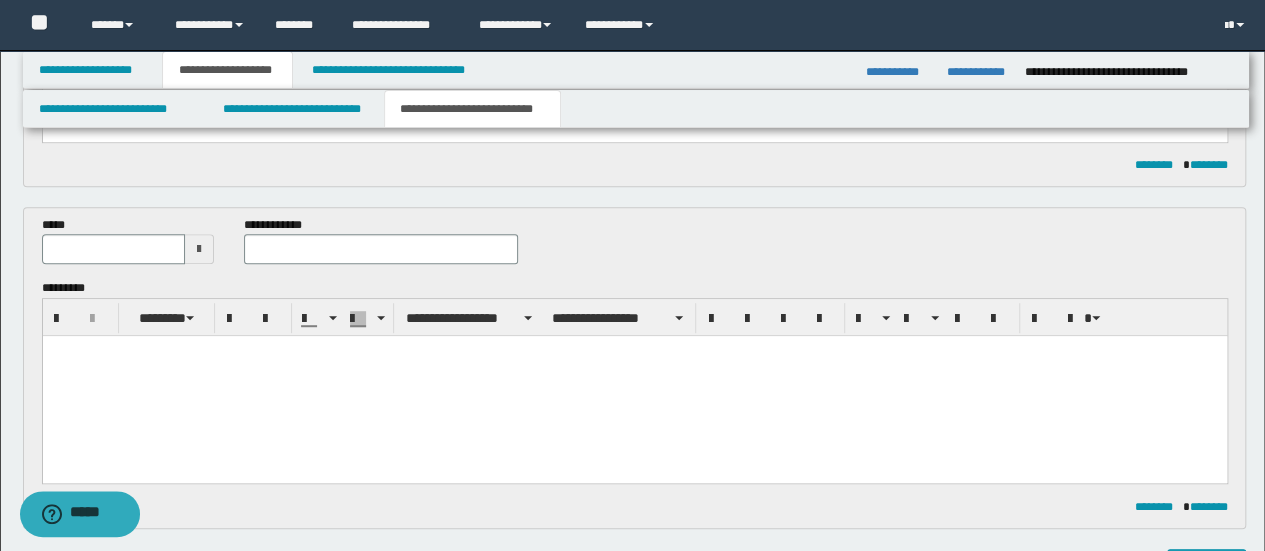 paste 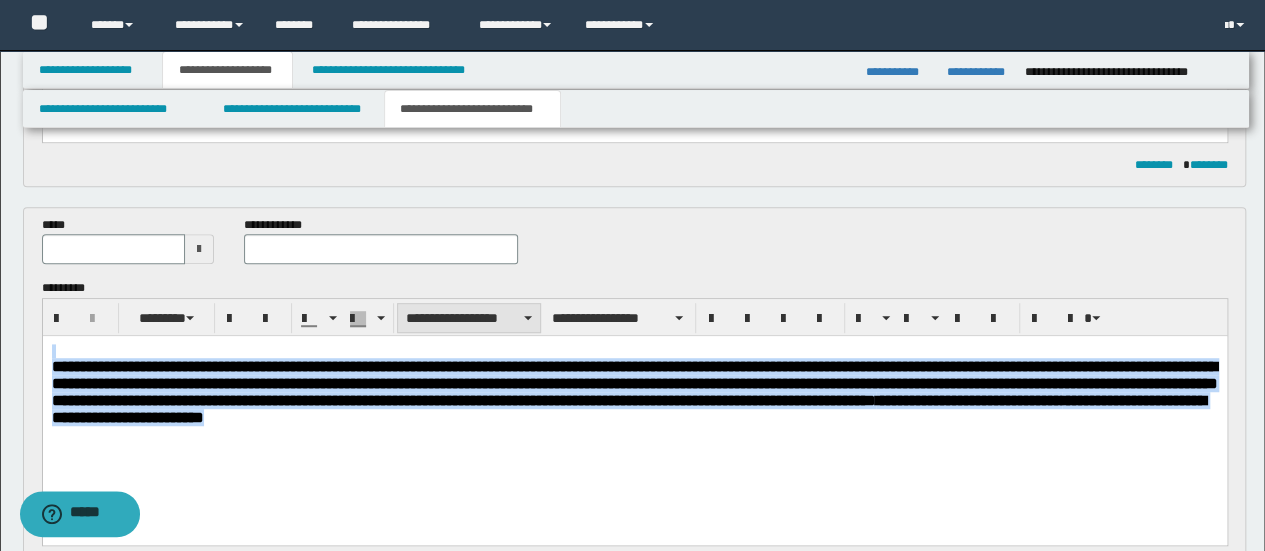 click on "**********" at bounding box center (469, 318) 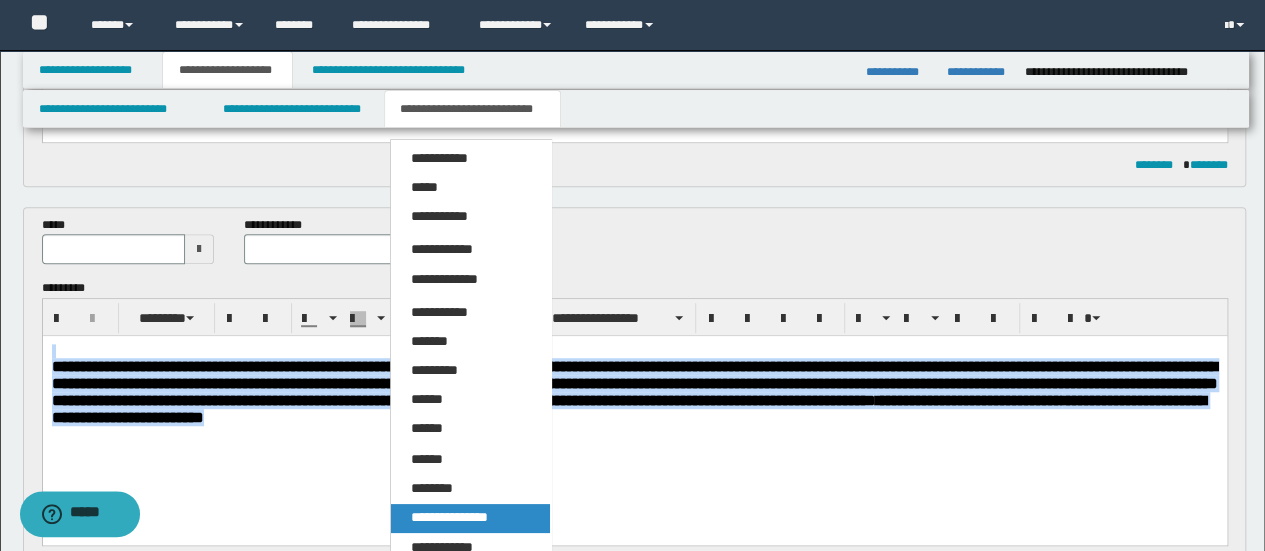click on "**********" at bounding box center [470, 518] 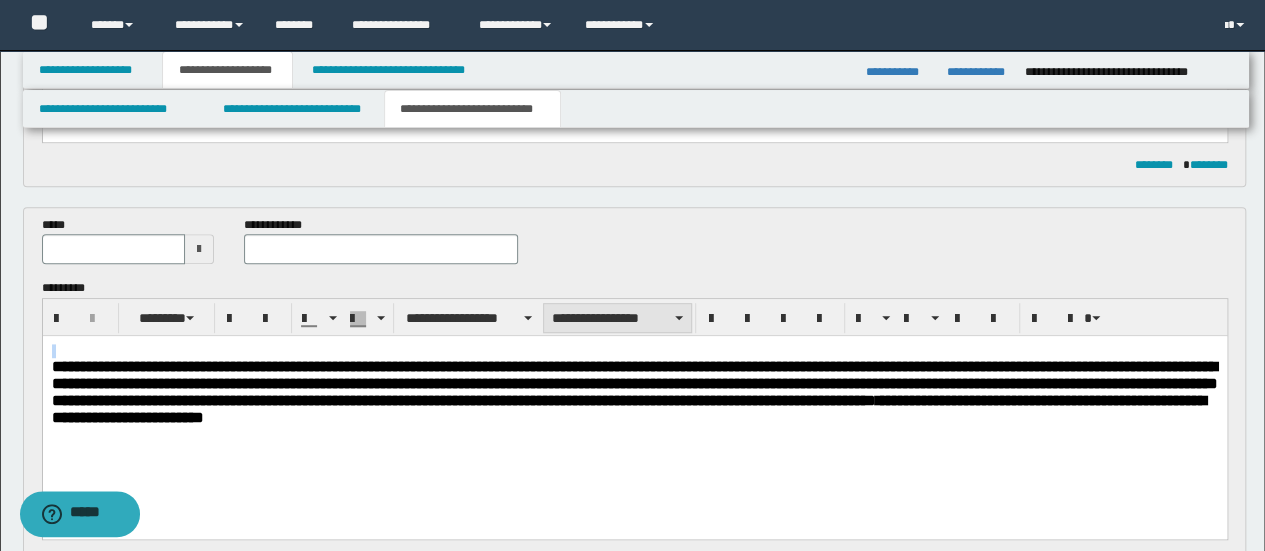 click on "**********" at bounding box center [617, 318] 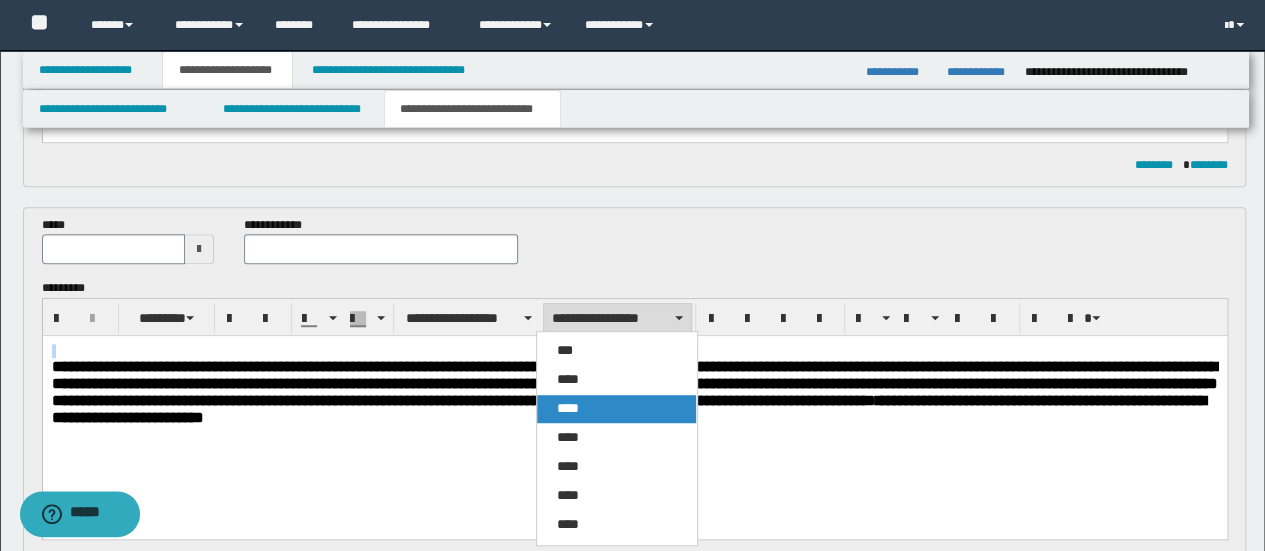 drag, startPoint x: 609, startPoint y: 396, endPoint x: 611, endPoint y: 40, distance: 356.0056 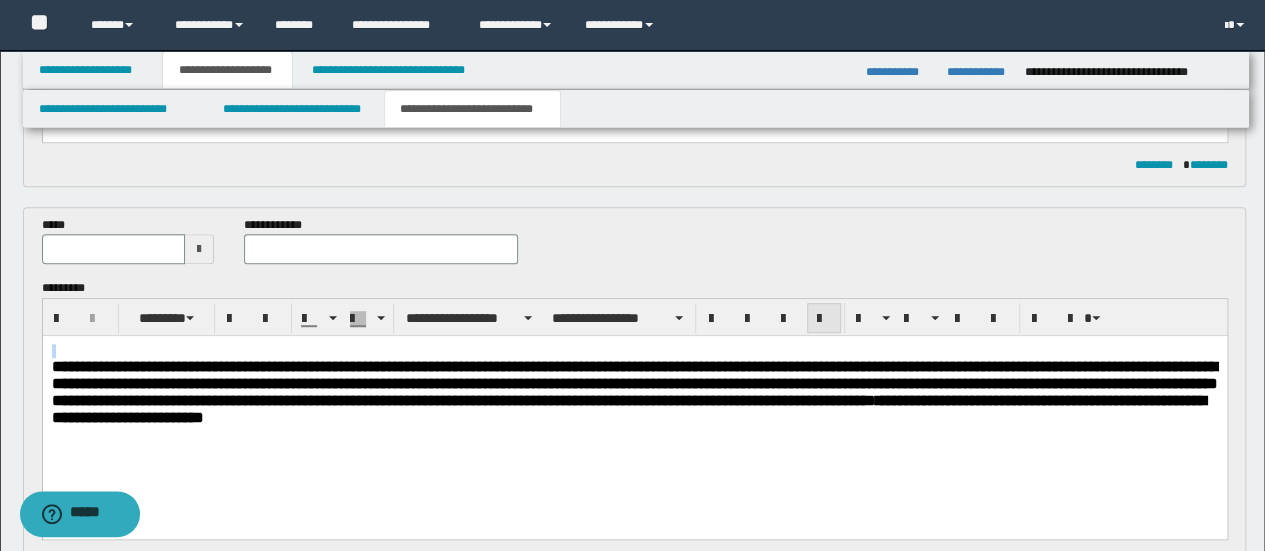 click at bounding box center (824, 319) 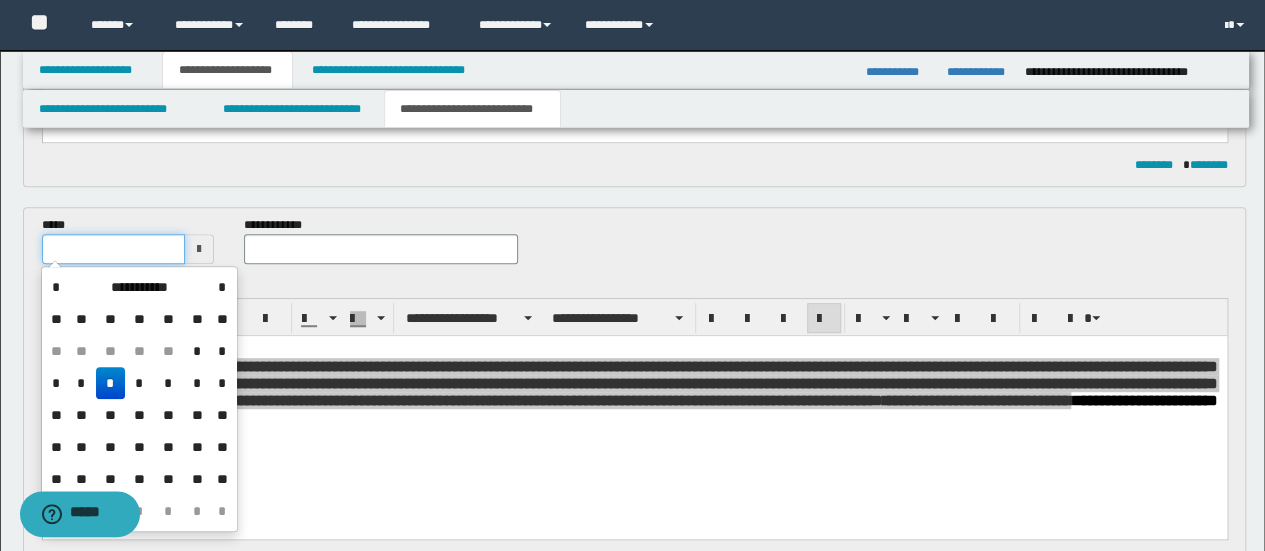 click at bounding box center [114, 249] 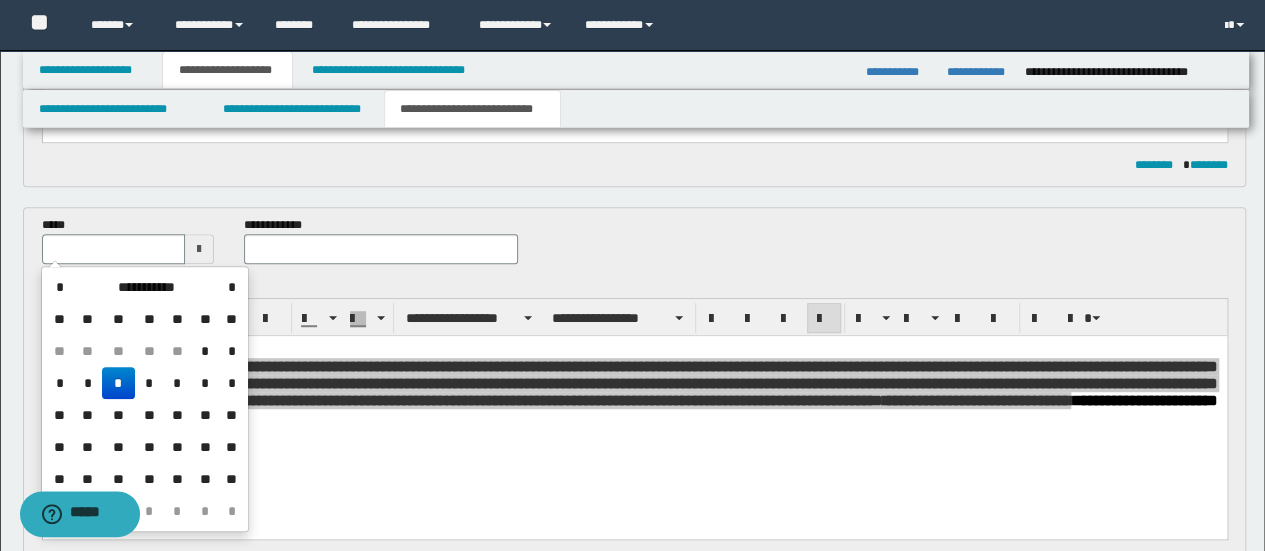 click on "*" at bounding box center [118, 383] 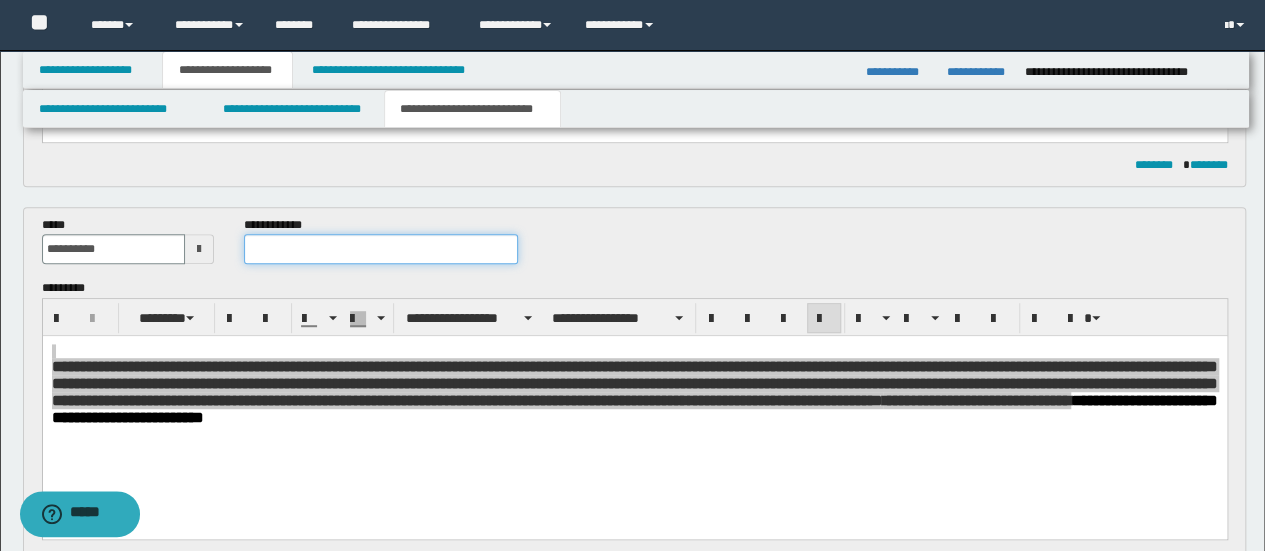 click at bounding box center (381, 249) 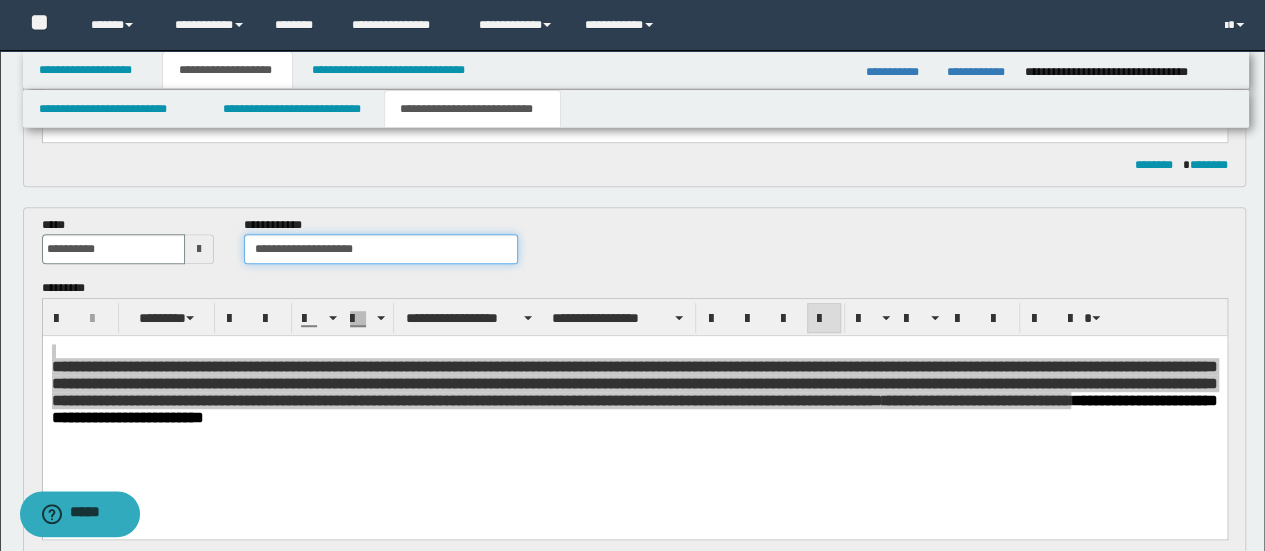 type on "**********" 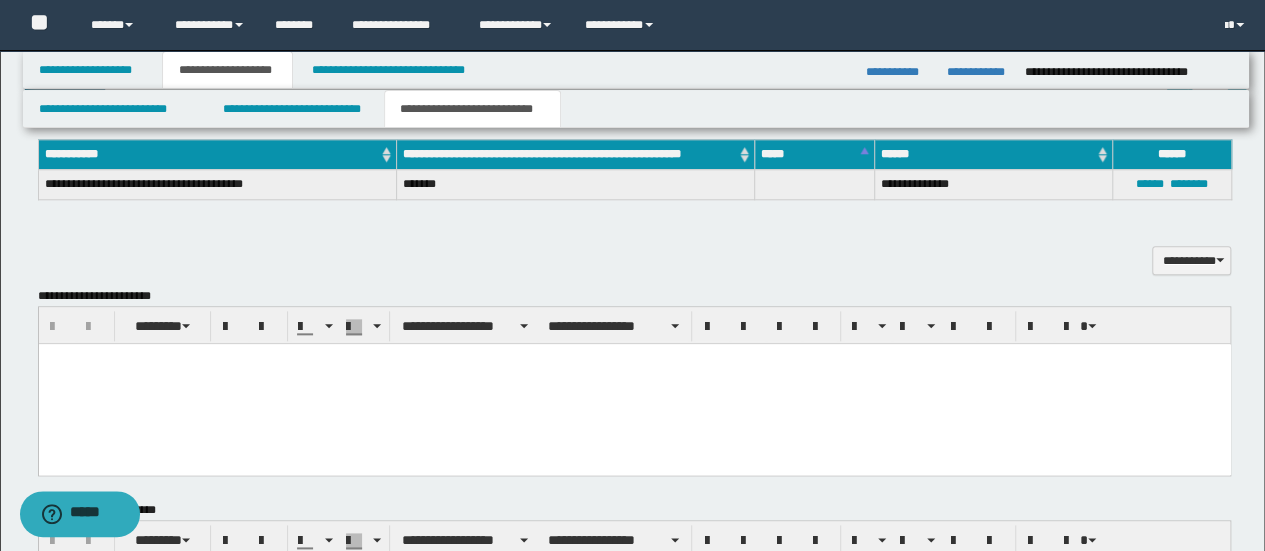 scroll, scrollTop: 1006, scrollLeft: 0, axis: vertical 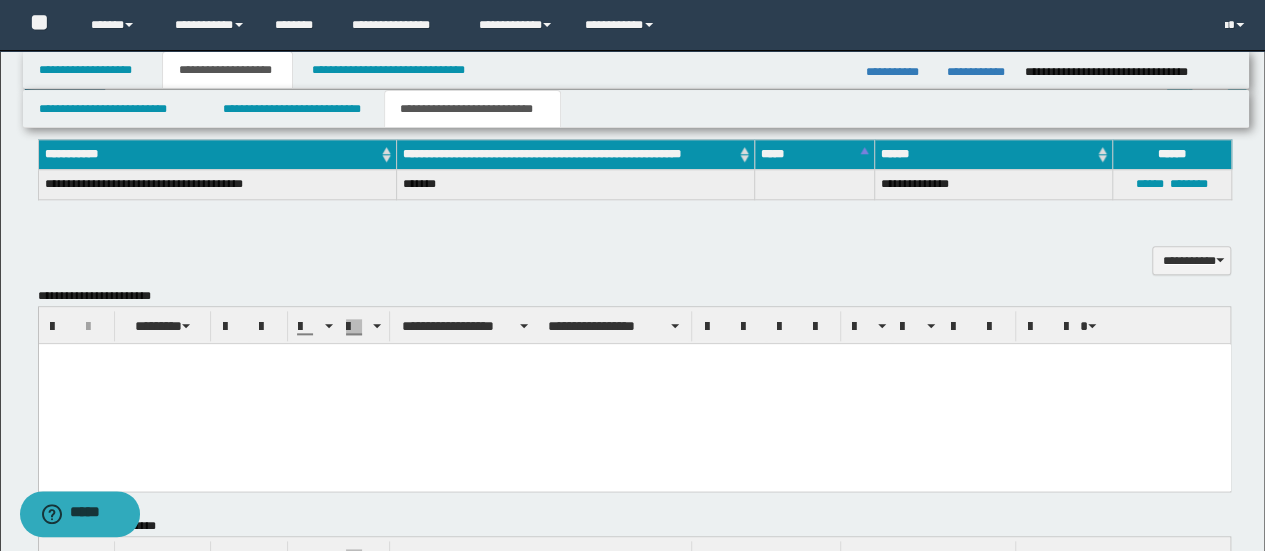 type 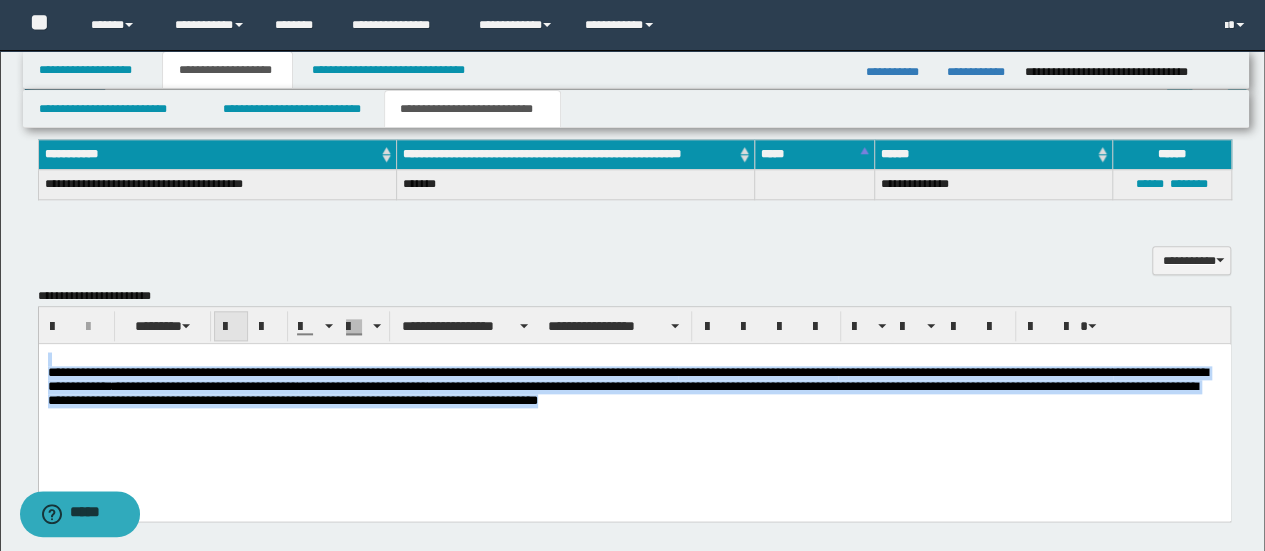 click at bounding box center (231, 327) 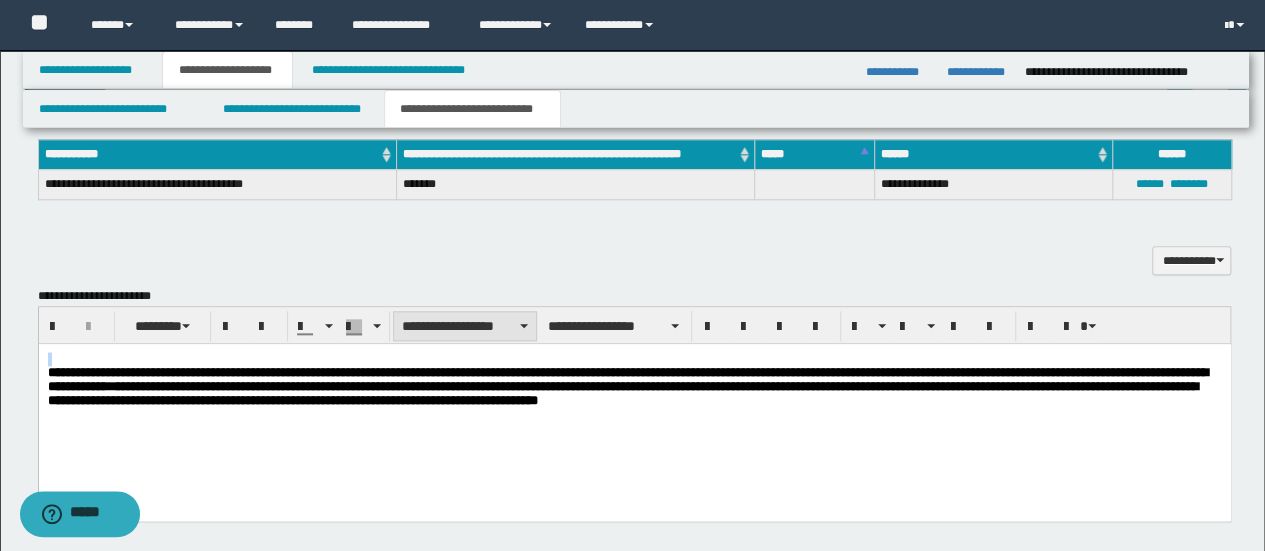 click on "**********" at bounding box center (465, 326) 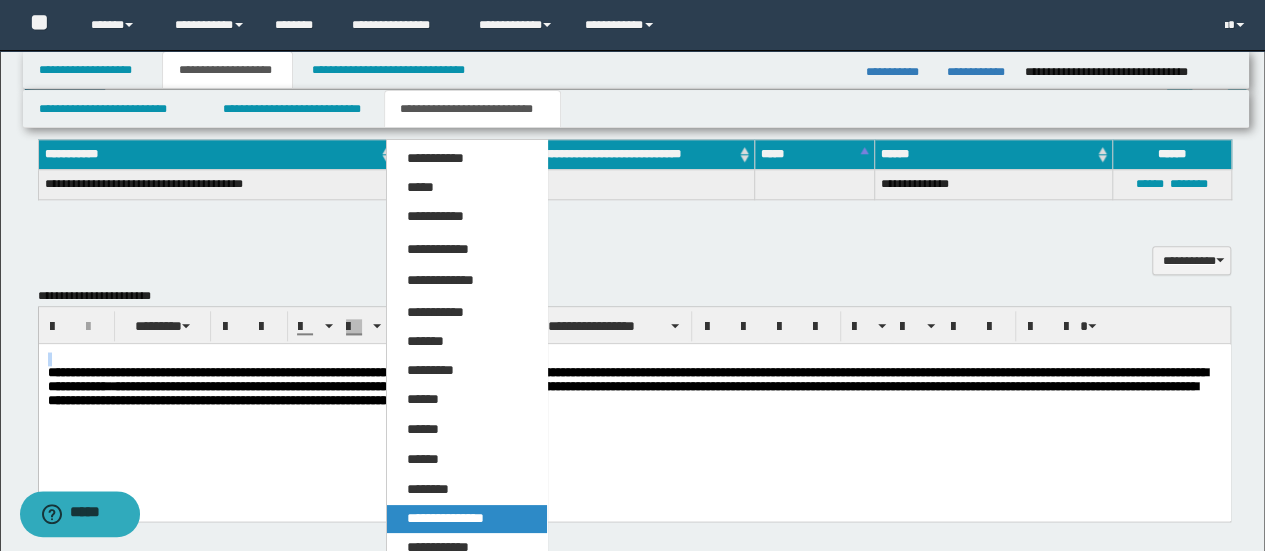 drag, startPoint x: 478, startPoint y: 514, endPoint x: 440, endPoint y: 173, distance: 343.11078 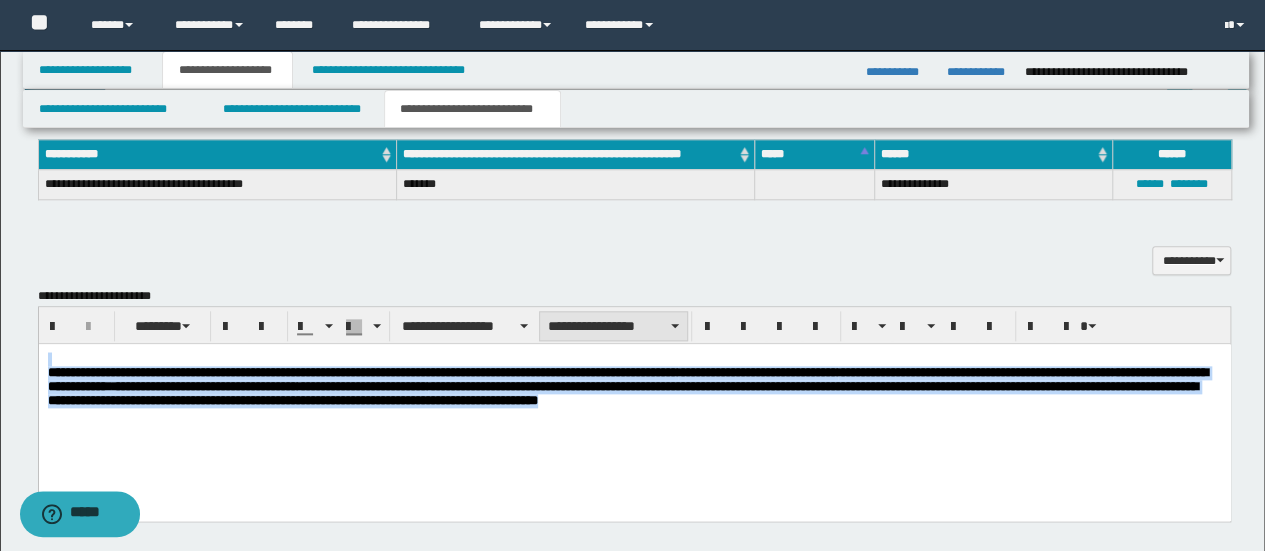 click on "**********" at bounding box center [613, 326] 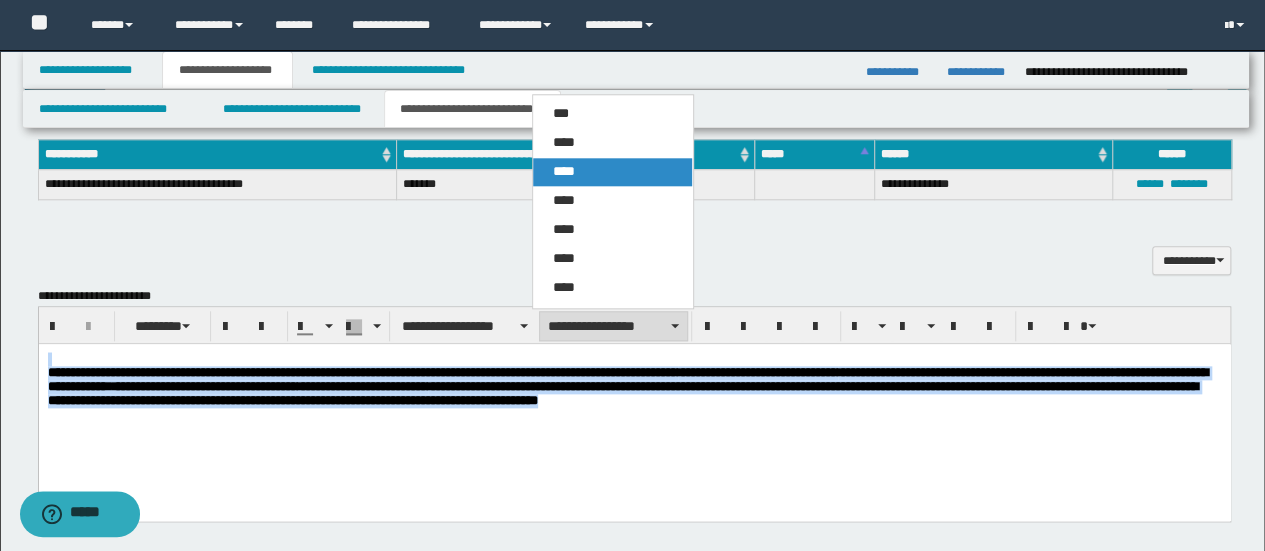 click on "****" at bounding box center (612, 172) 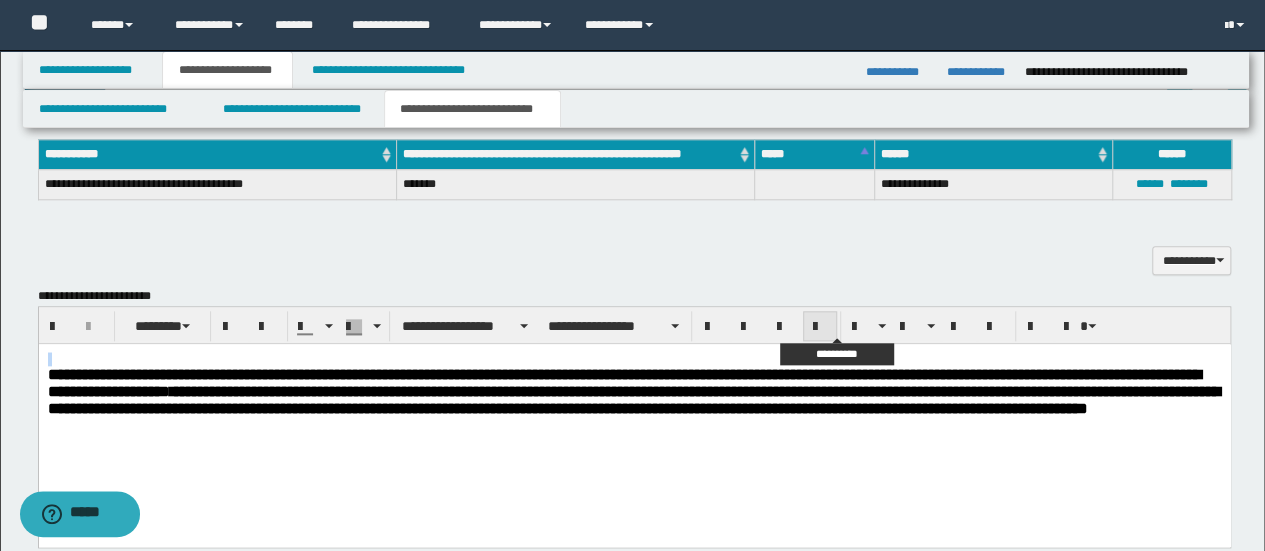 click at bounding box center (820, 327) 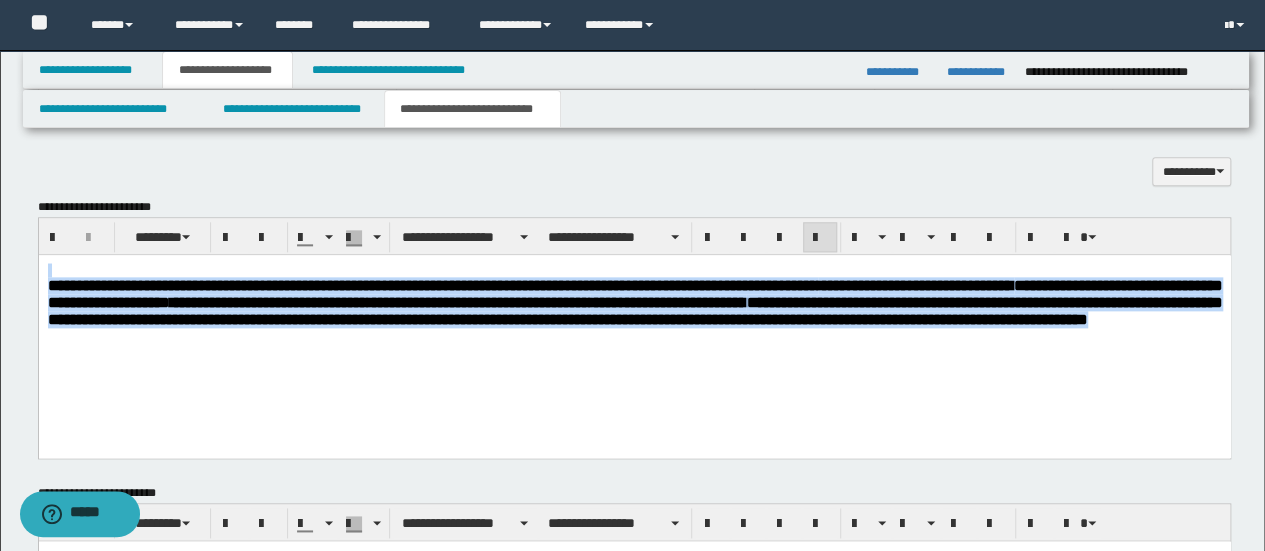 scroll, scrollTop: 1140, scrollLeft: 0, axis: vertical 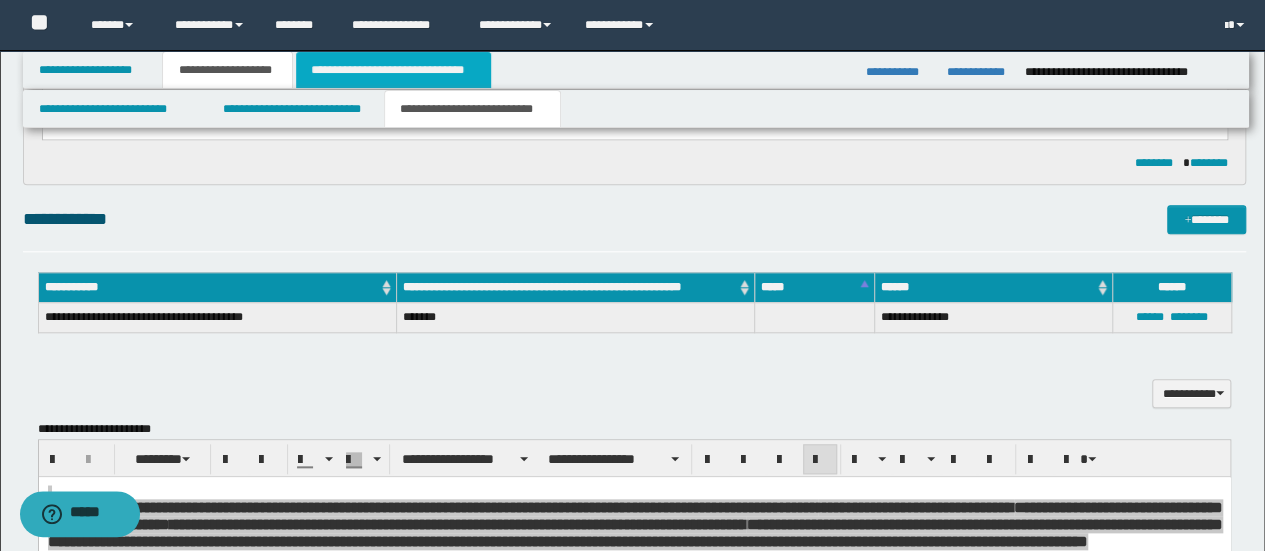 click on "**********" at bounding box center (393, 70) 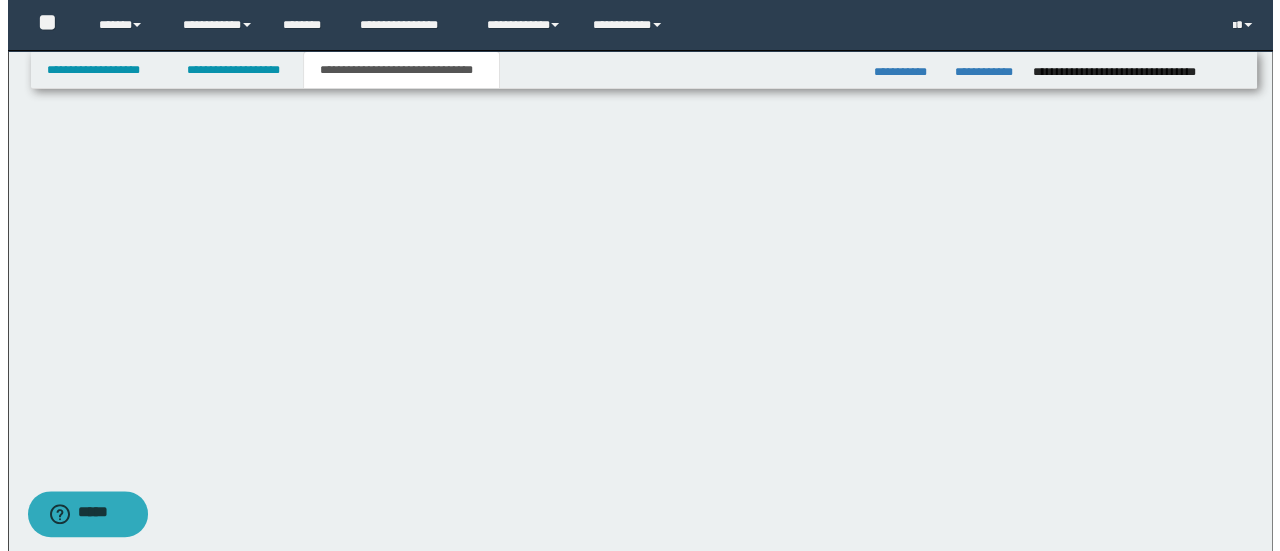 scroll, scrollTop: 0, scrollLeft: 0, axis: both 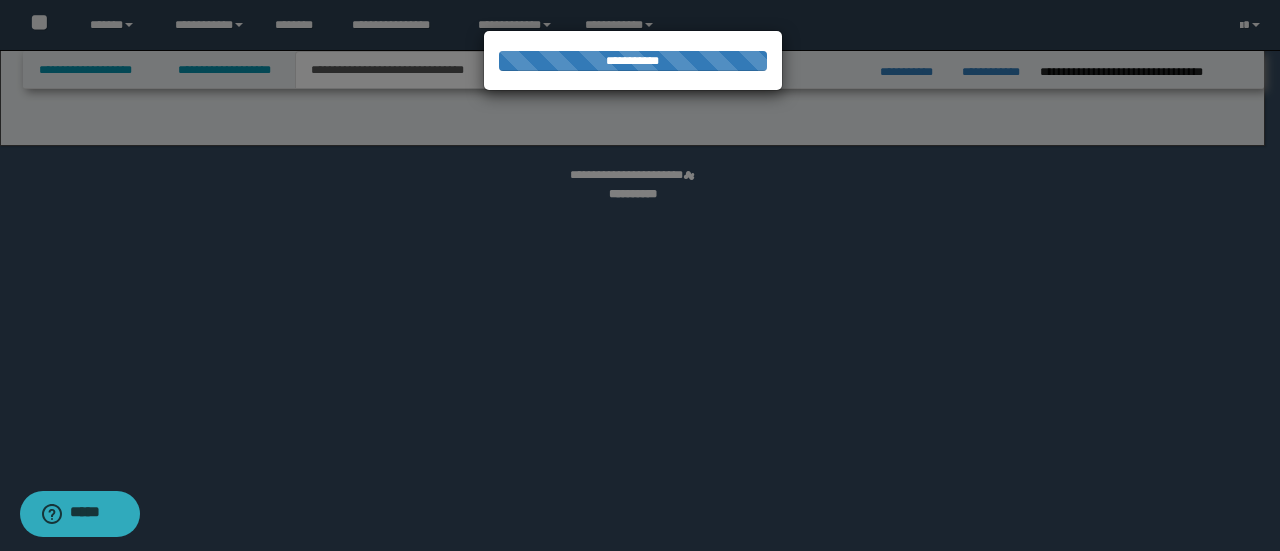 select on "*" 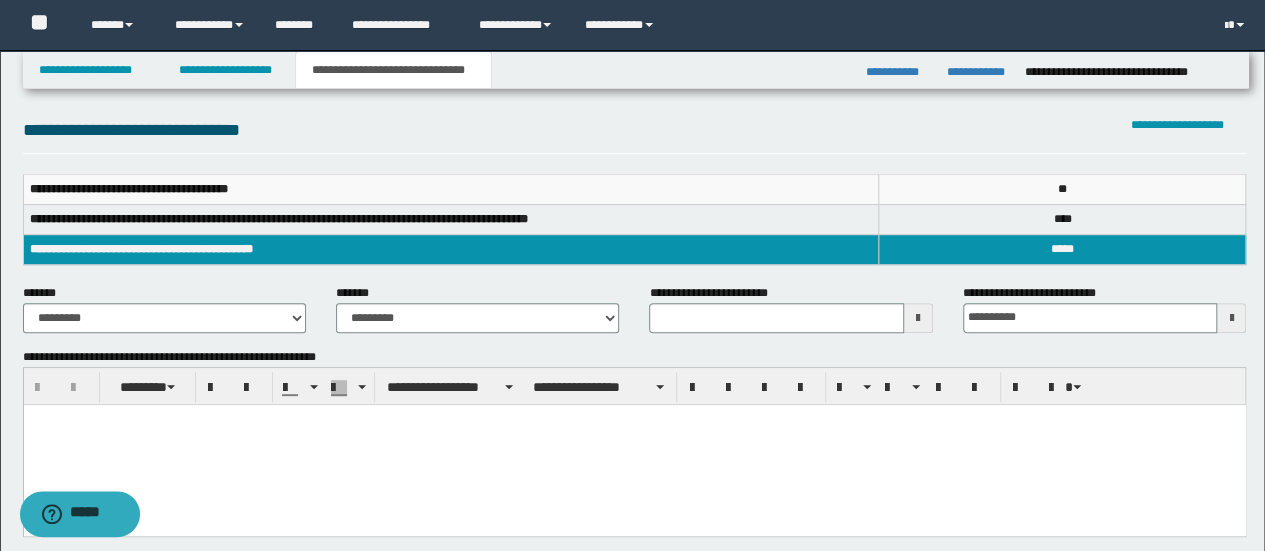 scroll, scrollTop: 400, scrollLeft: 0, axis: vertical 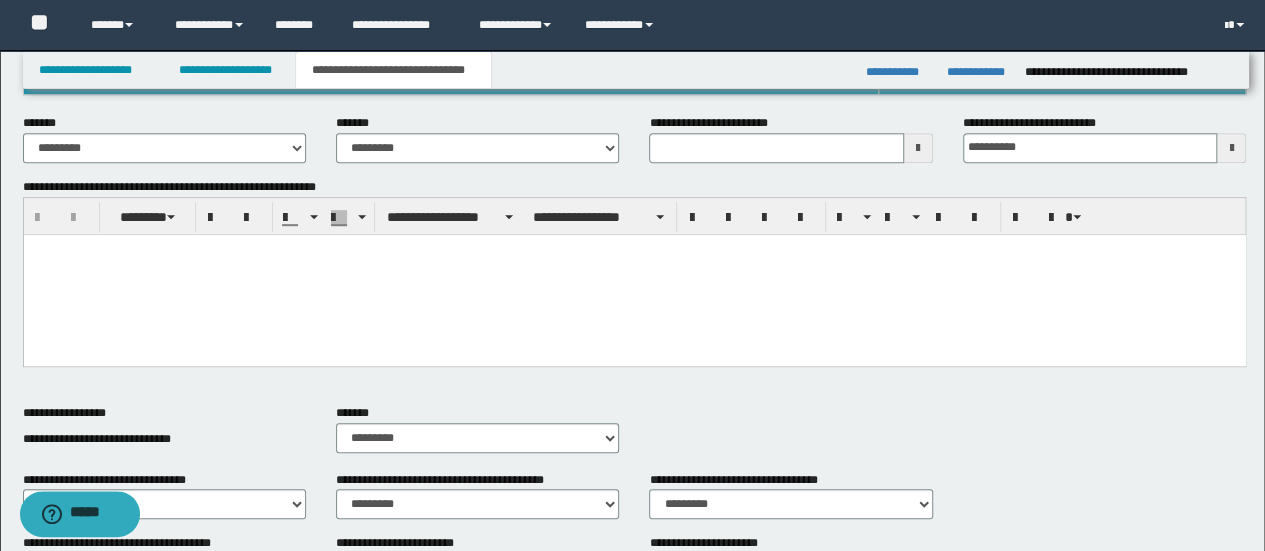 click at bounding box center [634, 274] 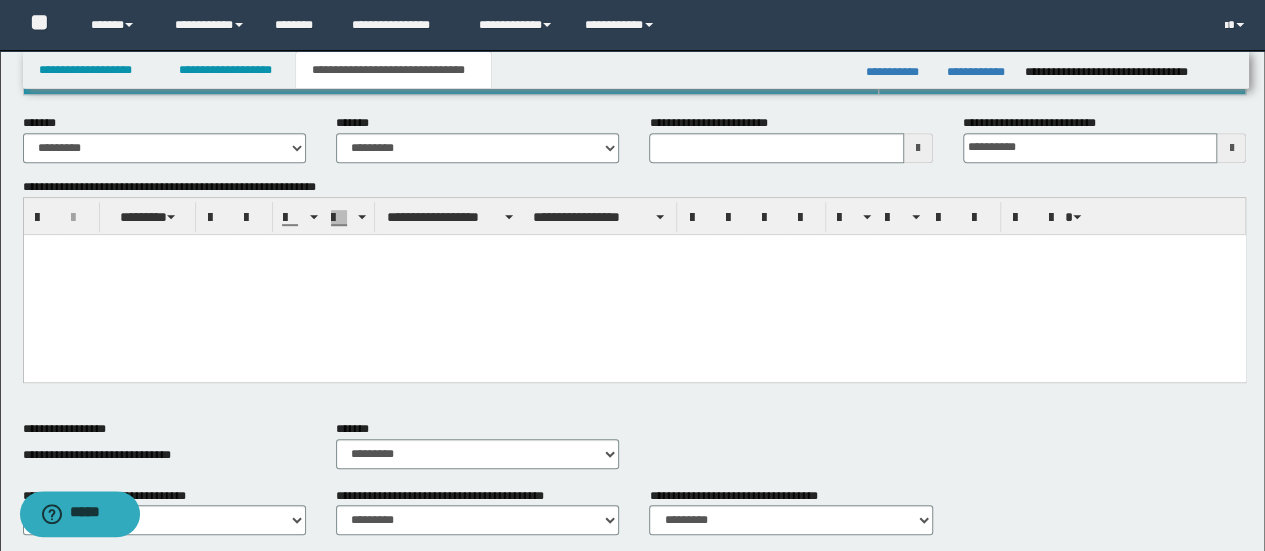paste 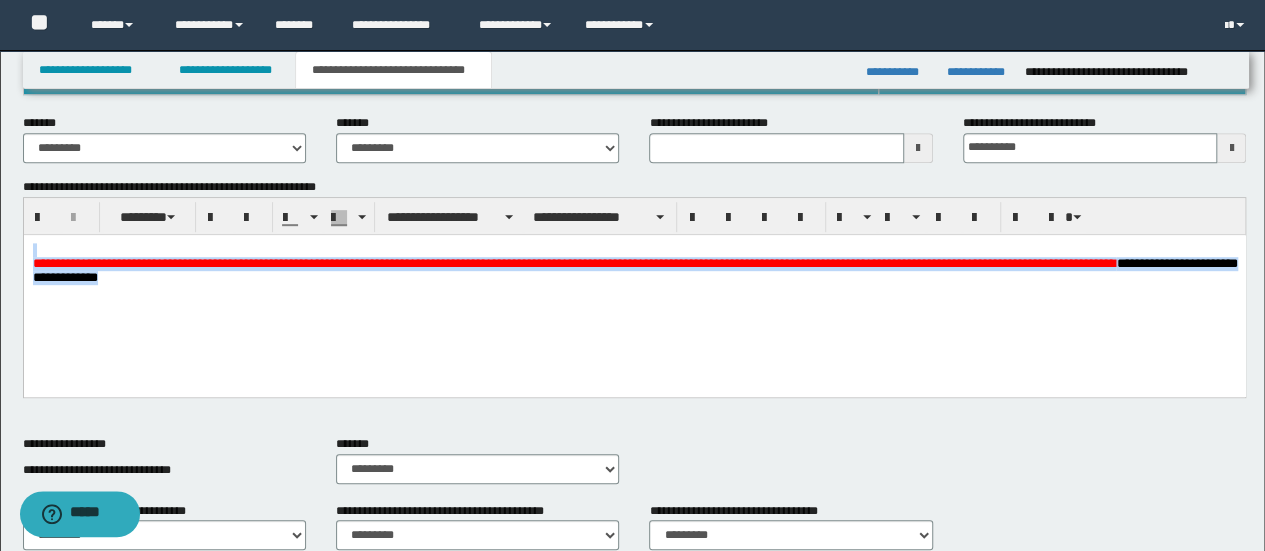 drag, startPoint x: 261, startPoint y: 279, endPoint x: 6, endPoint y: 234, distance: 258.94016 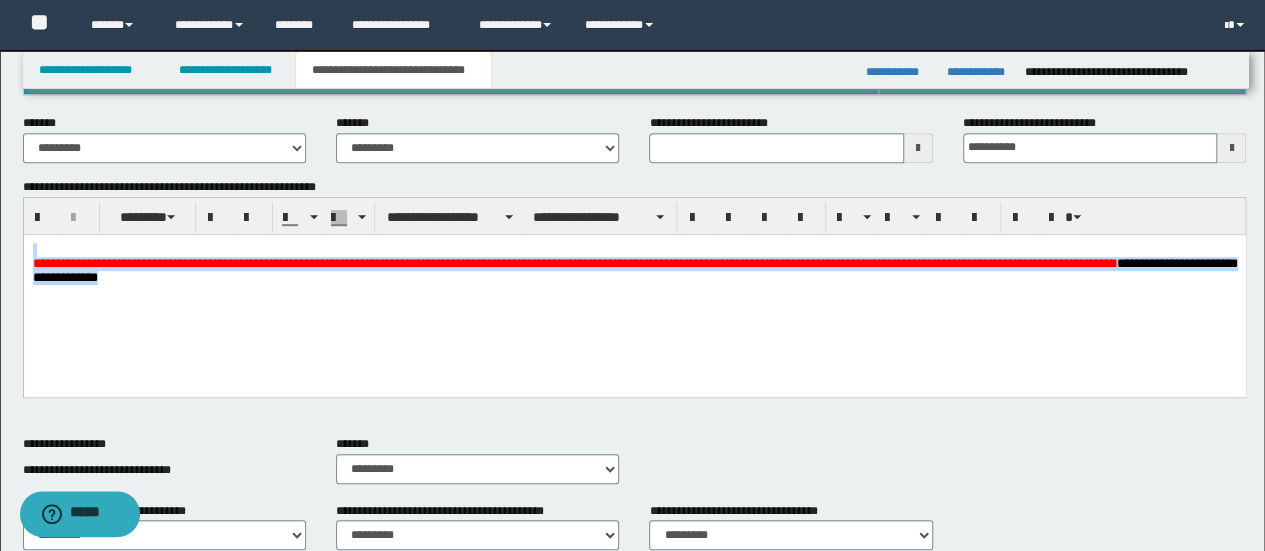 click on "**********" at bounding box center [634, 289] 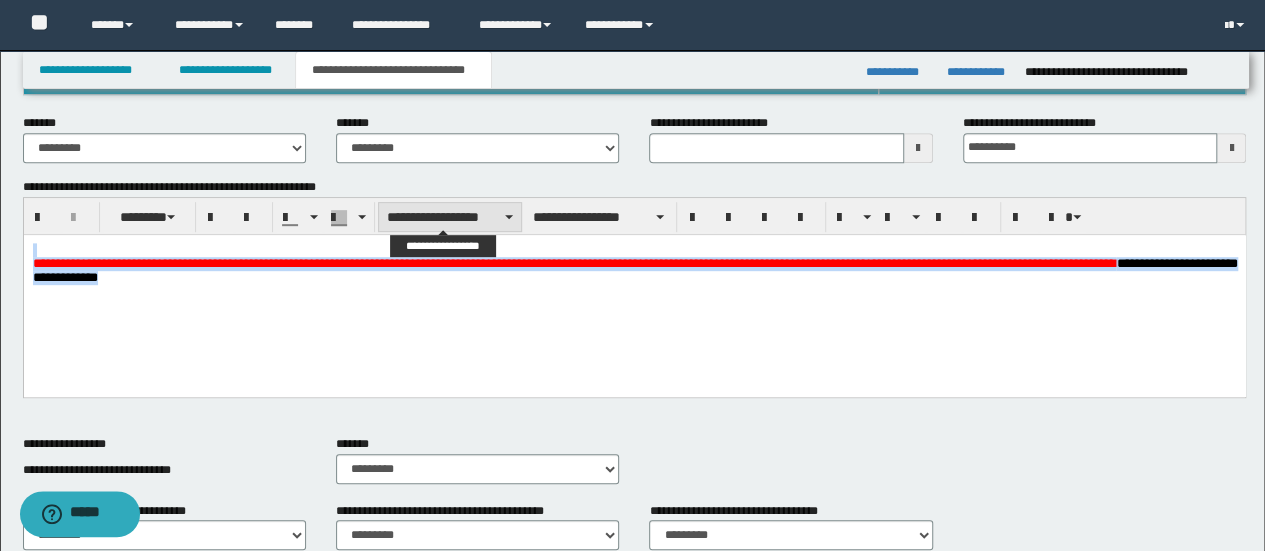 click on "**********" at bounding box center [450, 217] 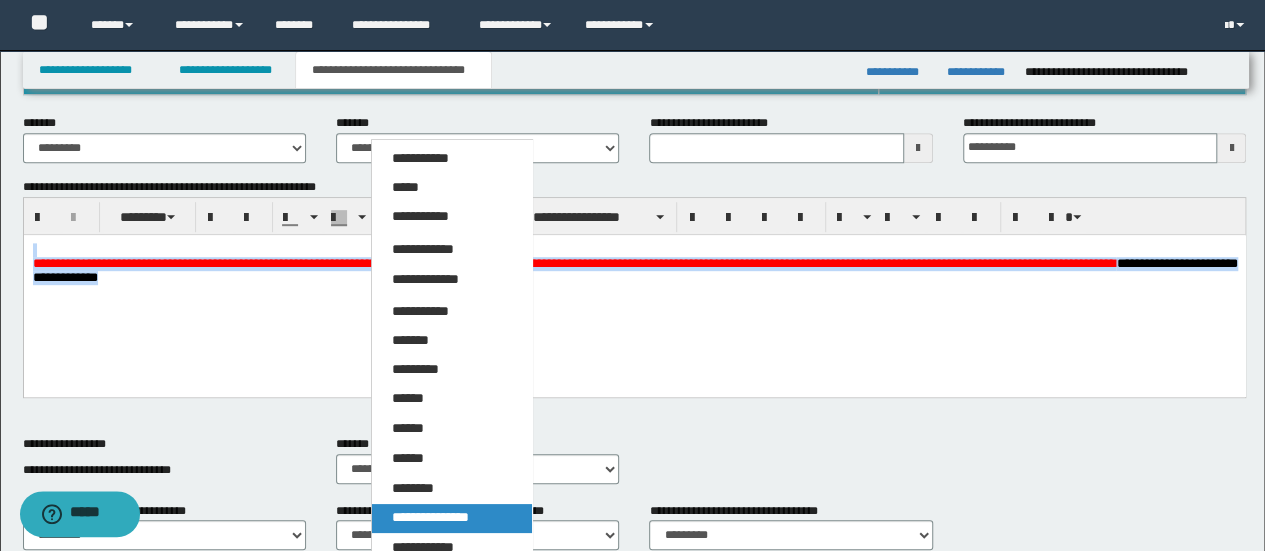 click on "**********" at bounding box center [430, 517] 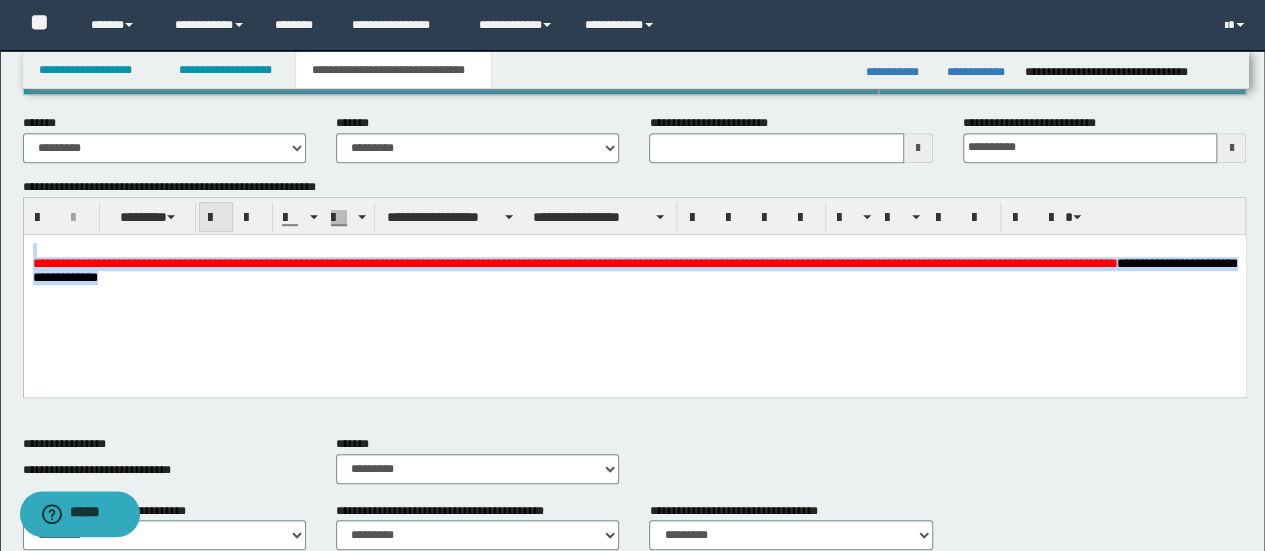 drag, startPoint x: 206, startPoint y: 223, endPoint x: 315, endPoint y: 210, distance: 109.77249 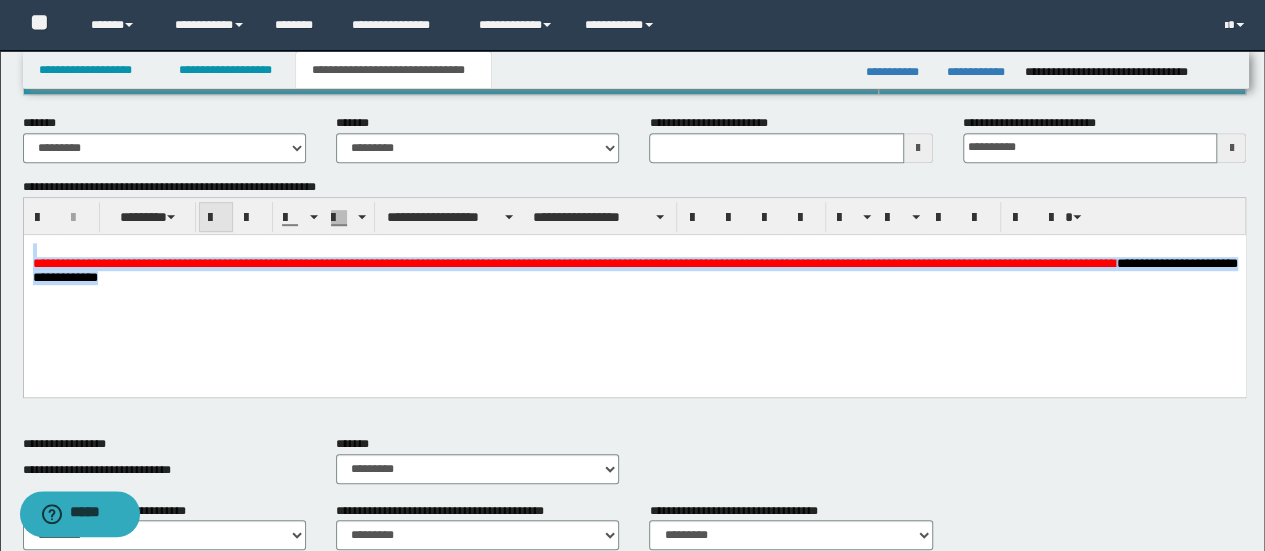 click at bounding box center (216, 217) 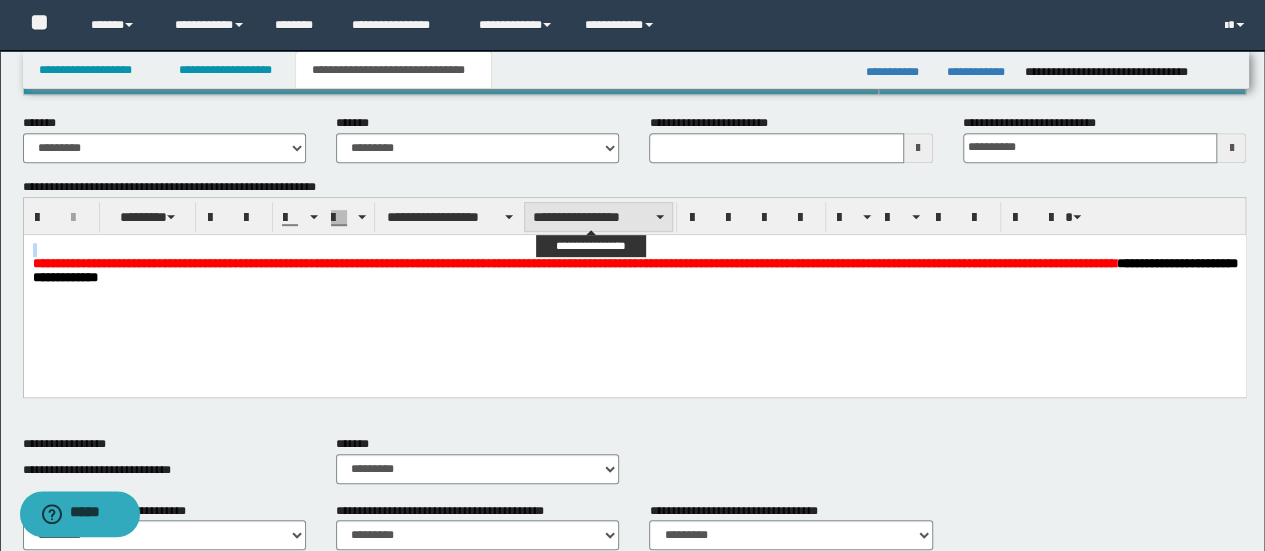 drag, startPoint x: 552, startPoint y: 211, endPoint x: 550, endPoint y: 223, distance: 12.165525 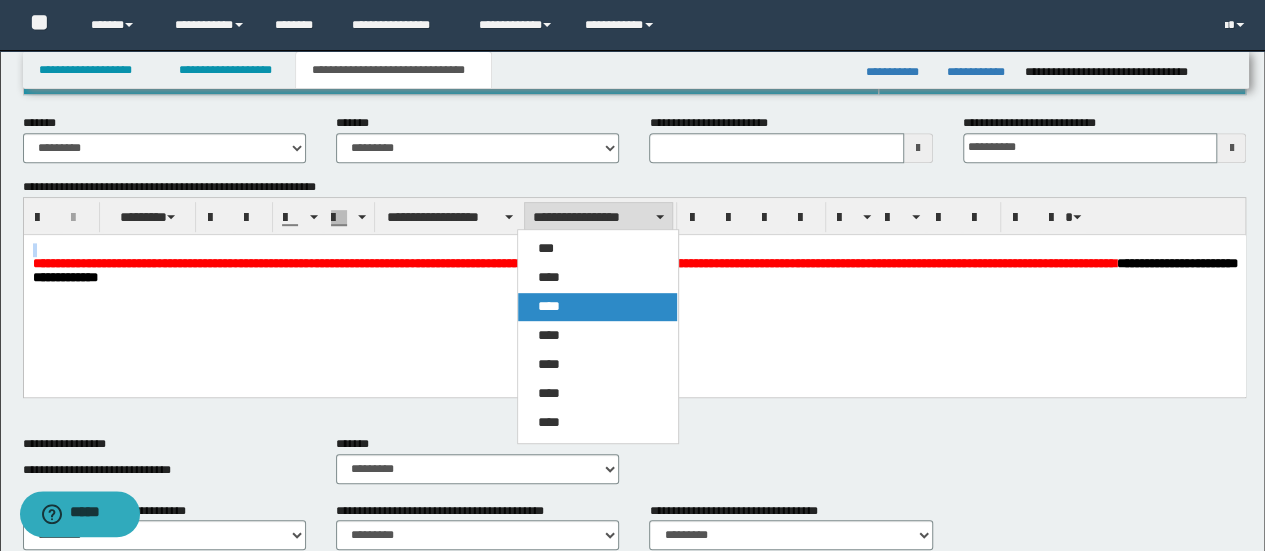 click on "****" at bounding box center [597, 307] 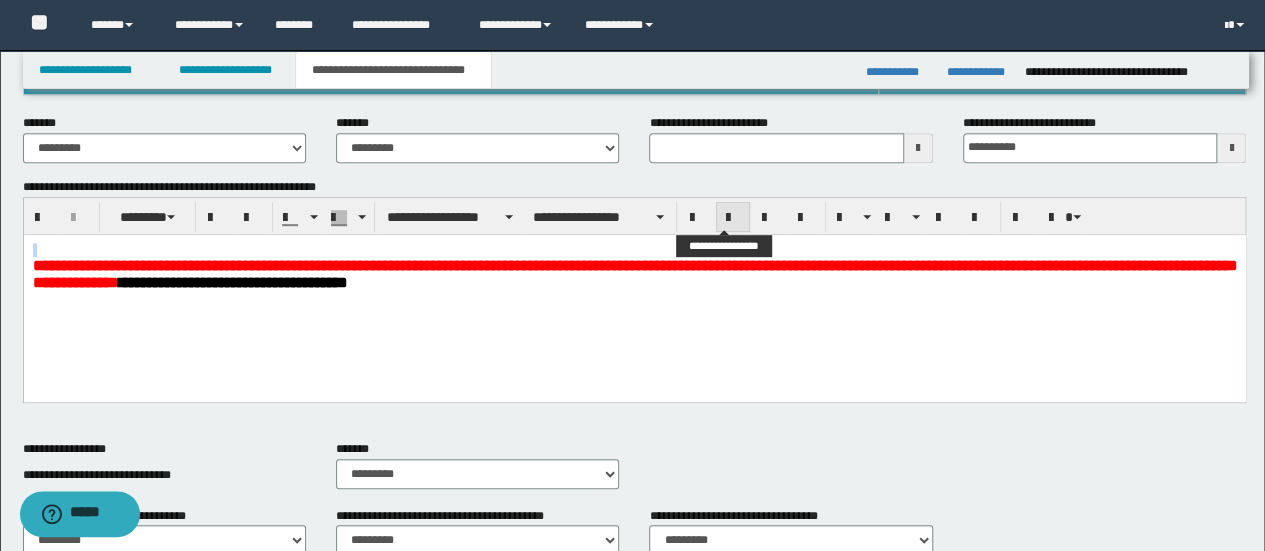 click at bounding box center [733, 218] 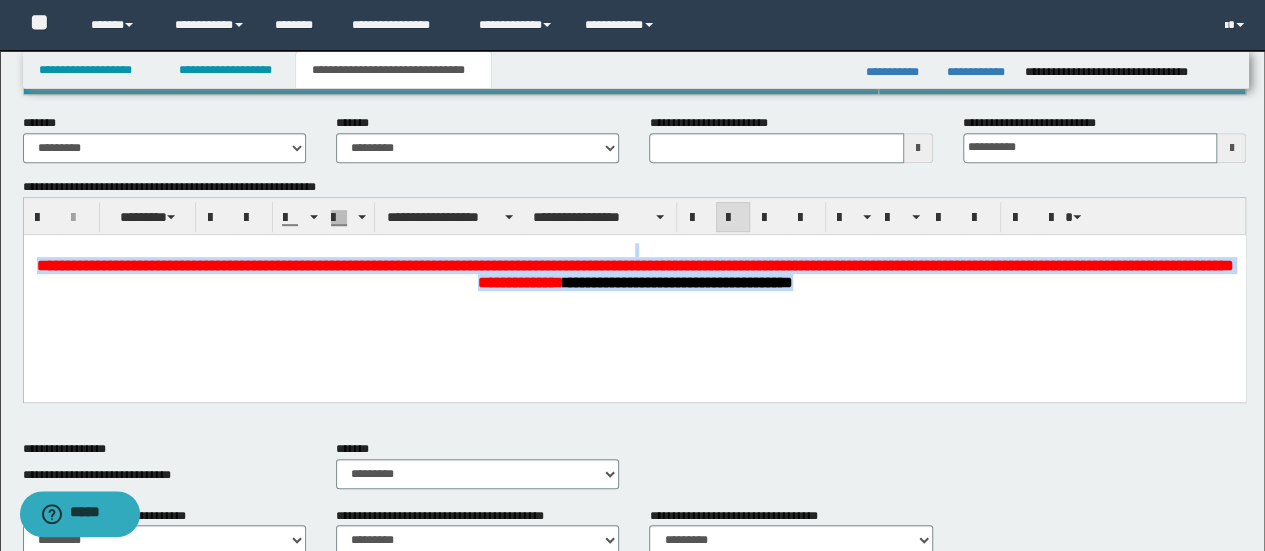 click on "**********" at bounding box center [634, 274] 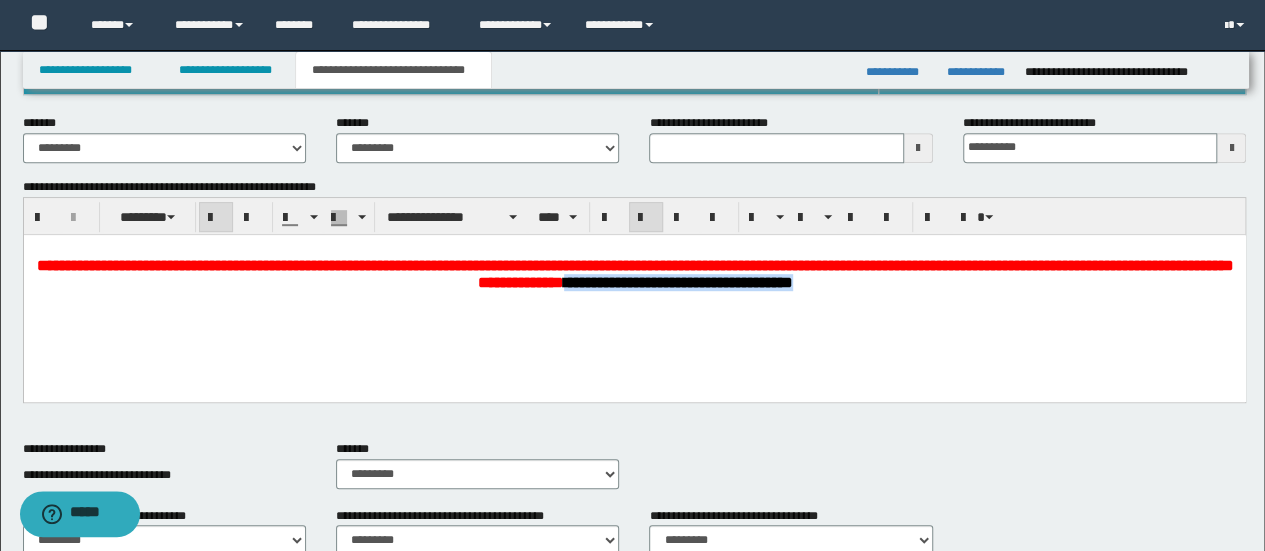 drag, startPoint x: 940, startPoint y: 290, endPoint x: 634, endPoint y: 299, distance: 306.13232 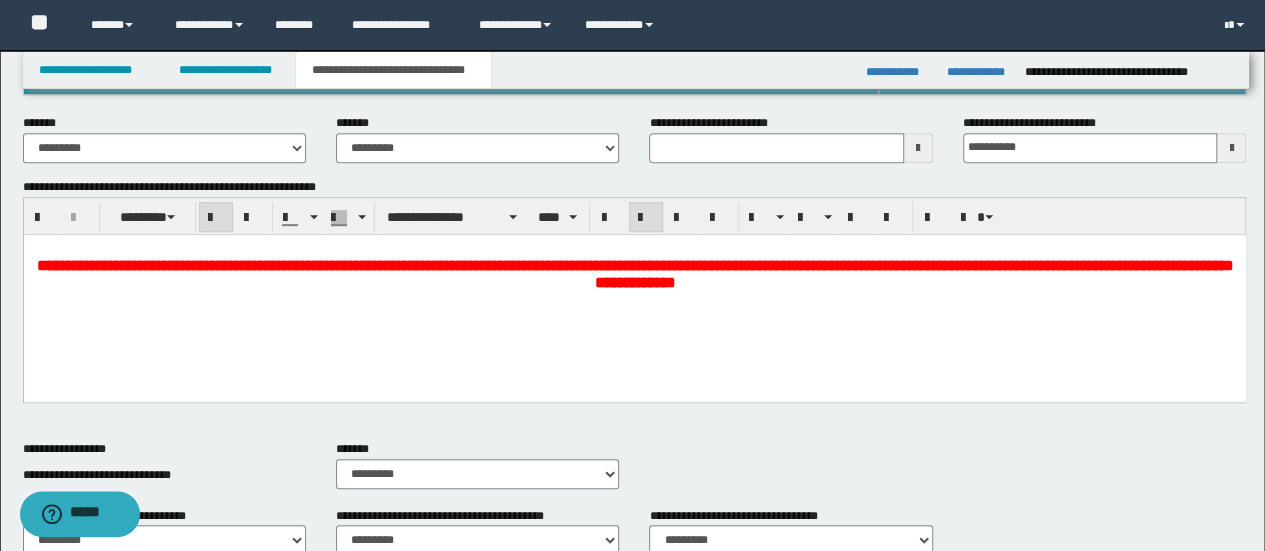 click at bounding box center [634, 249] 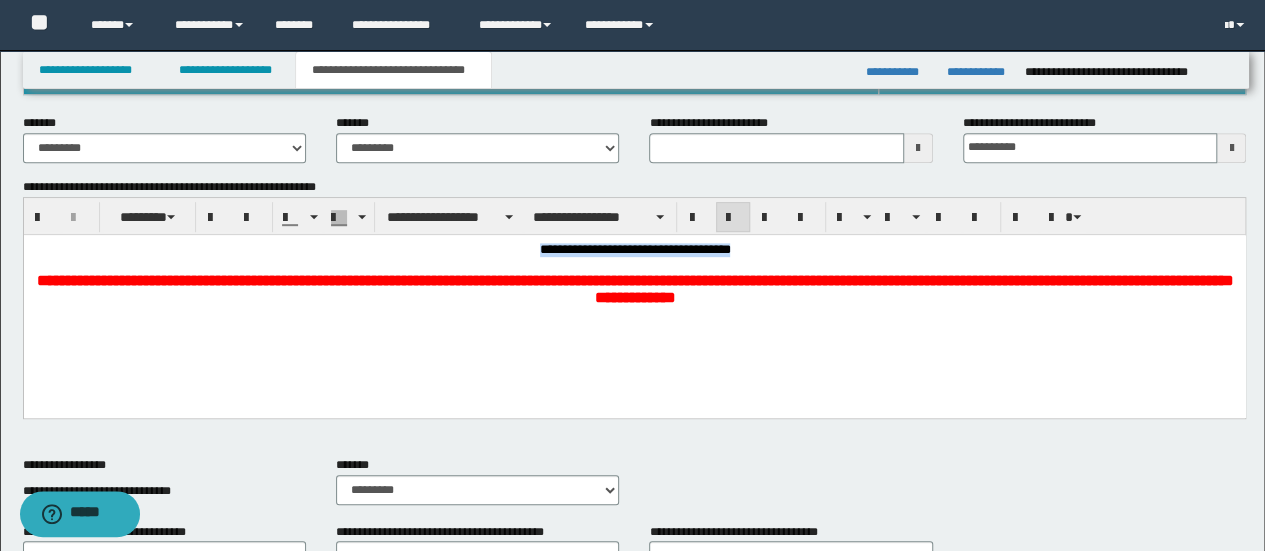 drag, startPoint x: 762, startPoint y: 254, endPoint x: 410, endPoint y: 246, distance: 352.0909 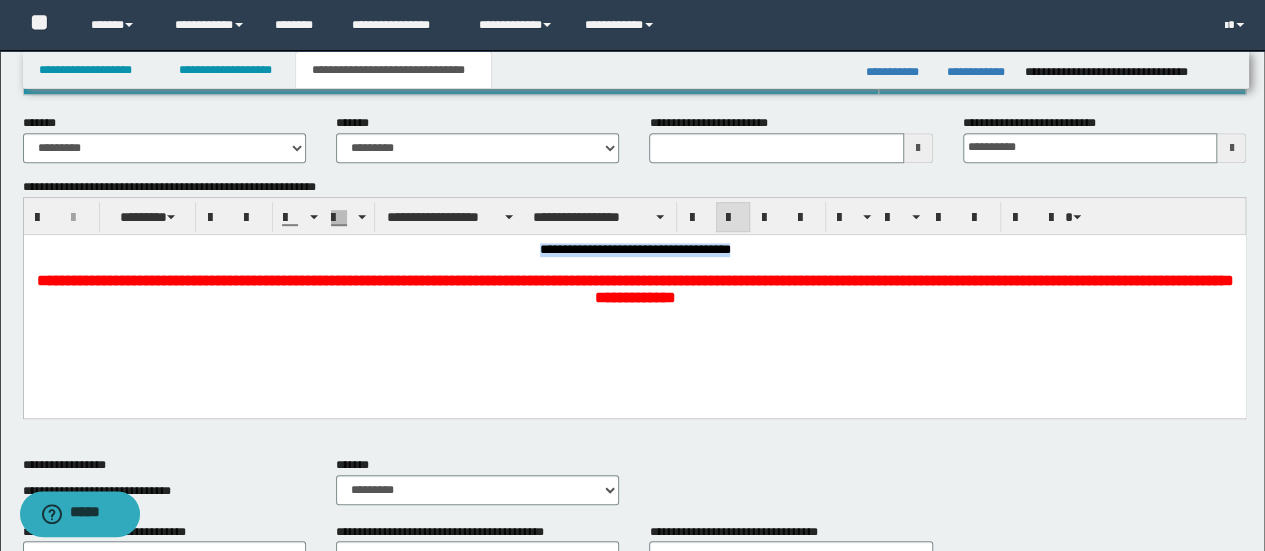 click on "**********" at bounding box center [634, 249] 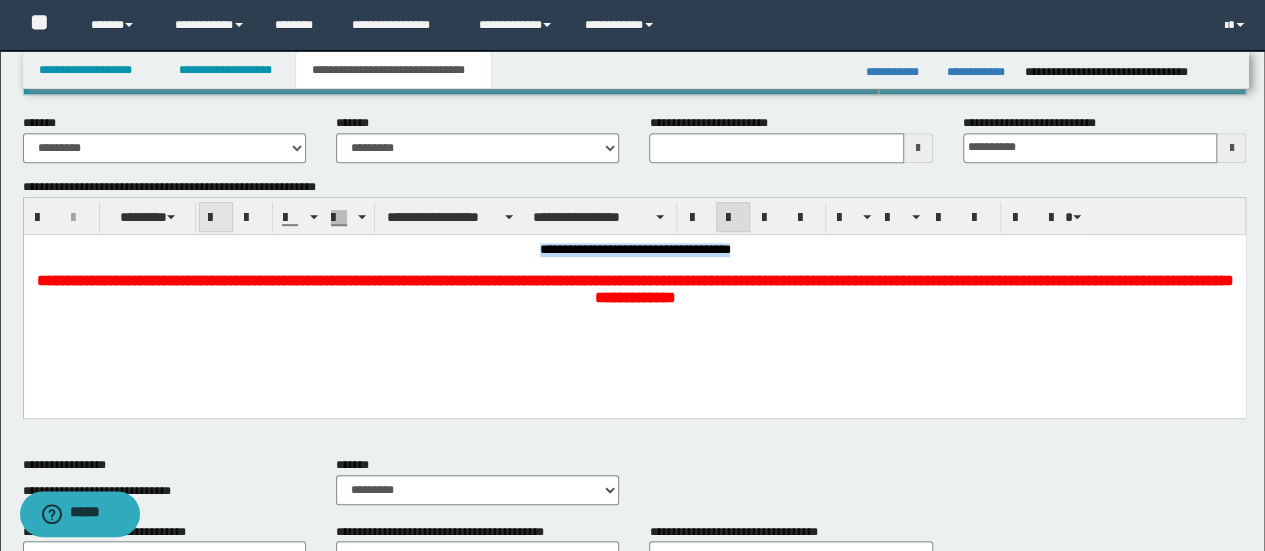 click at bounding box center (216, 217) 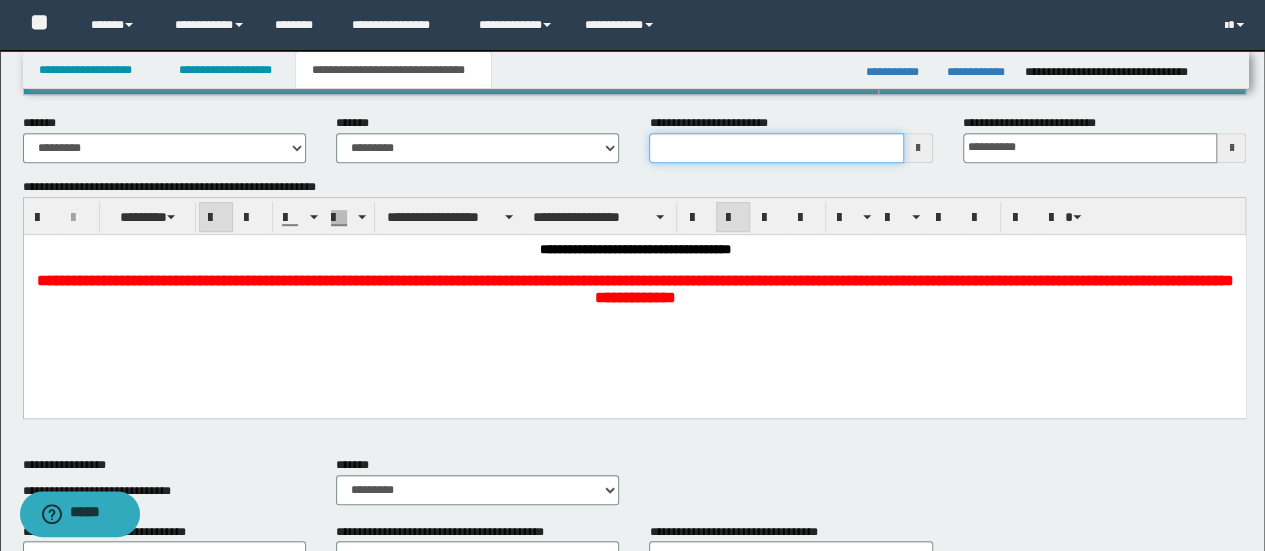 click on "**********" at bounding box center (776, 148) 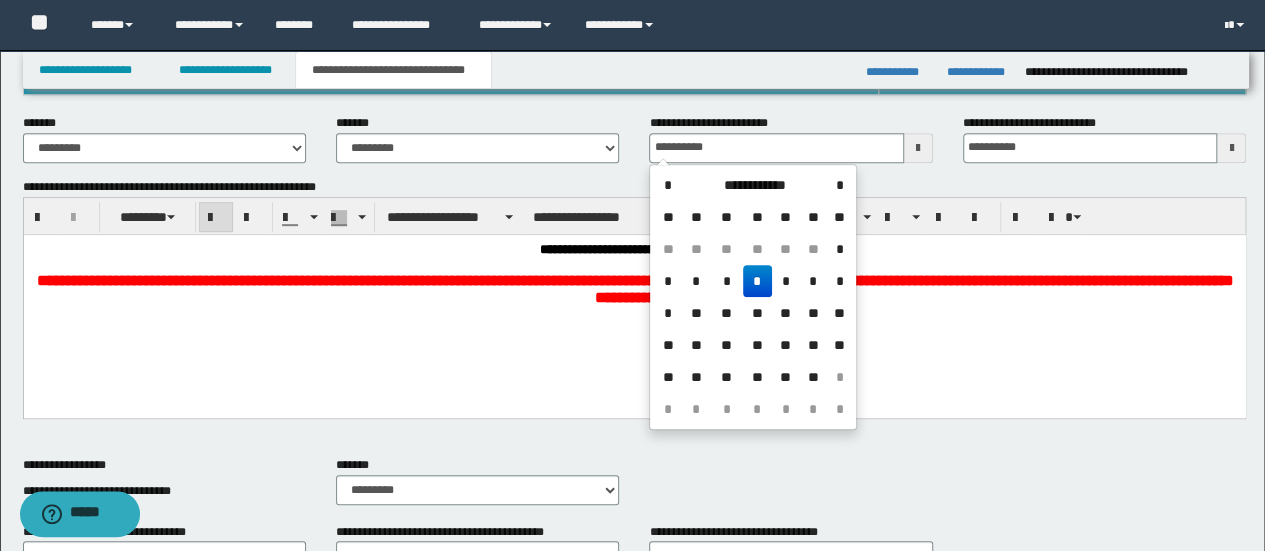click on "*" at bounding box center (757, 281) 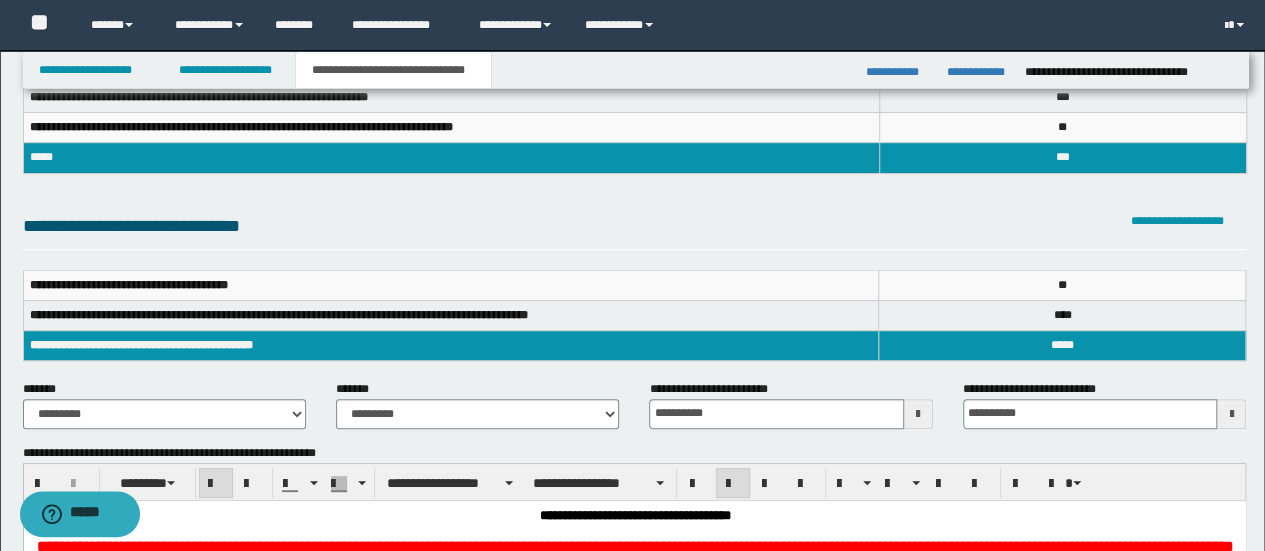 scroll, scrollTop: 133, scrollLeft: 0, axis: vertical 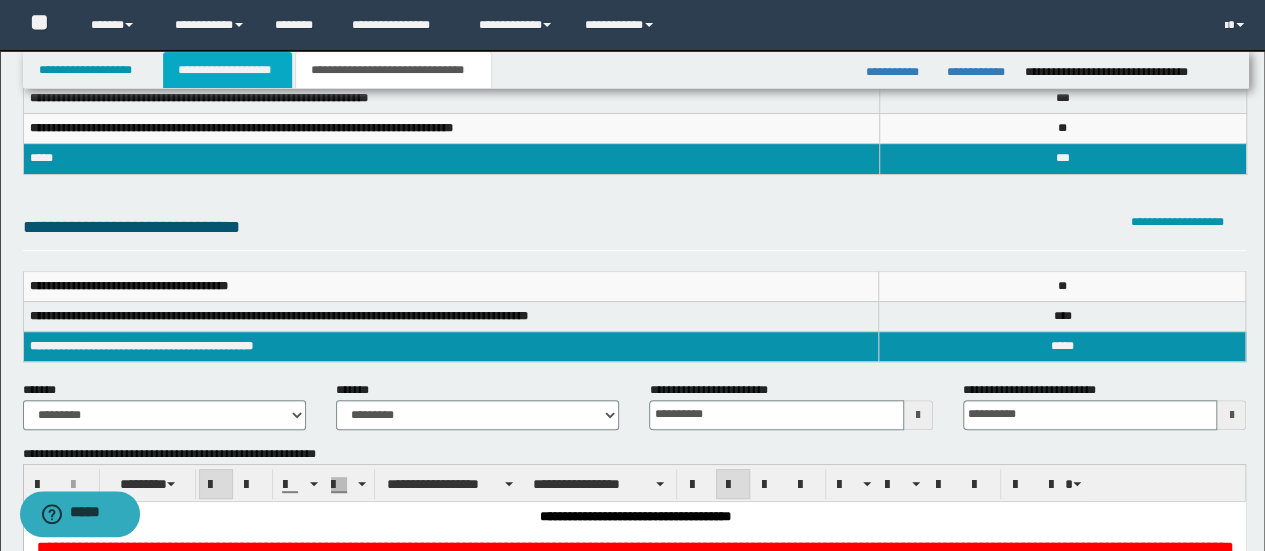 click on "**********" at bounding box center [227, 70] 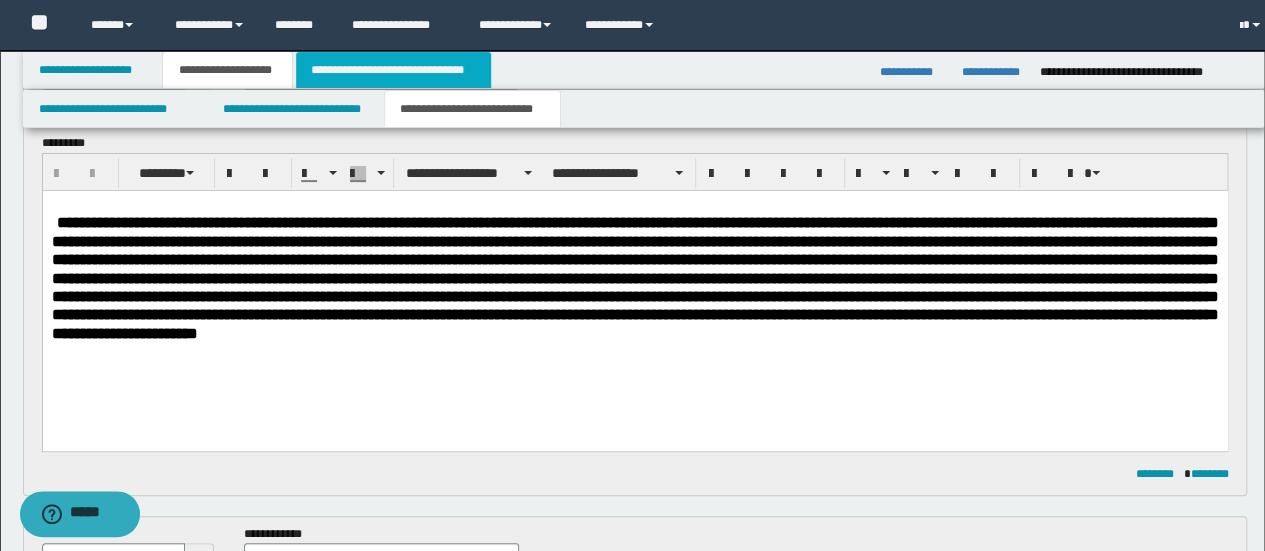 click on "**********" at bounding box center (393, 70) 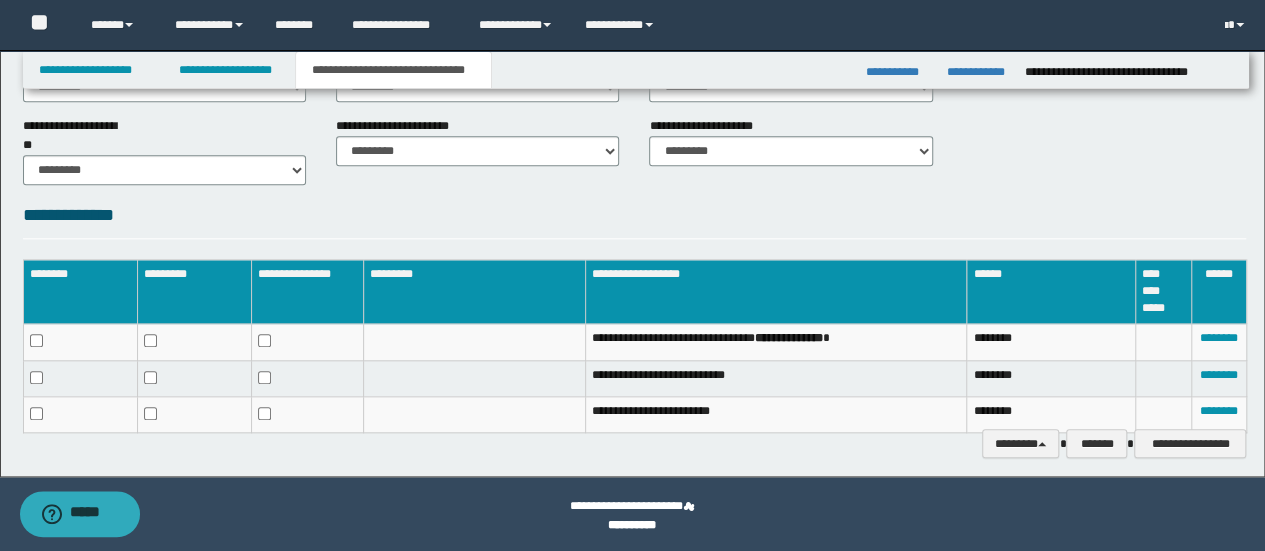 scroll, scrollTop: 936, scrollLeft: 0, axis: vertical 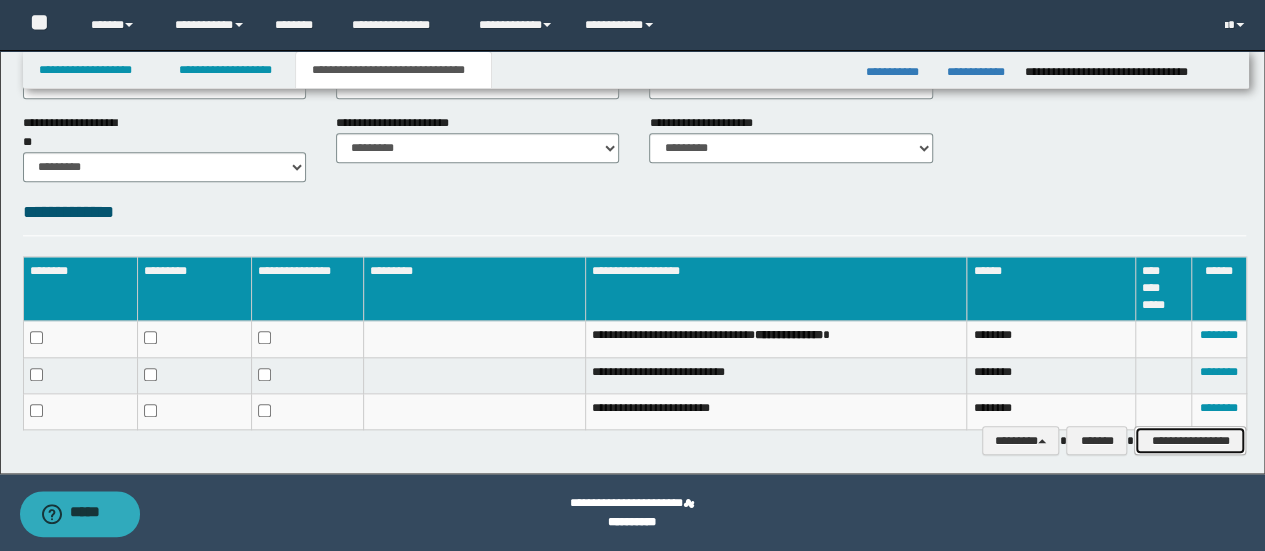 click on "**********" at bounding box center [1190, 440] 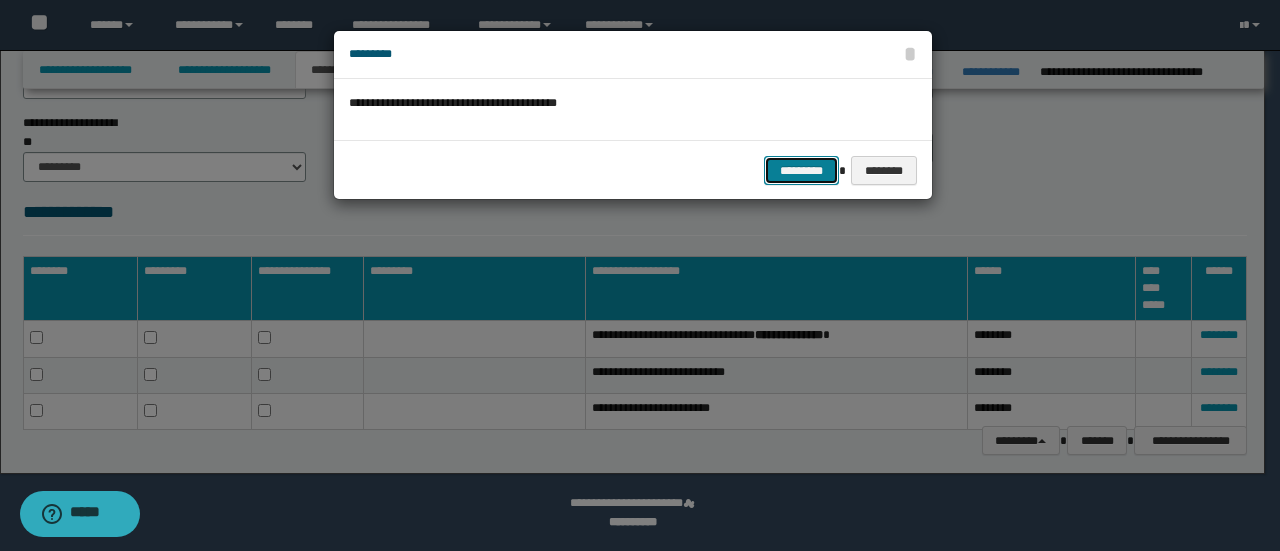click on "*********" at bounding box center (801, 170) 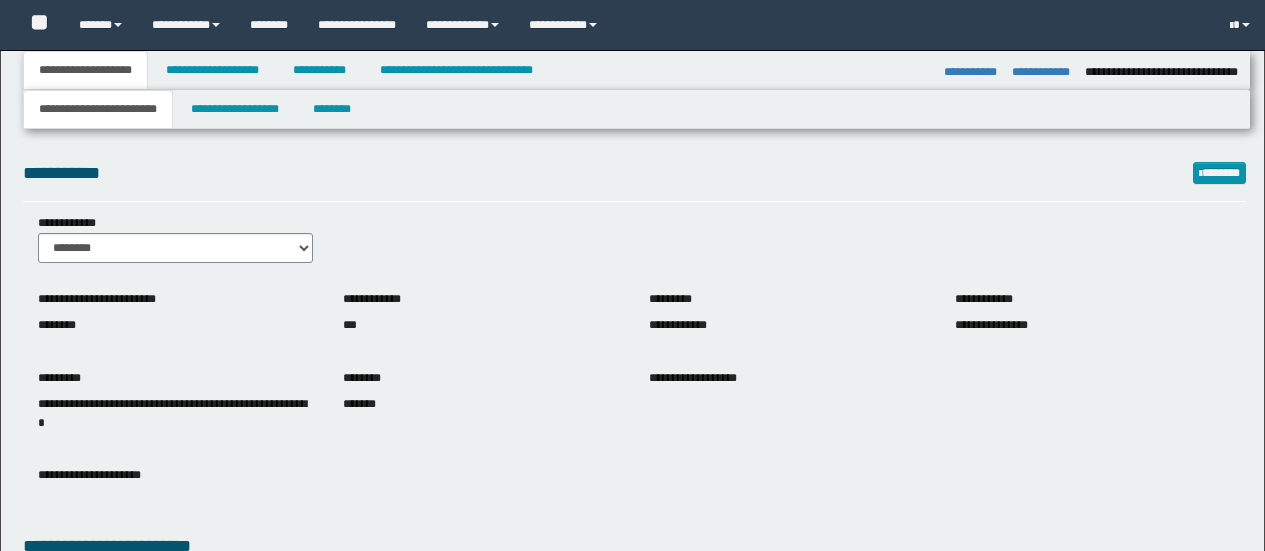 select on "*" 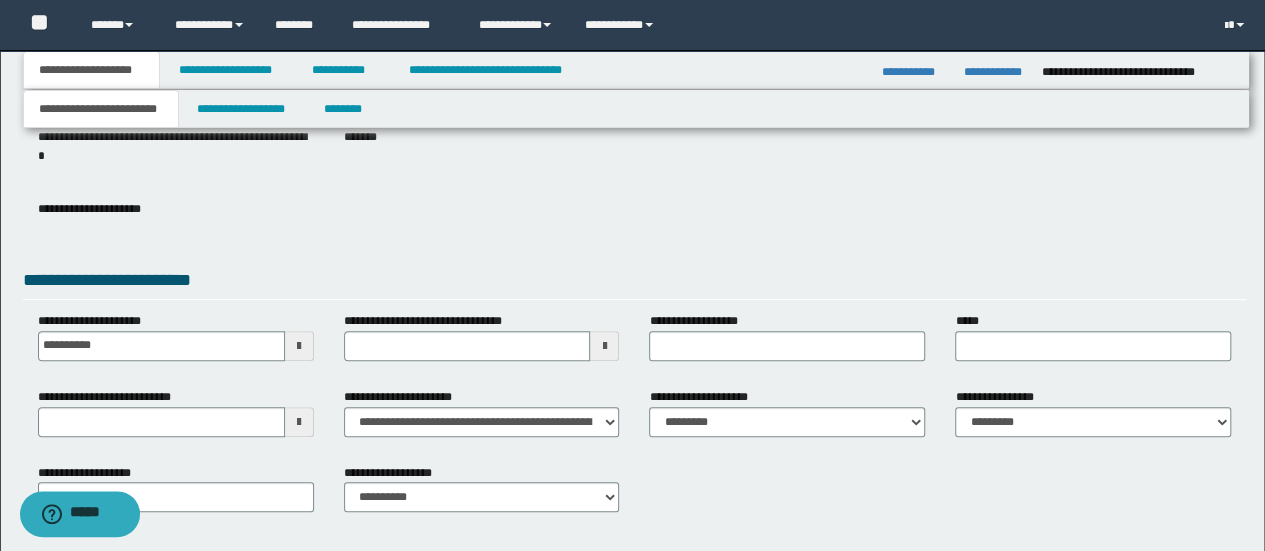 scroll, scrollTop: 266, scrollLeft: 0, axis: vertical 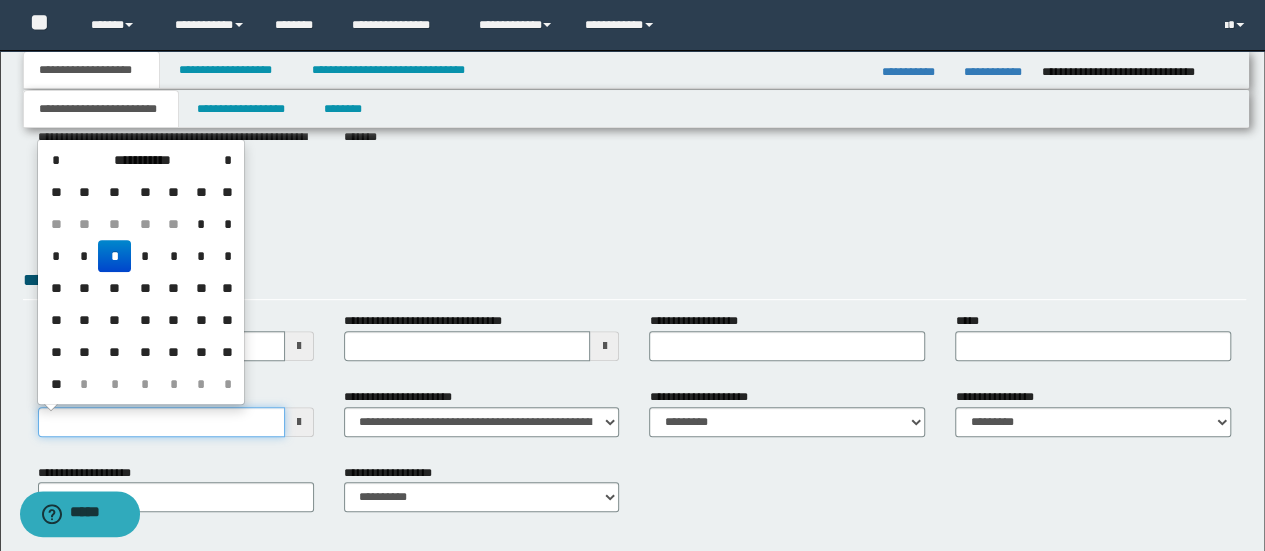 click on "**********" at bounding box center (161, 422) 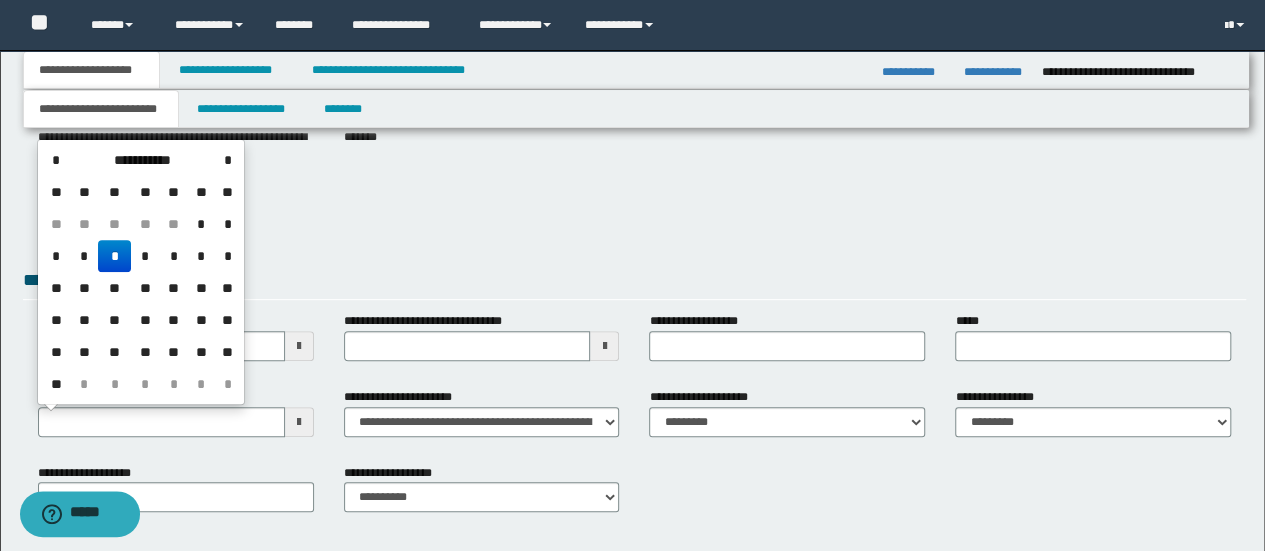 click on "*" at bounding box center [114, 256] 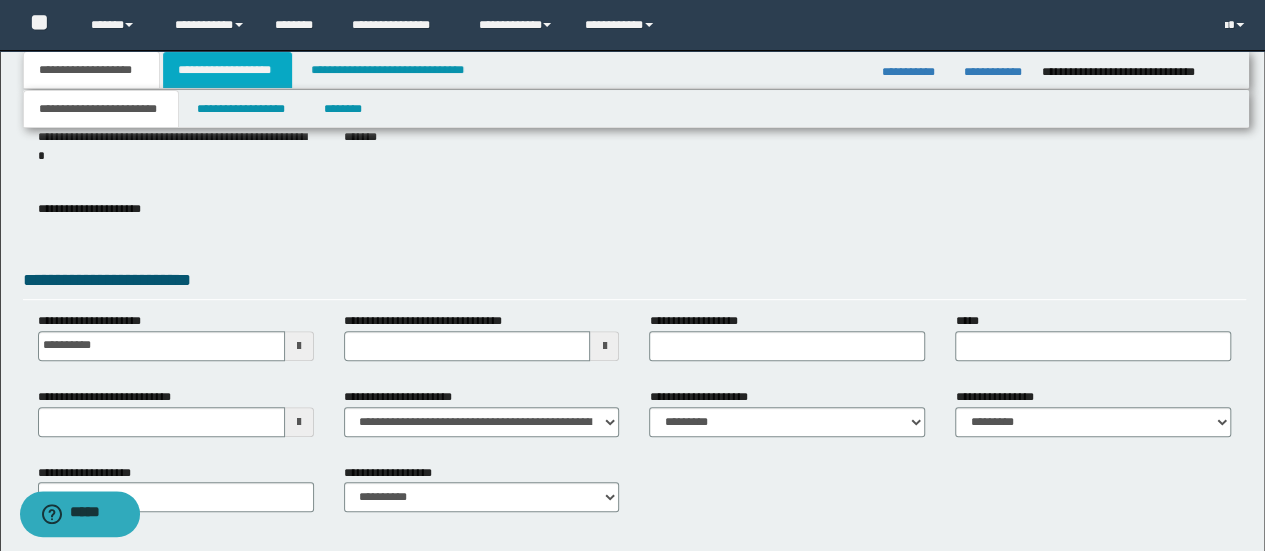 click on "**********" at bounding box center (227, 70) 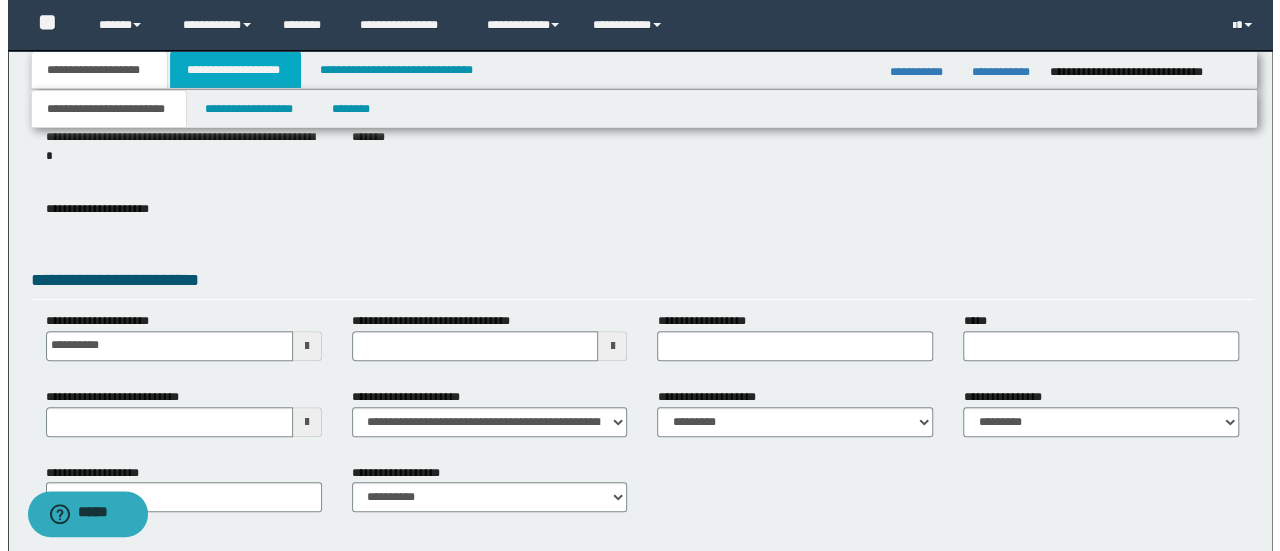 scroll, scrollTop: 0, scrollLeft: 0, axis: both 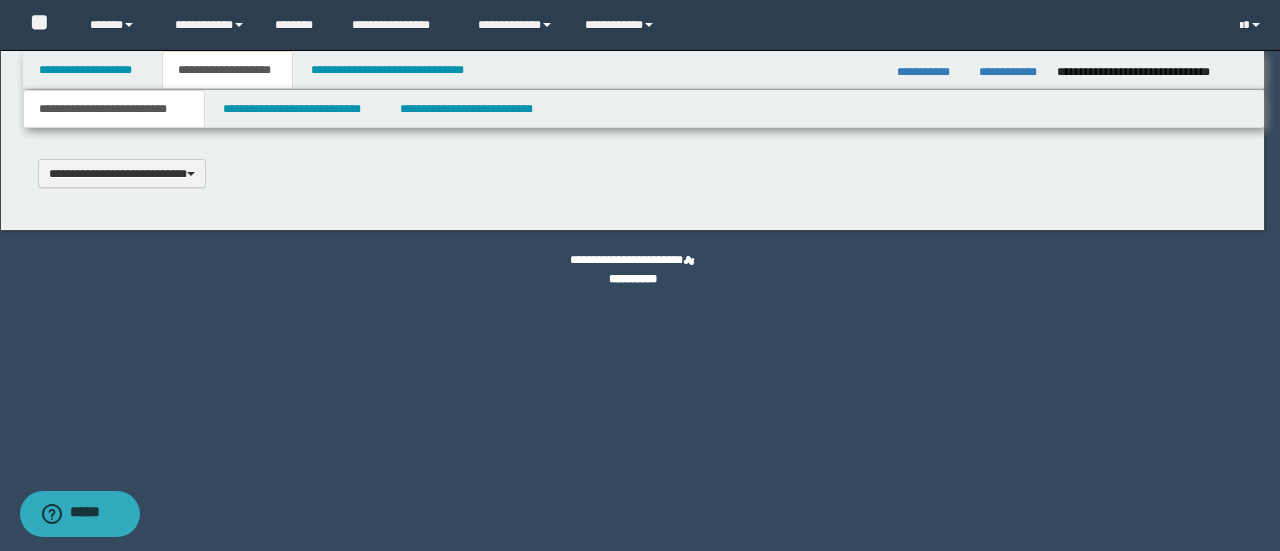 type 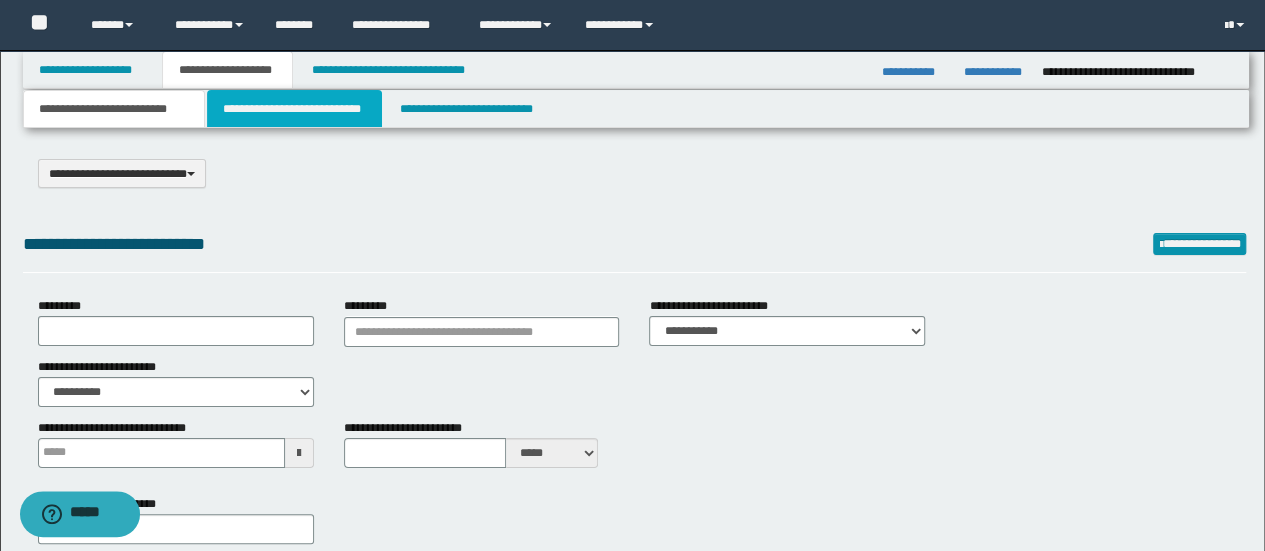 click on "**********" at bounding box center (294, 109) 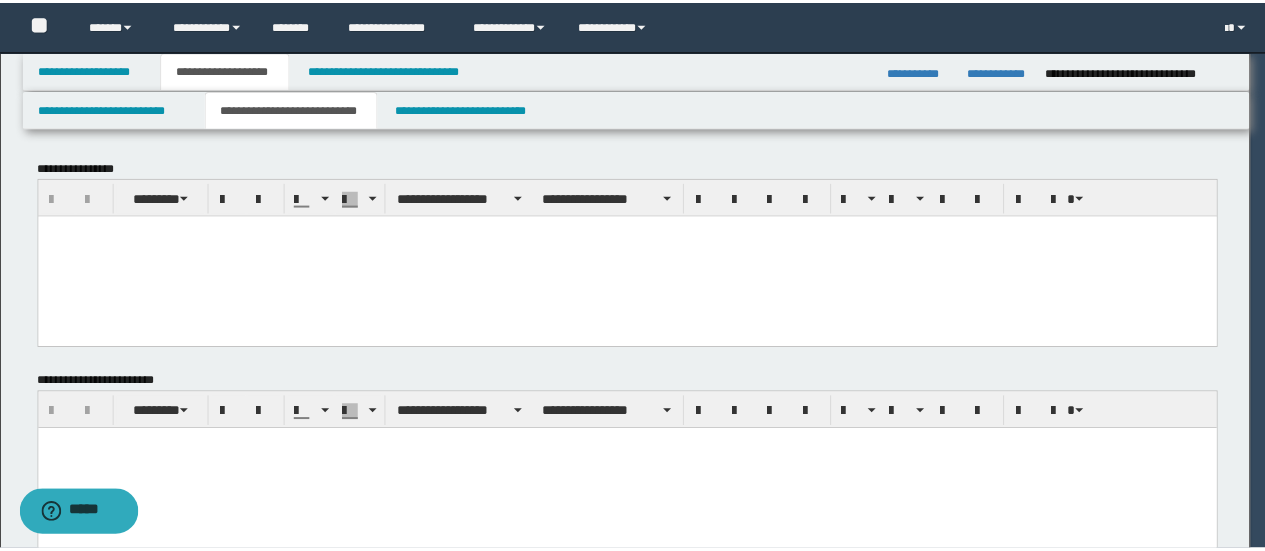 scroll, scrollTop: 0, scrollLeft: 0, axis: both 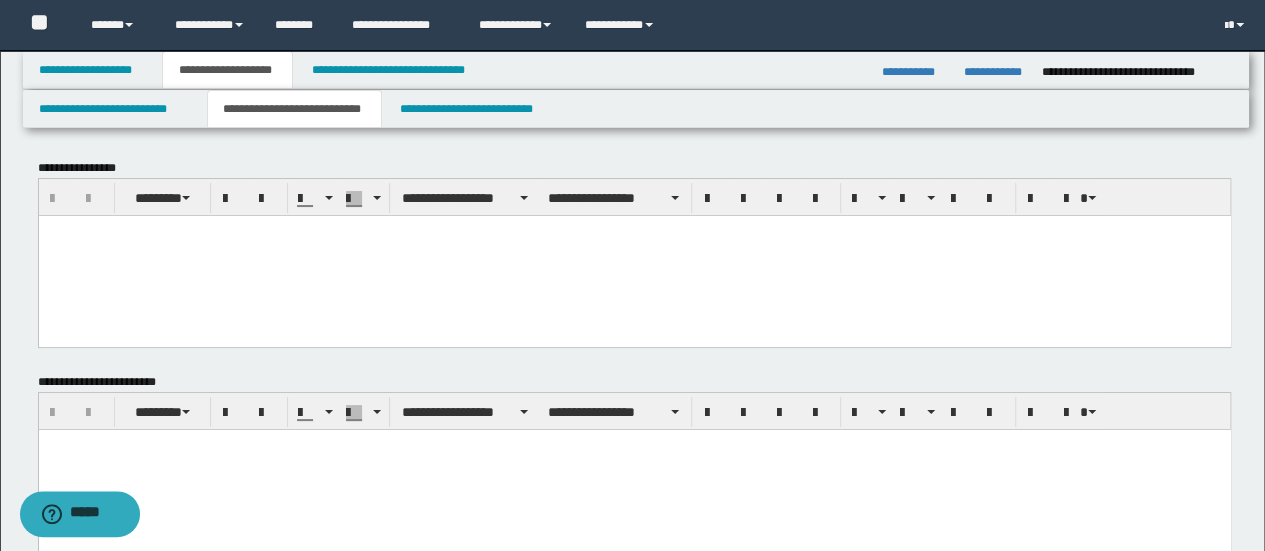 drag, startPoint x: 500, startPoint y: 285, endPoint x: 456, endPoint y: 267, distance: 47.539455 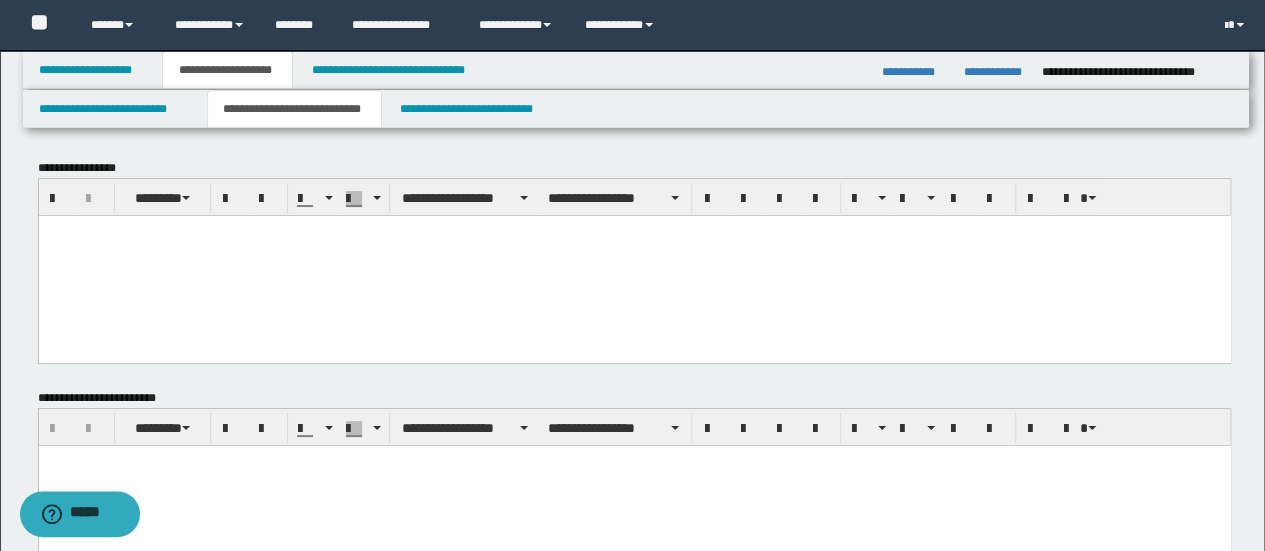 paste 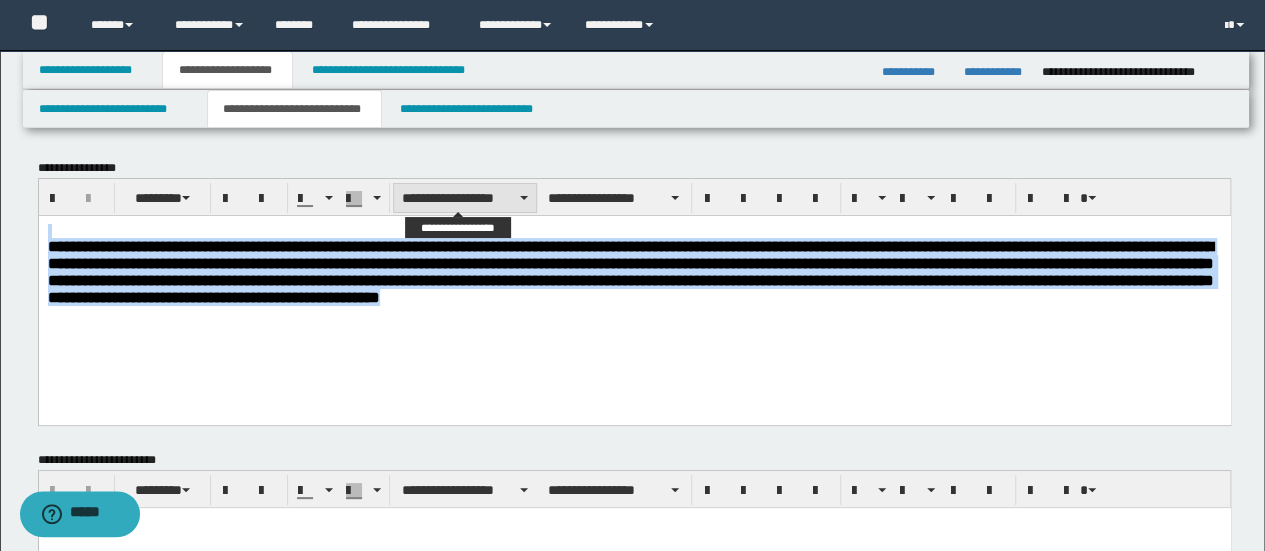 click on "**********" at bounding box center [465, 198] 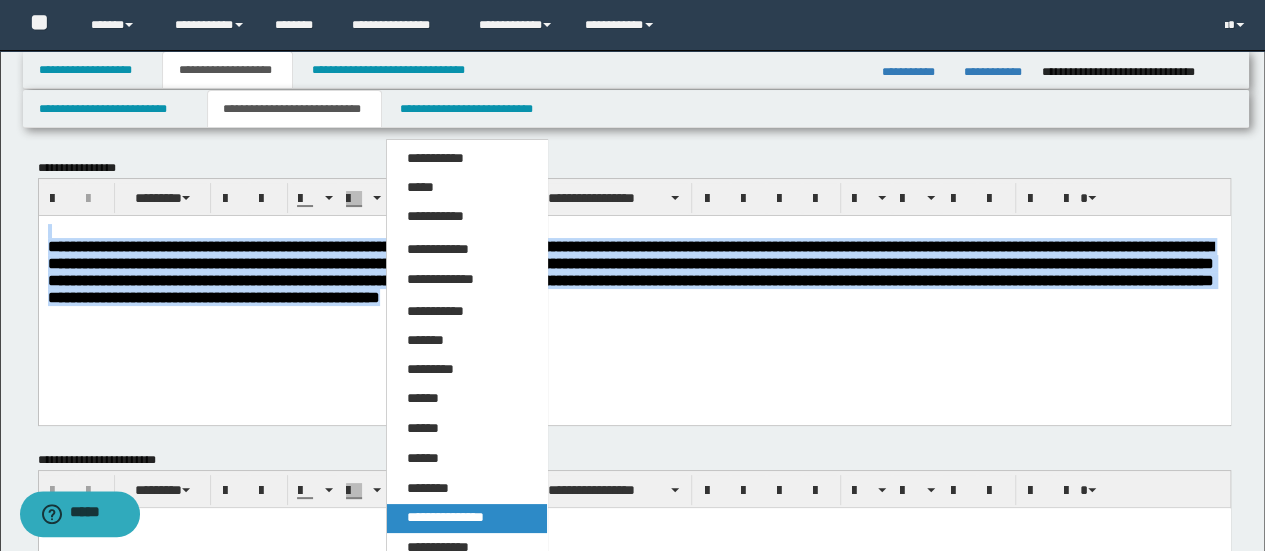 click on "**********" at bounding box center (466, 518) 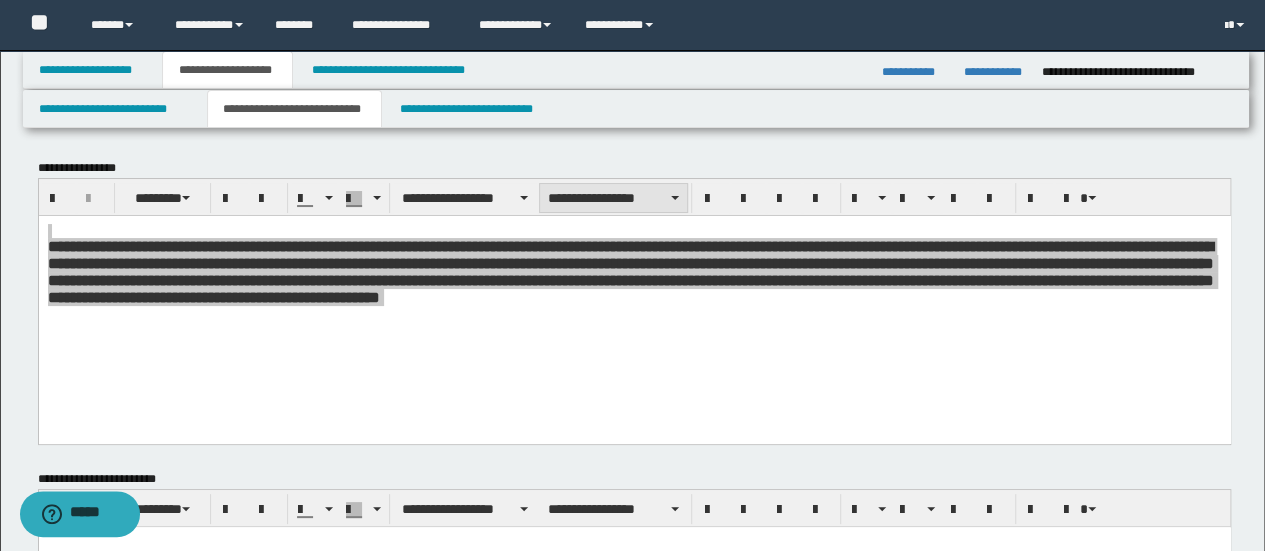 drag, startPoint x: 561, startPoint y: 166, endPoint x: 577, endPoint y: 183, distance: 23.345236 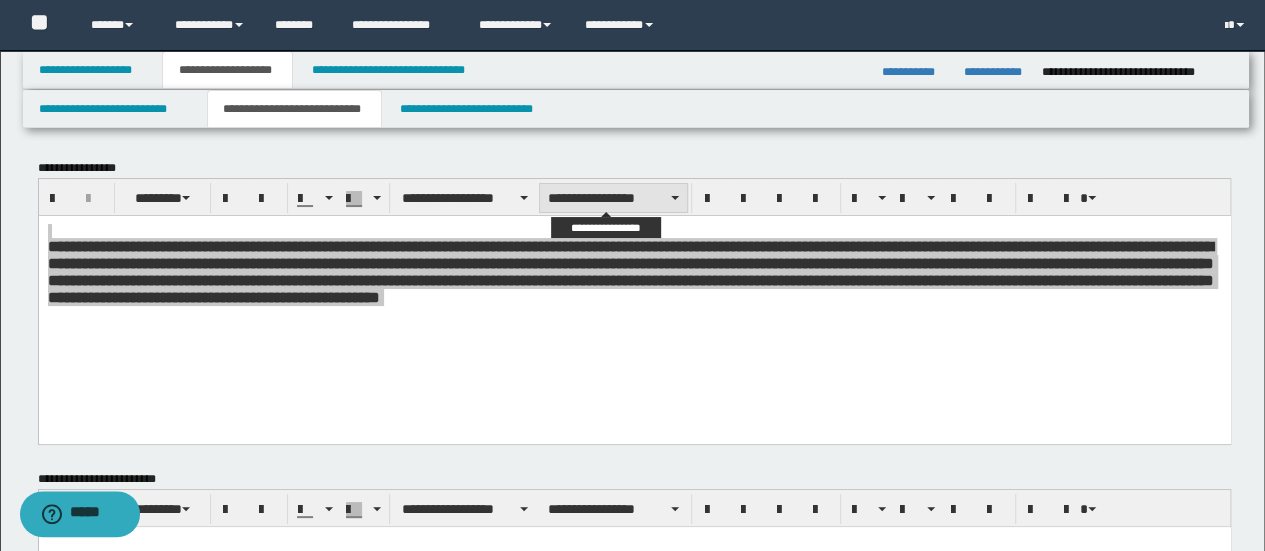 click on "**********" at bounding box center [613, 198] 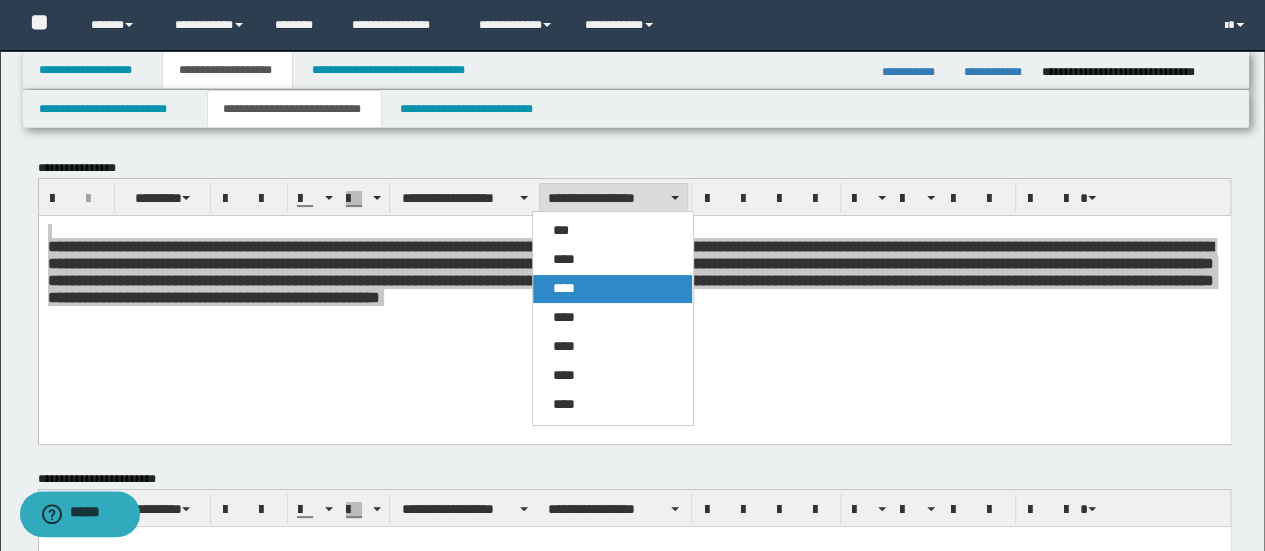 click on "****" at bounding box center [612, 289] 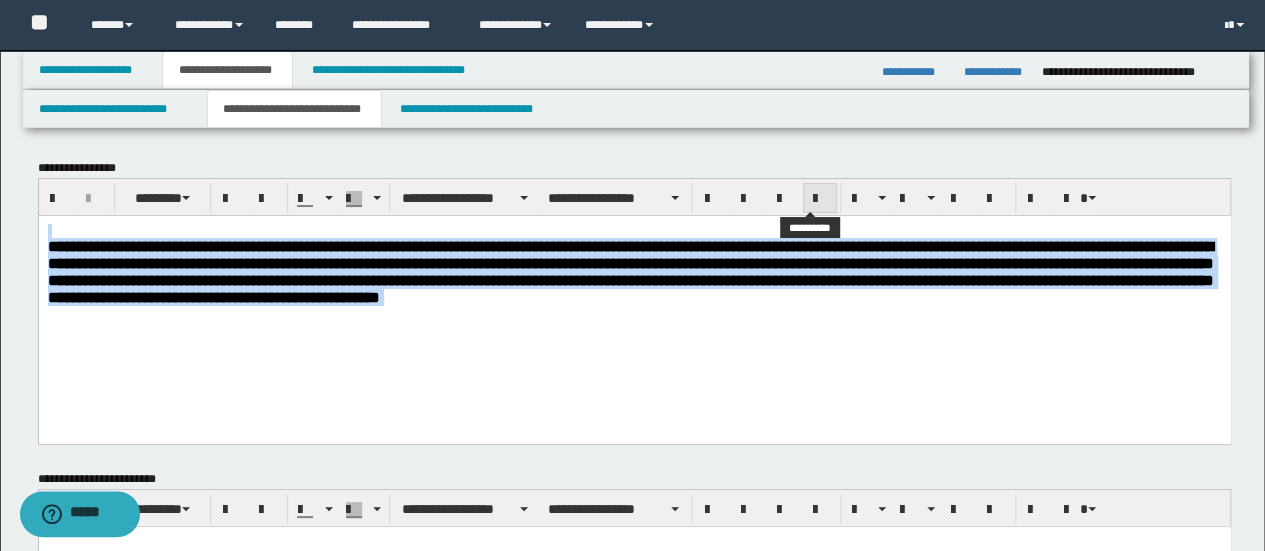 click at bounding box center [820, 198] 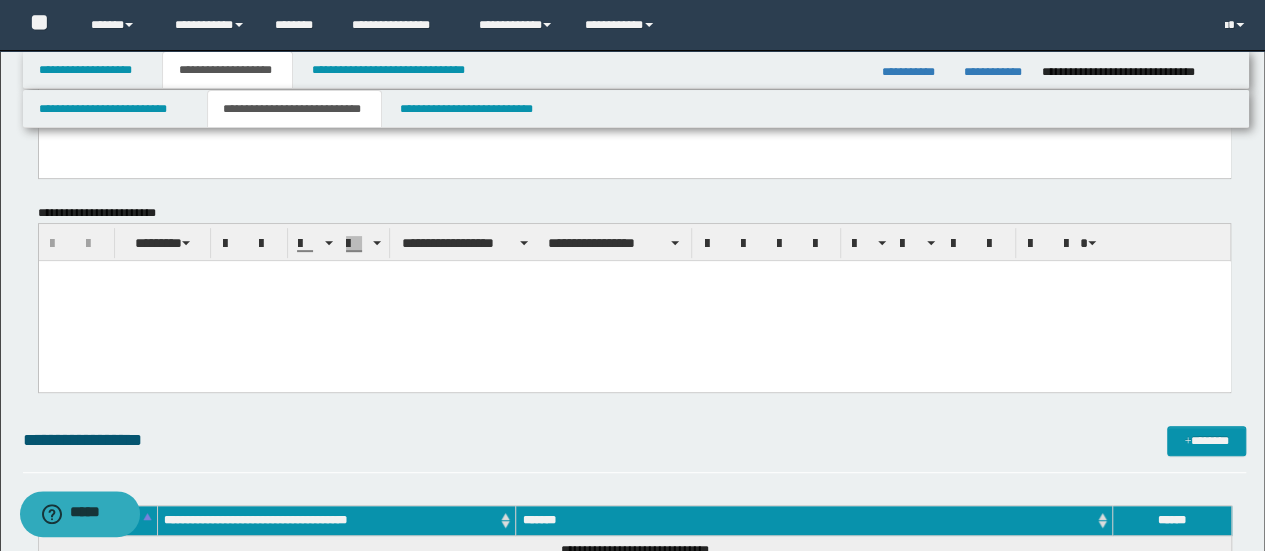 scroll, scrollTop: 400, scrollLeft: 0, axis: vertical 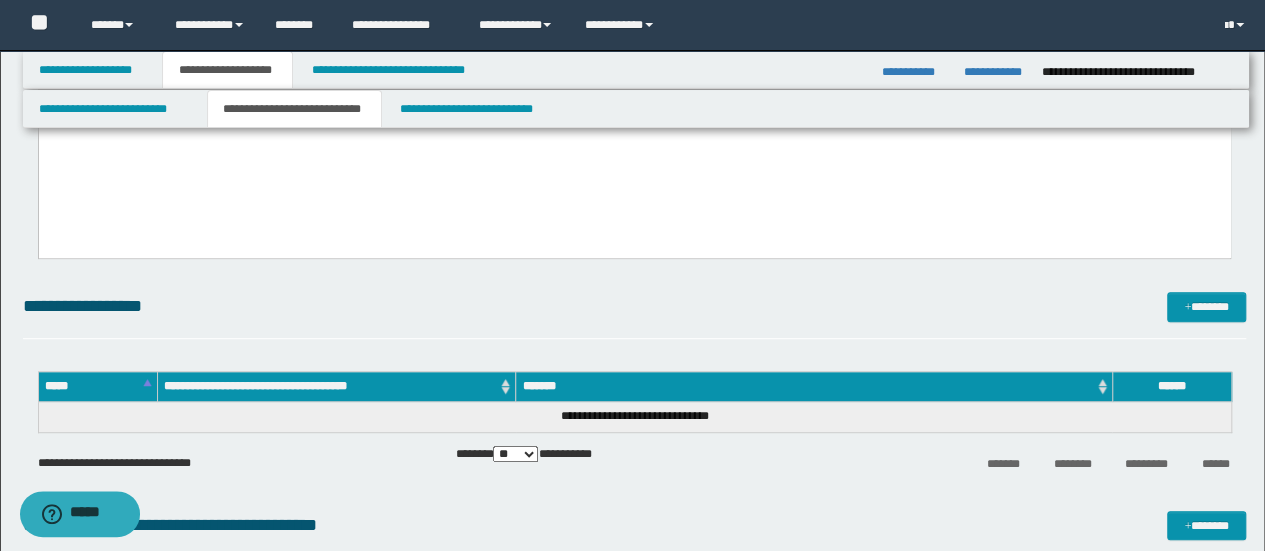 click at bounding box center [634, 167] 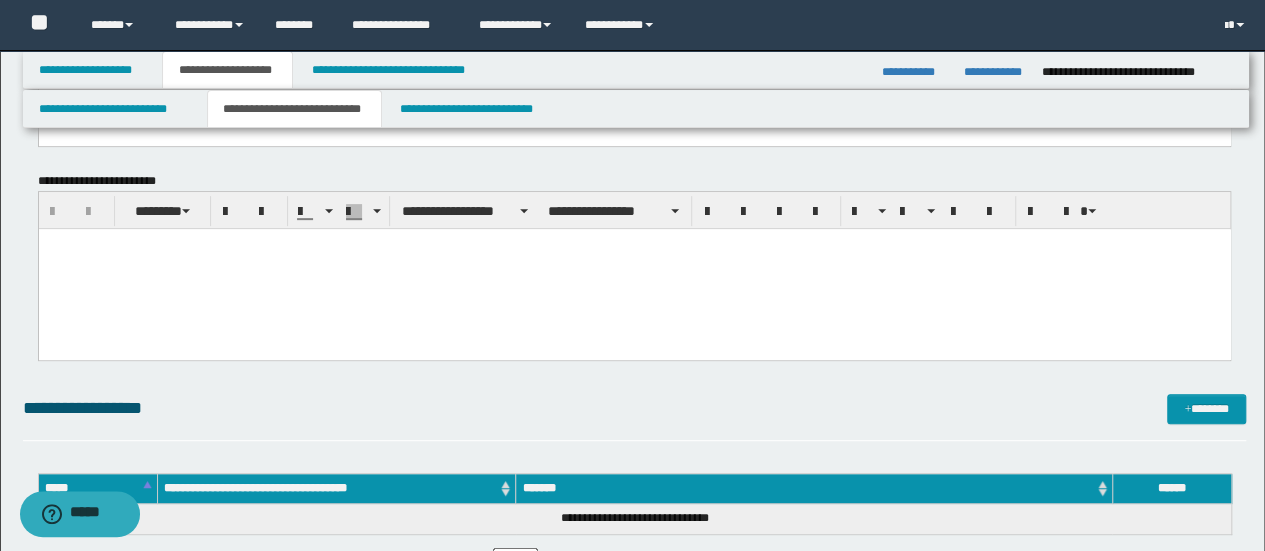 scroll, scrollTop: 266, scrollLeft: 0, axis: vertical 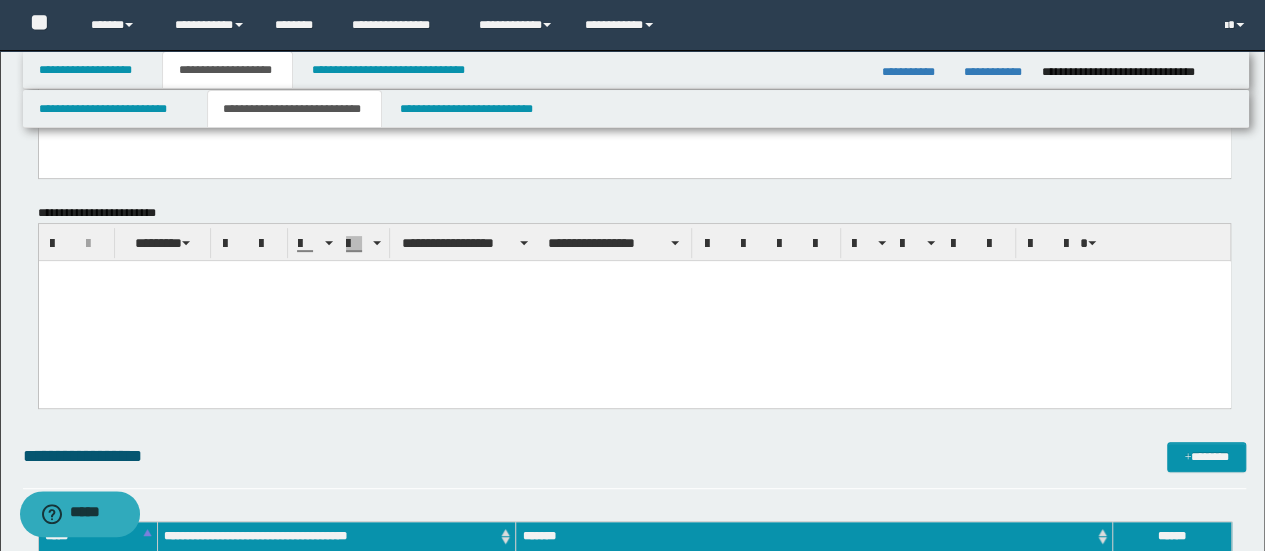 paste 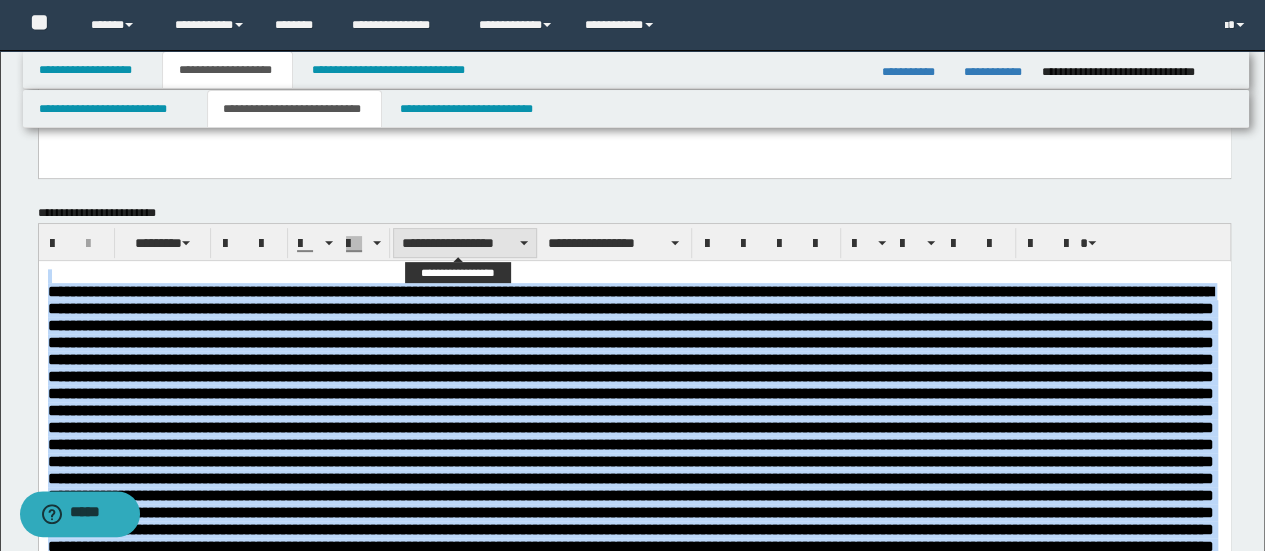 click on "**********" at bounding box center [465, 243] 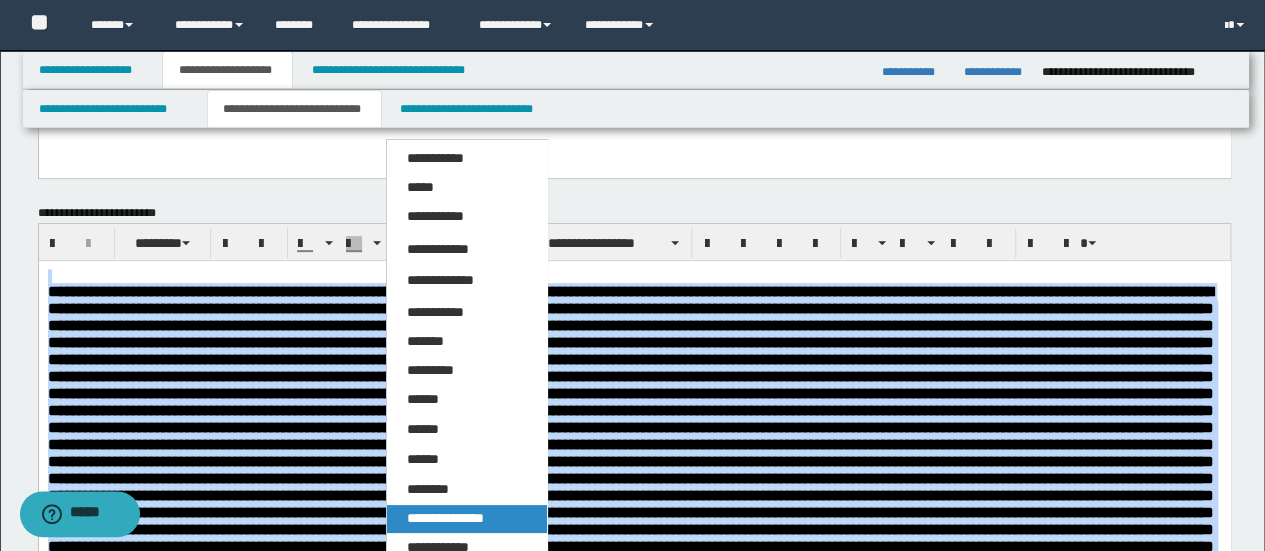 click on "**********" at bounding box center [445, 518] 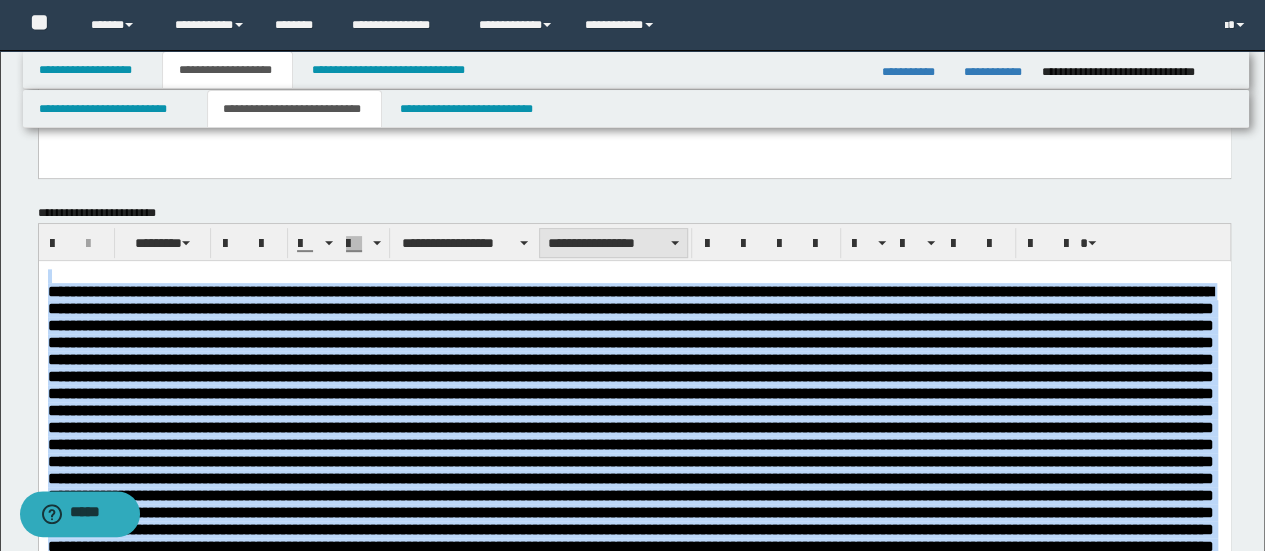 click on "**********" at bounding box center (613, 243) 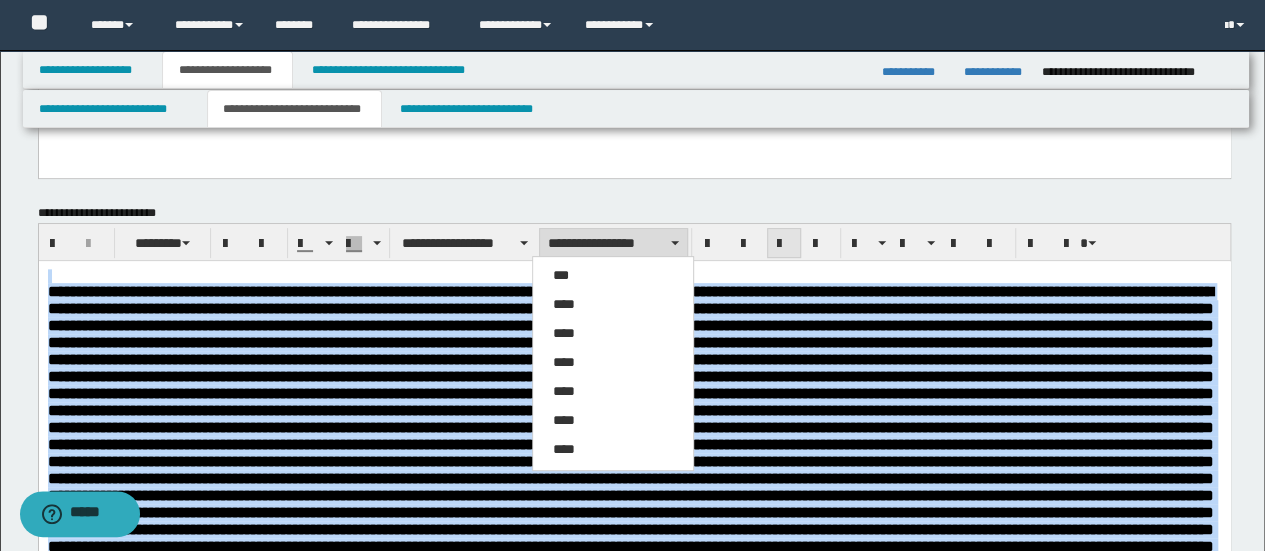 drag, startPoint x: 628, startPoint y: 325, endPoint x: 770, endPoint y: 255, distance: 158.31615 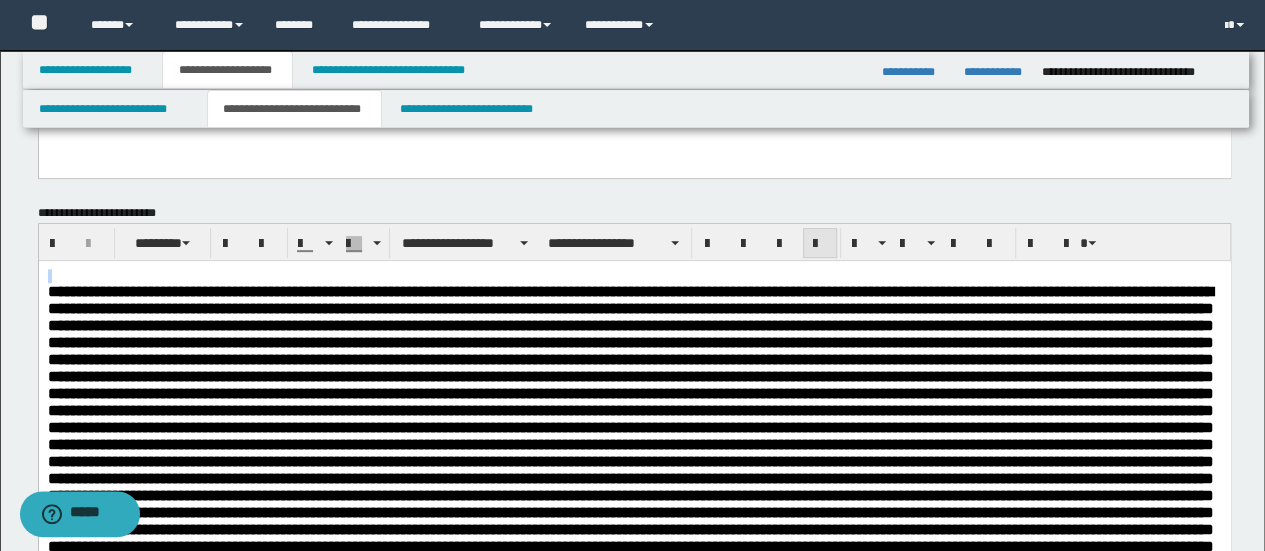 click at bounding box center (820, 244) 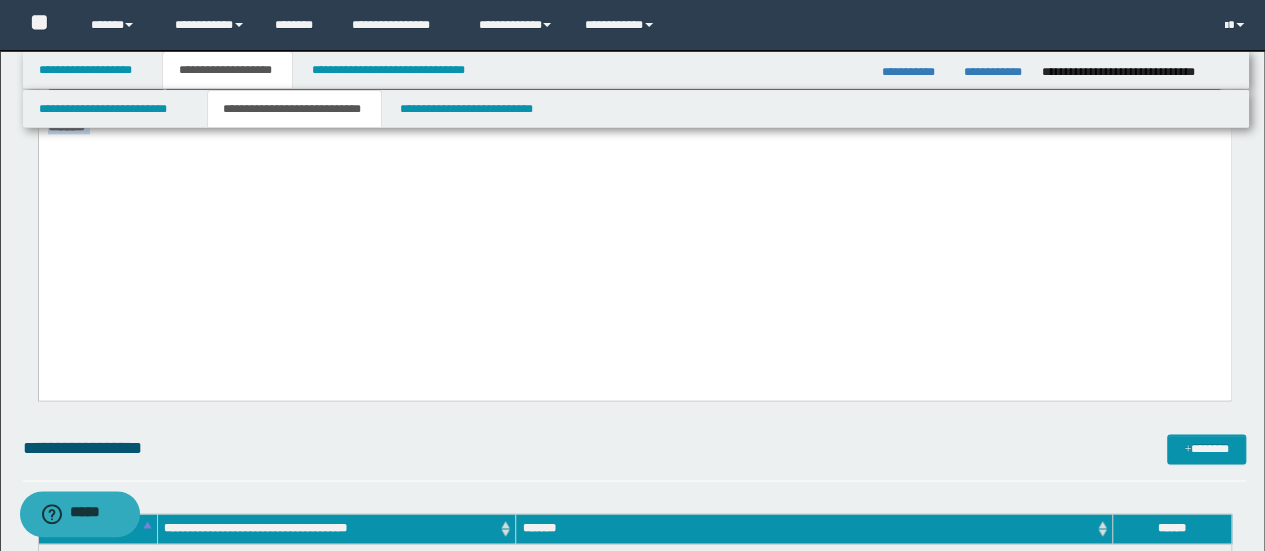 scroll, scrollTop: 1066, scrollLeft: 0, axis: vertical 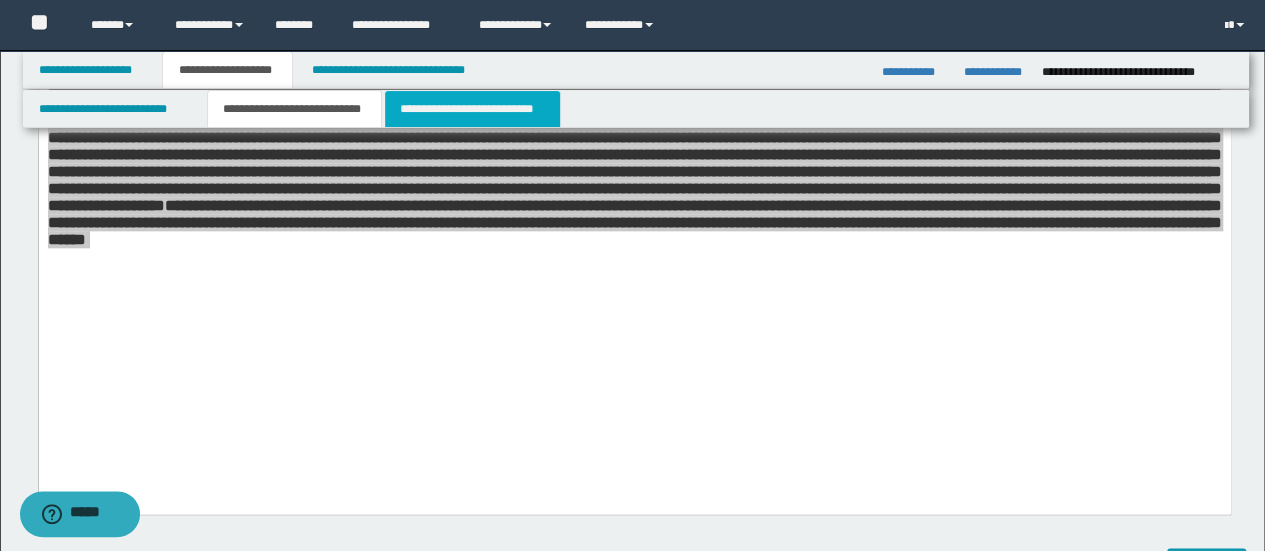 click on "**********" at bounding box center [472, 109] 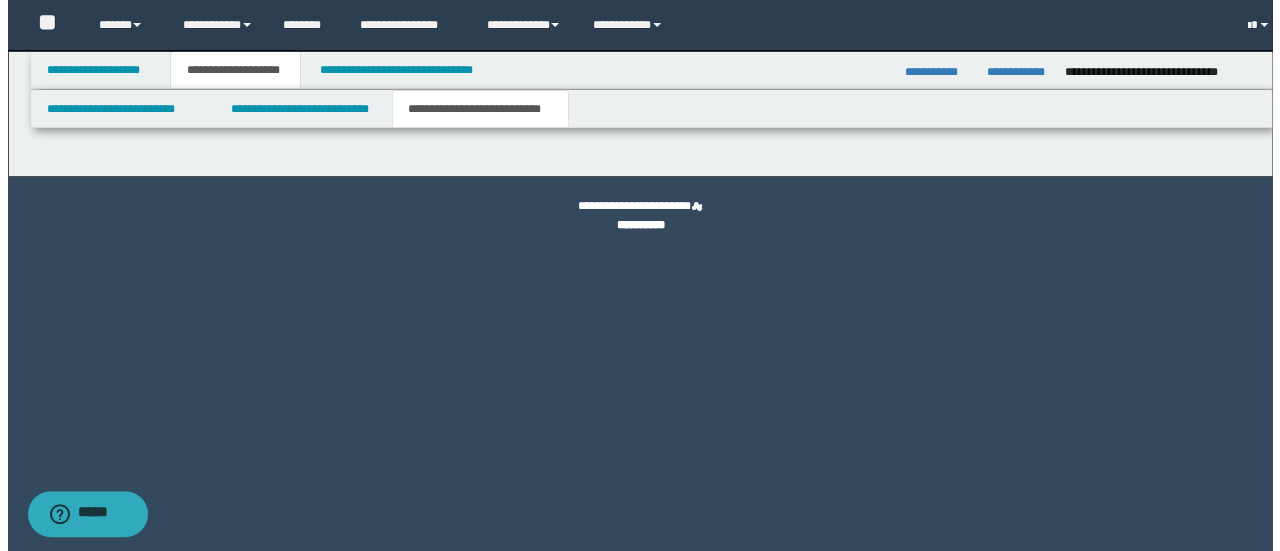 scroll, scrollTop: 0, scrollLeft: 0, axis: both 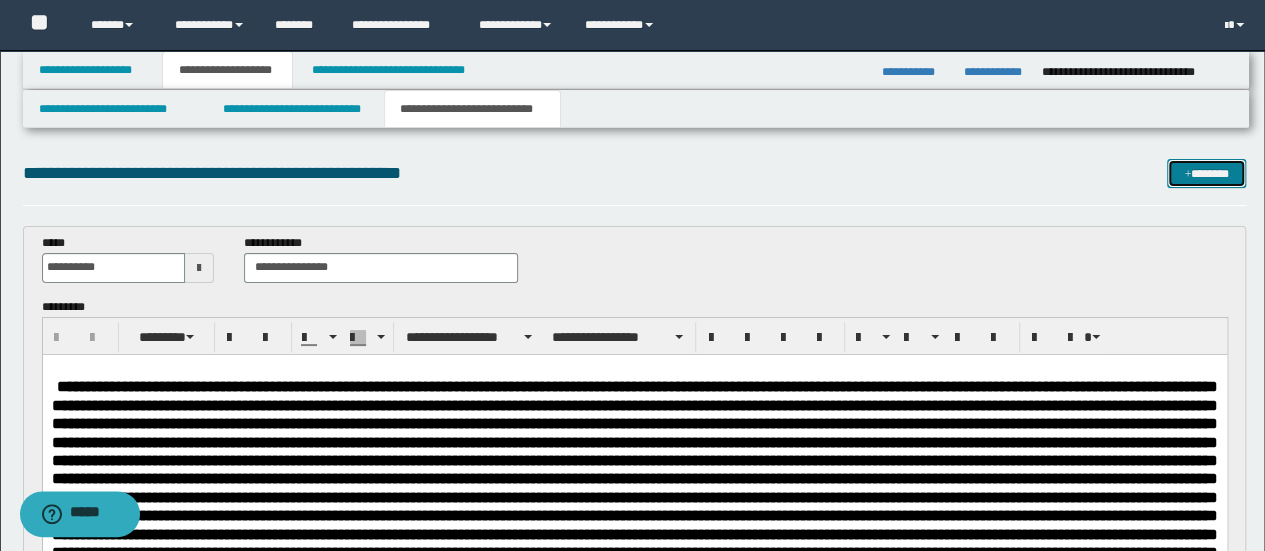 click on "*******" at bounding box center (1206, 173) 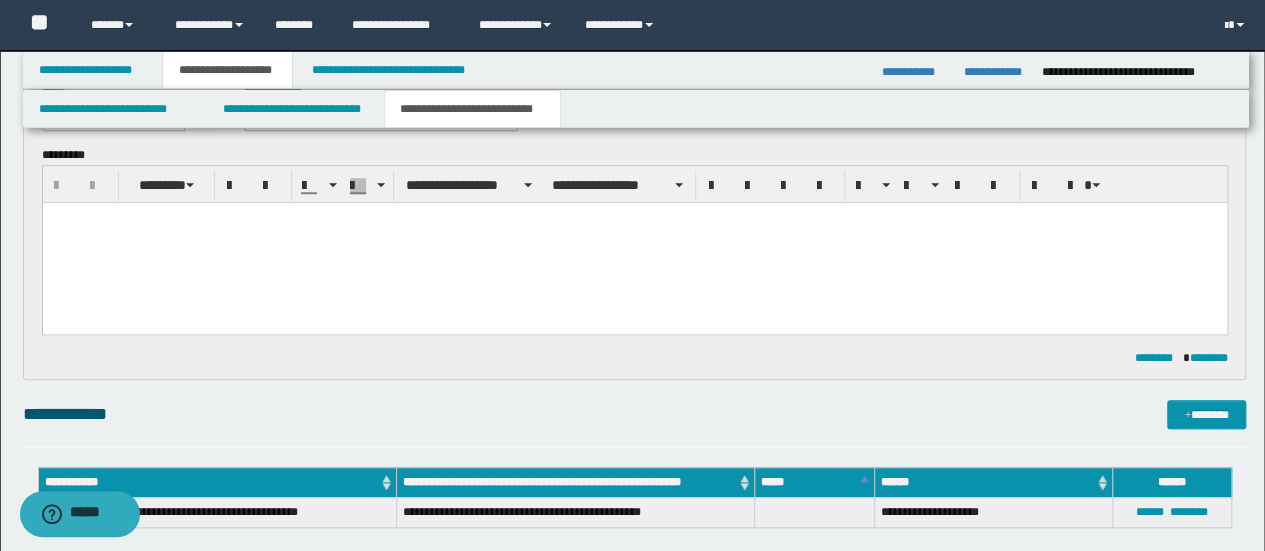 scroll, scrollTop: 0, scrollLeft: 0, axis: both 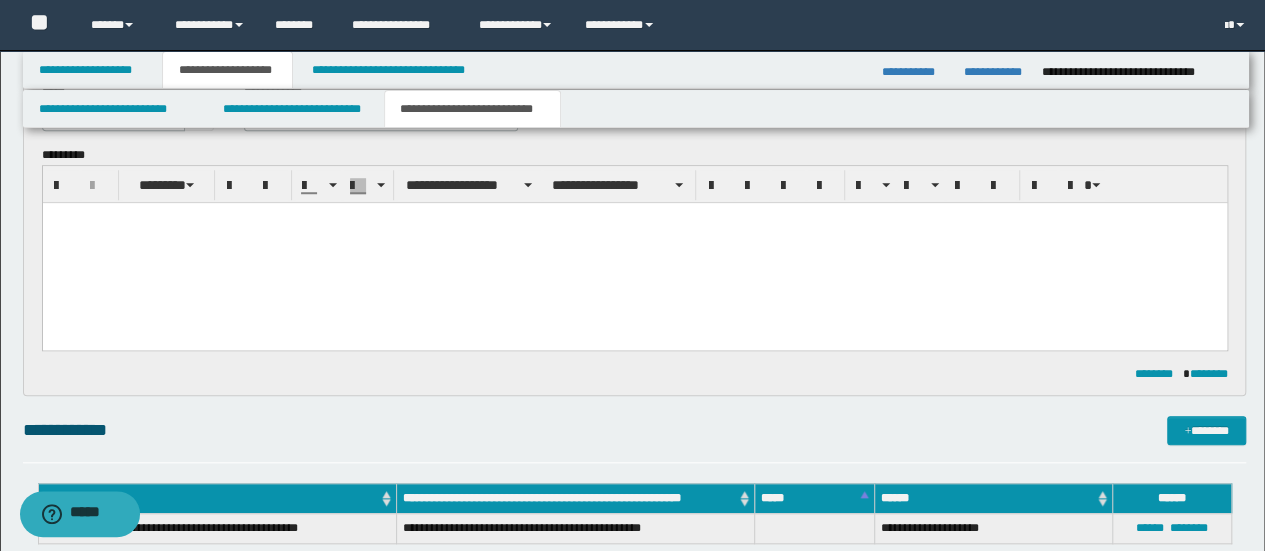 paste 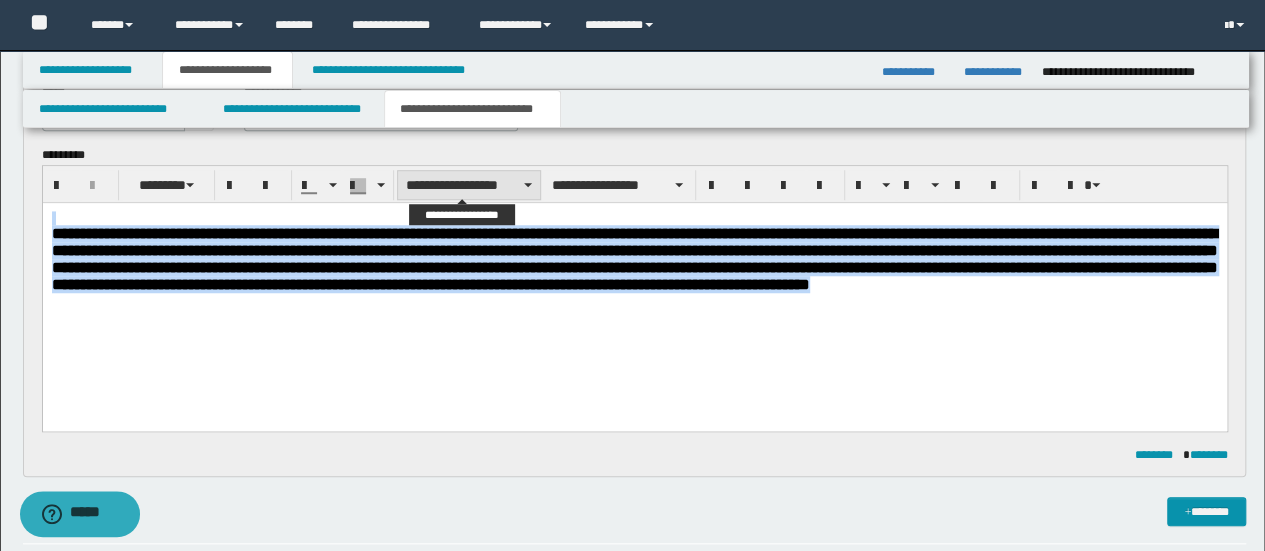 click on "**********" at bounding box center [469, 185] 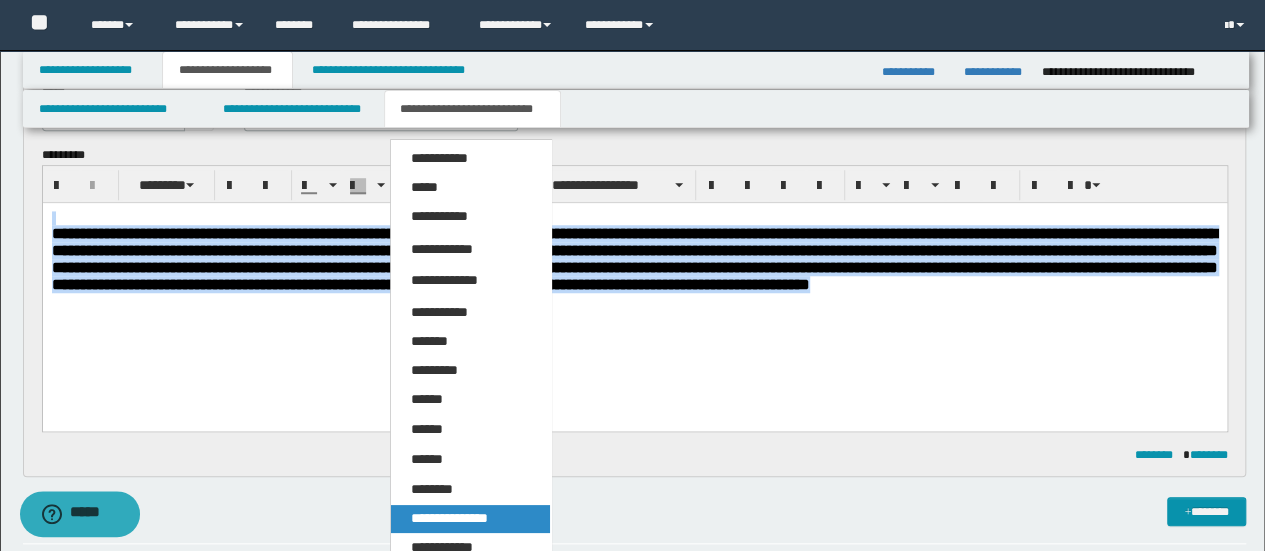 click on "**********" at bounding box center [449, 518] 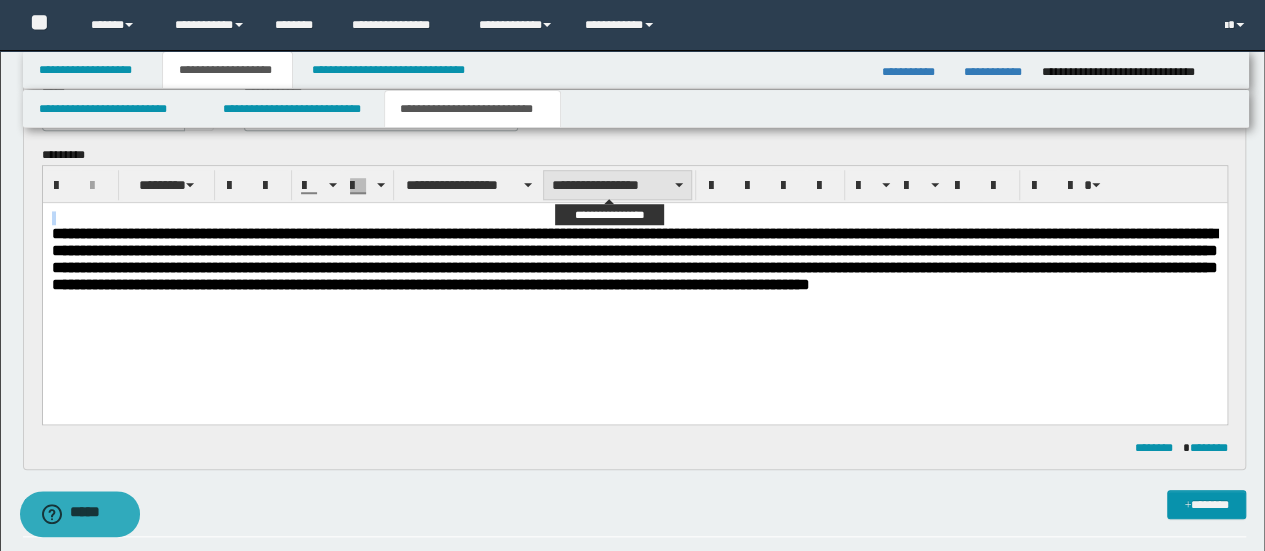 click on "**********" at bounding box center [617, 185] 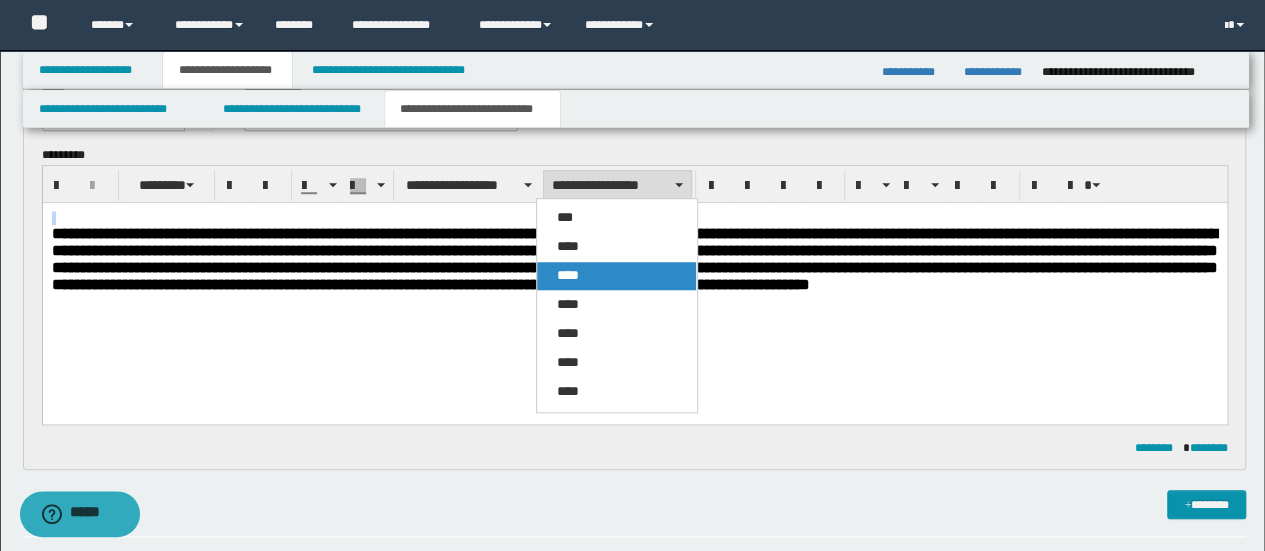 click on "****" at bounding box center (616, 276) 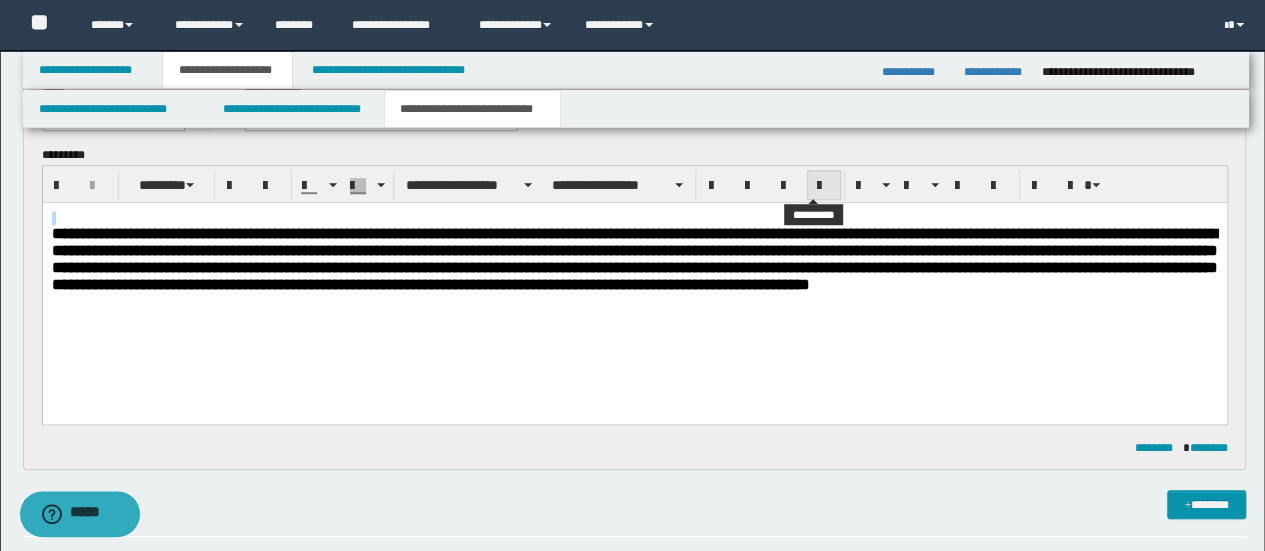 click at bounding box center (824, 186) 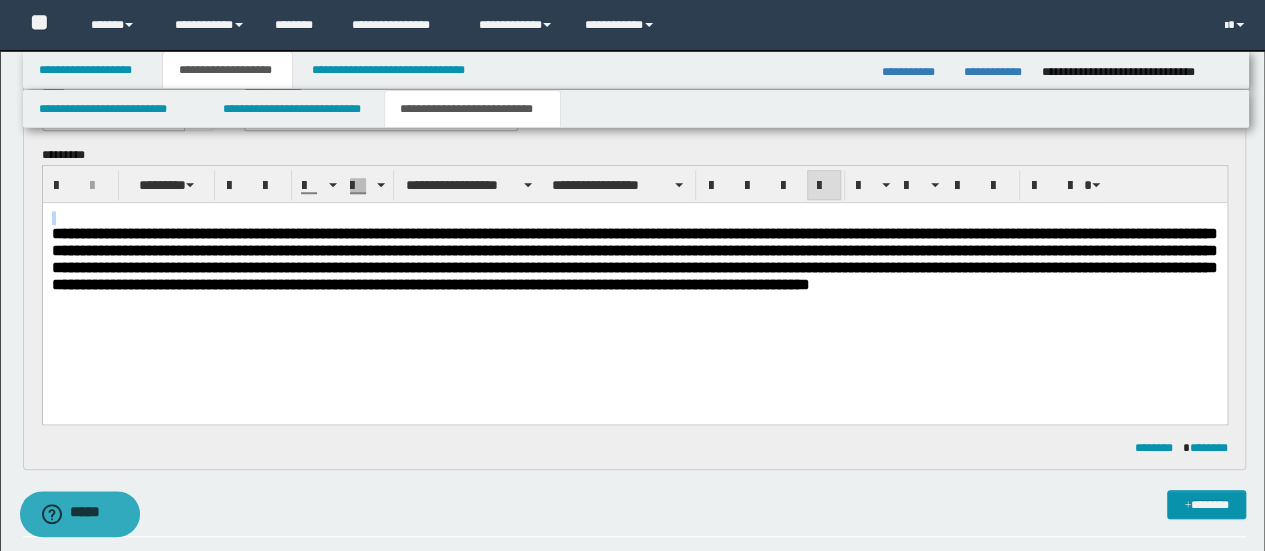 scroll, scrollTop: 450, scrollLeft: 0, axis: vertical 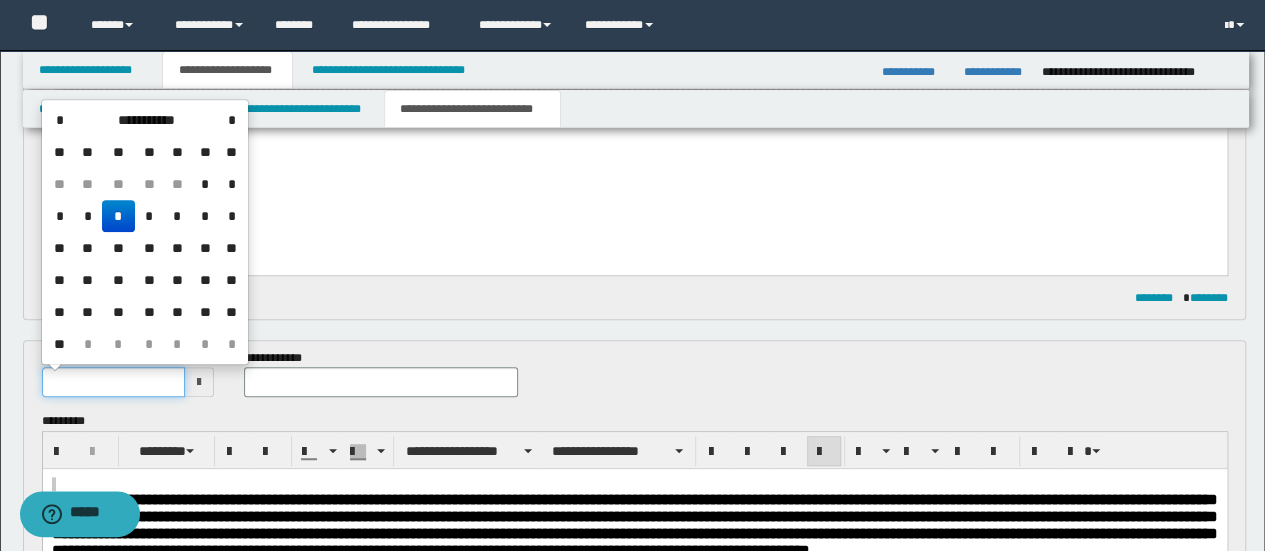 click at bounding box center [114, 382] 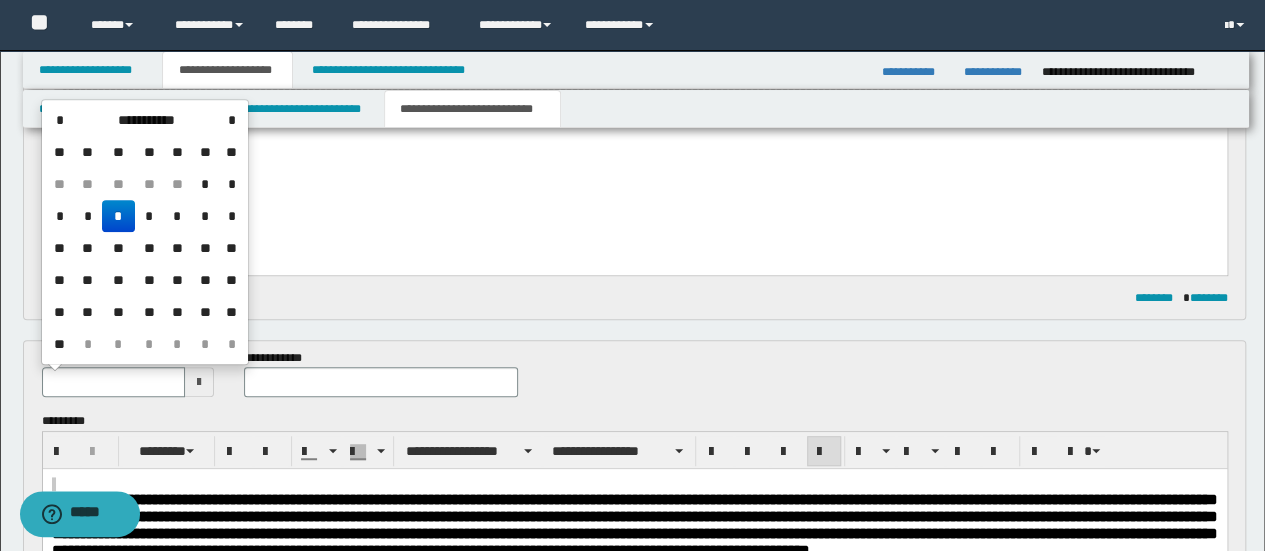 click on "*" at bounding box center [118, 216] 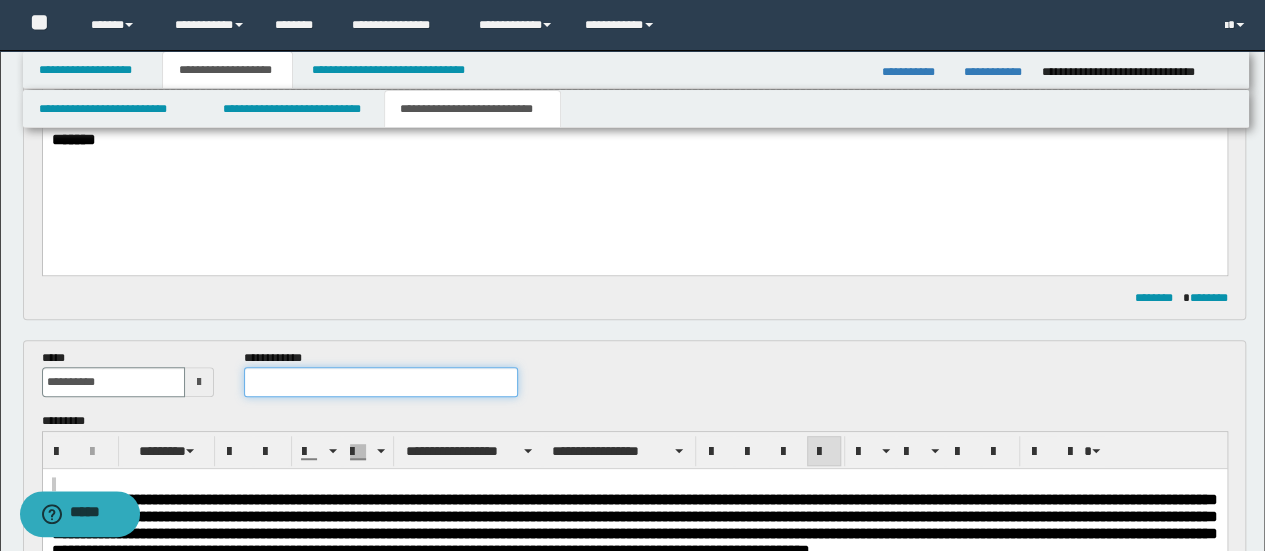 click at bounding box center (381, 382) 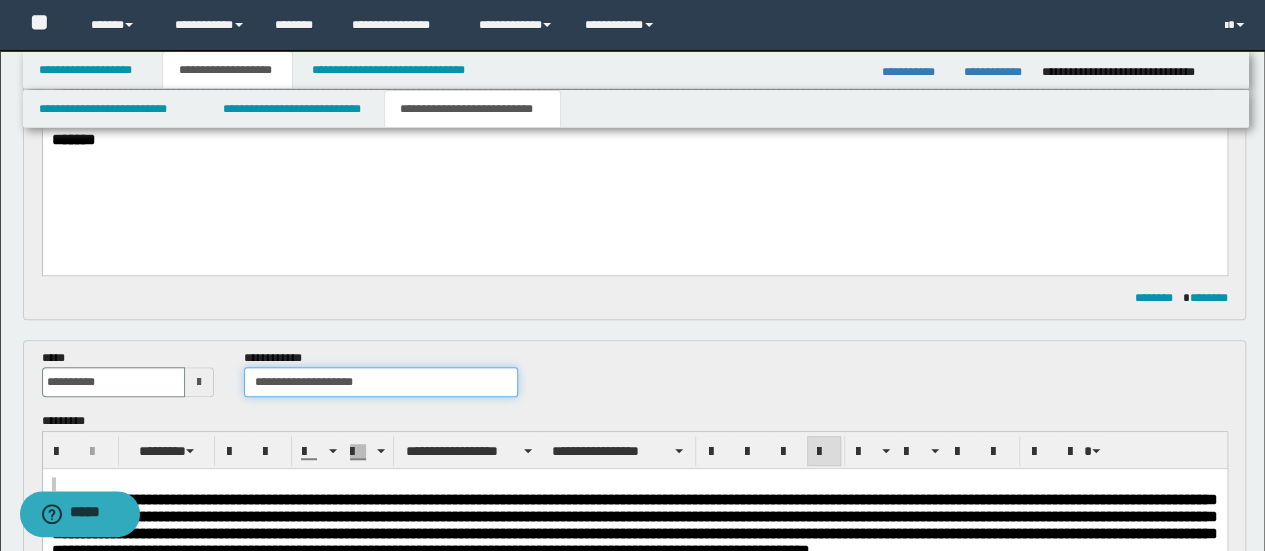 type on "**********" 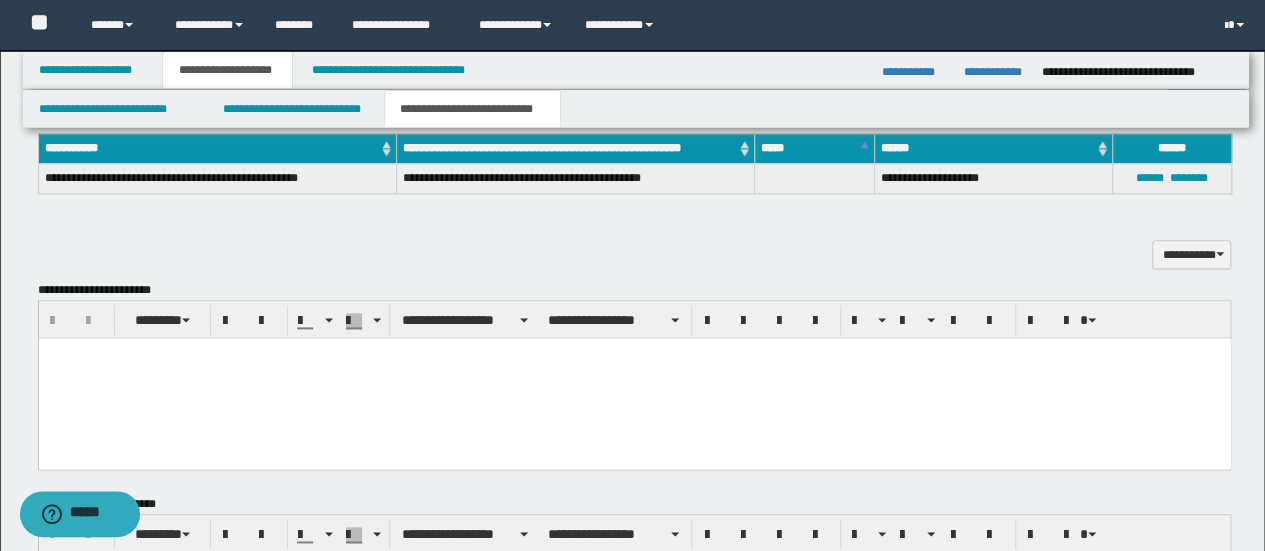 scroll, scrollTop: 1250, scrollLeft: 0, axis: vertical 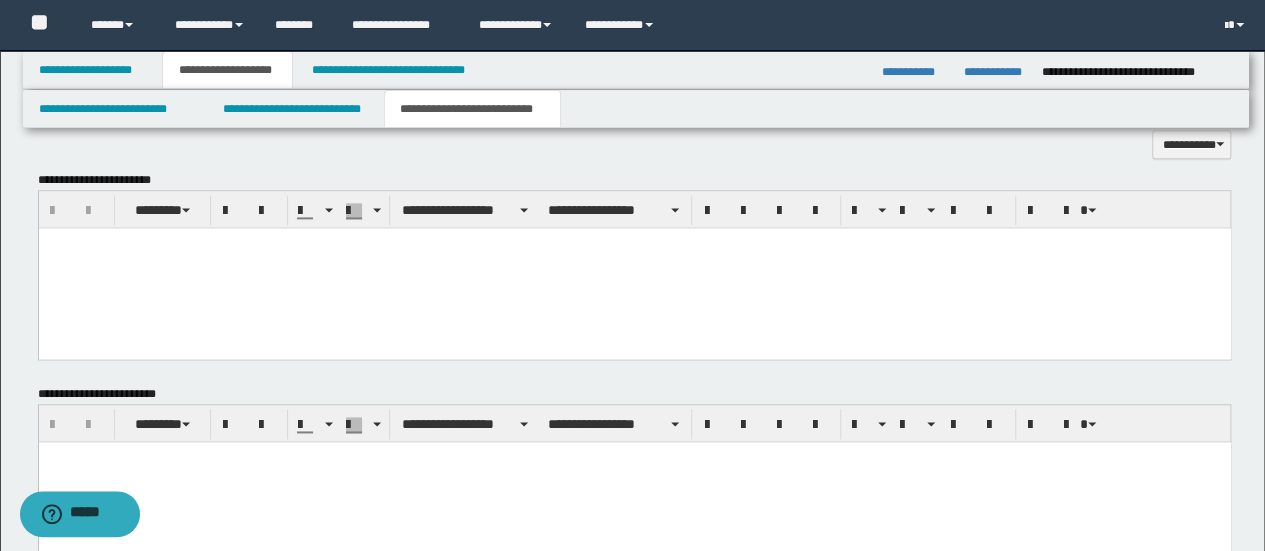 click at bounding box center [634, 267] 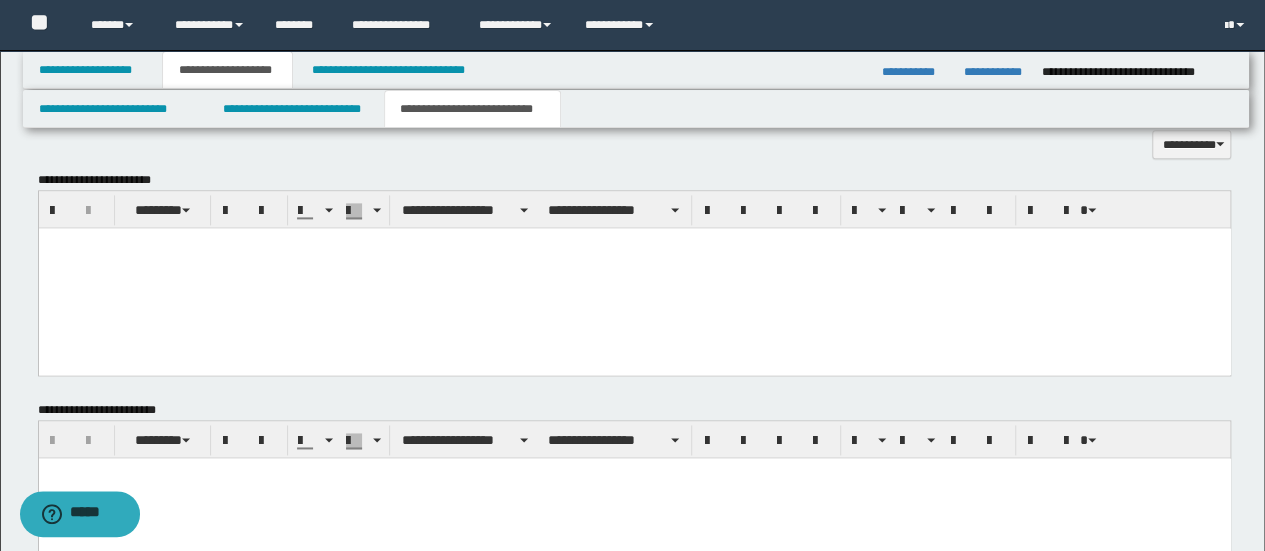 paste 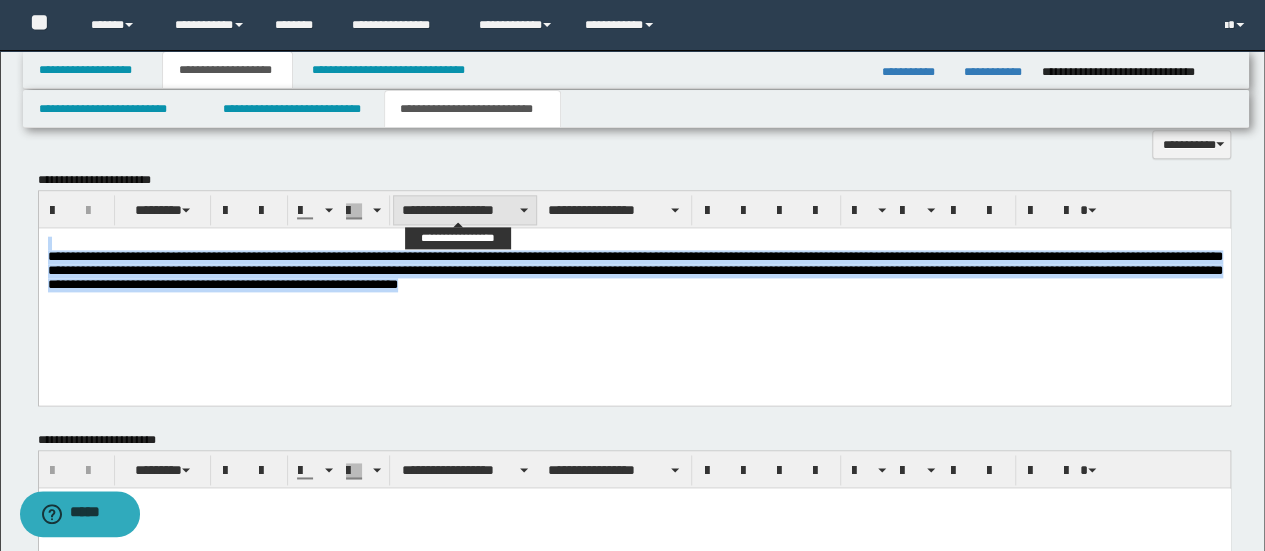 click on "**********" at bounding box center (465, 210) 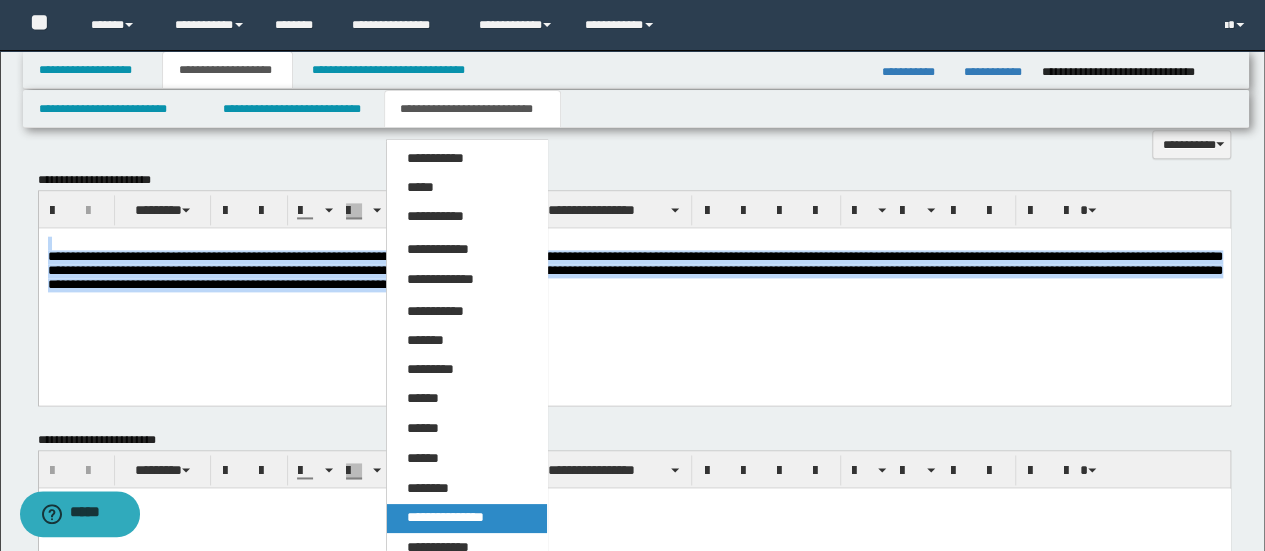 click on "**********" at bounding box center [466, 518] 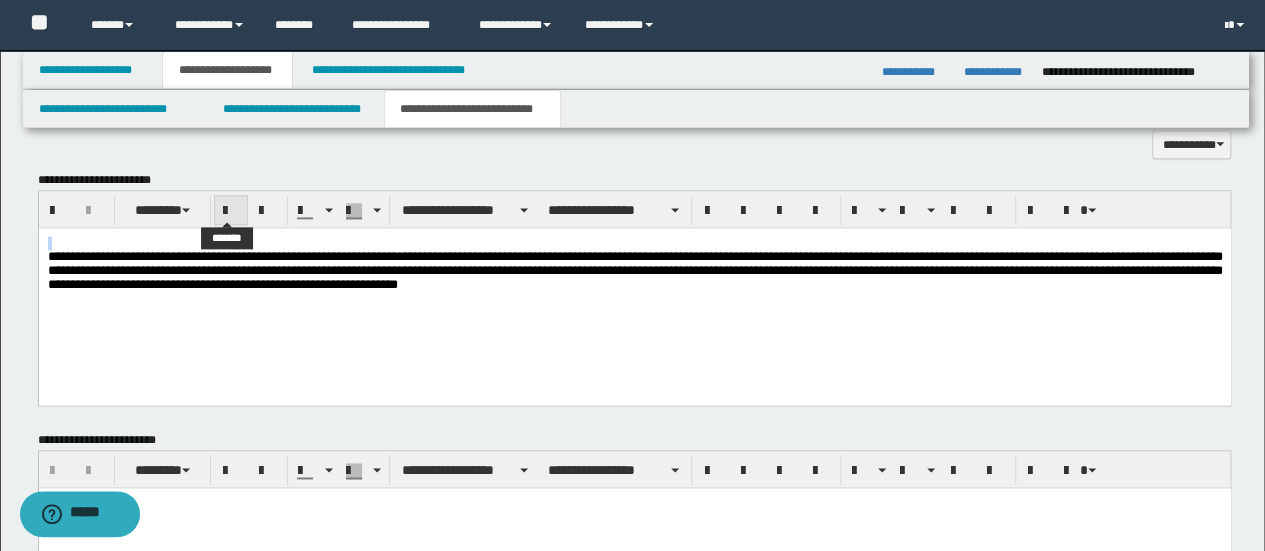 click at bounding box center (231, 210) 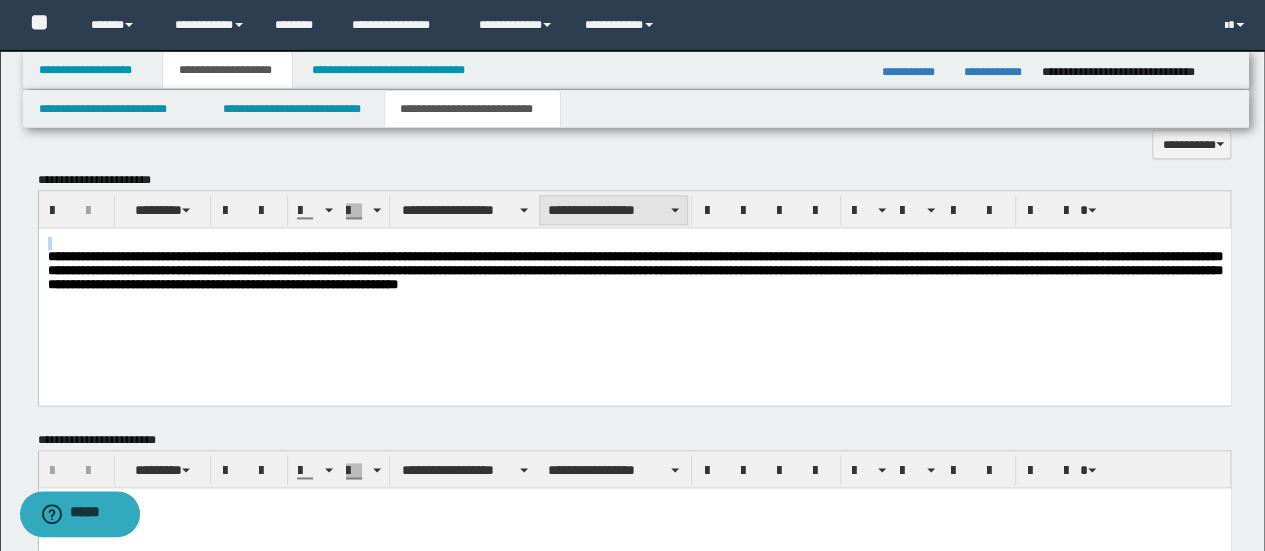 click on "**********" at bounding box center [613, 210] 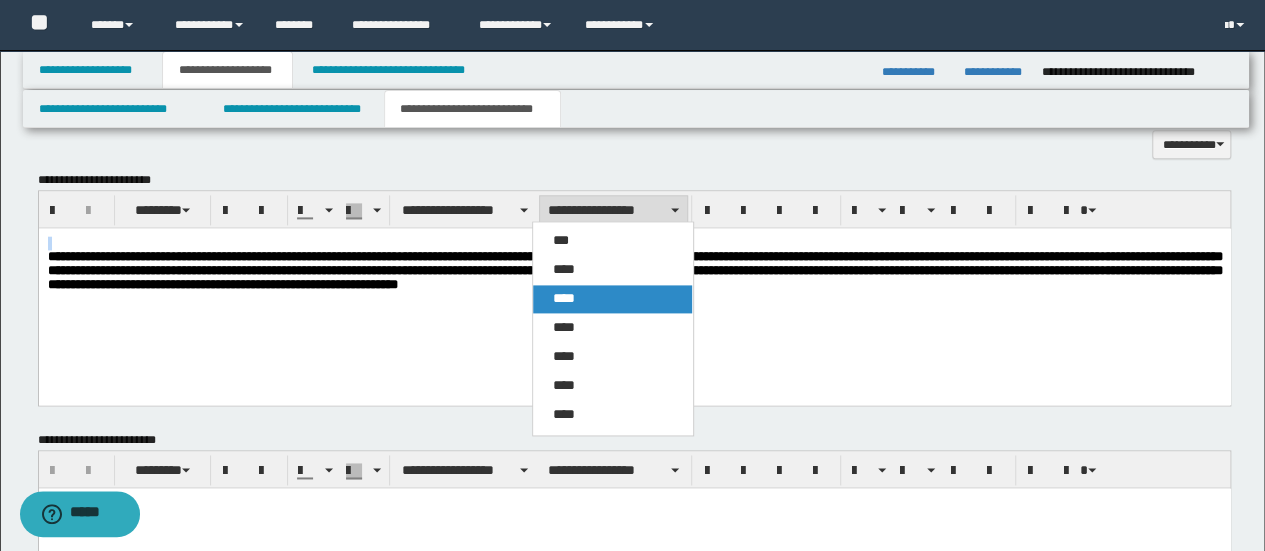 click on "****" at bounding box center [612, 299] 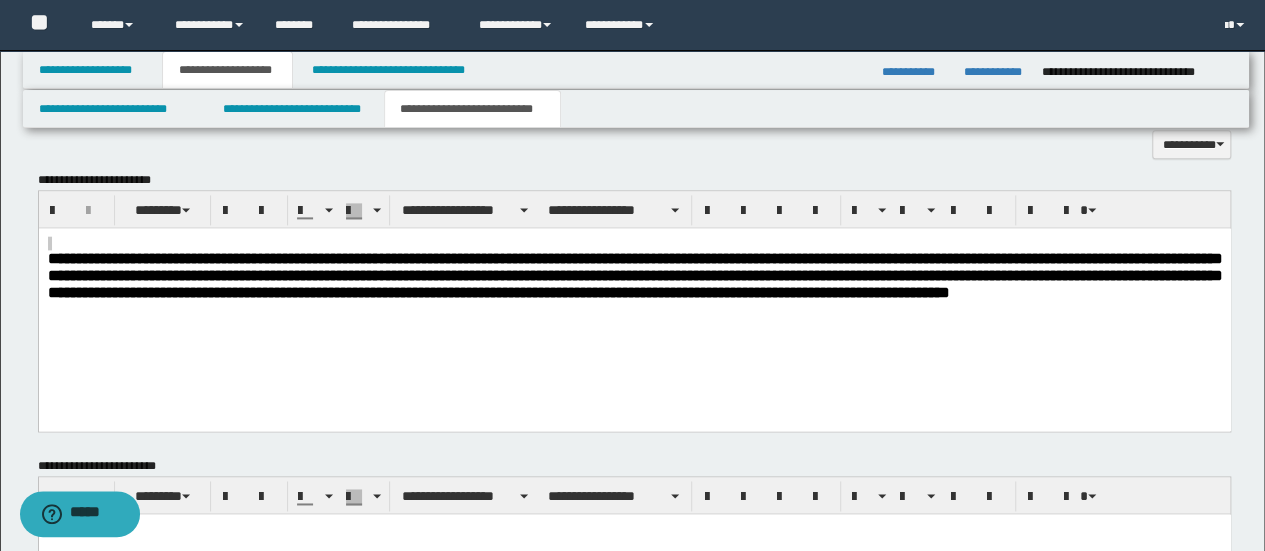 click on "**********" at bounding box center [635, 209] 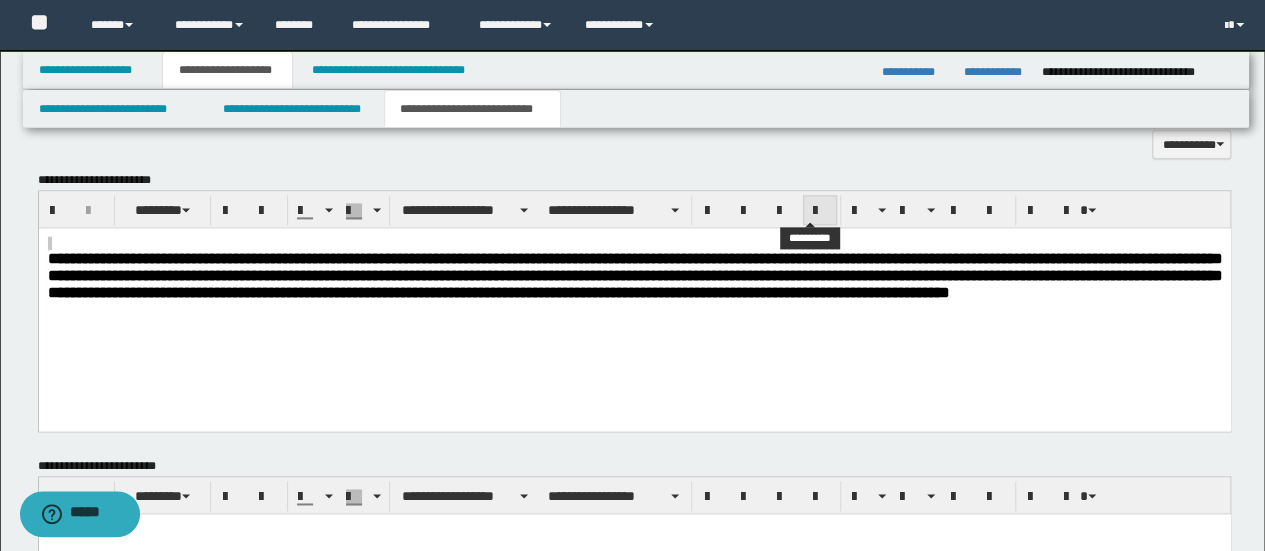 click at bounding box center [820, 211] 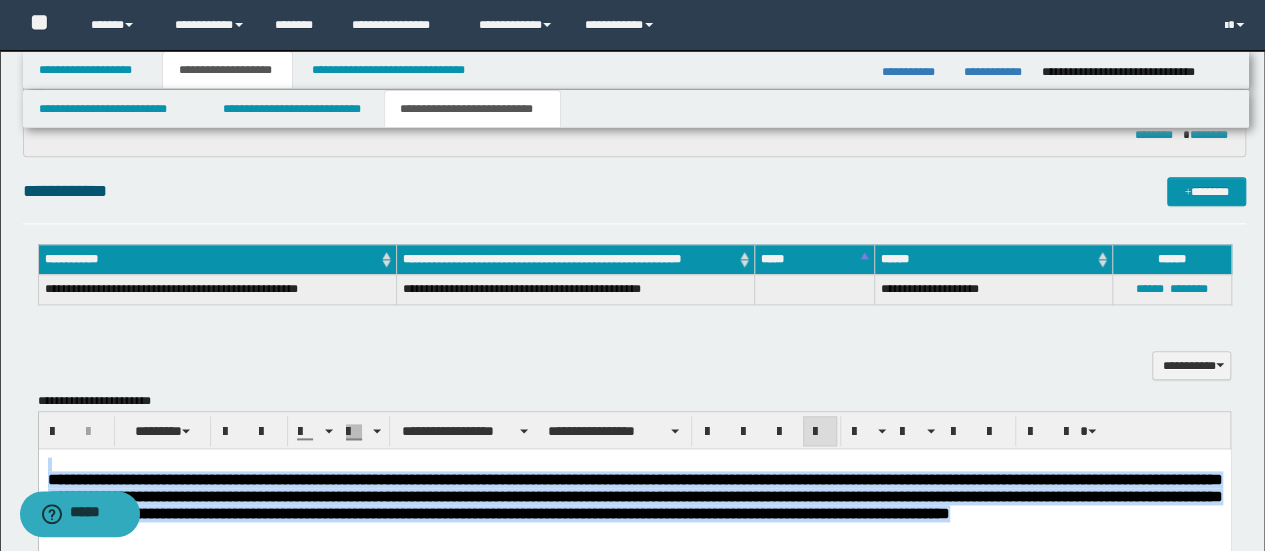 scroll, scrollTop: 983, scrollLeft: 0, axis: vertical 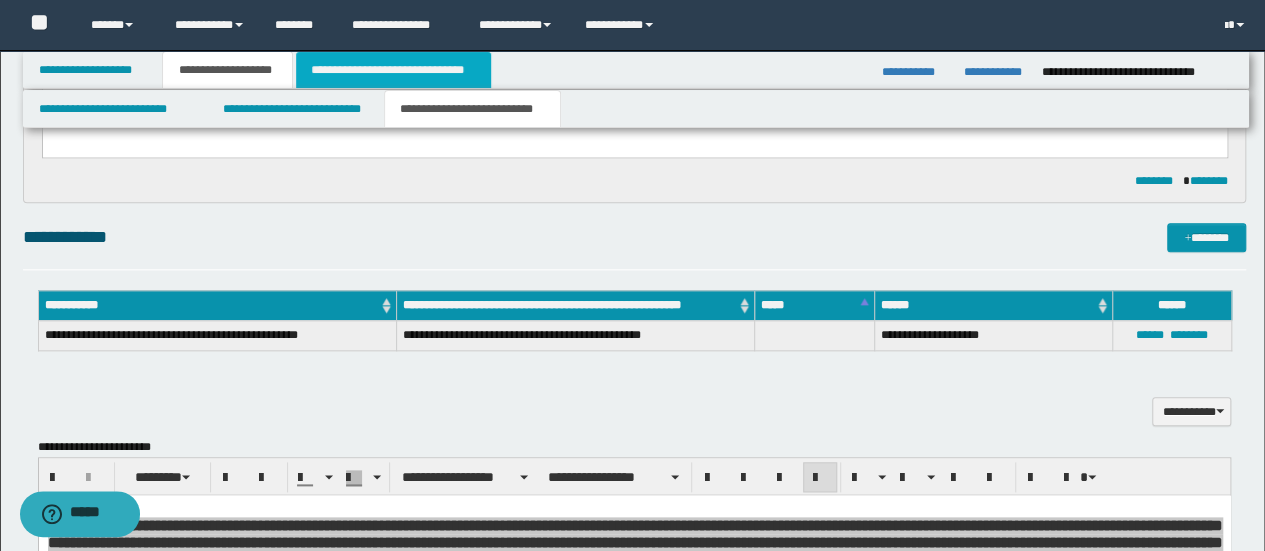 click on "**********" at bounding box center (393, 70) 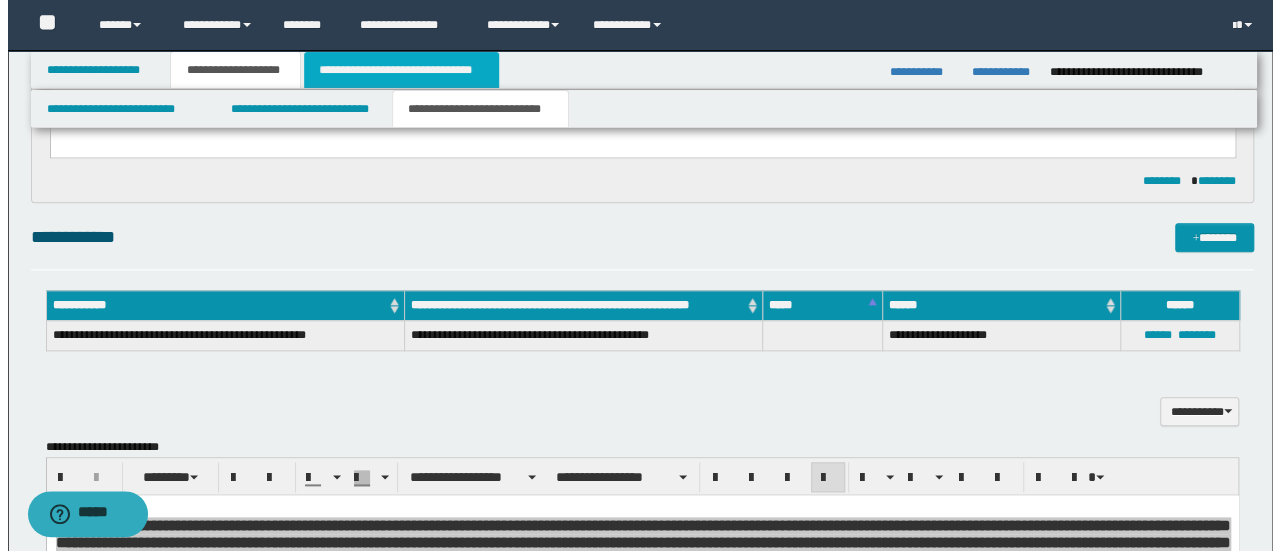 scroll, scrollTop: 0, scrollLeft: 0, axis: both 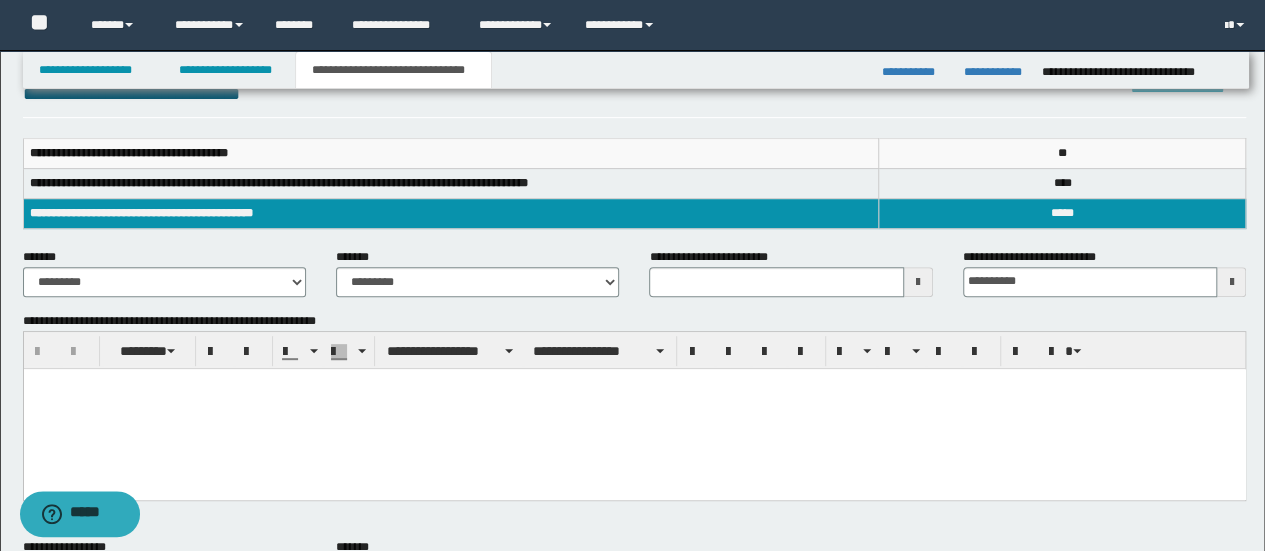 click at bounding box center [634, 408] 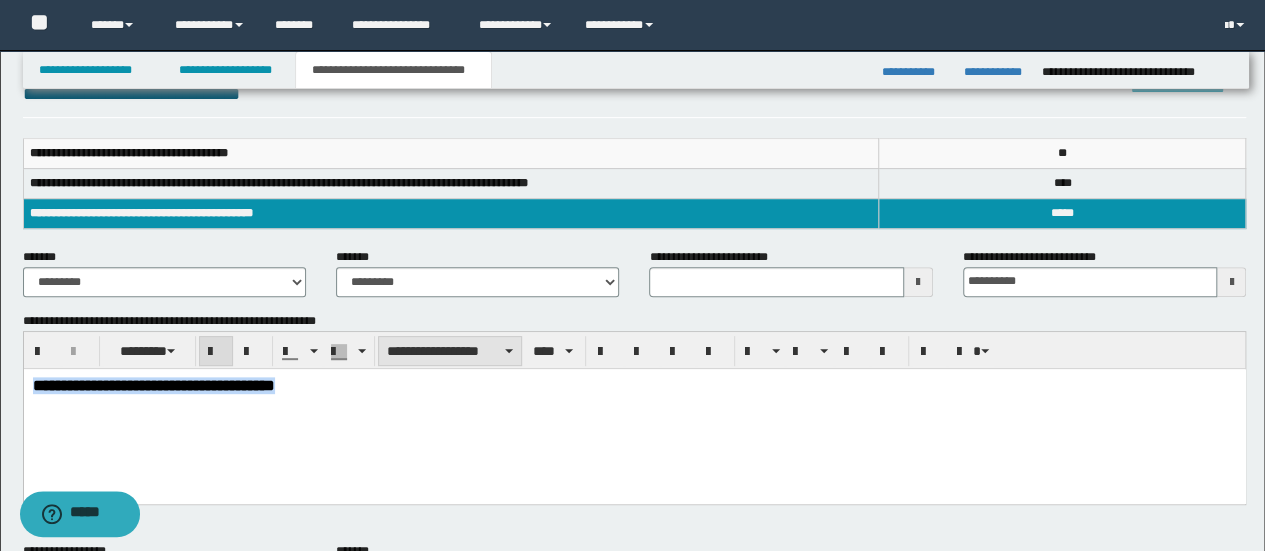 click on "**********" at bounding box center (450, 351) 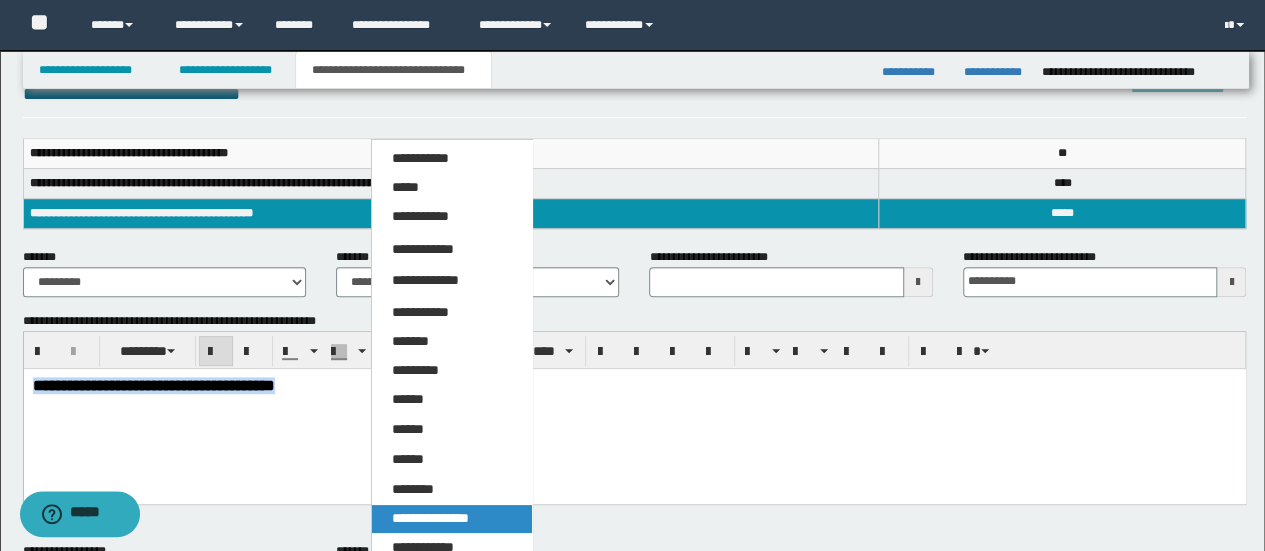 drag, startPoint x: 452, startPoint y: 511, endPoint x: 421, endPoint y: 122, distance: 390.23328 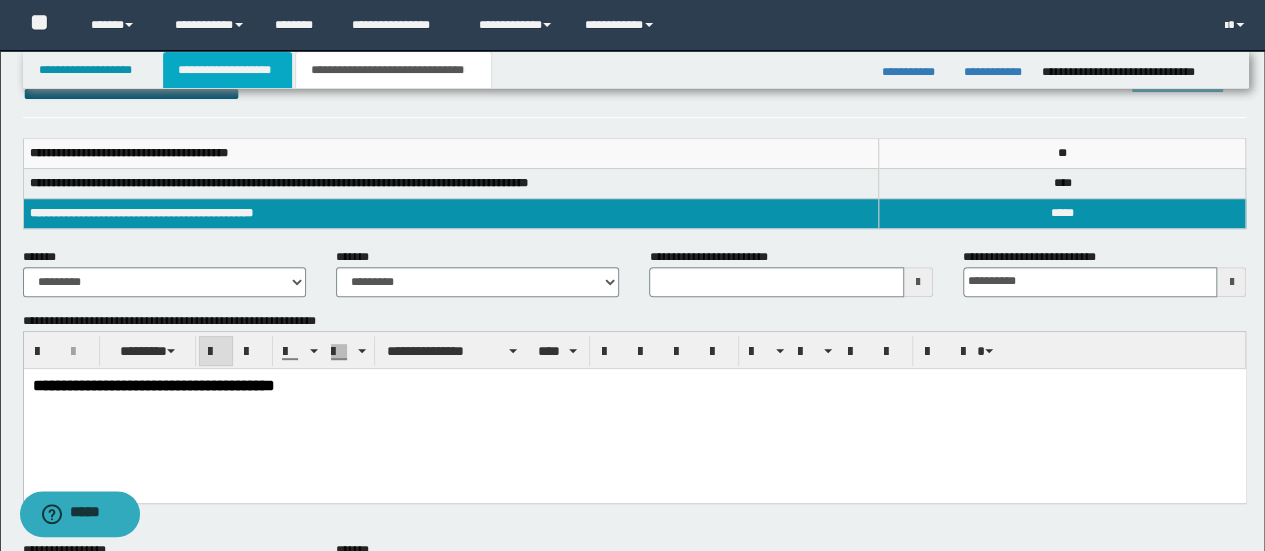 click on "**********" at bounding box center (227, 70) 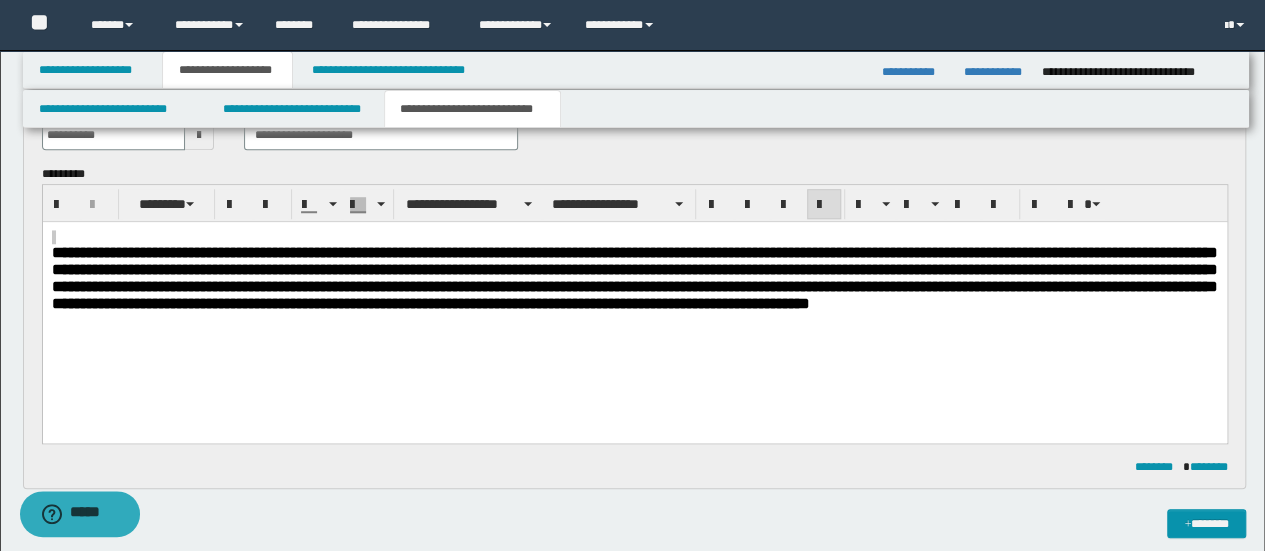 scroll, scrollTop: 964, scrollLeft: 0, axis: vertical 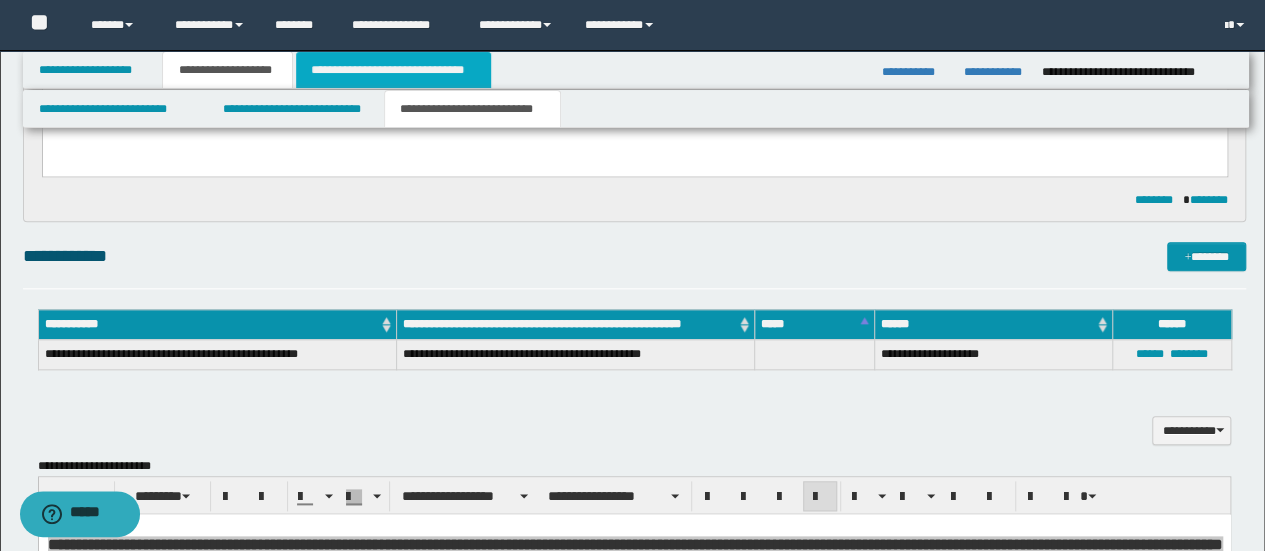 click on "**********" at bounding box center [393, 70] 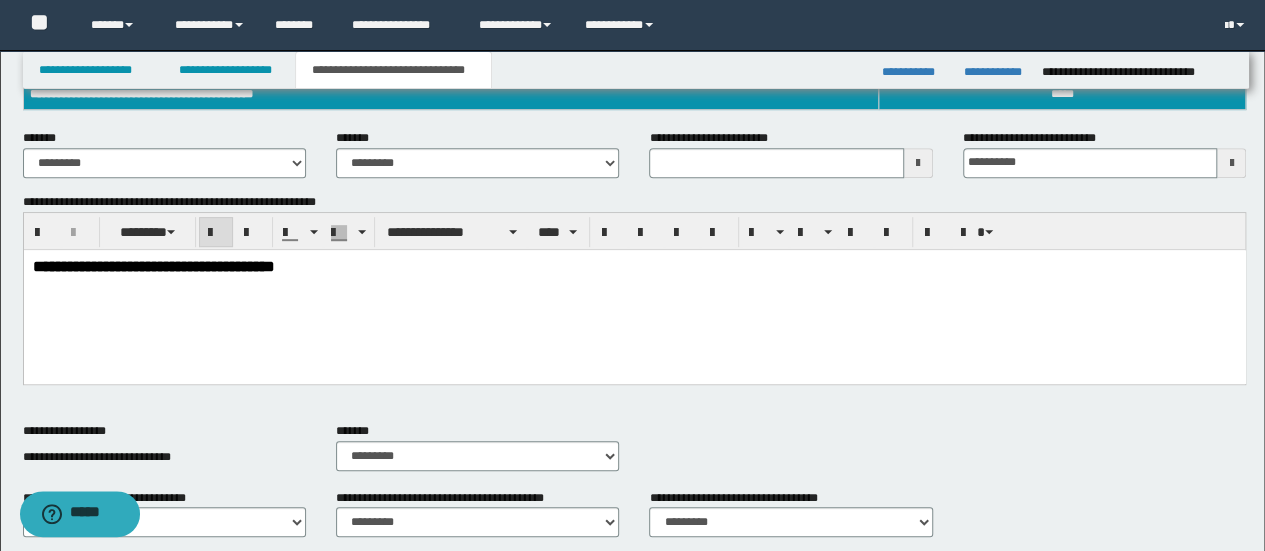 scroll, scrollTop: 354, scrollLeft: 0, axis: vertical 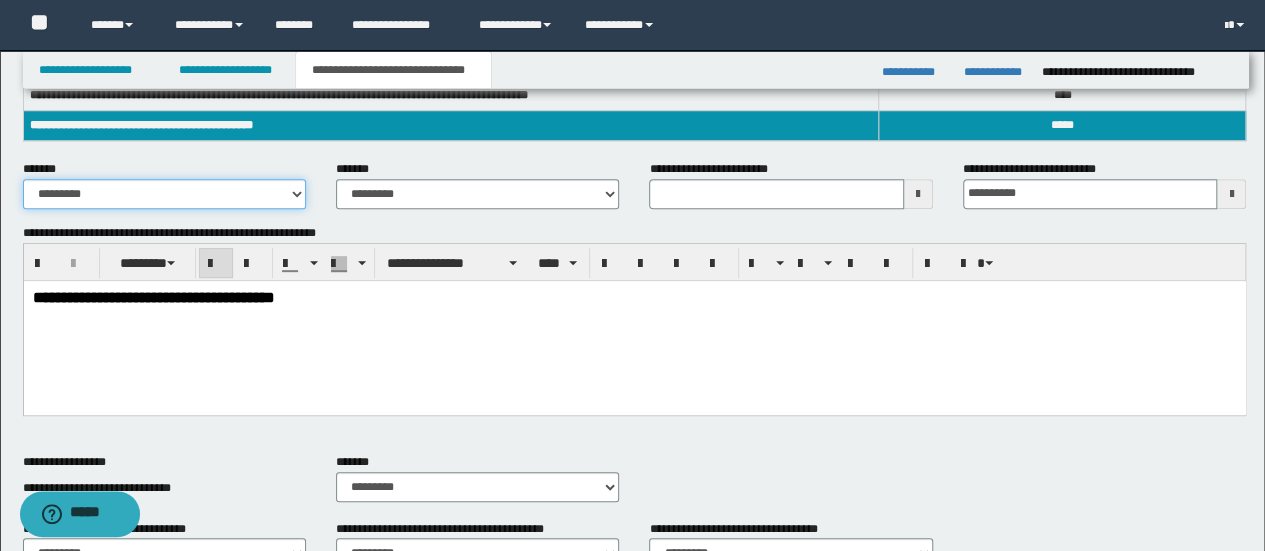 click on "**********" at bounding box center (164, 194) 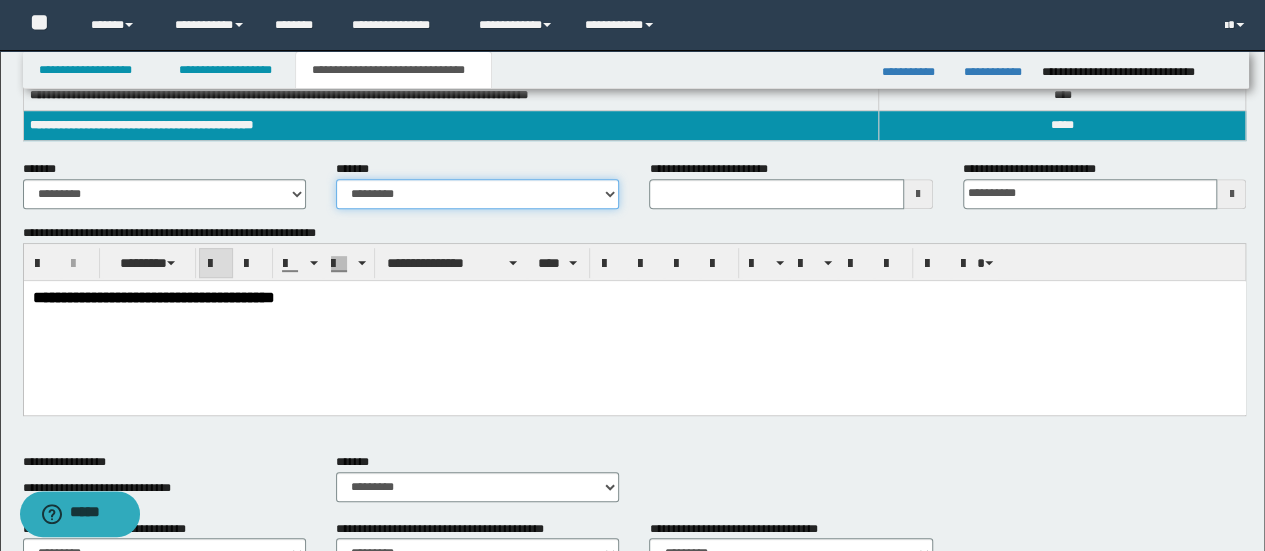 click on "**********" at bounding box center (477, 194) 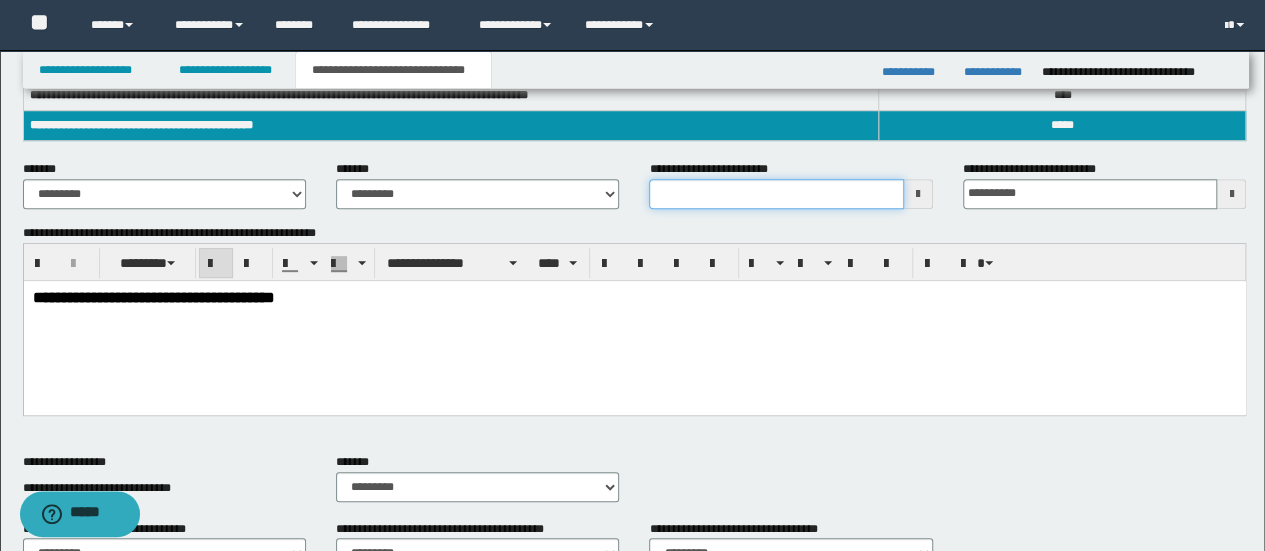 click on "**********" at bounding box center [776, 194] 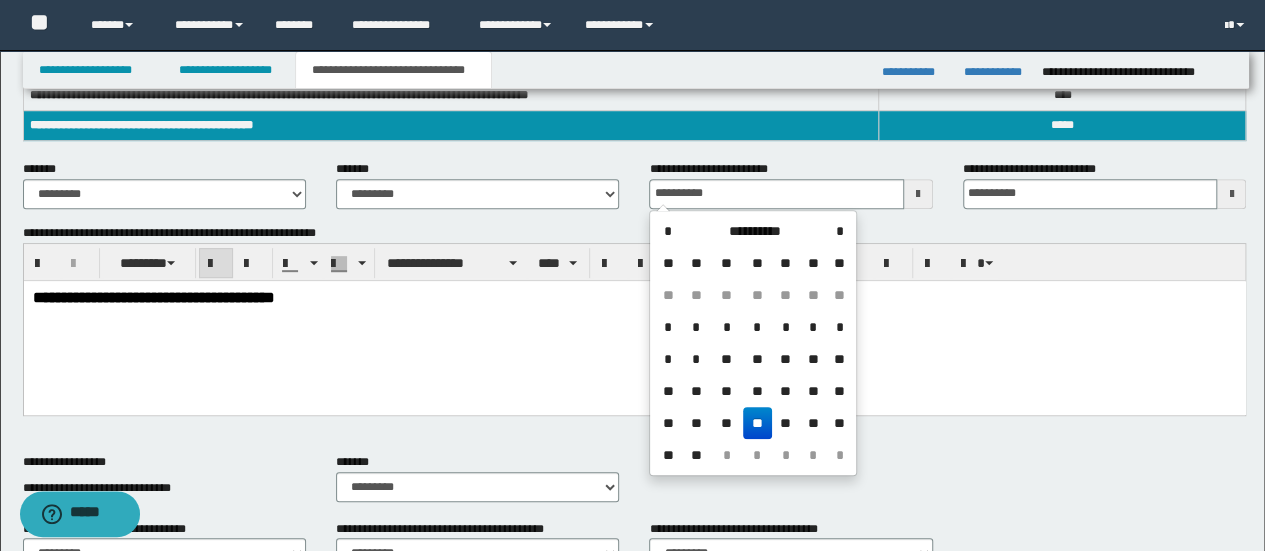 click on "**" at bounding box center (757, 423) 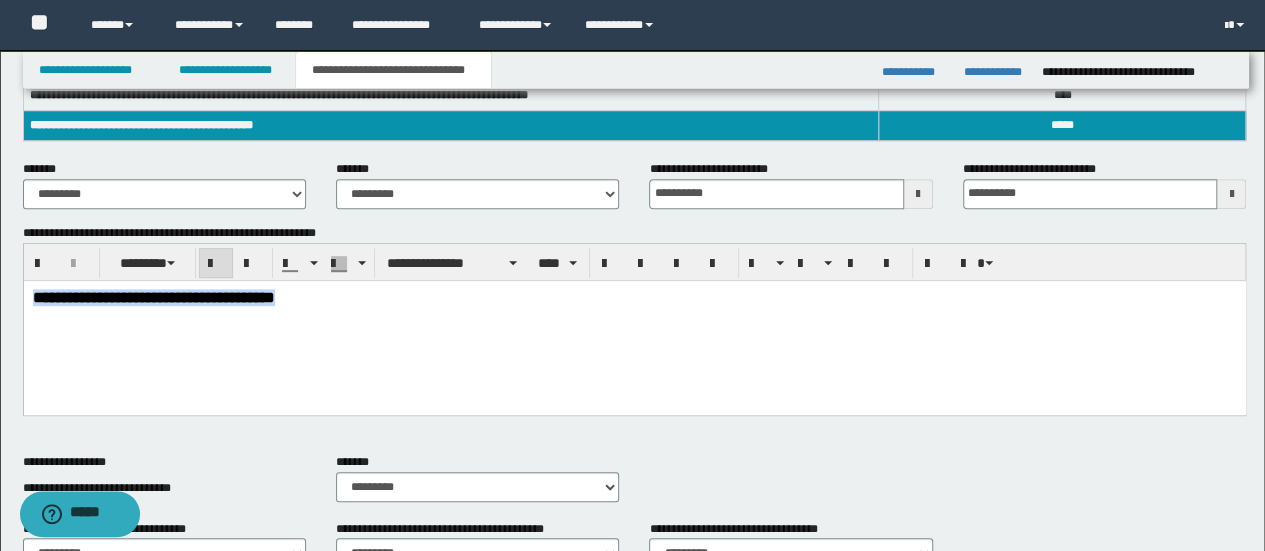 click on "**********" at bounding box center (634, 321) 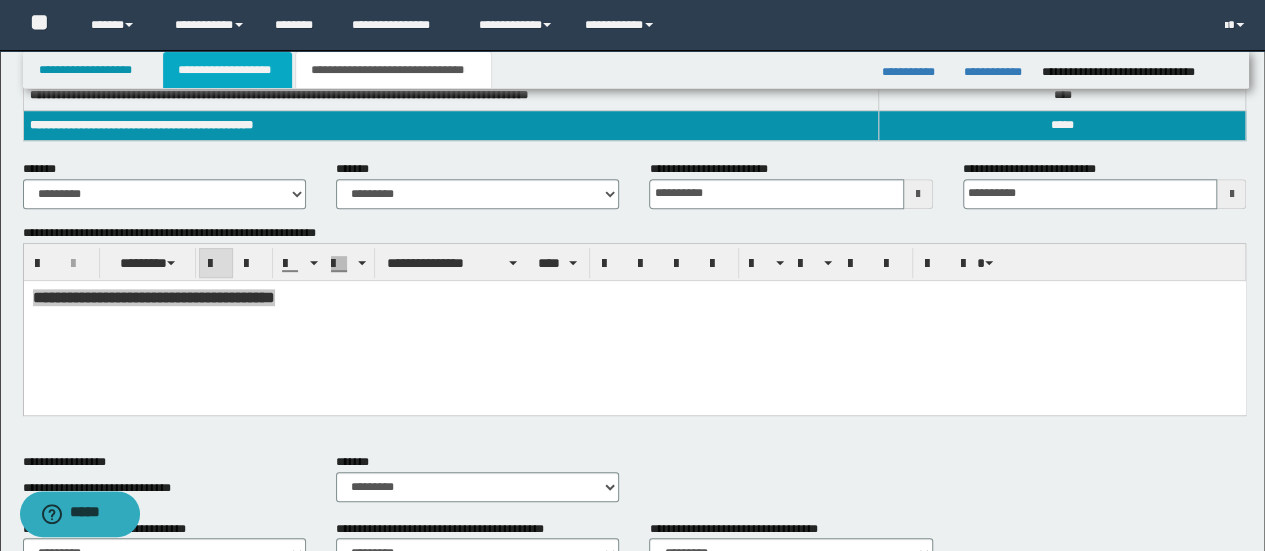 drag, startPoint x: 252, startPoint y: 76, endPoint x: 343, endPoint y: 80, distance: 91.08787 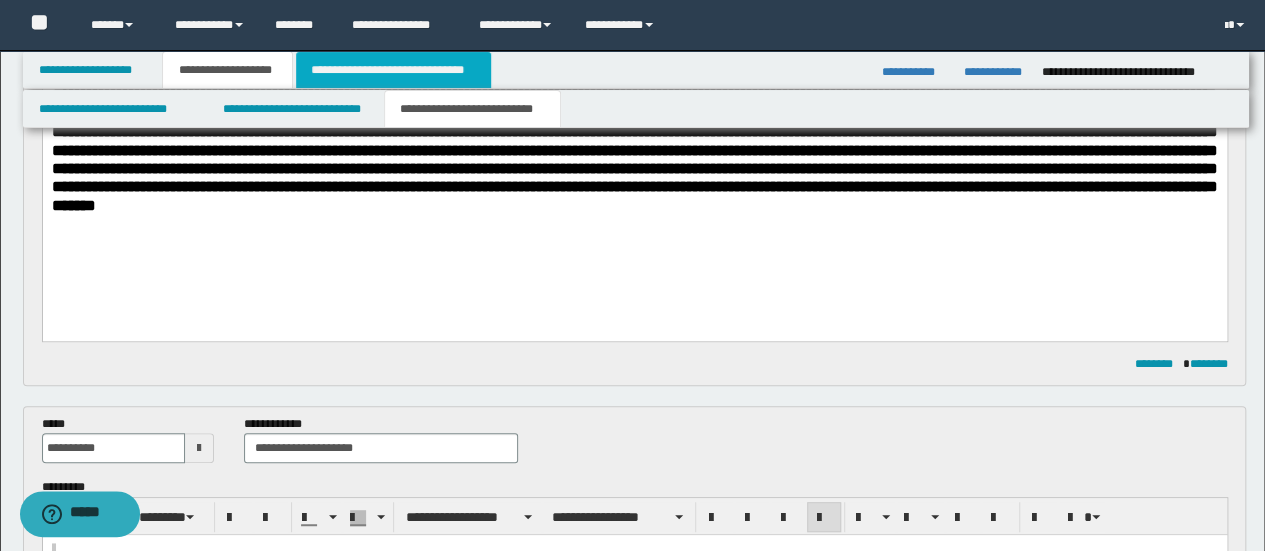 click on "**********" at bounding box center (393, 70) 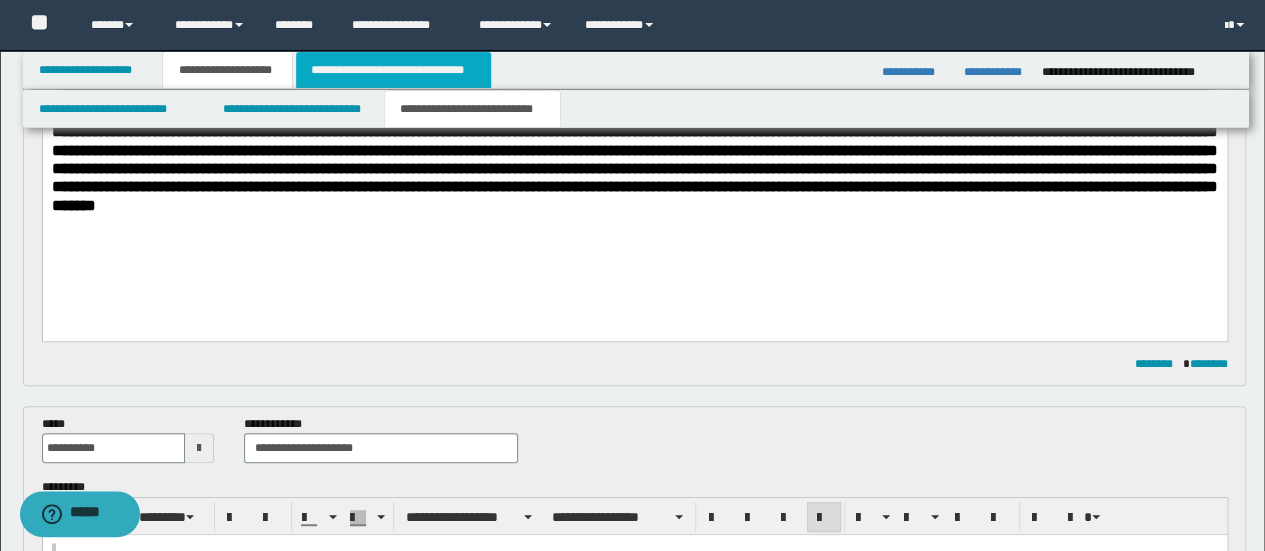 type on "**********" 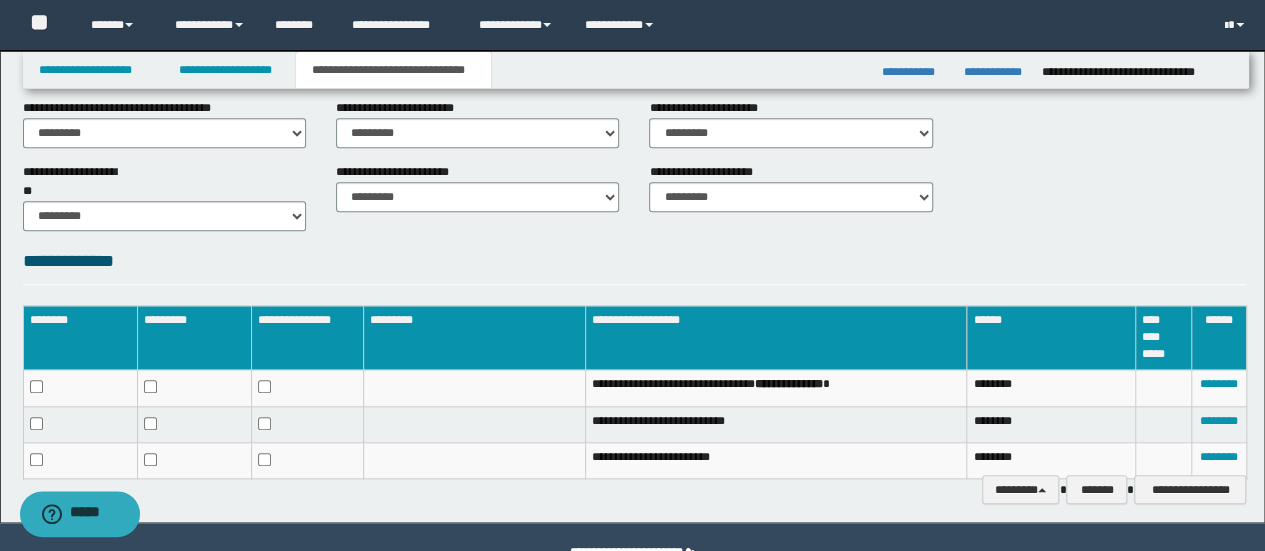 scroll, scrollTop: 887, scrollLeft: 0, axis: vertical 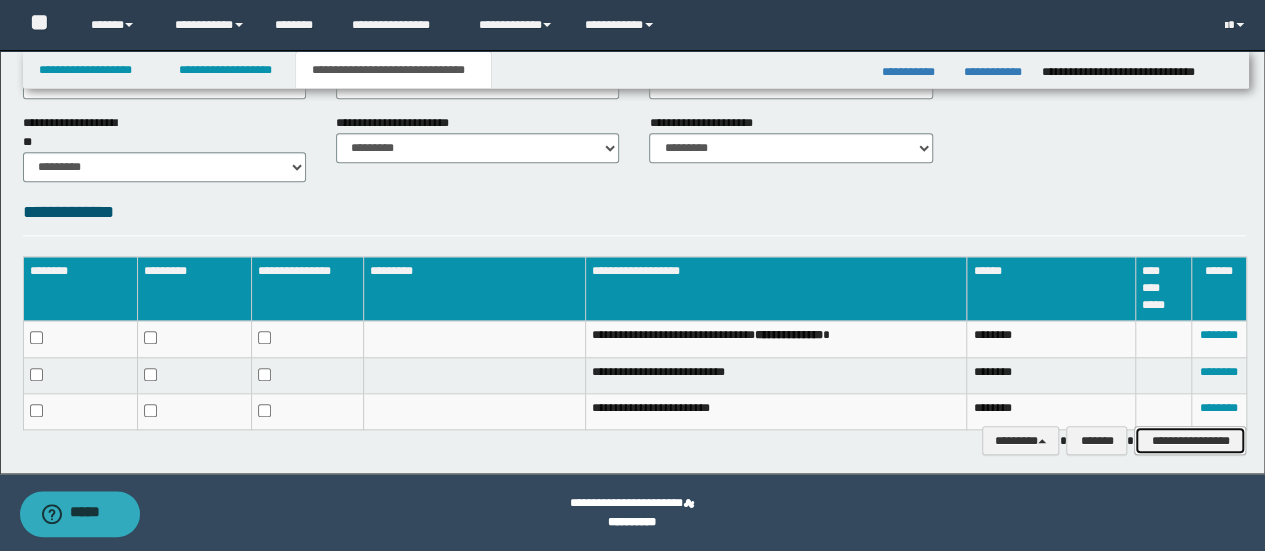 click on "**********" at bounding box center [1190, 440] 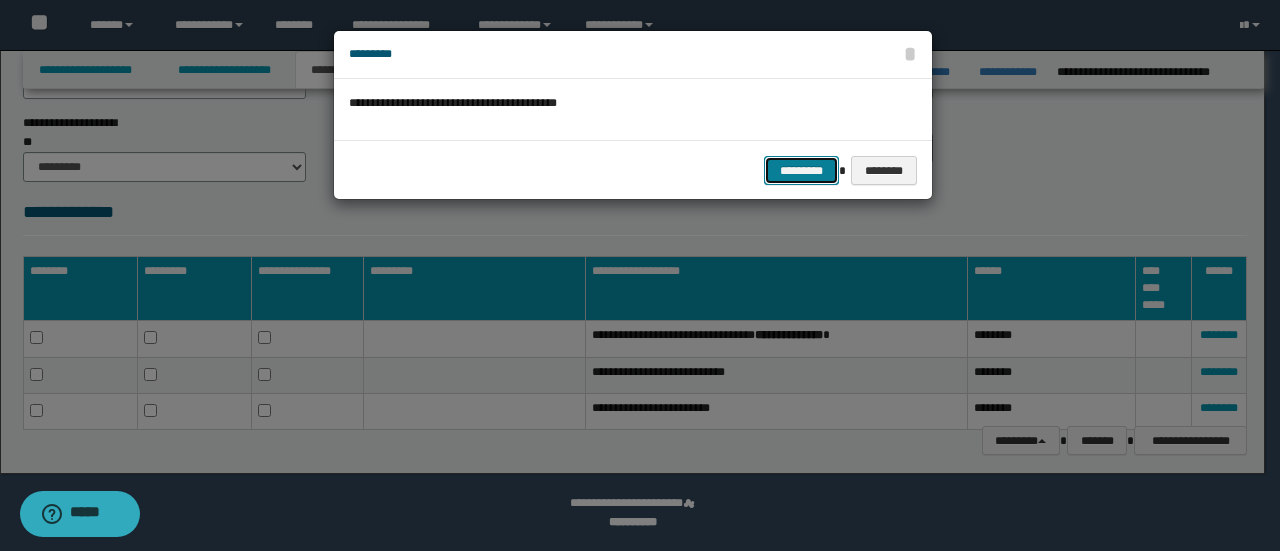 click on "*********" at bounding box center [801, 170] 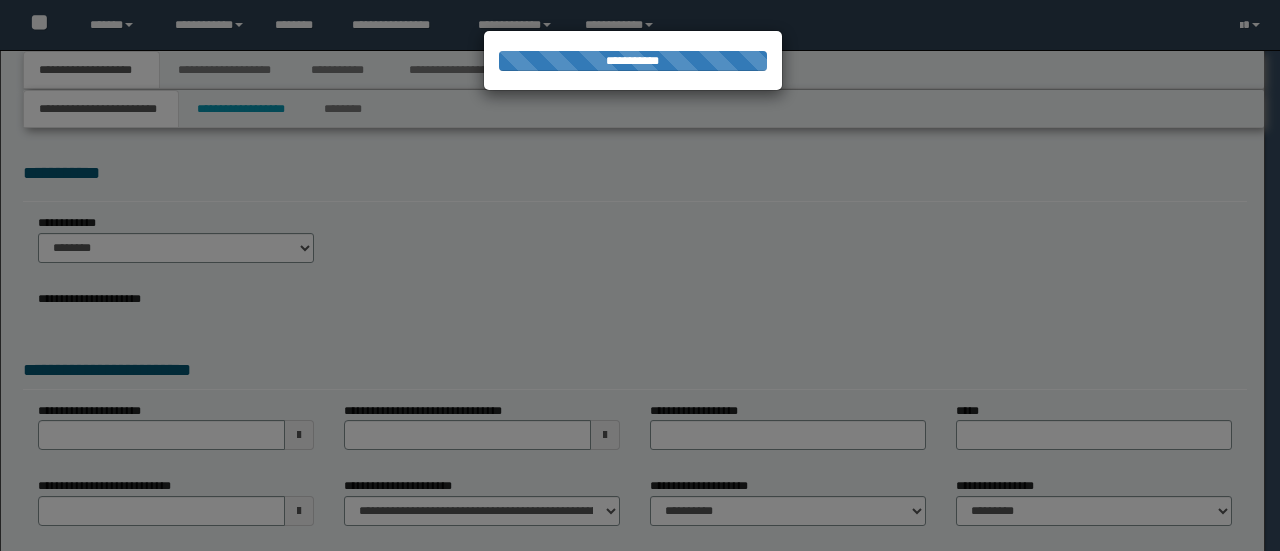 scroll, scrollTop: 0, scrollLeft: 0, axis: both 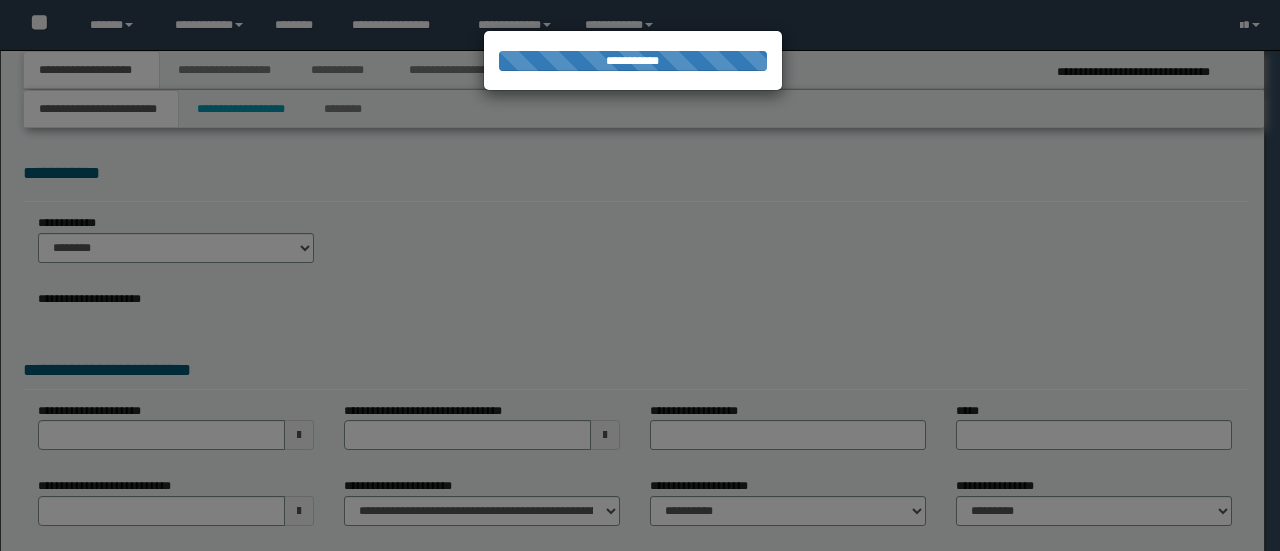 select on "*" 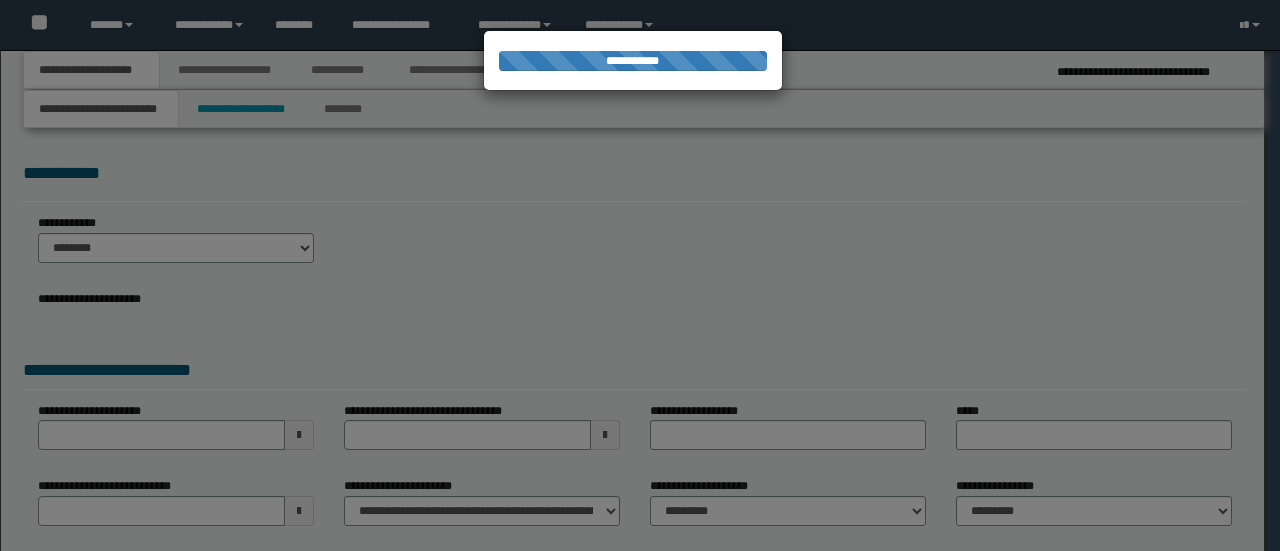click at bounding box center [640, 275] 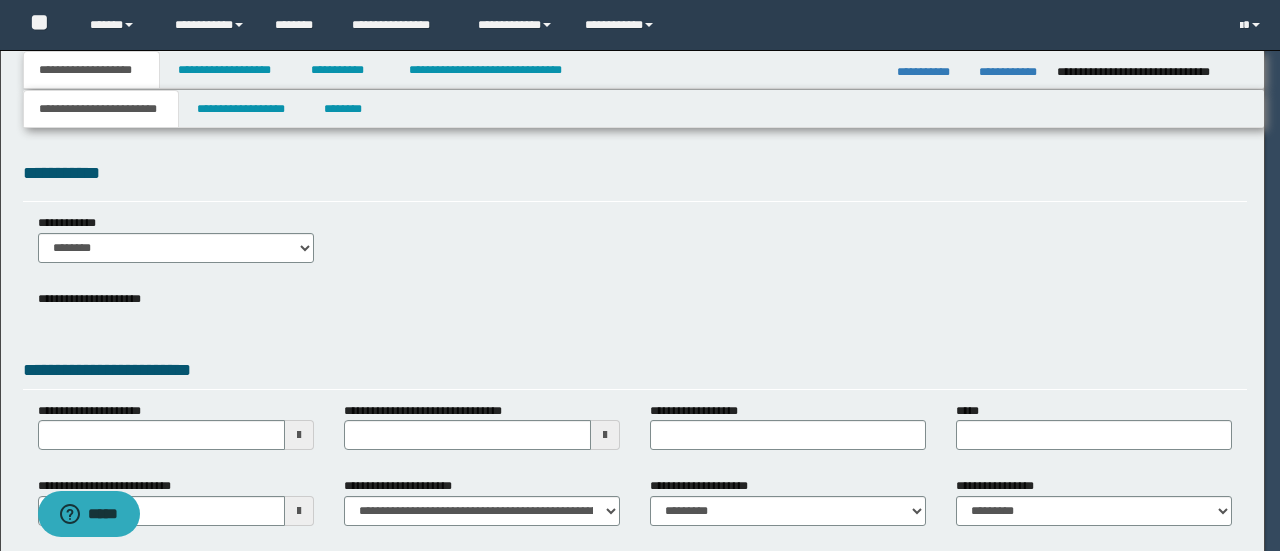 scroll, scrollTop: 0, scrollLeft: 0, axis: both 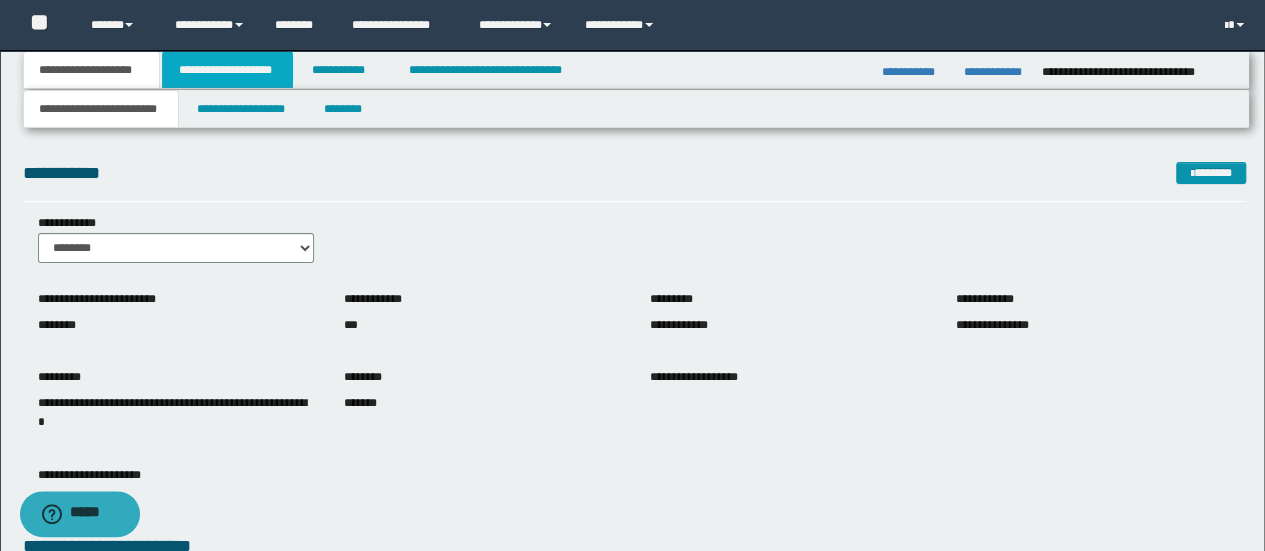 click on "**********" at bounding box center (227, 70) 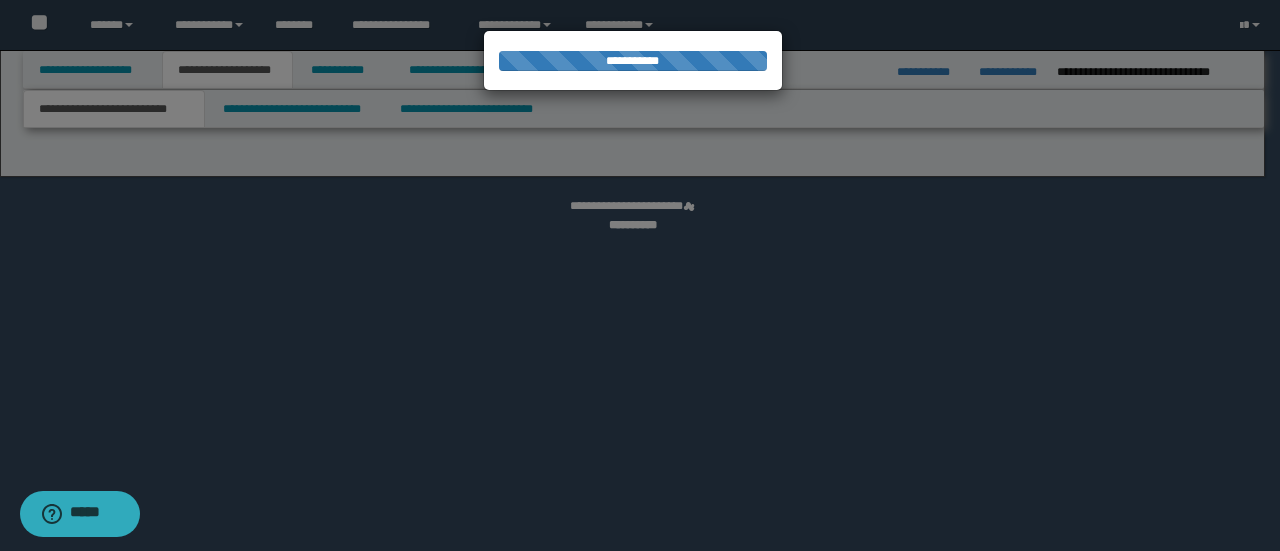 click at bounding box center (640, 275) 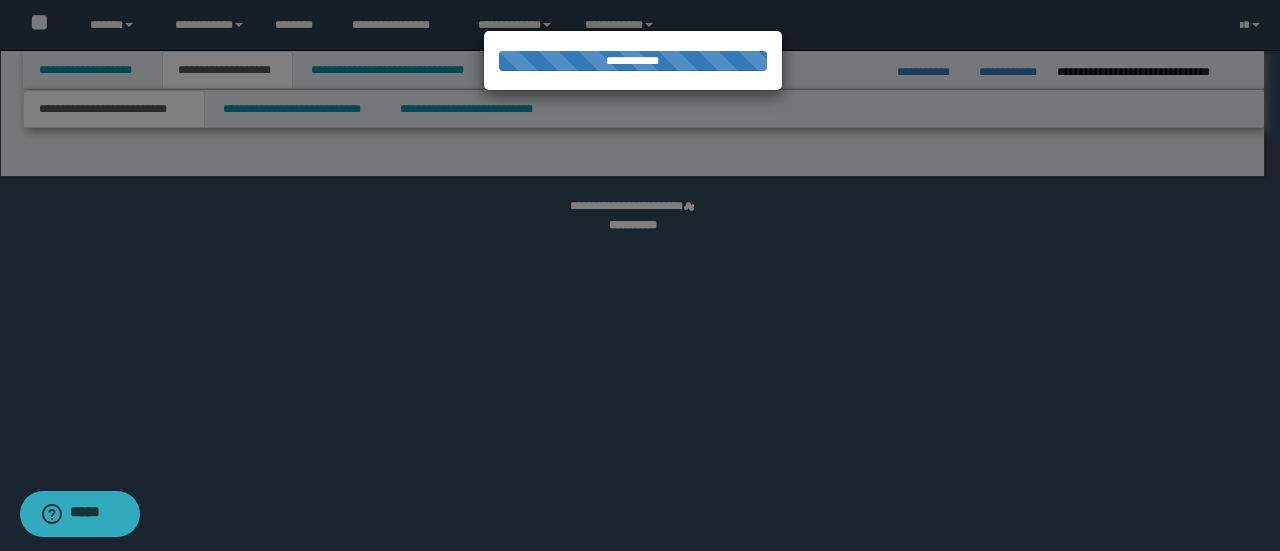 click at bounding box center [640, 275] 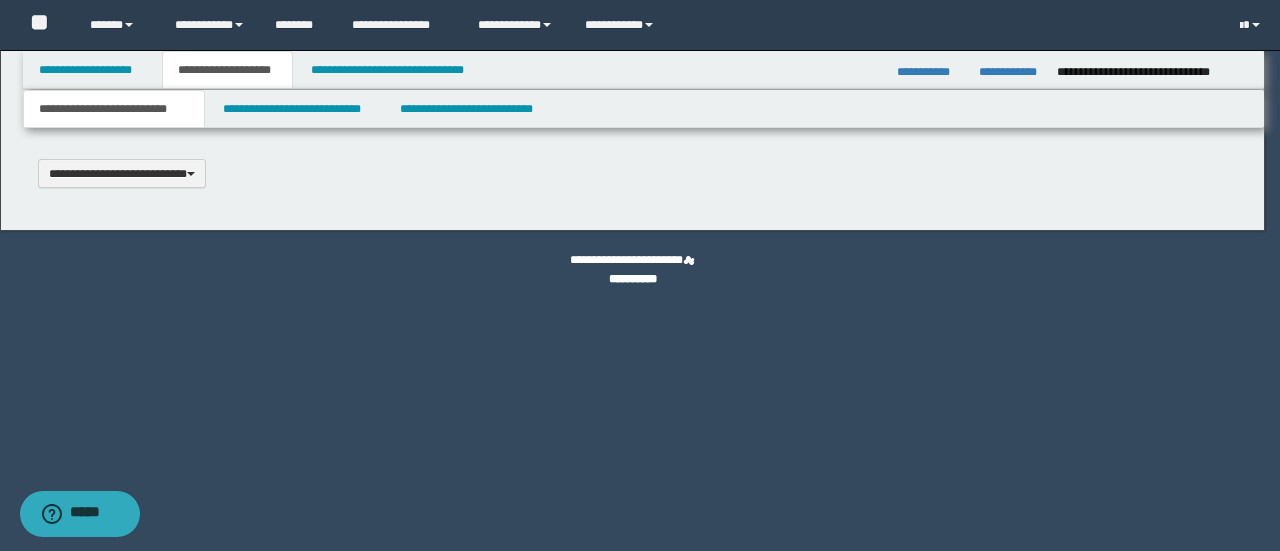 scroll, scrollTop: 0, scrollLeft: 0, axis: both 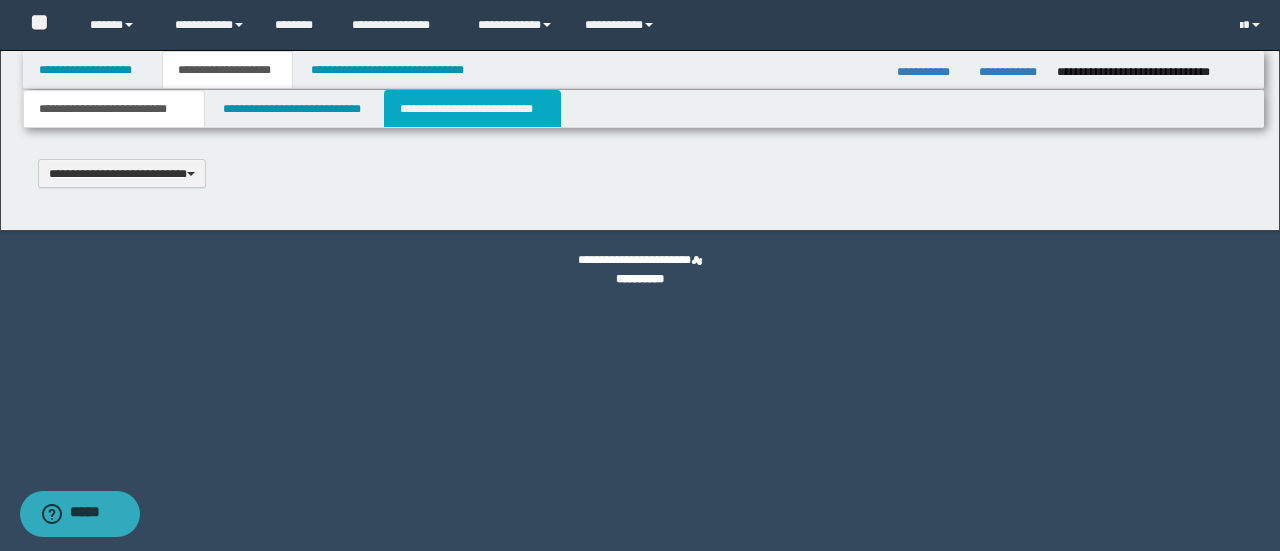 click on "**********" at bounding box center [472, 109] 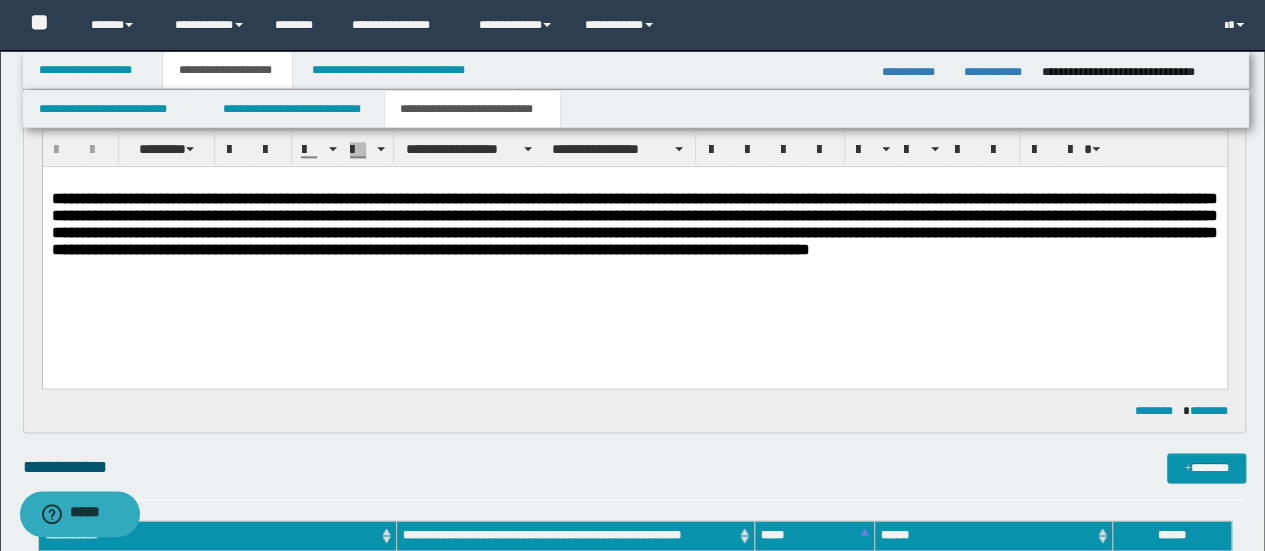 scroll, scrollTop: 1200, scrollLeft: 0, axis: vertical 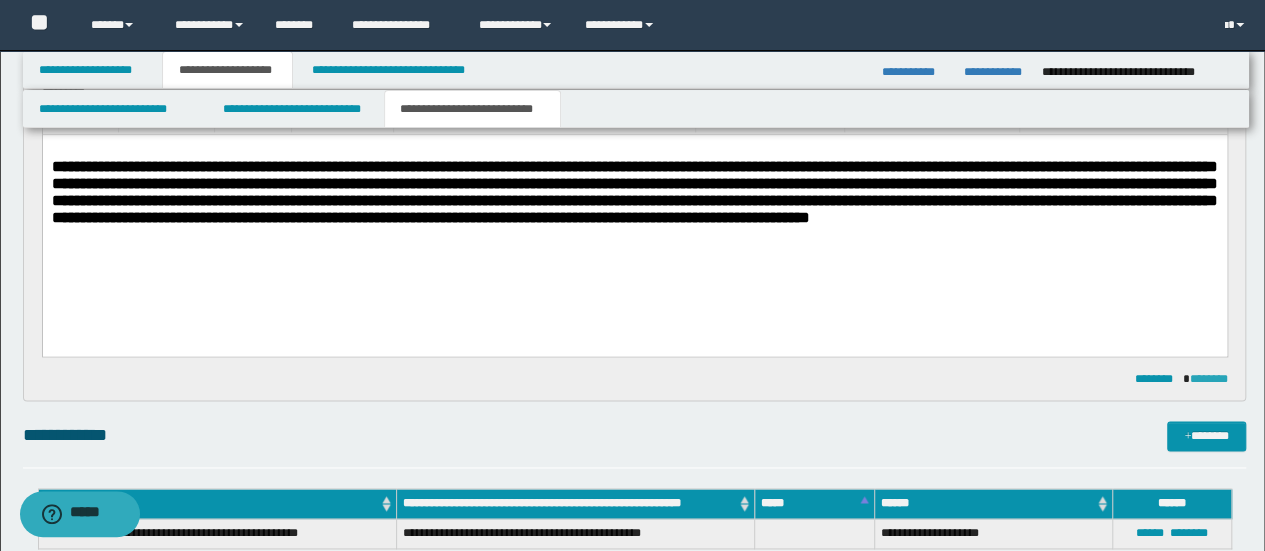 click on "********" at bounding box center (1209, 379) 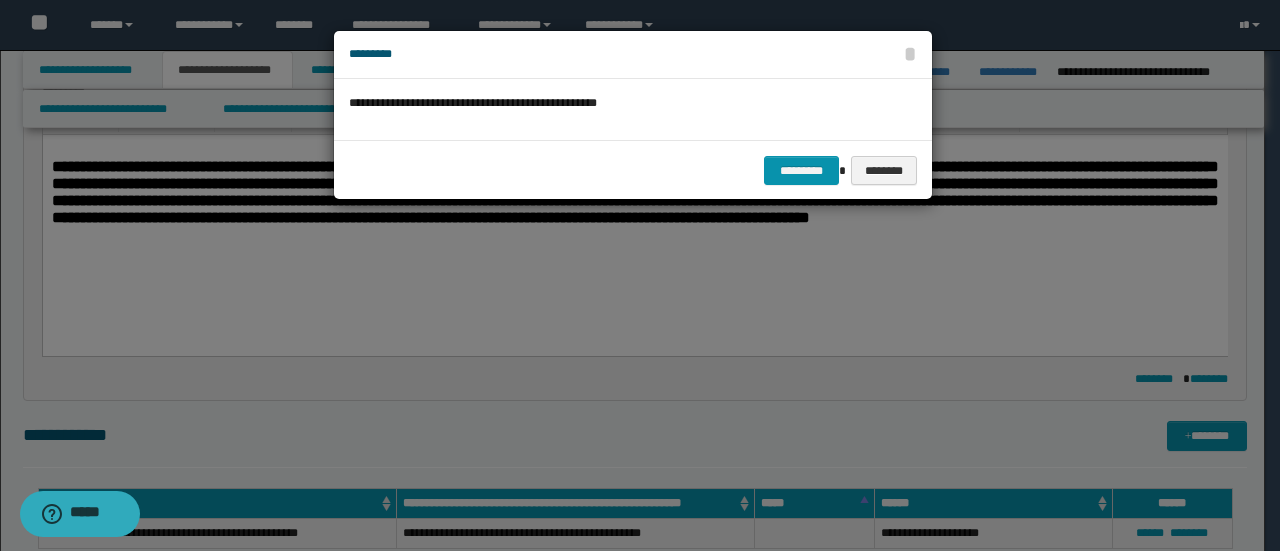 click on "*********
********" at bounding box center [633, 170] 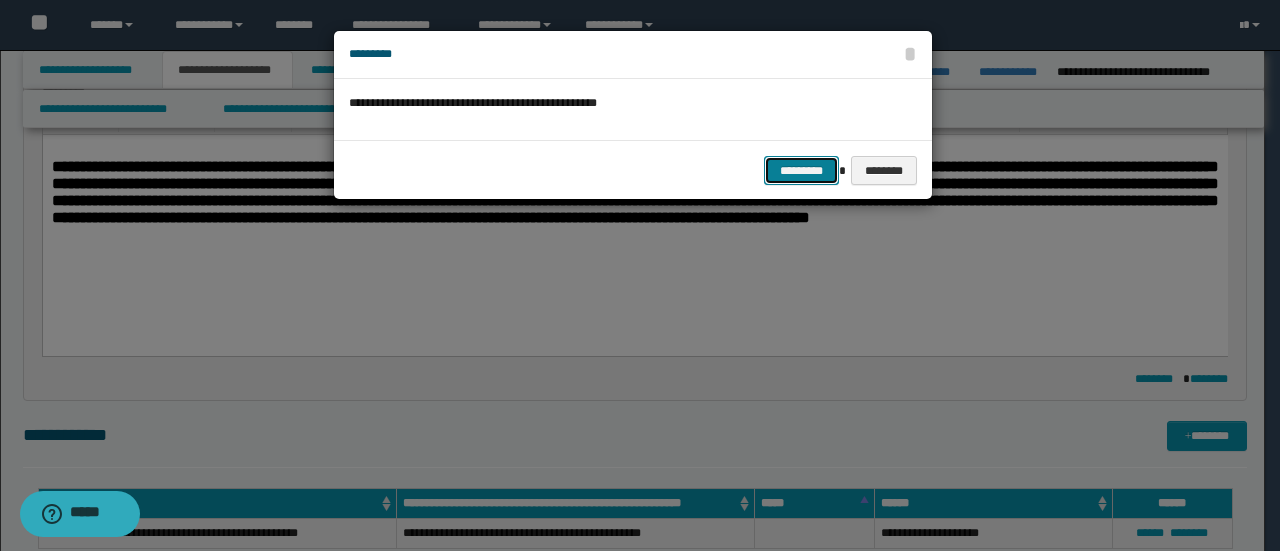 click on "*********" at bounding box center [801, 170] 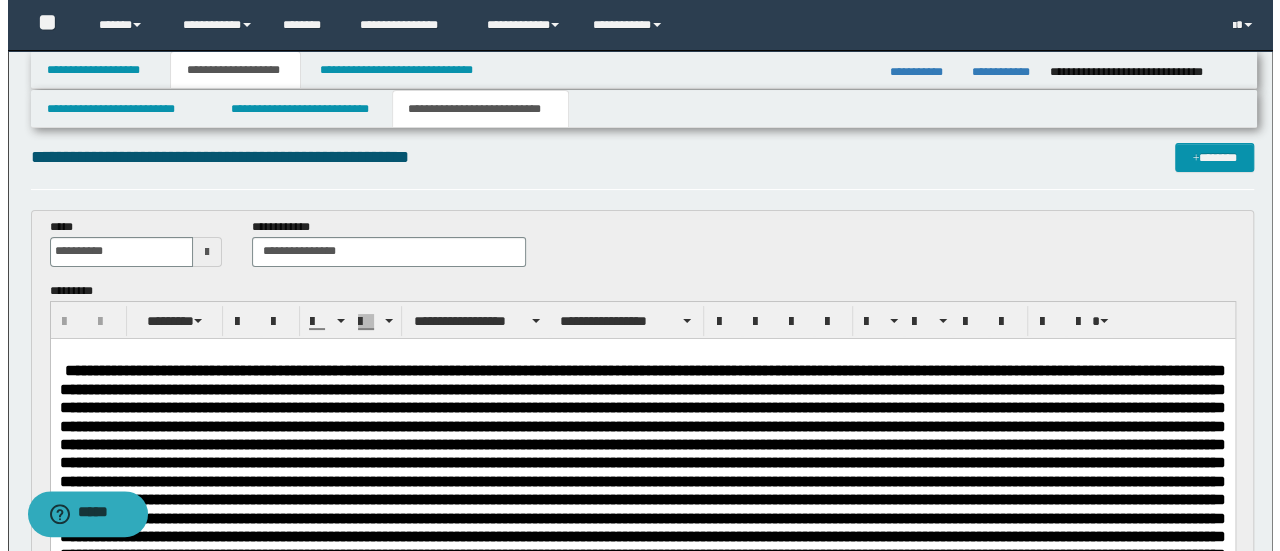 scroll, scrollTop: 0, scrollLeft: 0, axis: both 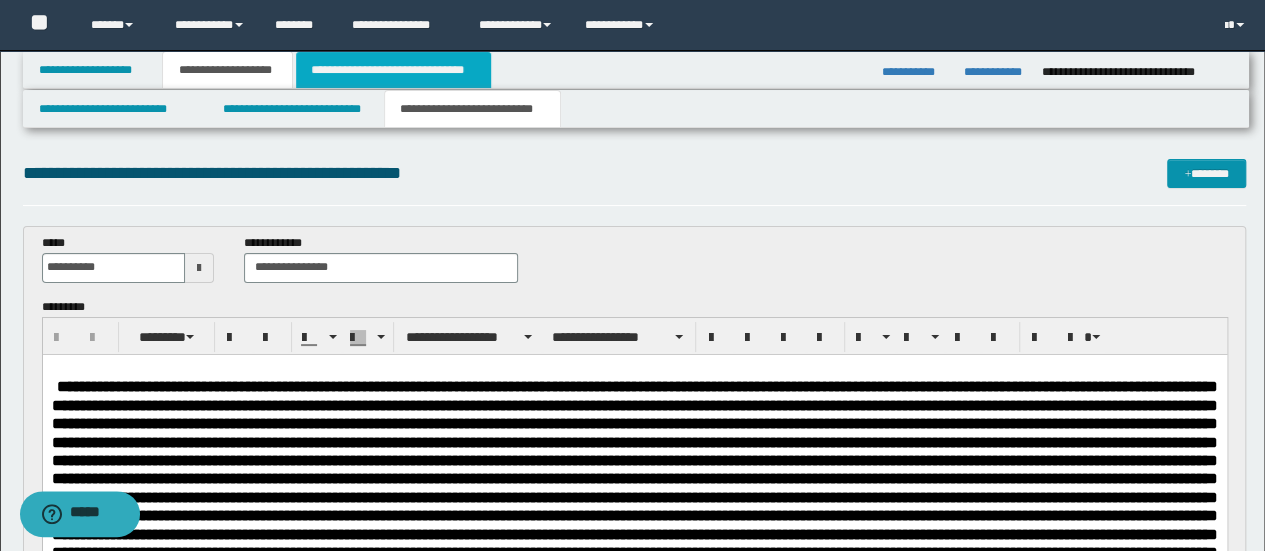 click on "**********" at bounding box center (393, 70) 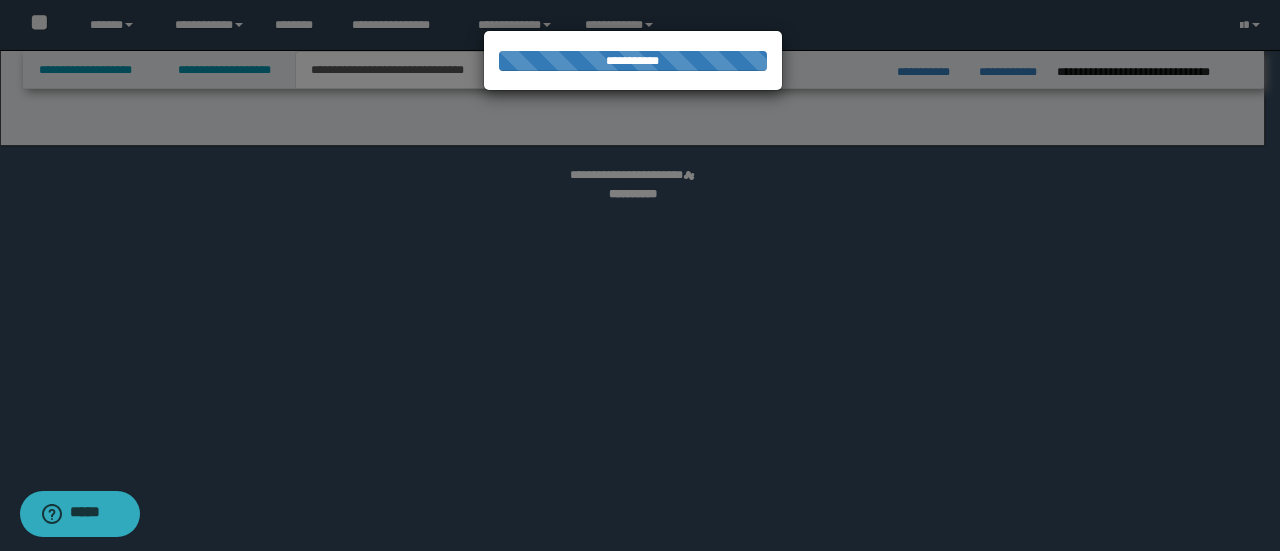select on "*" 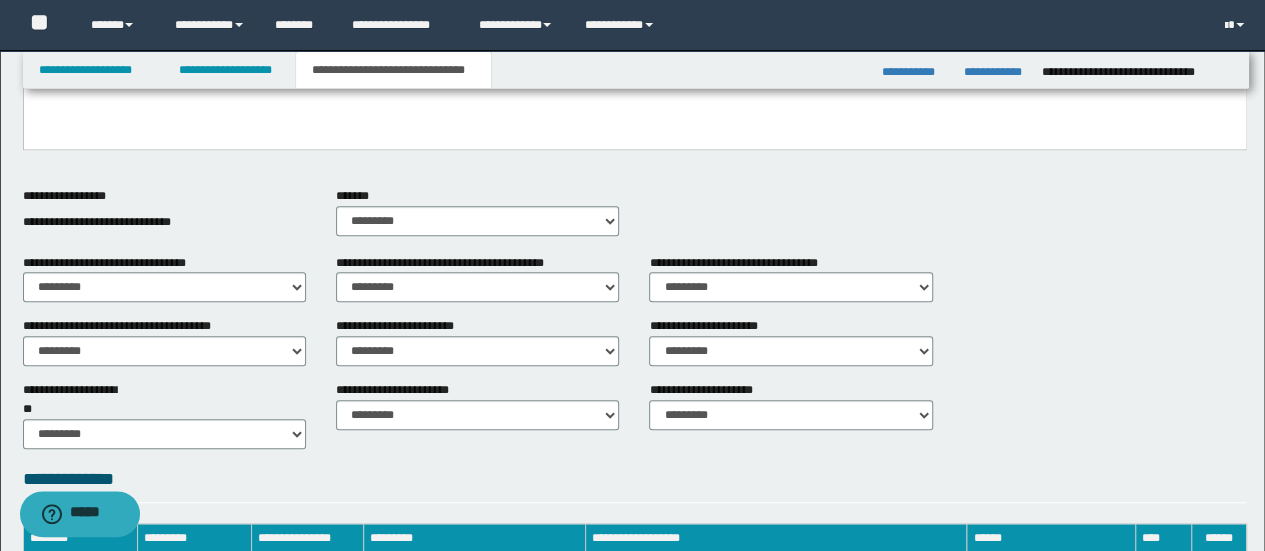 scroll, scrollTop: 887, scrollLeft: 0, axis: vertical 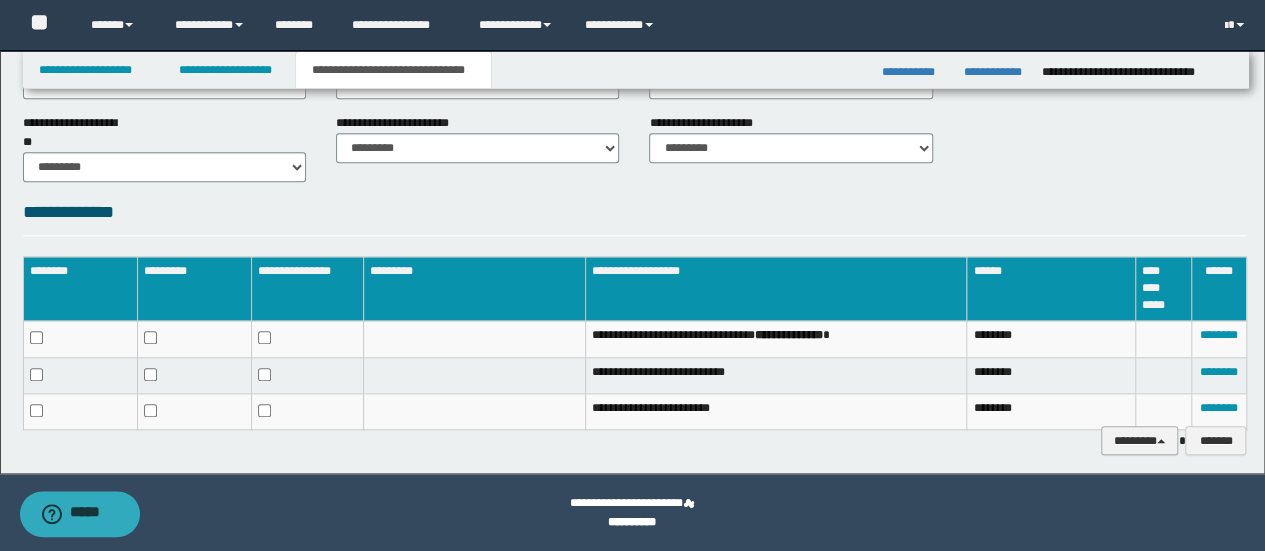 click on "********" at bounding box center [1140, 440] 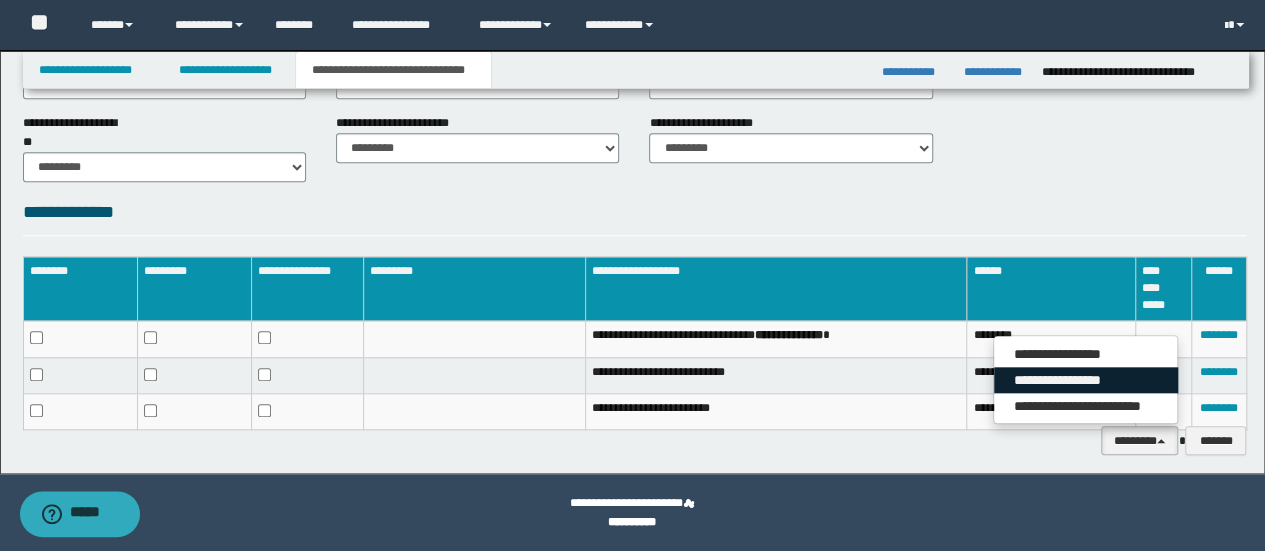 click on "**********" at bounding box center (1086, 380) 